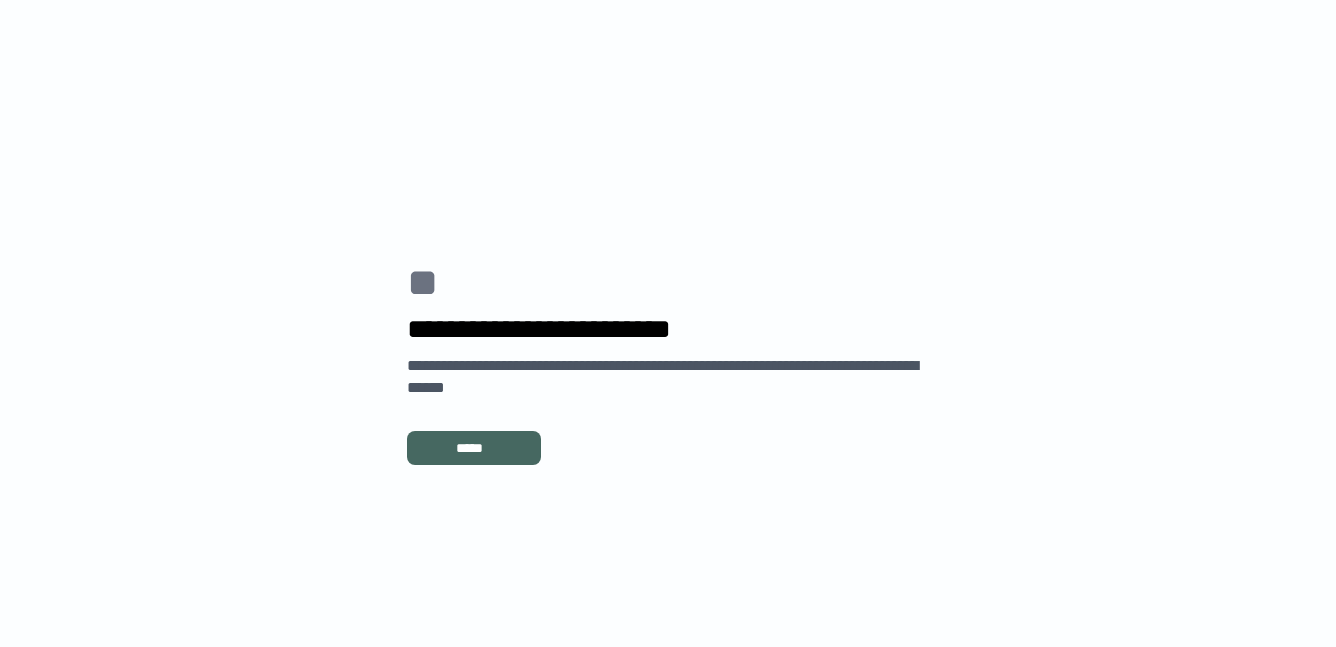 scroll, scrollTop: 0, scrollLeft: 0, axis: both 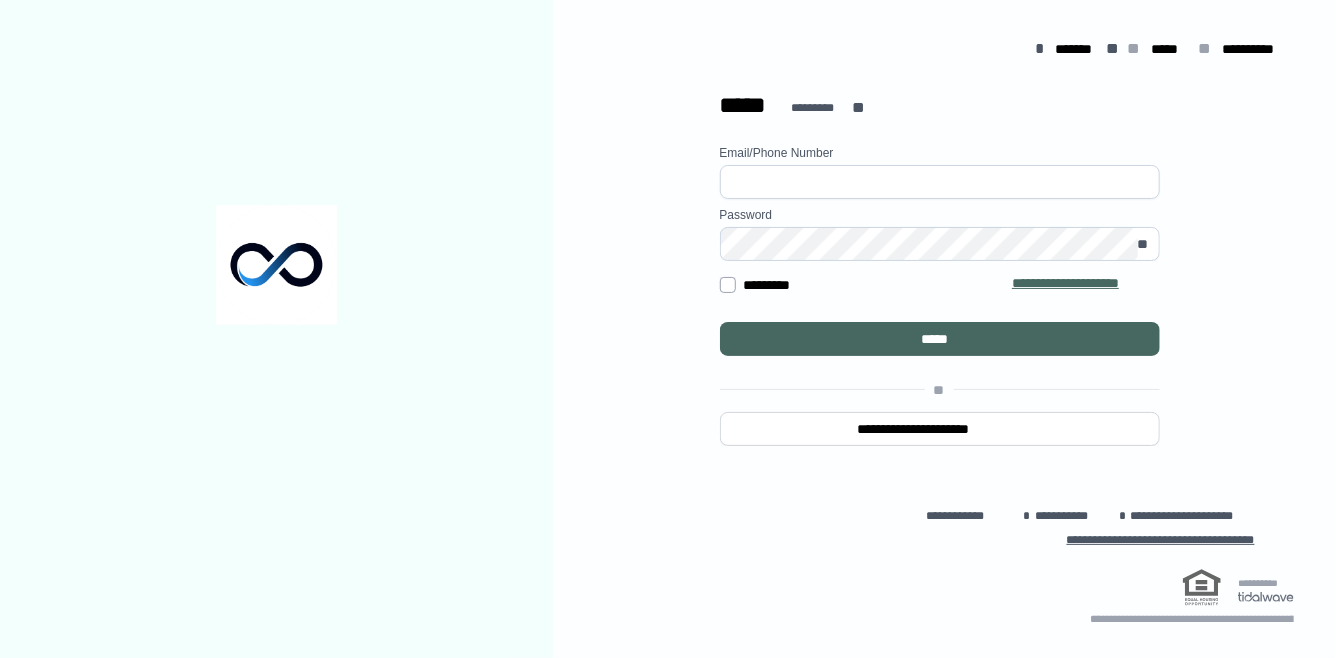 click at bounding box center (940, 182) 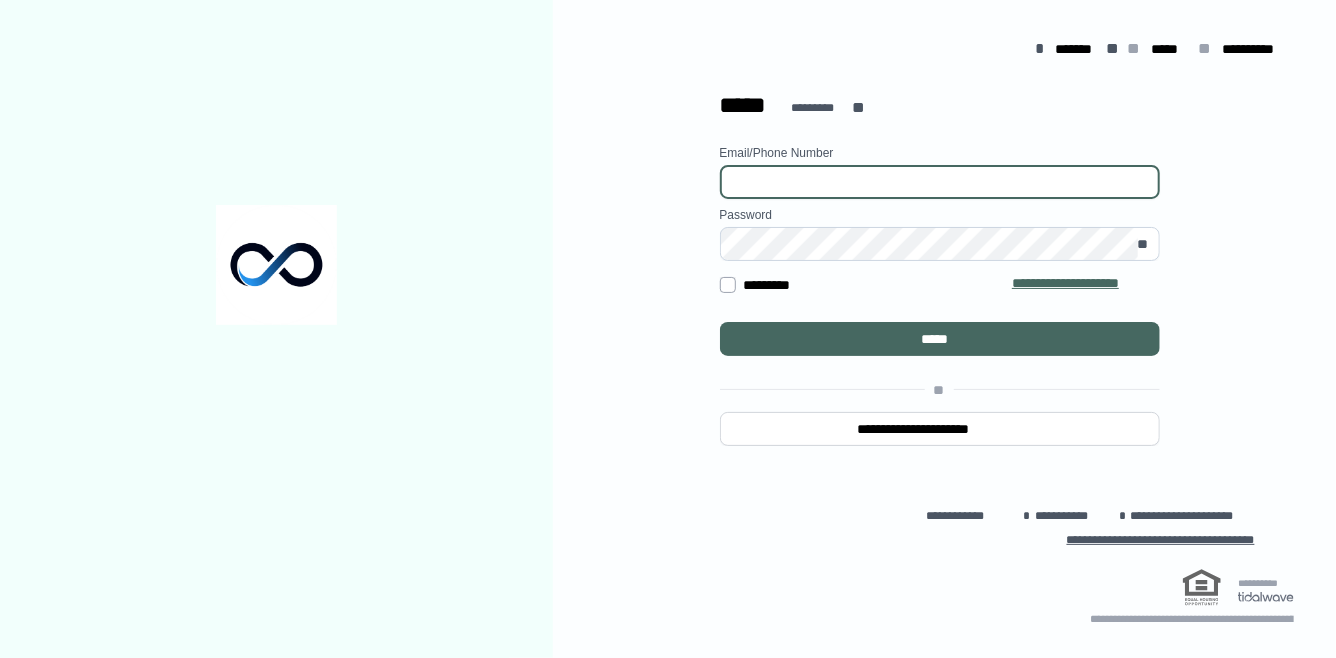 type on "**********" 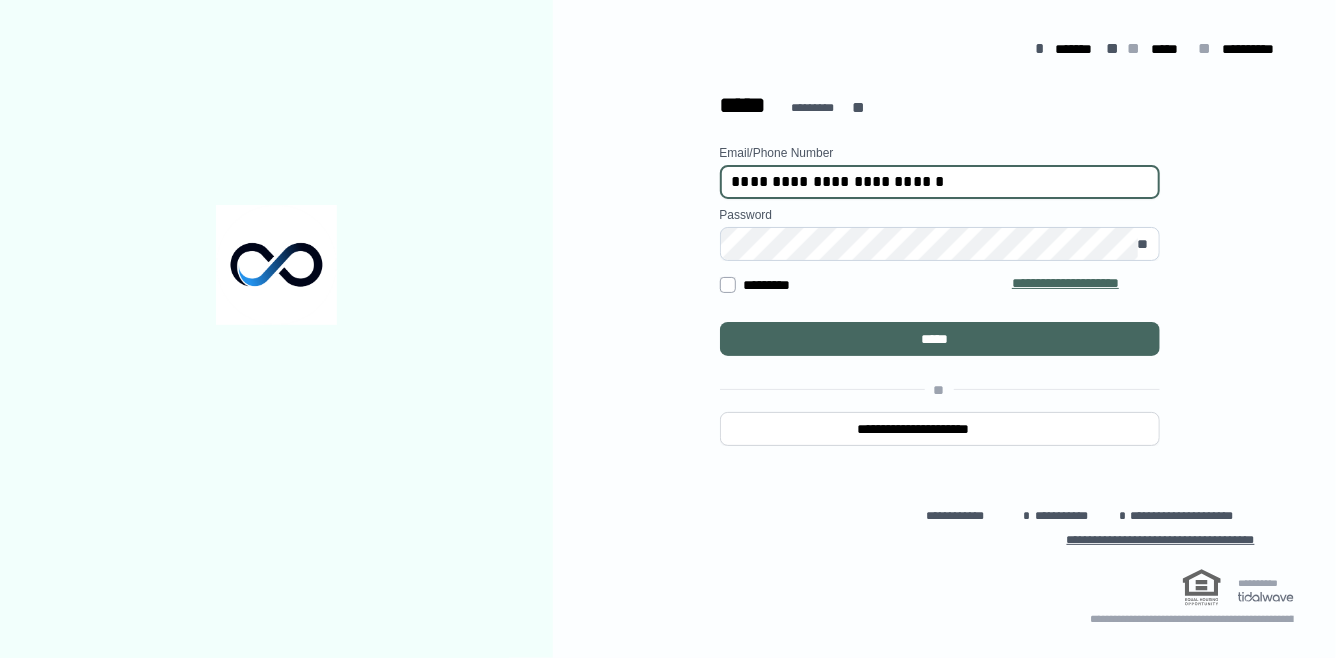 click at bounding box center [276, 265] 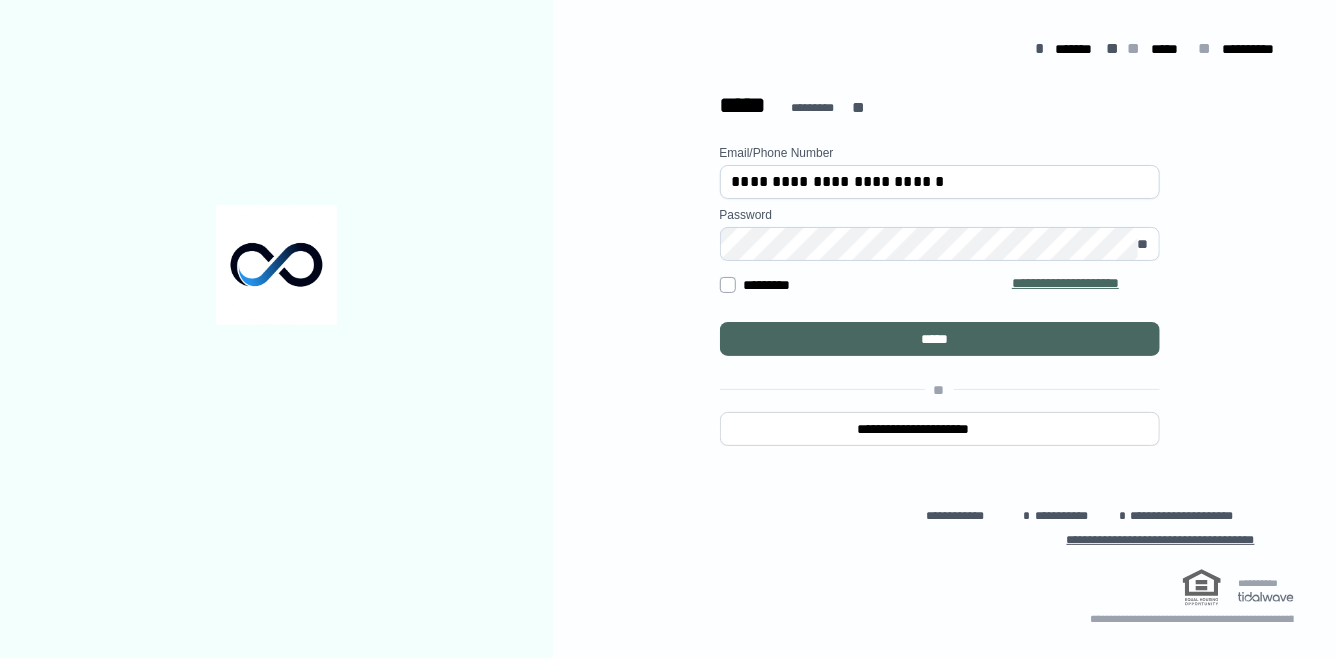 click on "*****" at bounding box center (939, 339) 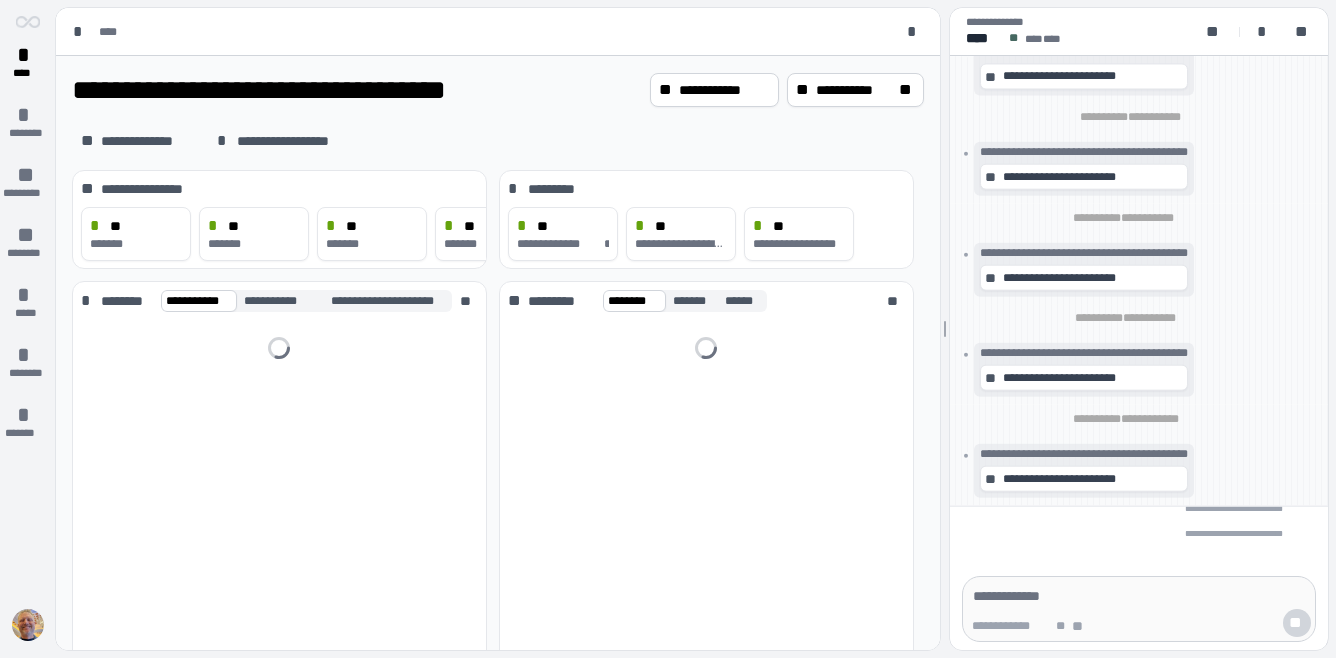 scroll, scrollTop: 0, scrollLeft: 0, axis: both 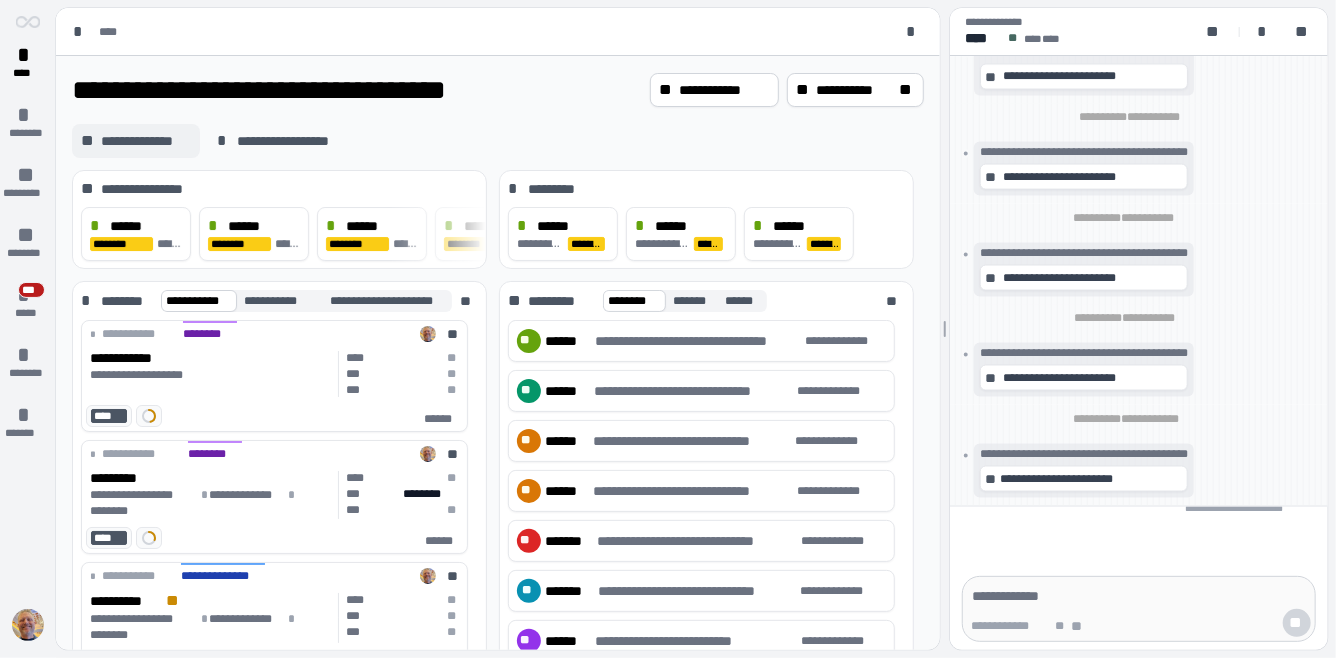 click on "**********" at bounding box center [146, 141] 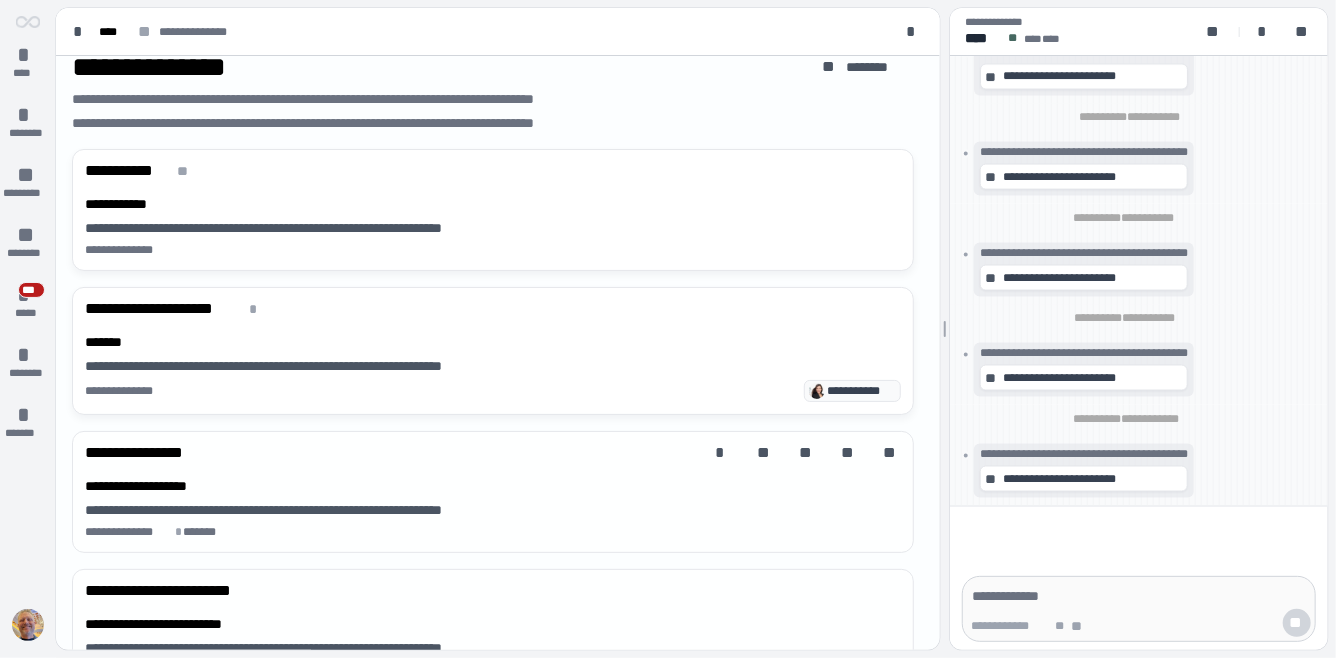 scroll, scrollTop: 0, scrollLeft: 0, axis: both 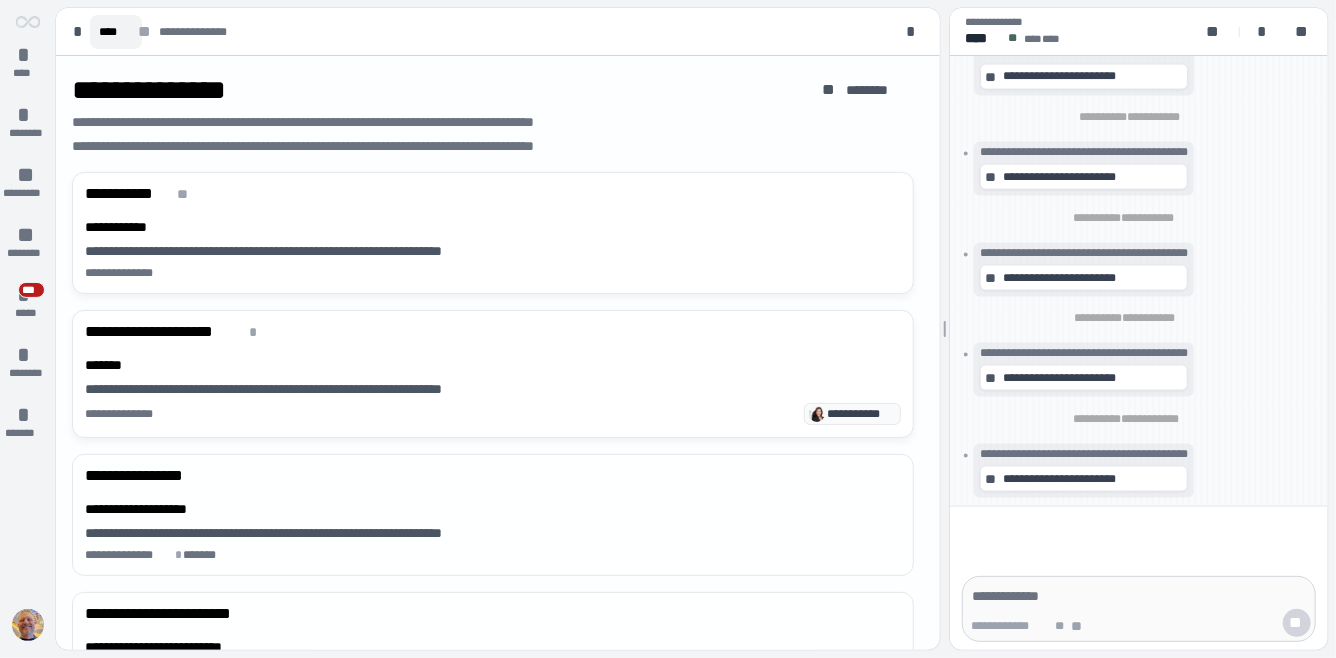 click on "****" at bounding box center (116, 32) 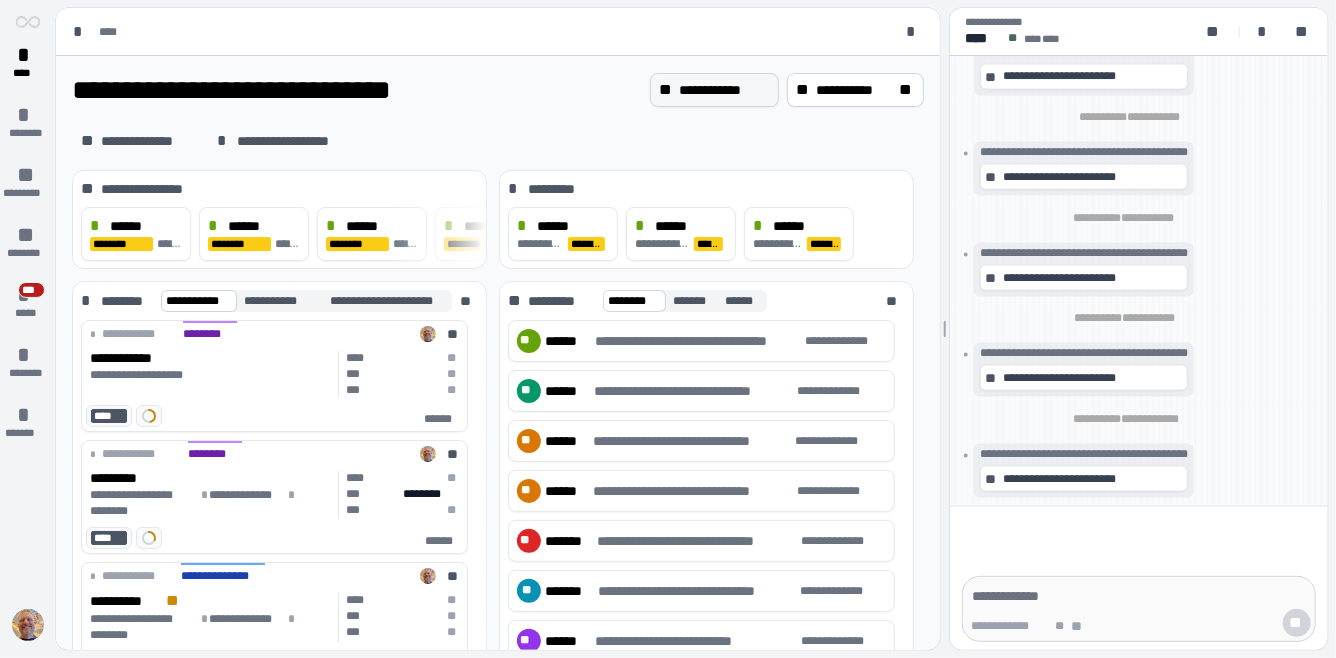 click on "**********" at bounding box center (724, 90) 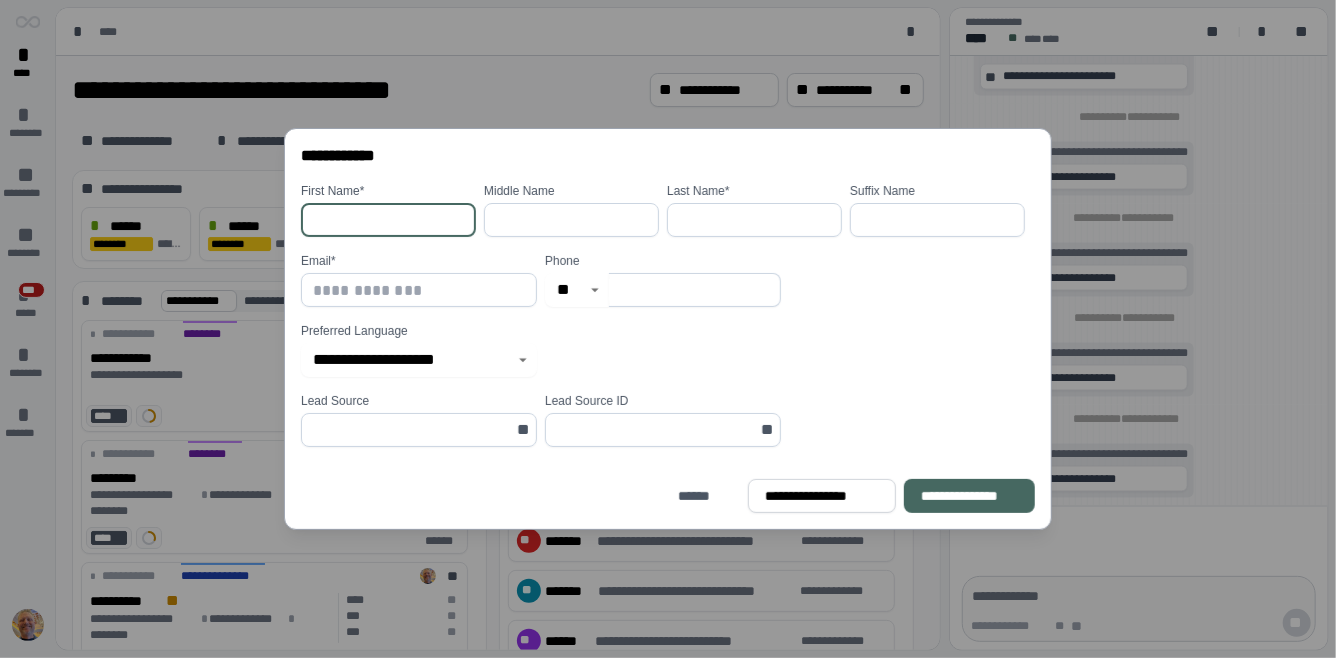 click at bounding box center [388, 220] 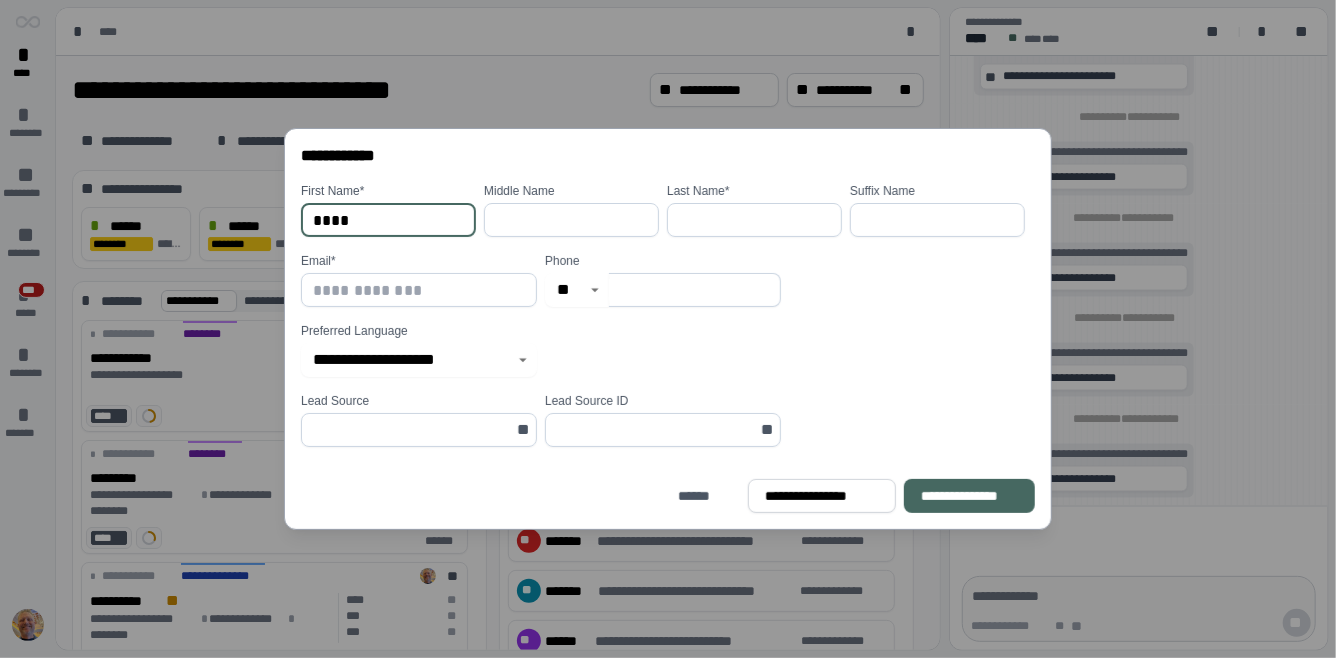 click at bounding box center (754, 220) 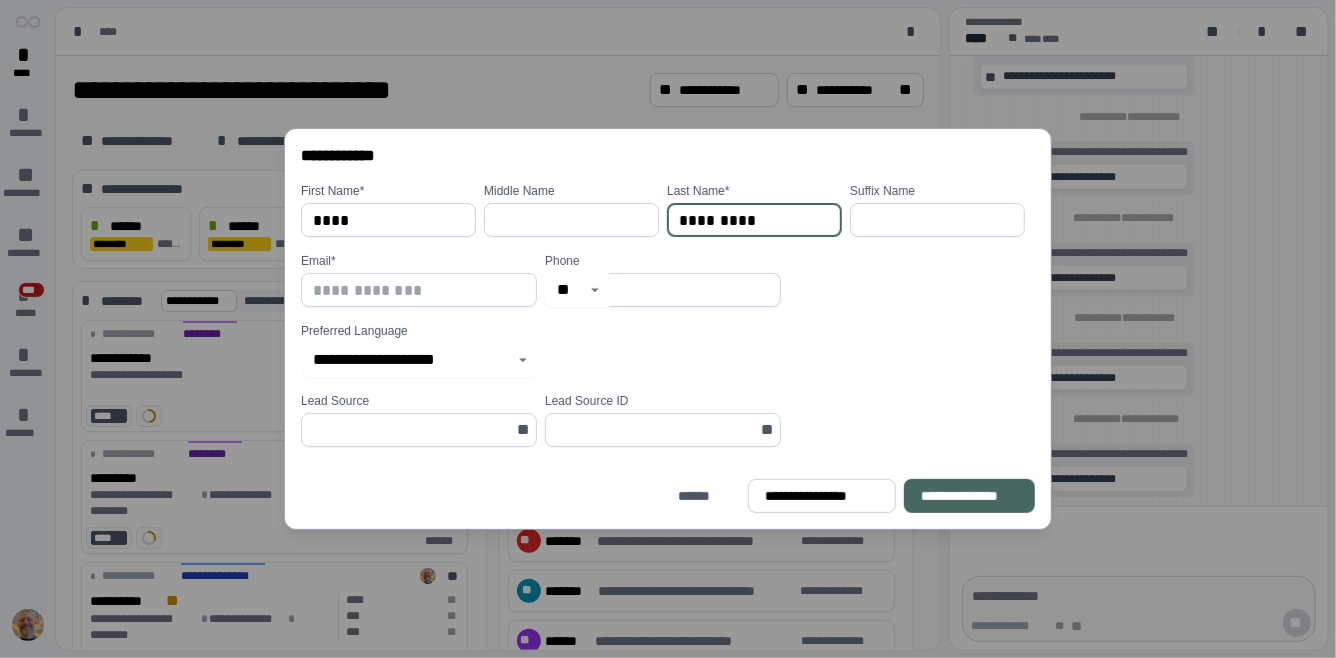 type on "*********" 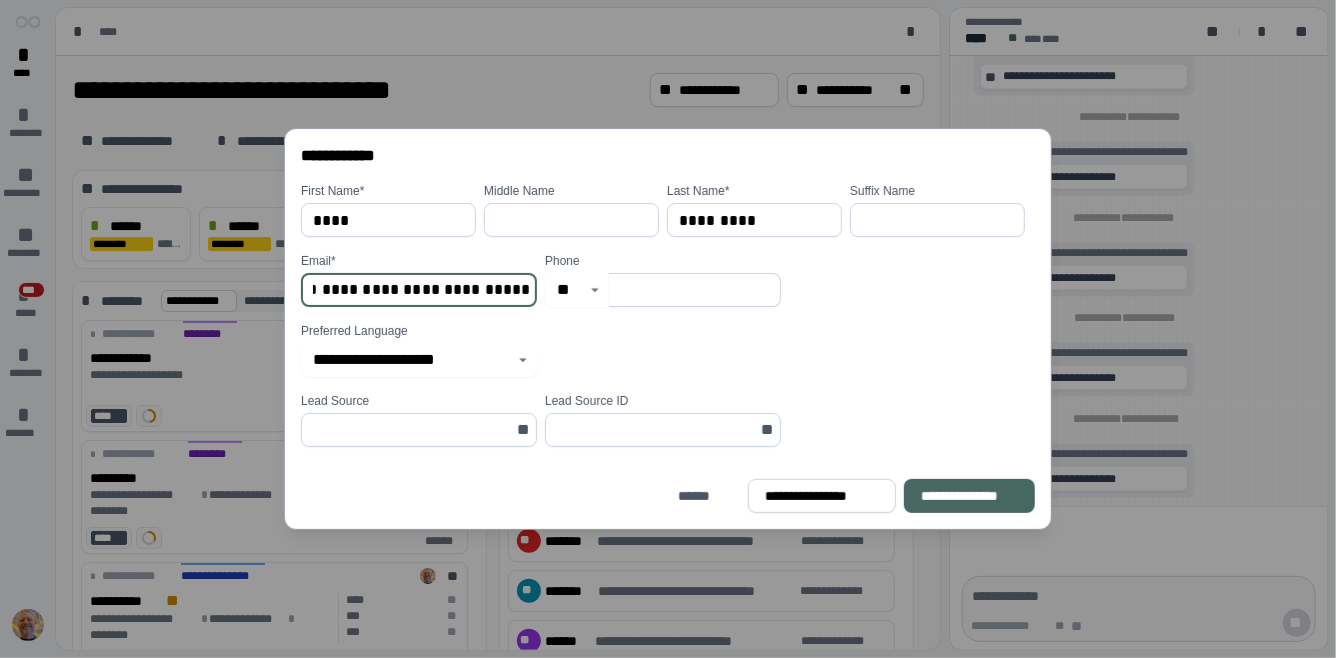 scroll, scrollTop: 0, scrollLeft: 46, axis: horizontal 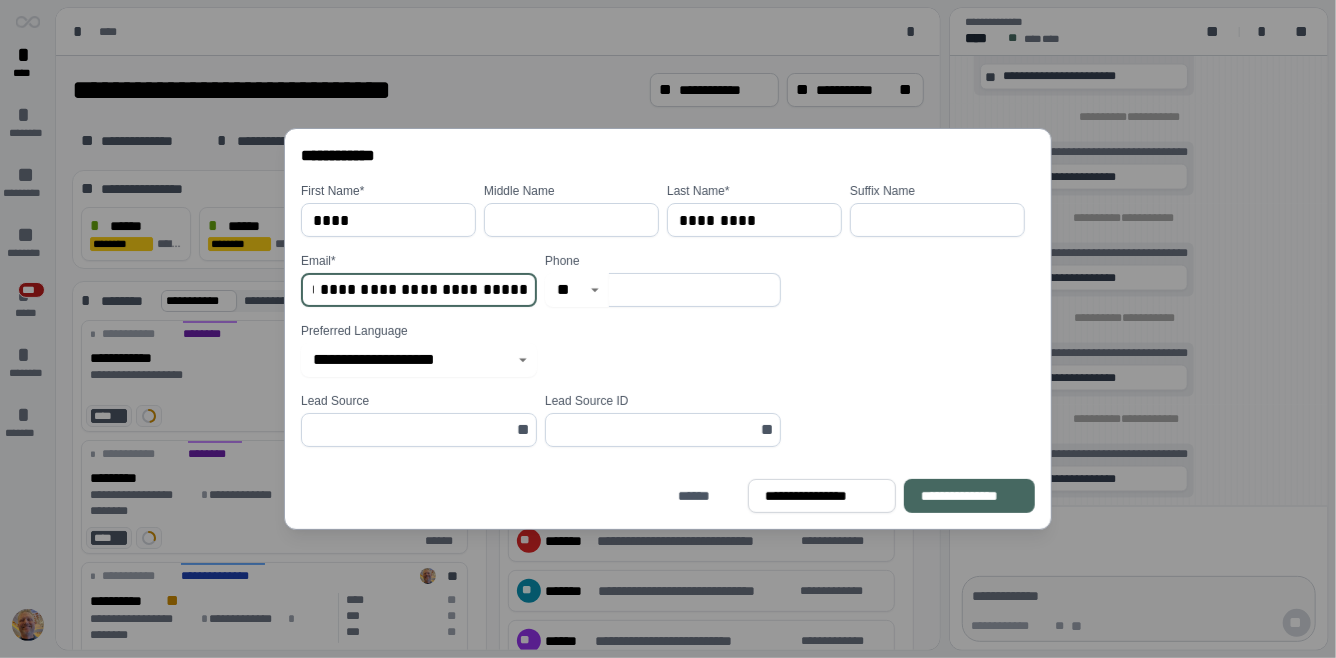 type on "**********" 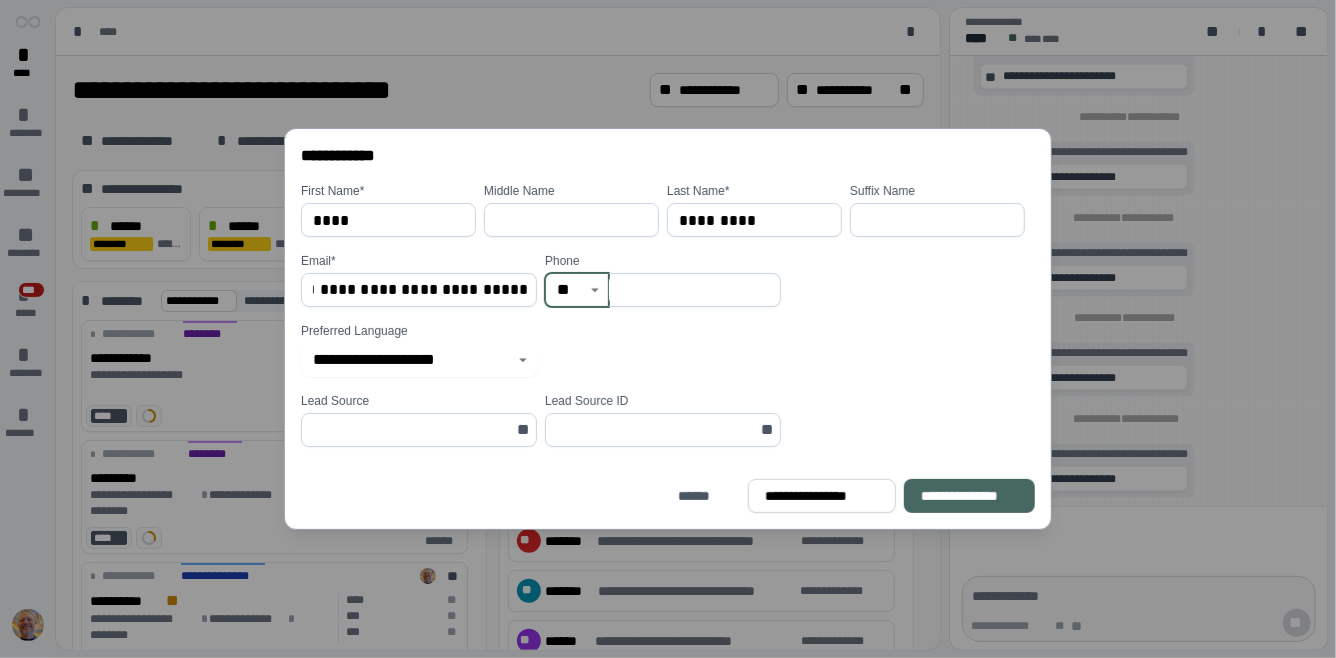 scroll, scrollTop: 0, scrollLeft: 0, axis: both 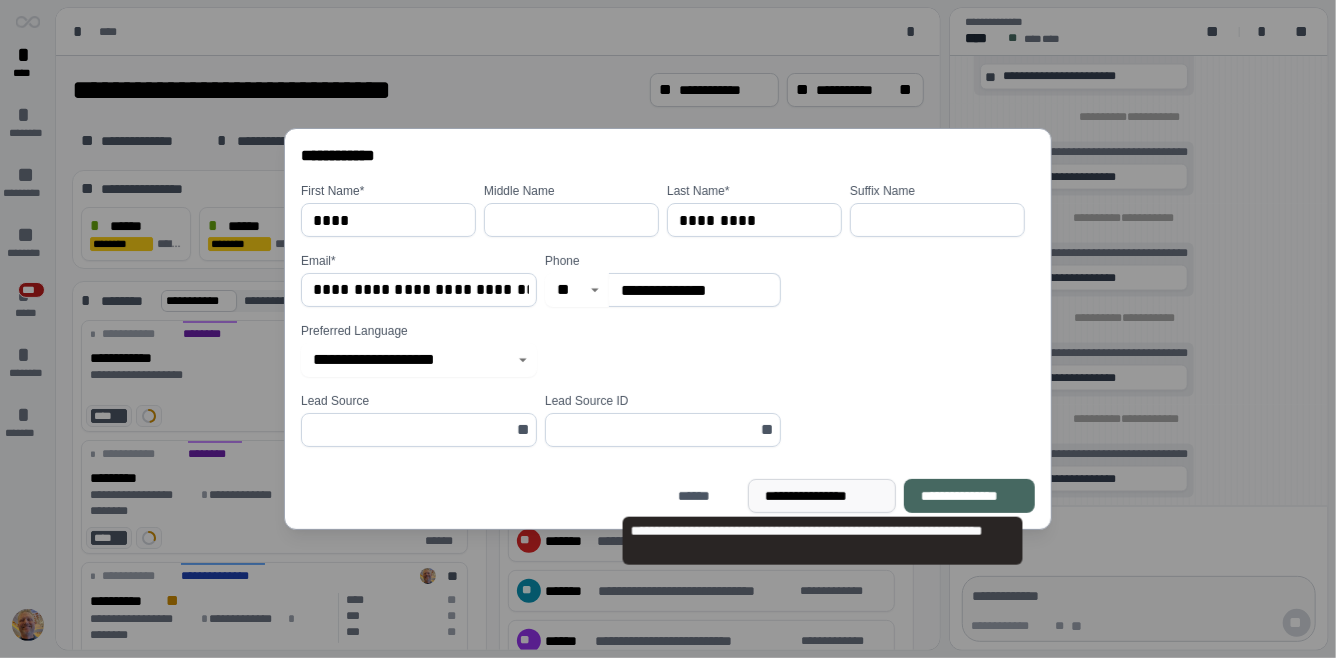 type on "**********" 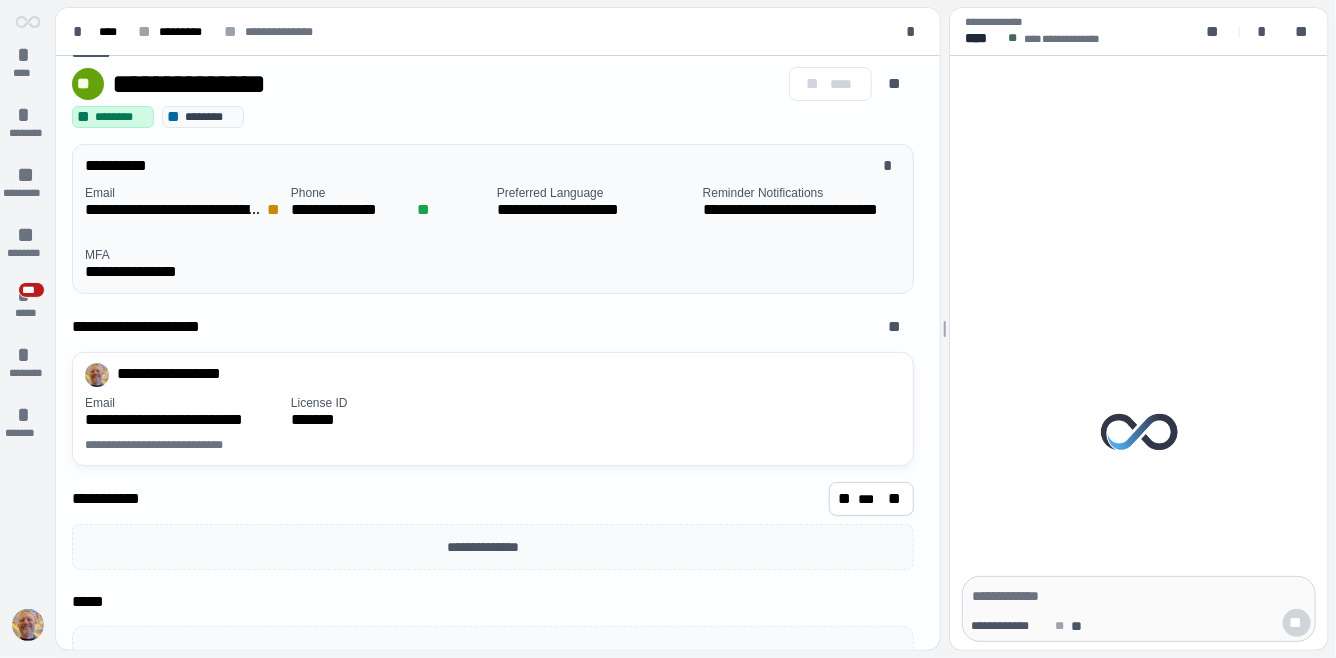 scroll, scrollTop: 78, scrollLeft: 0, axis: vertical 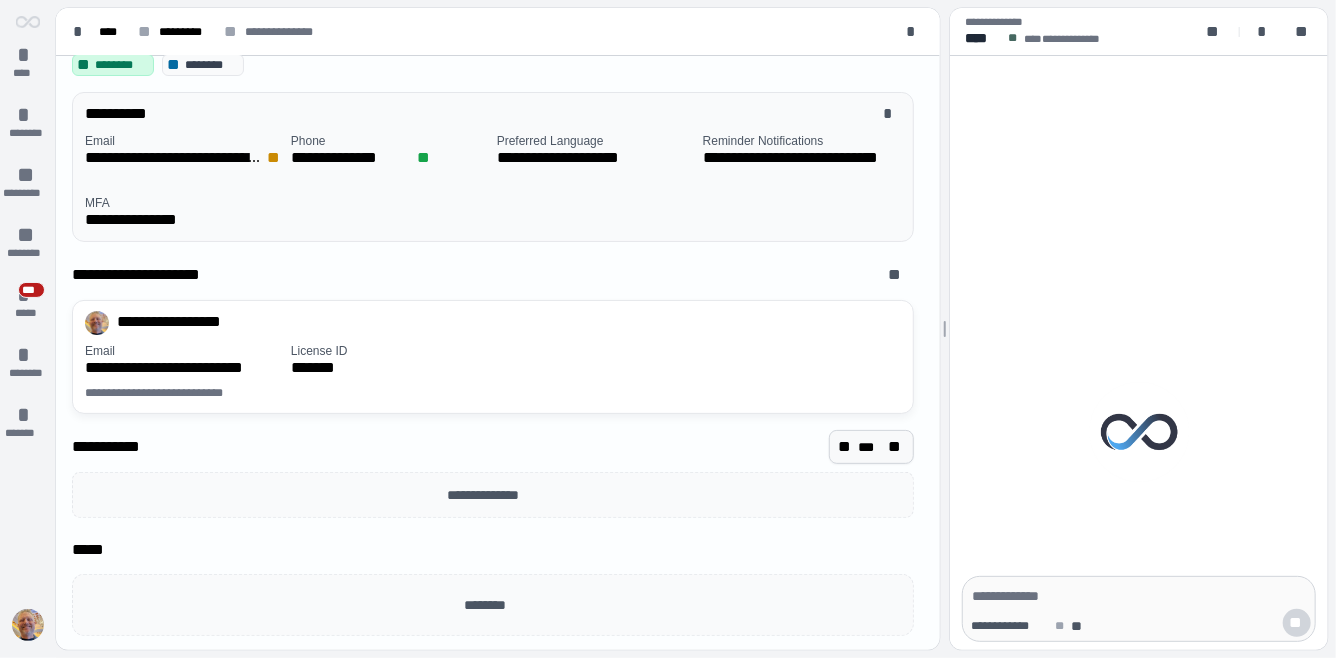 click on "** *** **" at bounding box center (871, 447) 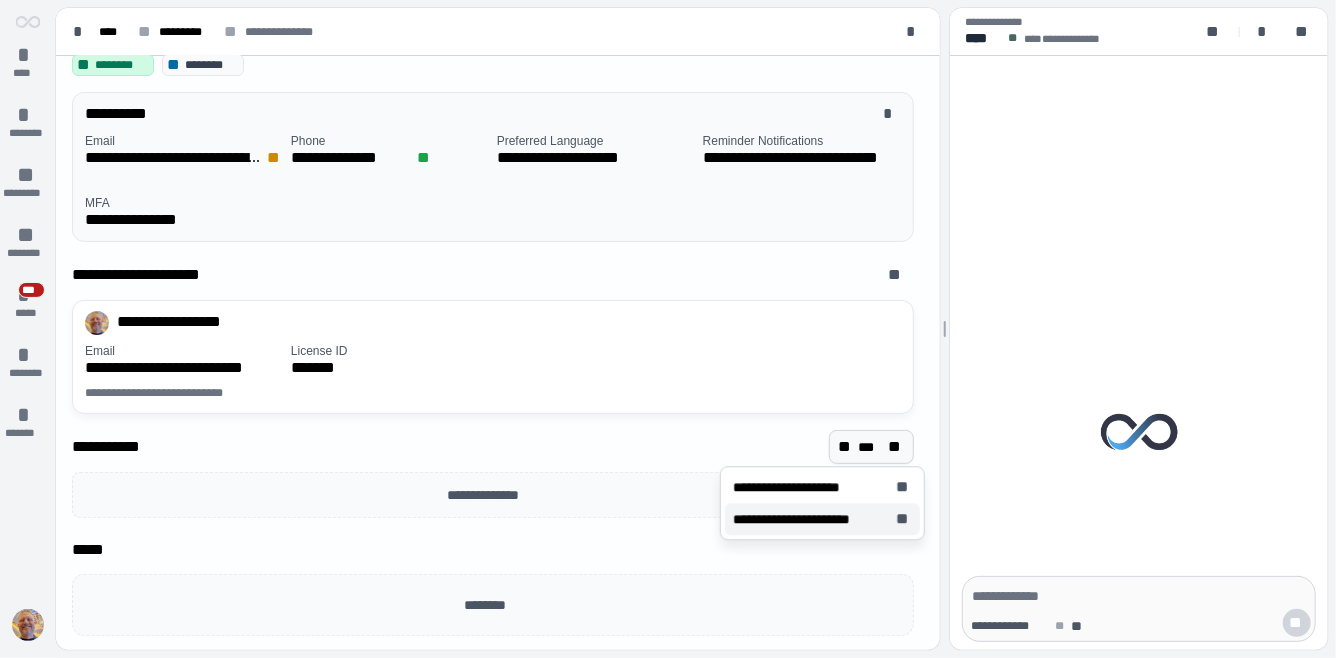 click on "**********" at bounding box center (810, 519) 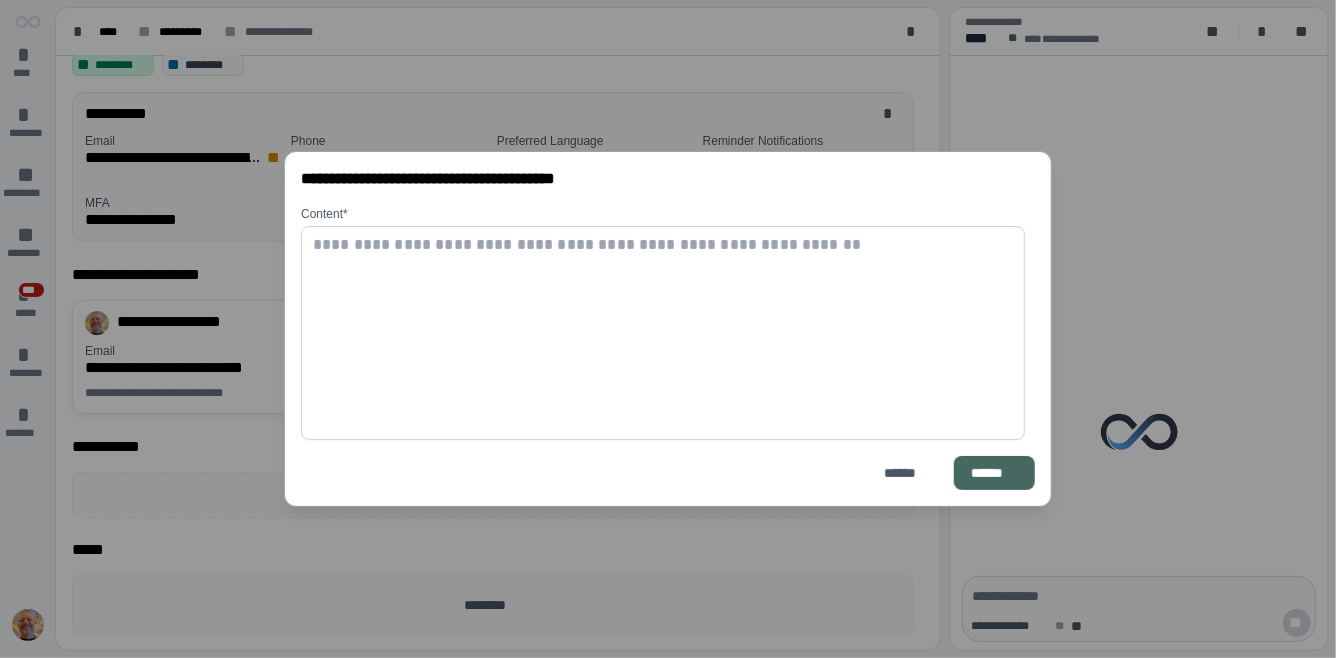 click at bounding box center [663, 333] 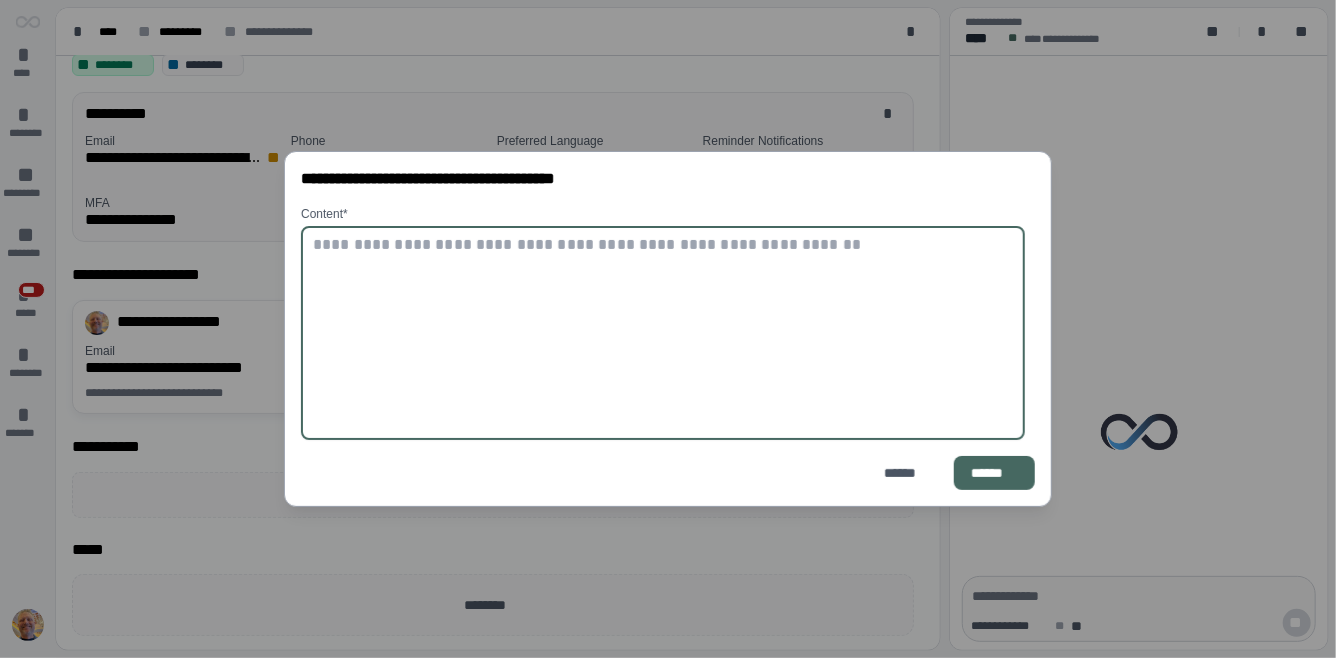 paste on "**********" 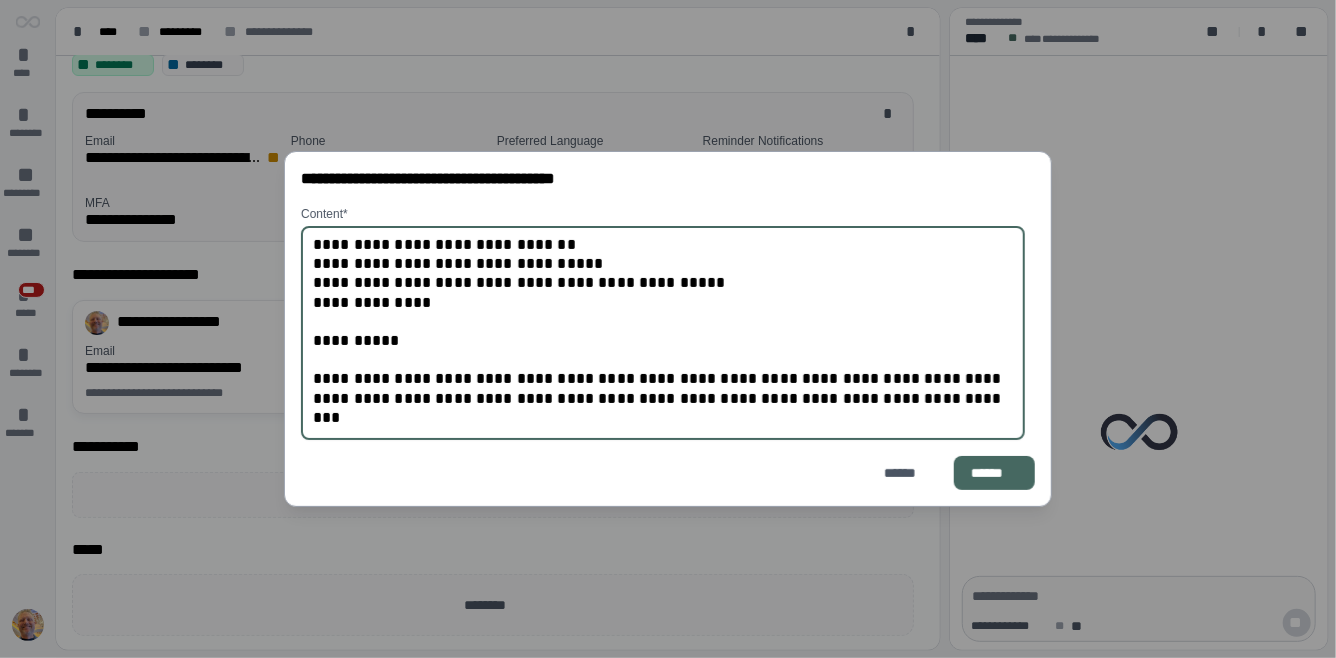 scroll, scrollTop: 3922, scrollLeft: 0, axis: vertical 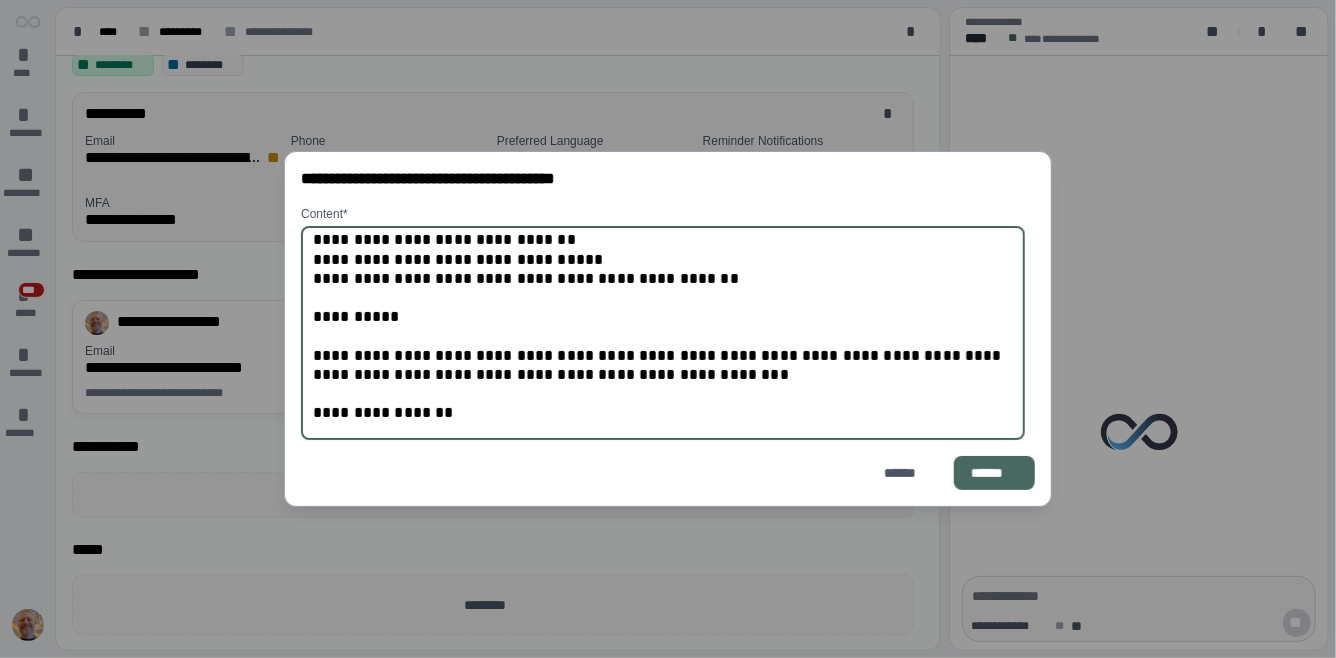 type on "**********" 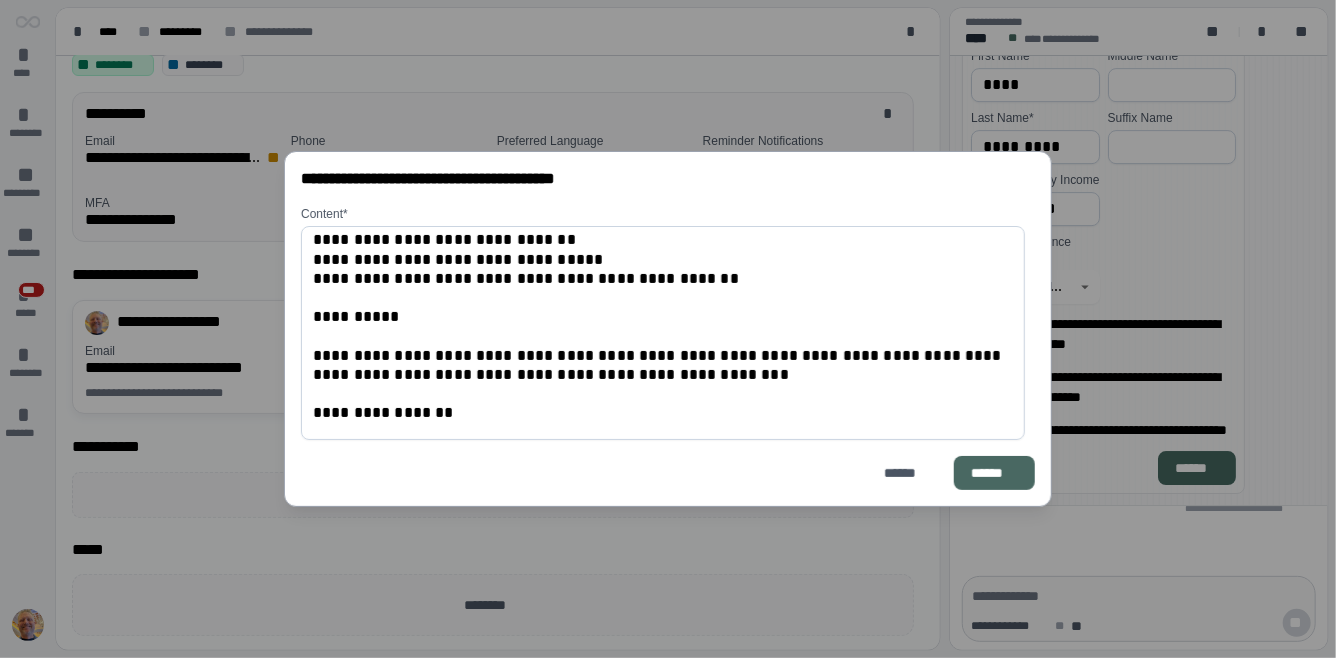 type on "*********" 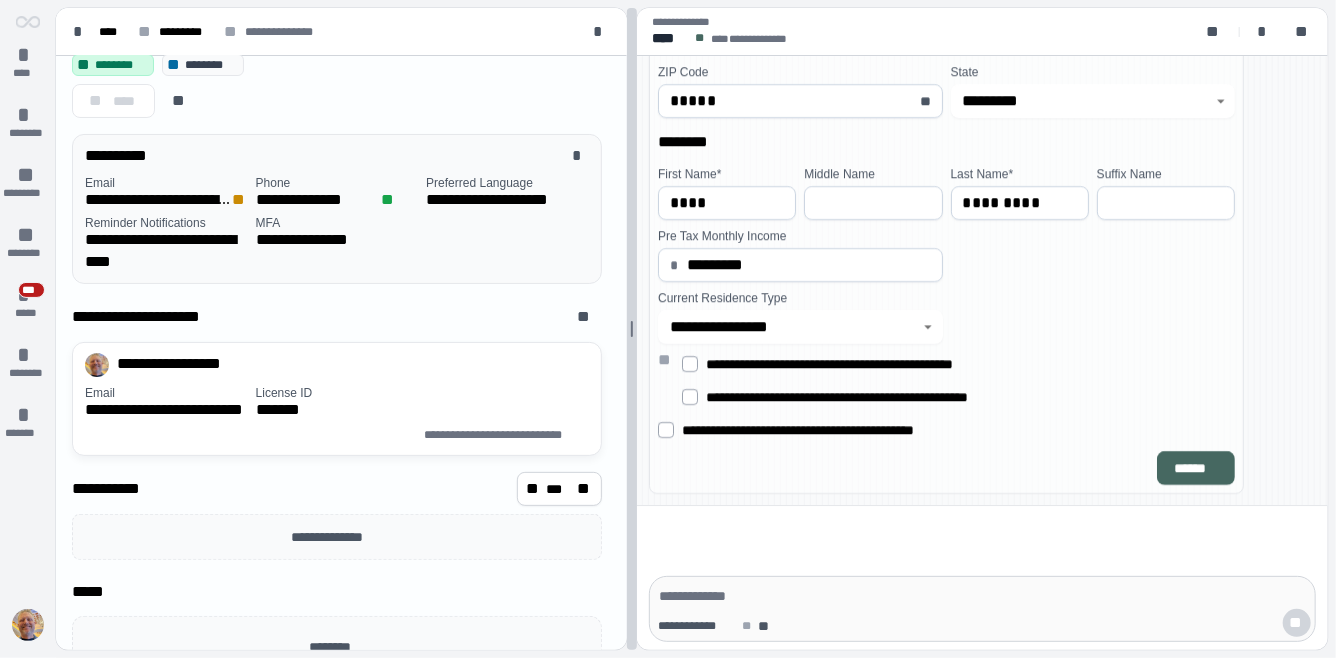 click at bounding box center [632, 329] 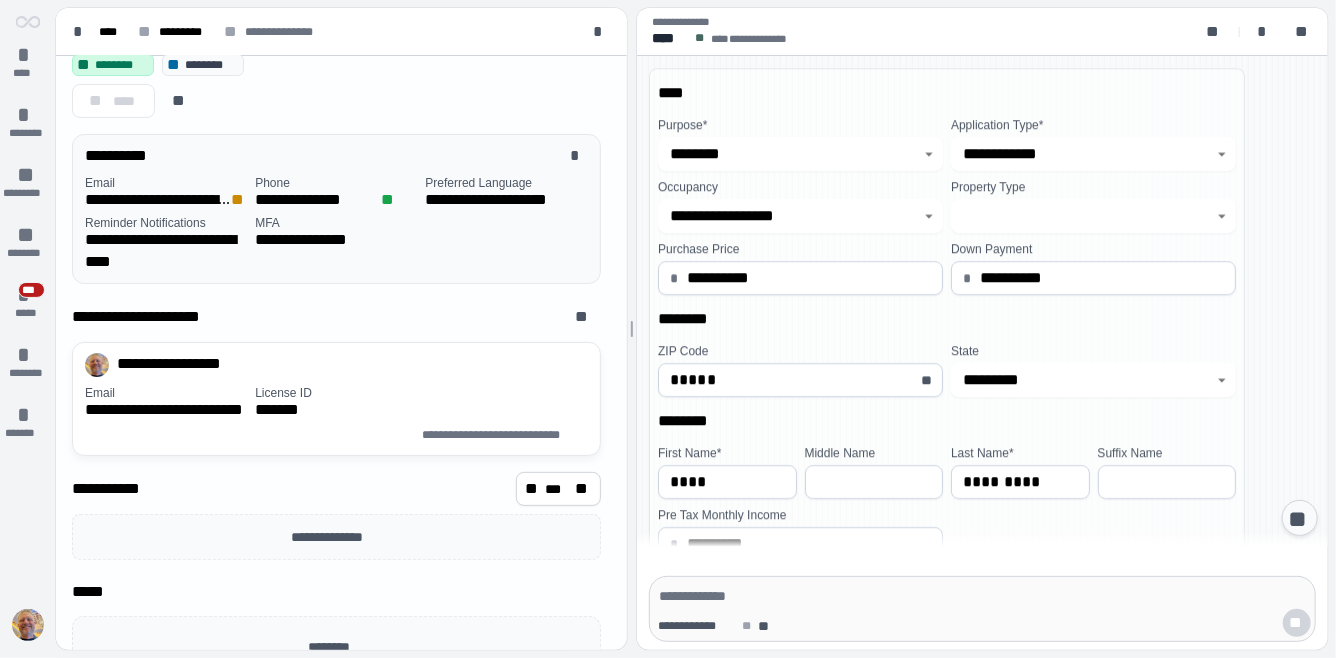 scroll, scrollTop: 276, scrollLeft: 0, axis: vertical 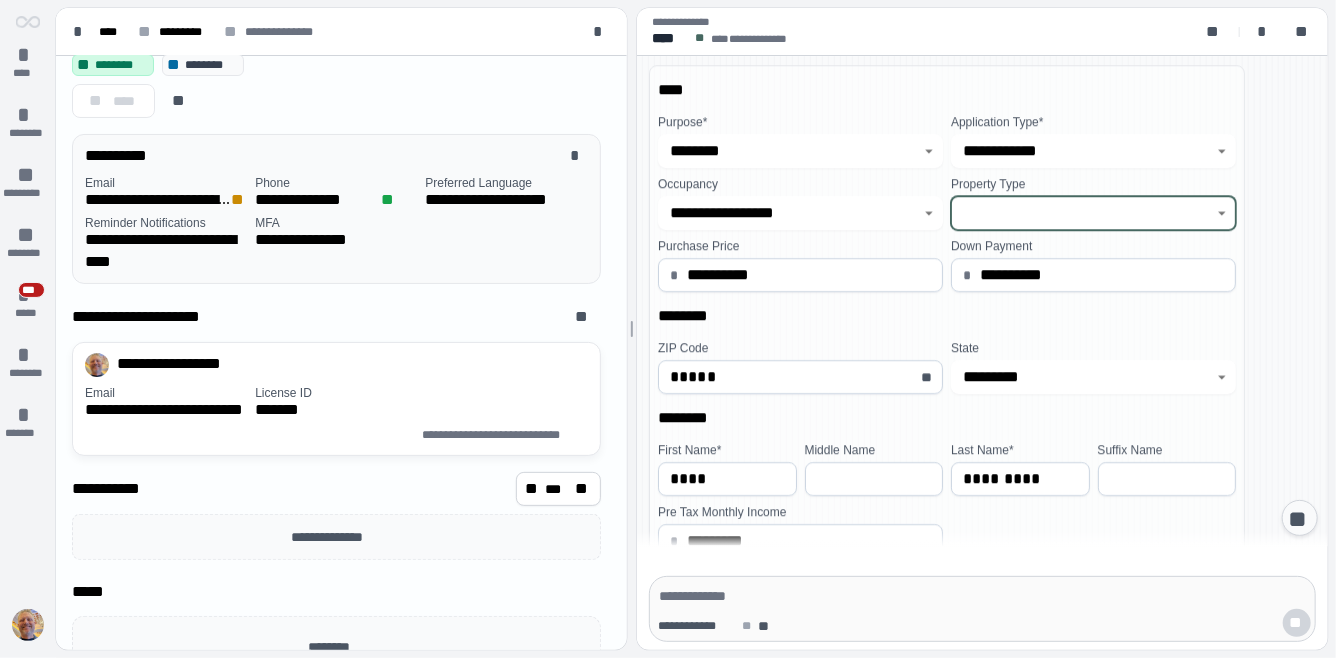 click at bounding box center (1082, 213) 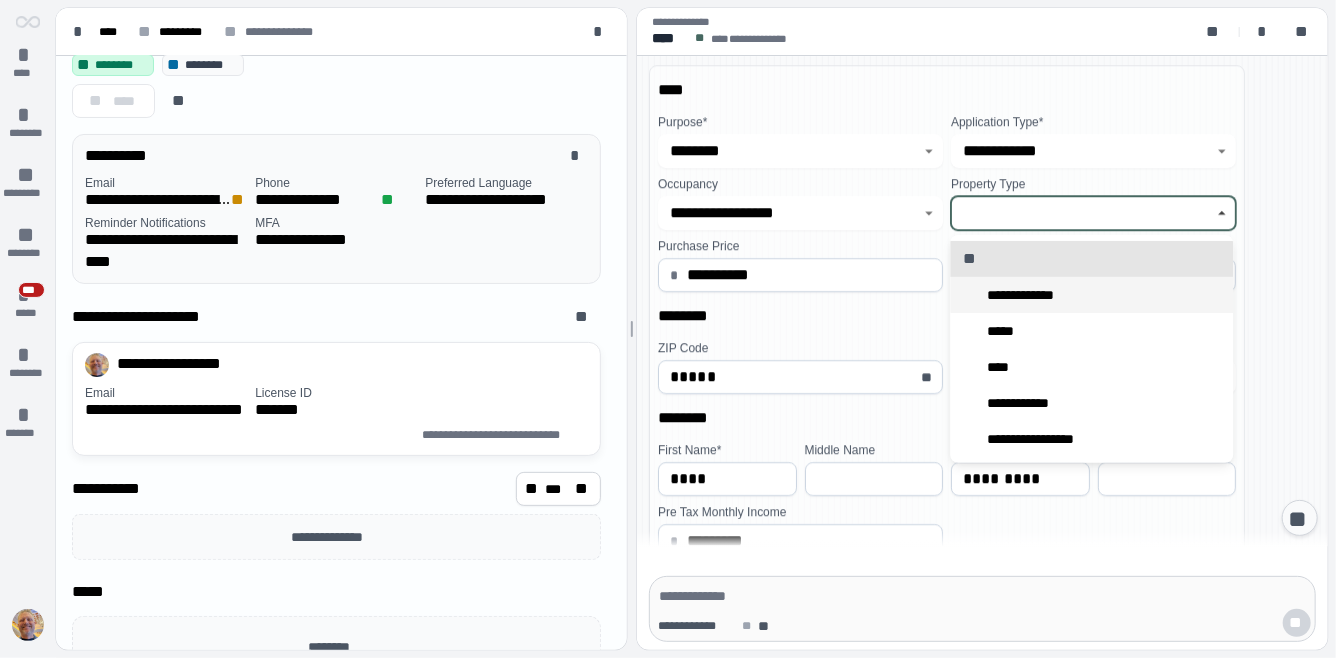 click on "**********" at bounding box center [1029, 295] 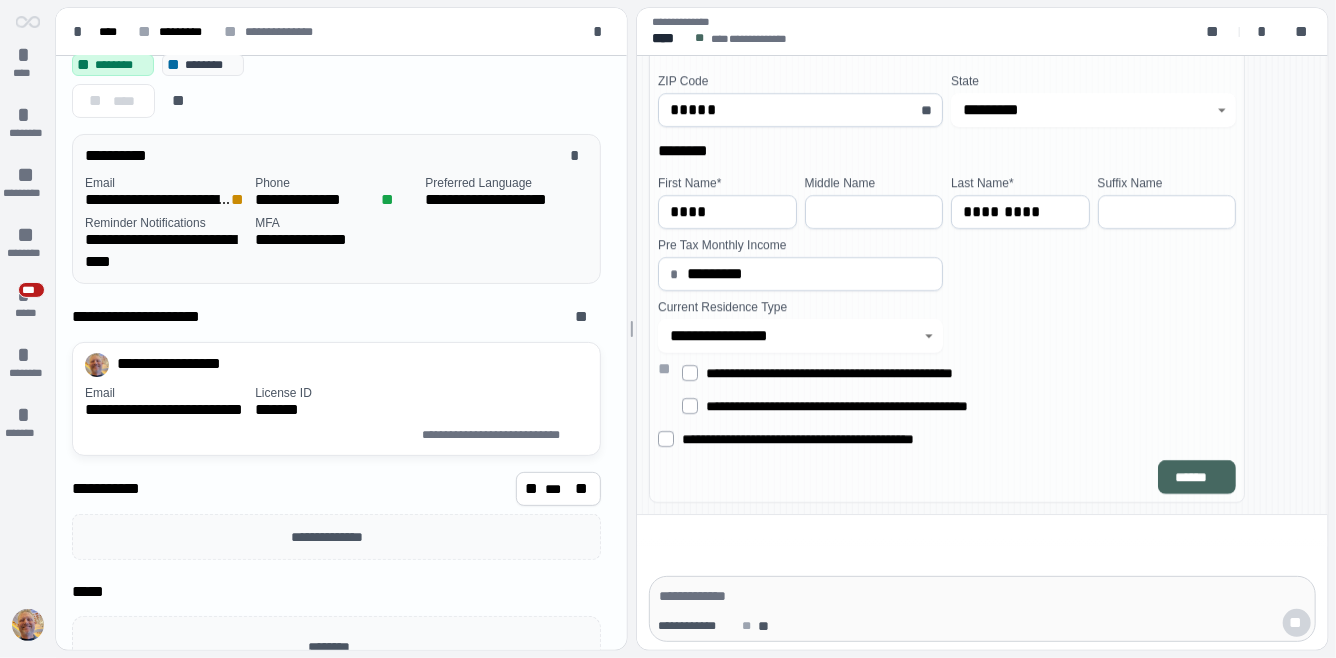 scroll, scrollTop: 0, scrollLeft: 0, axis: both 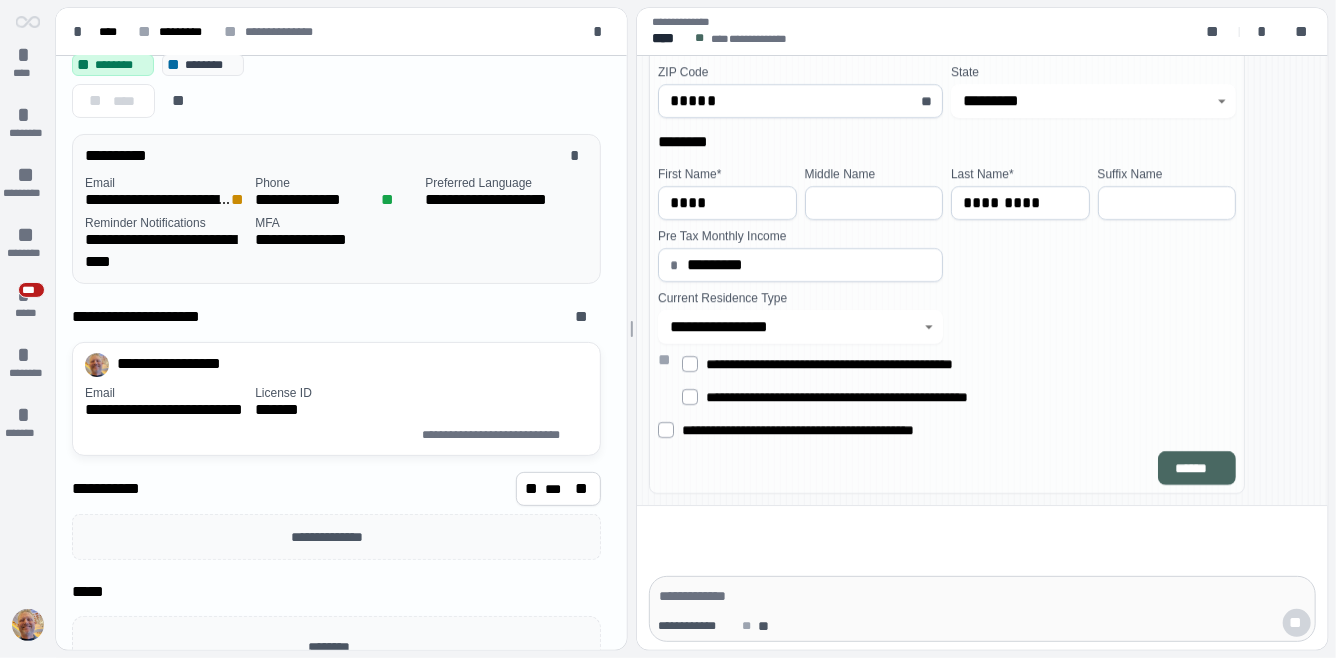 click on "******" at bounding box center [1197, 468] 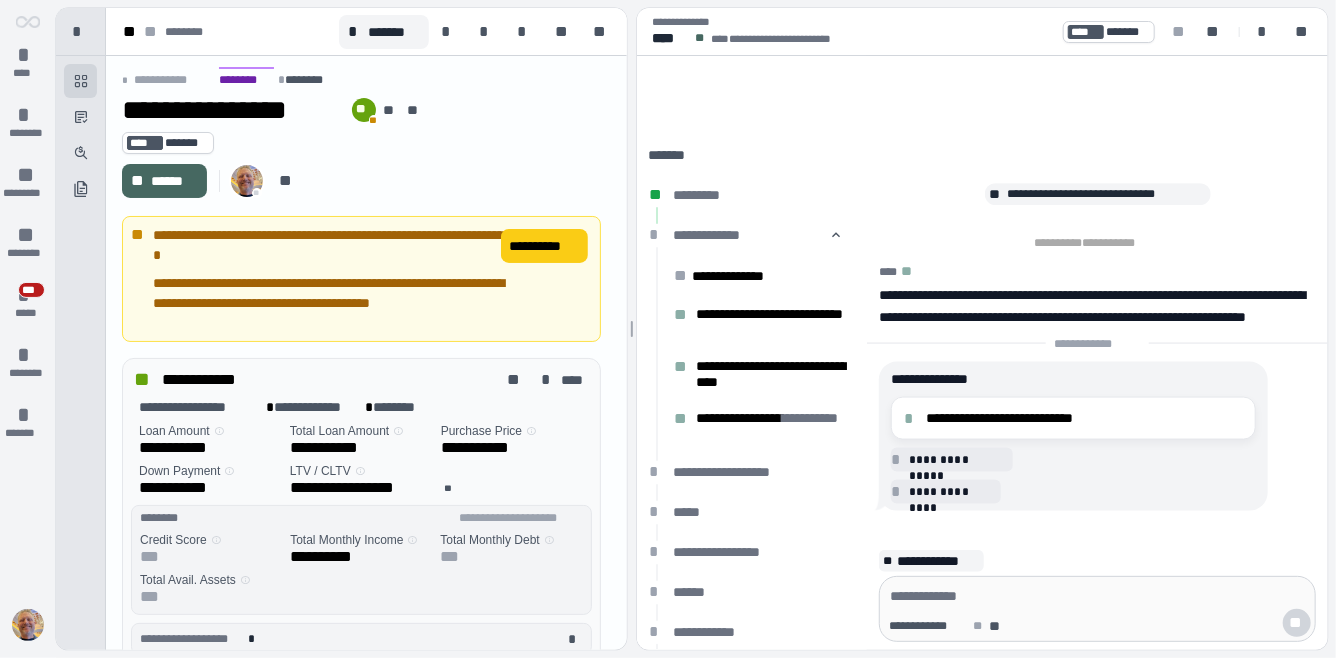 click on "**********" at bounding box center [361, 279] 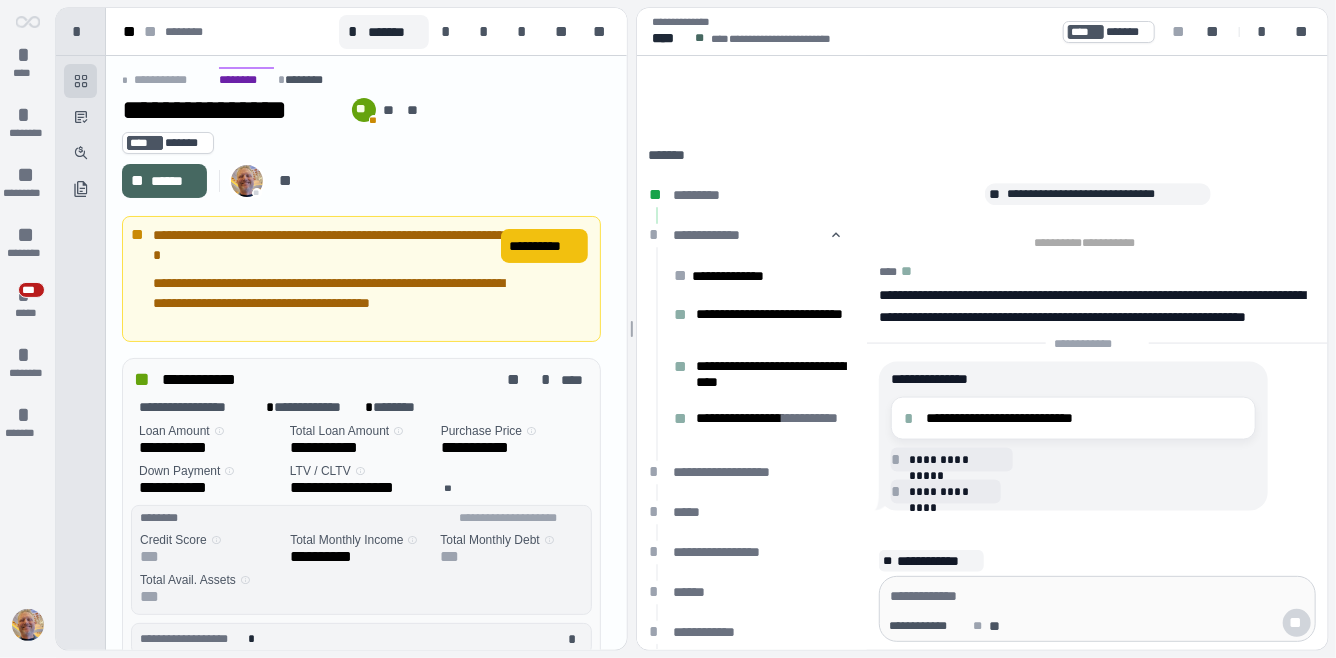 click on "**********" at bounding box center [544, 246] 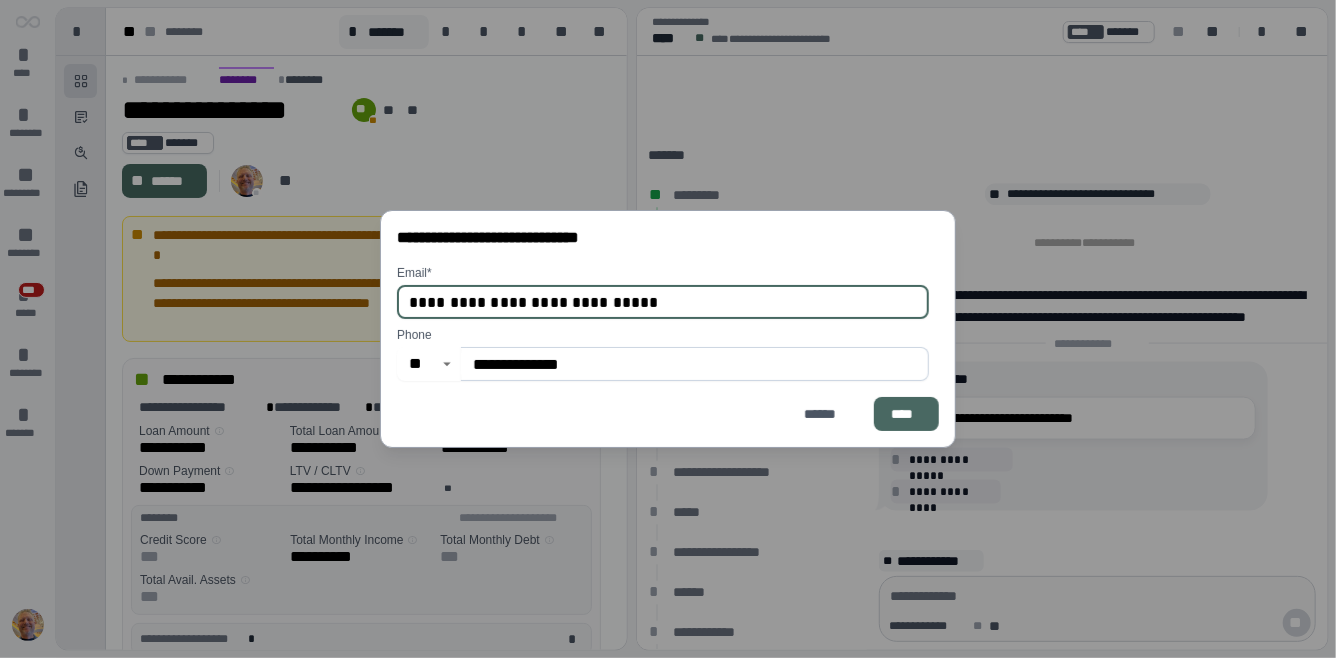 click on "****" at bounding box center [906, 414] 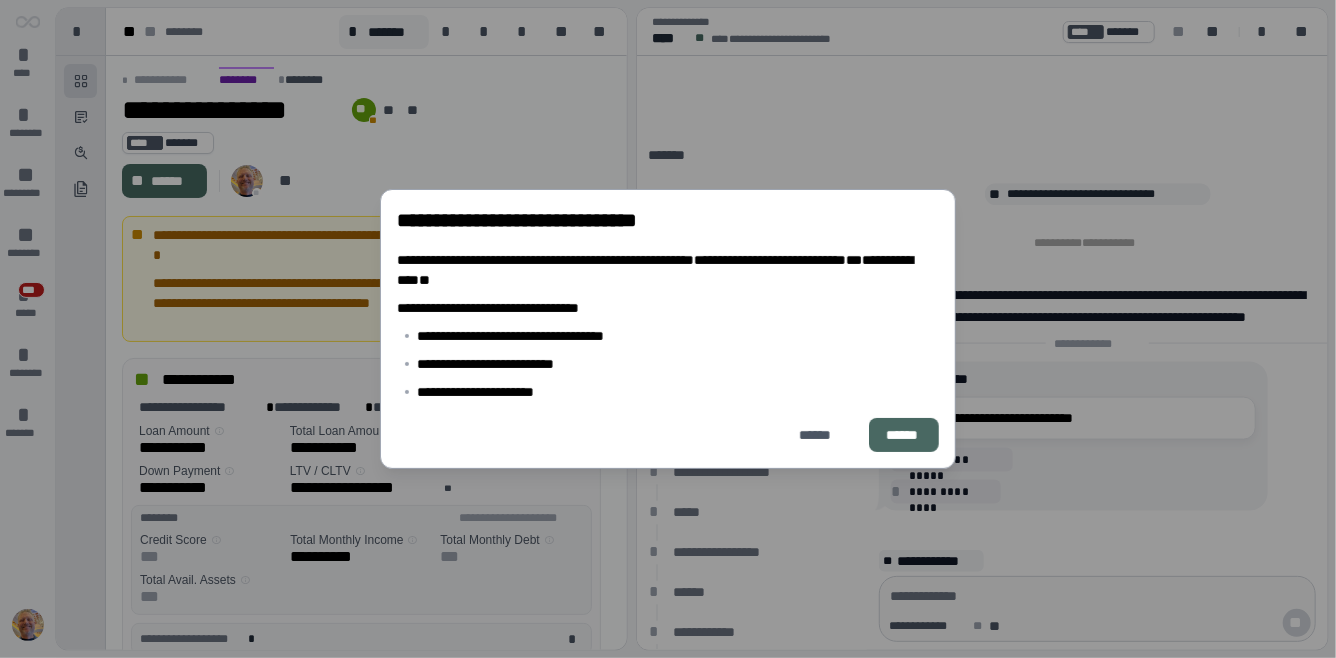 click on "******" at bounding box center (904, 435) 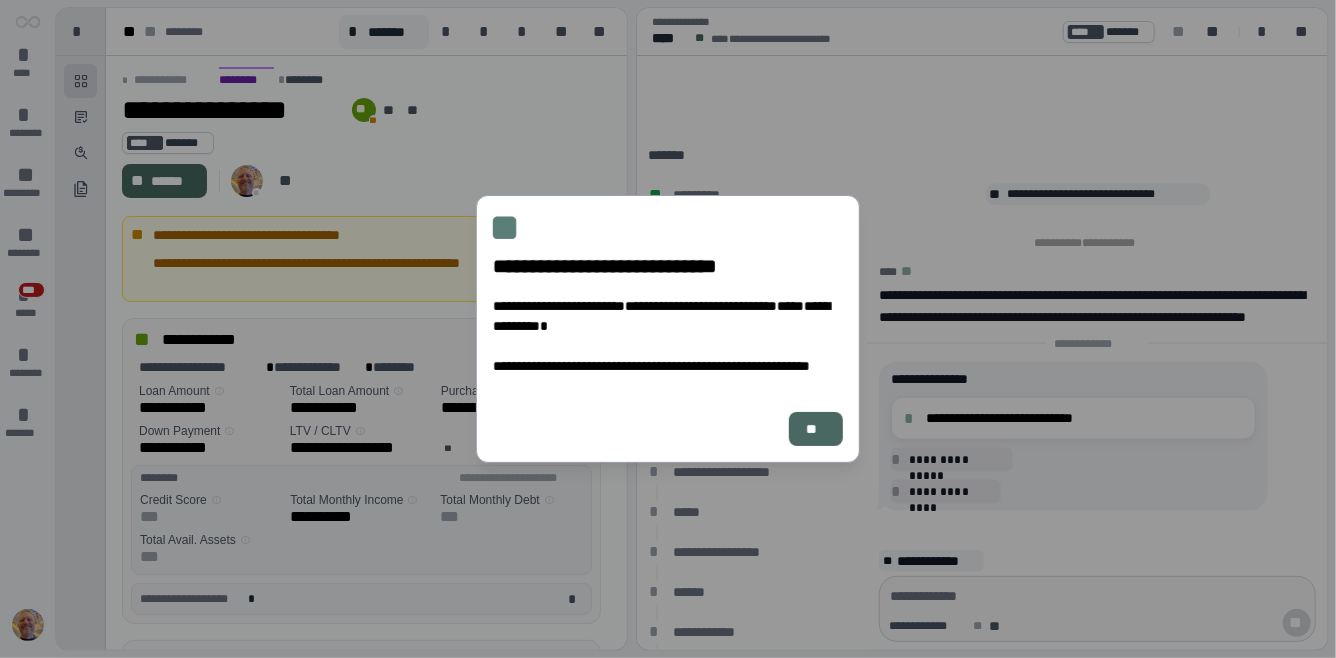 click on "**" at bounding box center [816, 429] 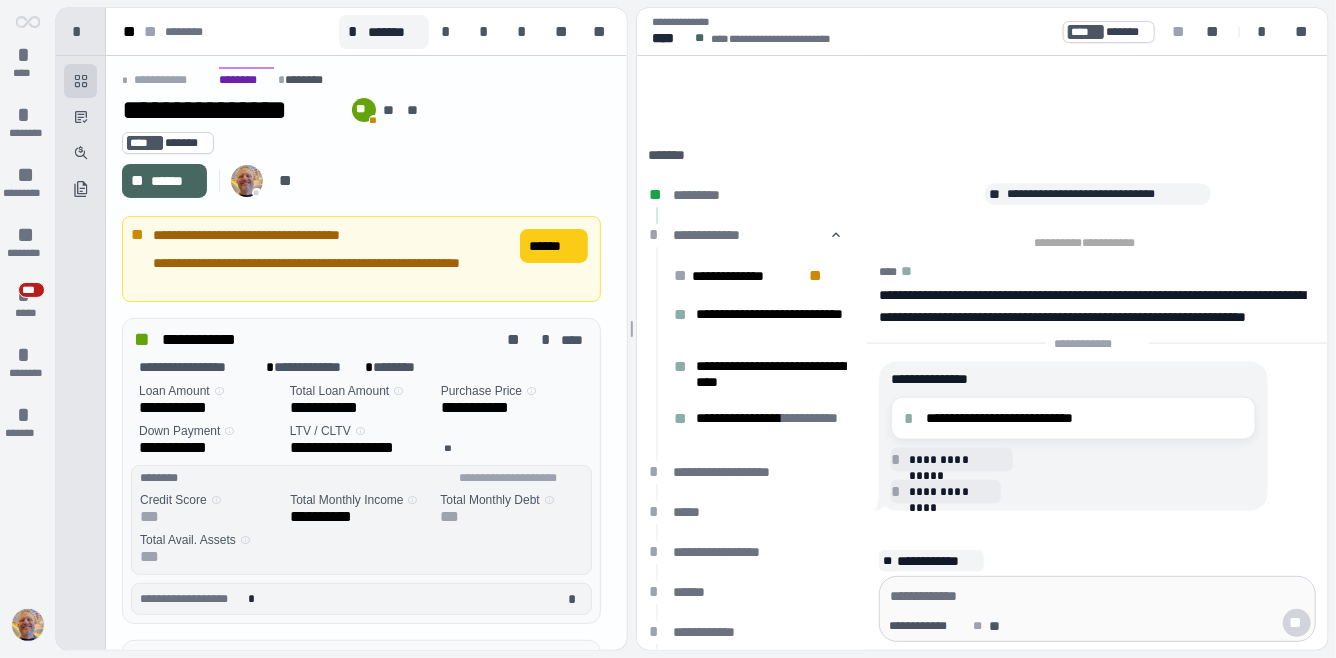 click at bounding box center (28, 625) 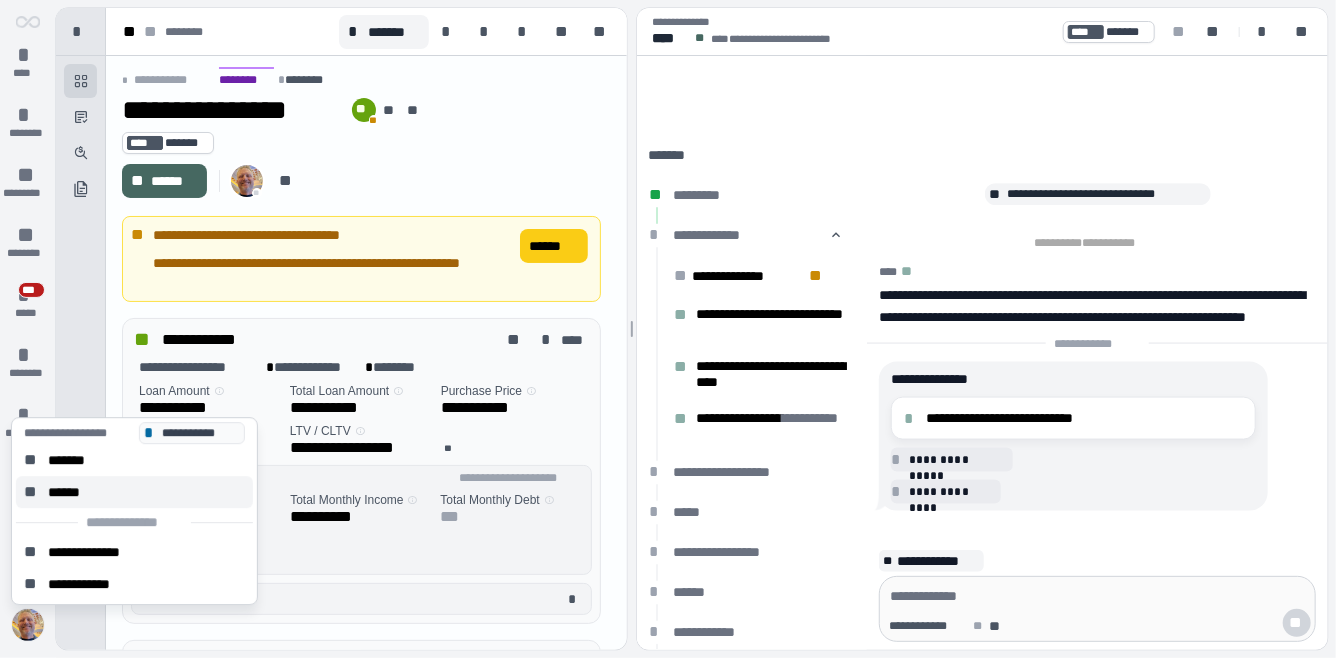 click on "** ******" at bounding box center (134, 492) 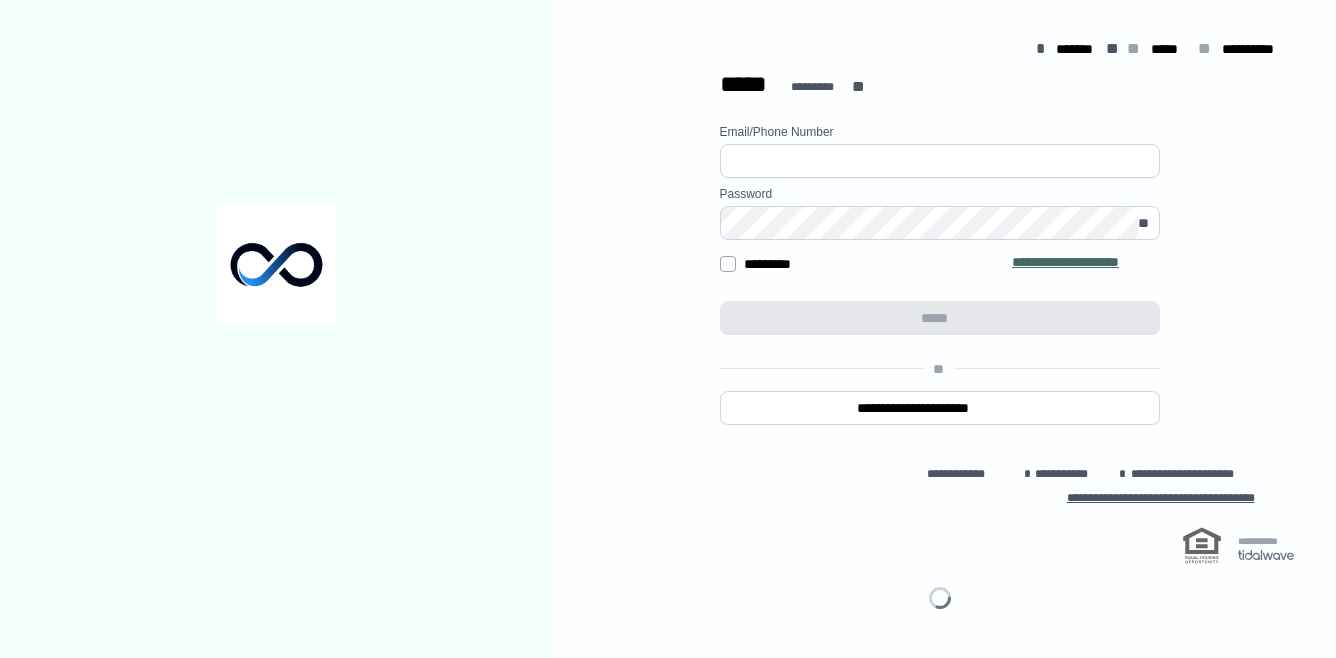 scroll, scrollTop: 0, scrollLeft: 0, axis: both 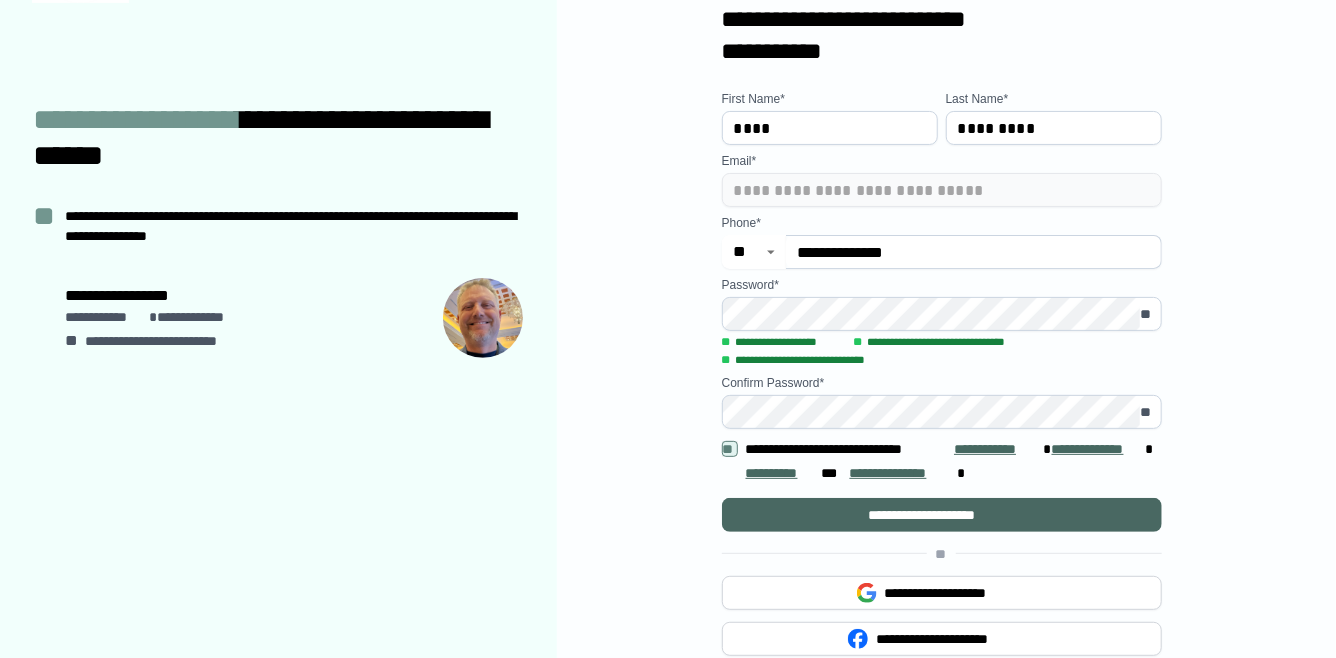 click on "**********" at bounding box center (942, 515) 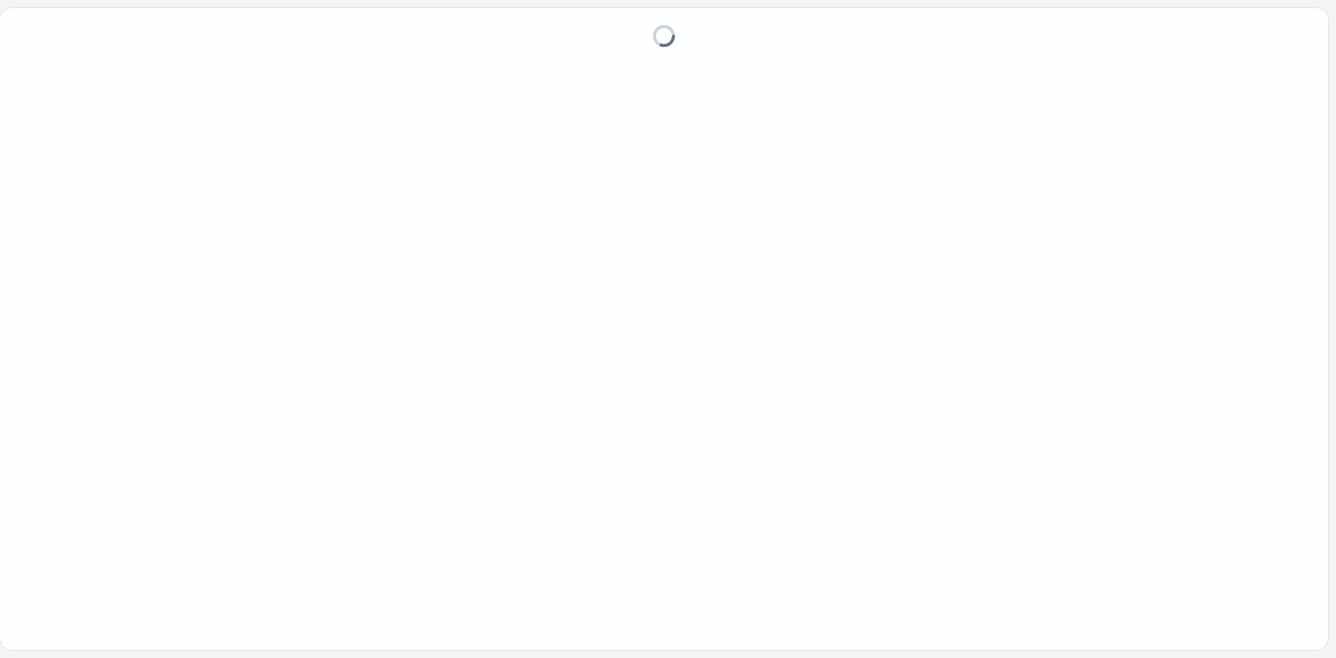 scroll, scrollTop: 0, scrollLeft: 0, axis: both 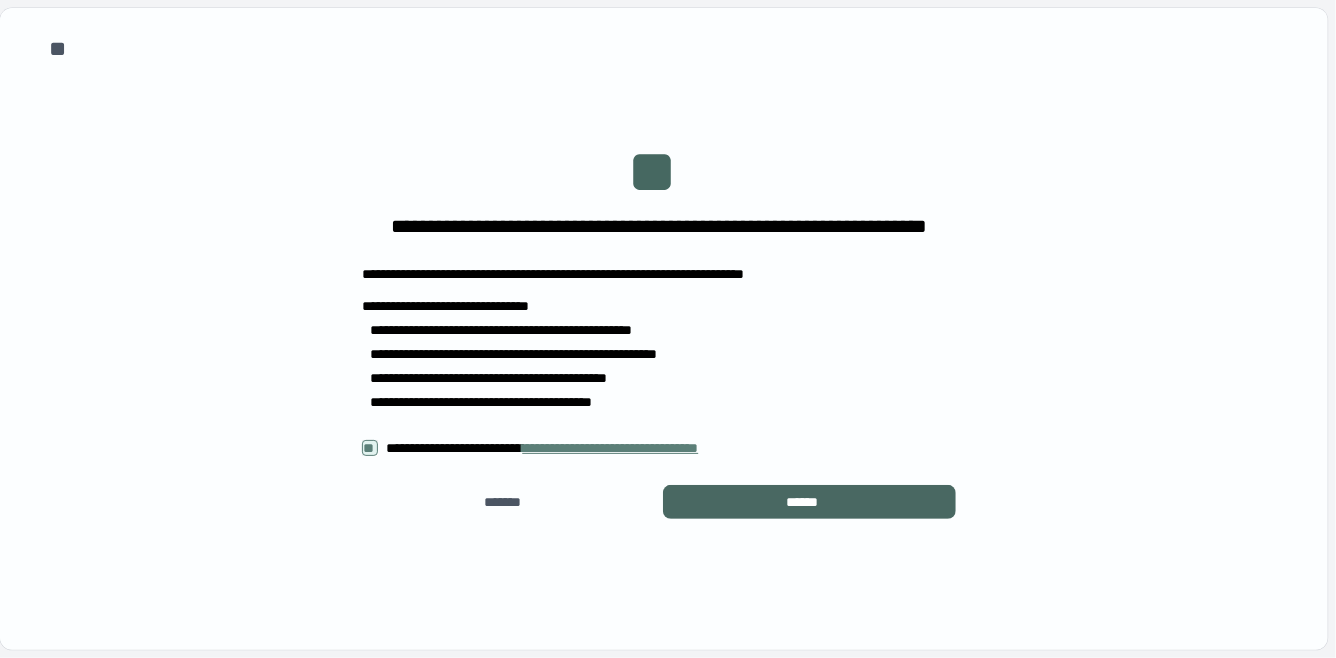 click on "******" at bounding box center (809, 502) 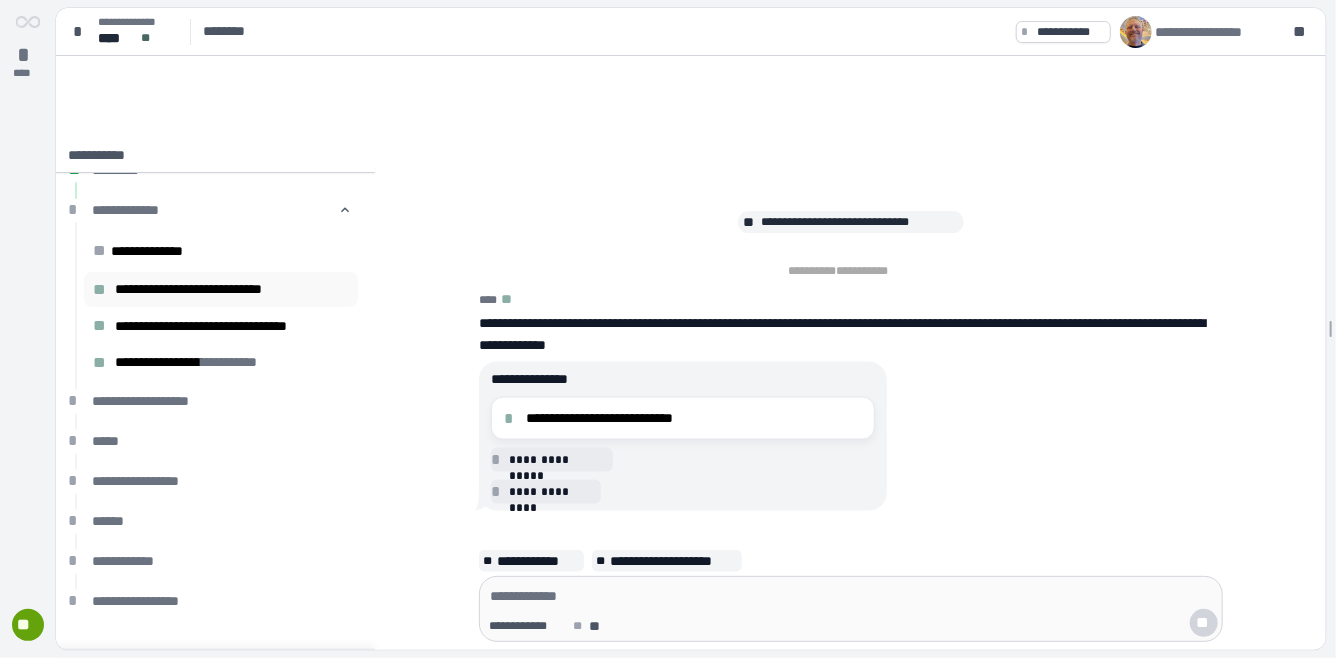 scroll, scrollTop: 0, scrollLeft: 0, axis: both 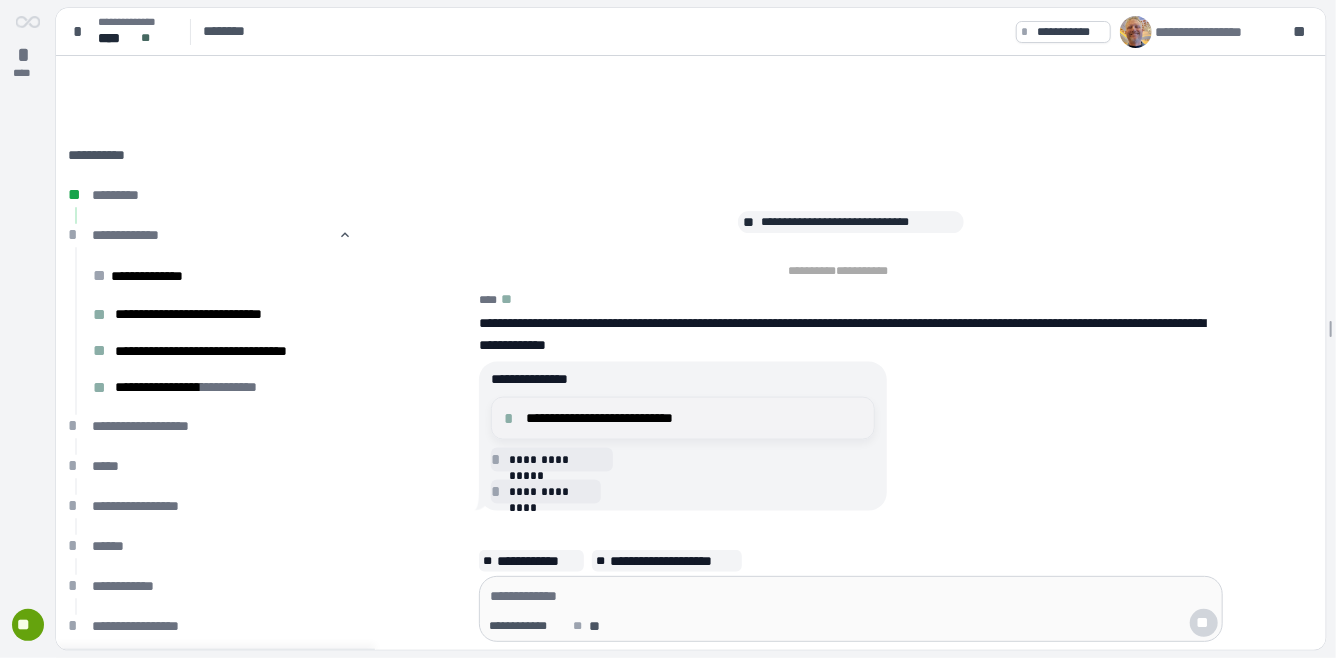 click on "**********" at bounding box center (694, 418) 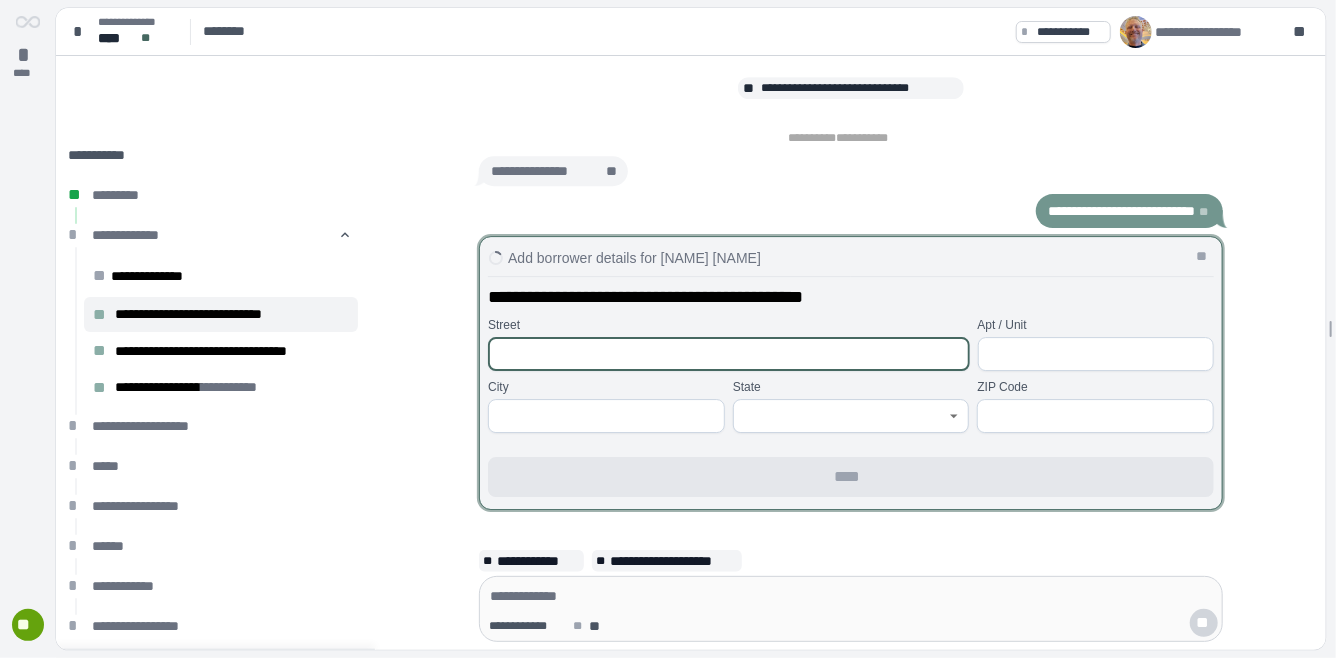 click at bounding box center [728, 354] 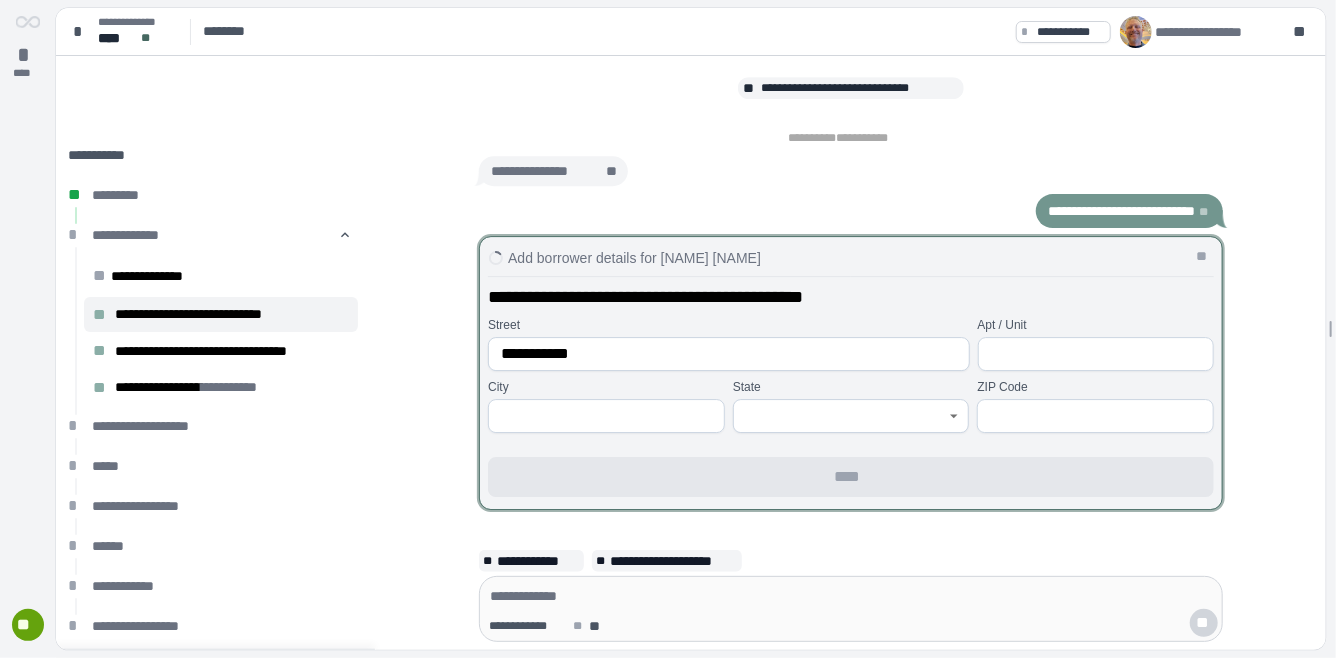 type on "**********" 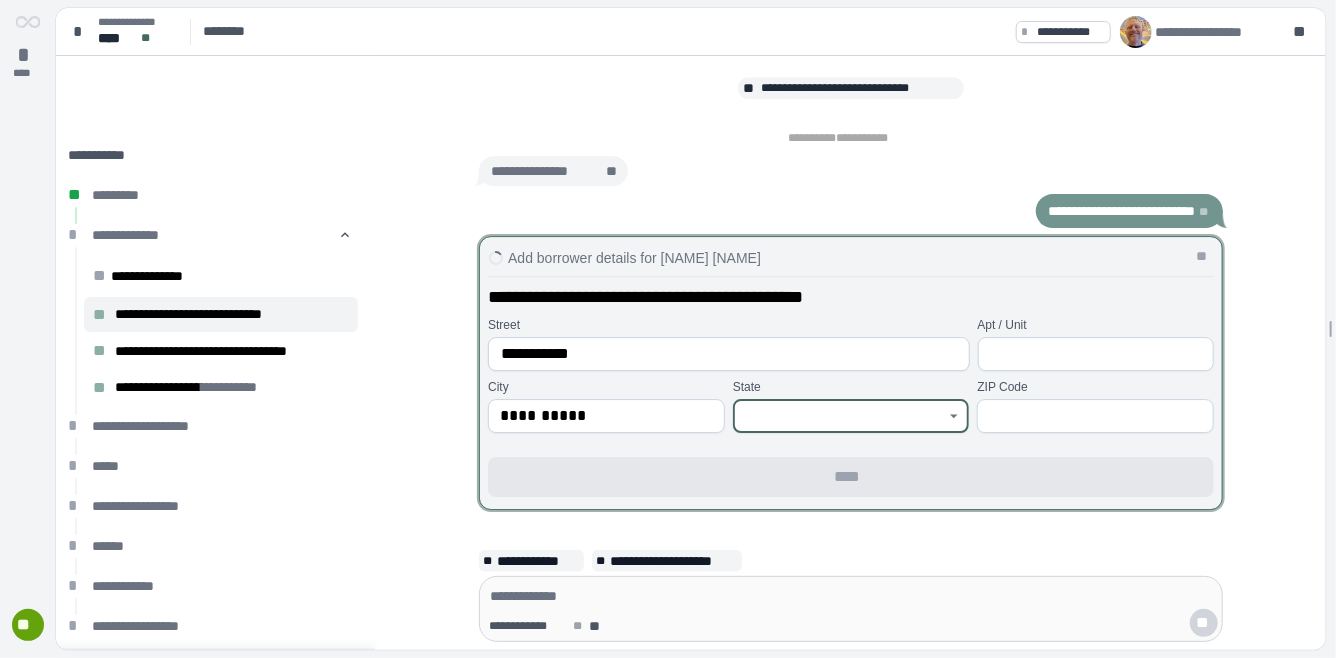 type on "**********" 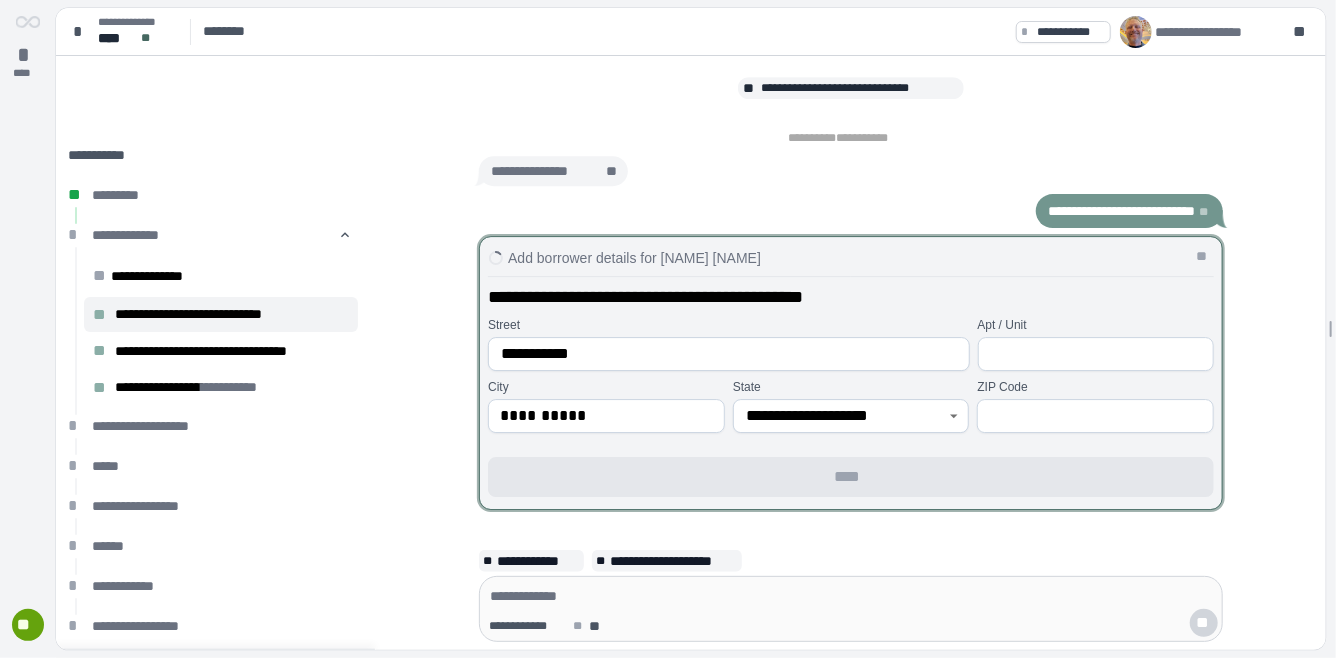 type on "*****" 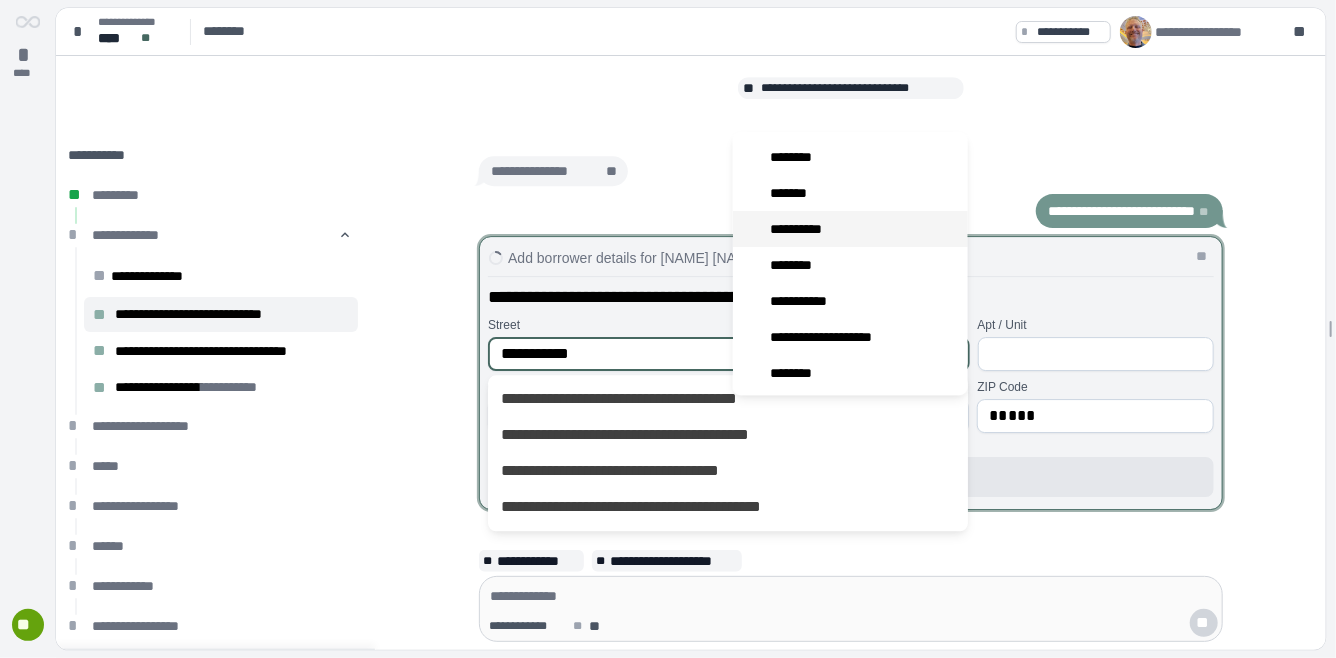 scroll, scrollTop: 123, scrollLeft: 0, axis: vertical 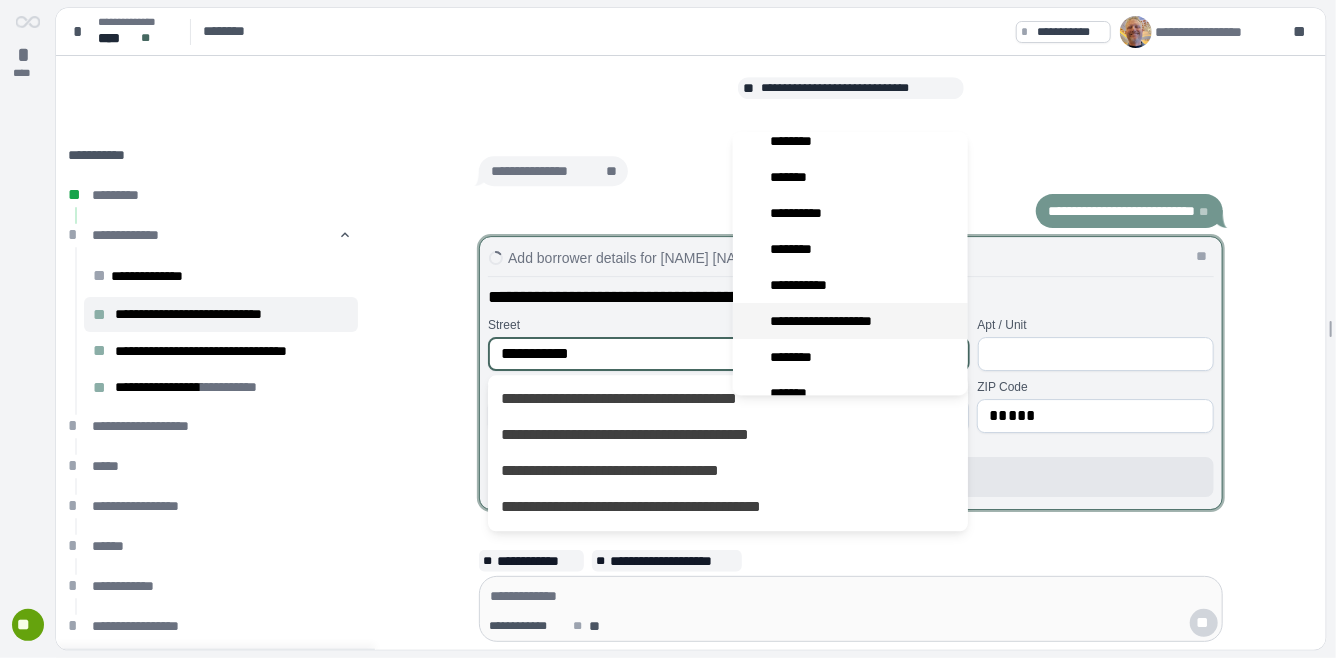 click on "**********" at bounding box center (834, 321) 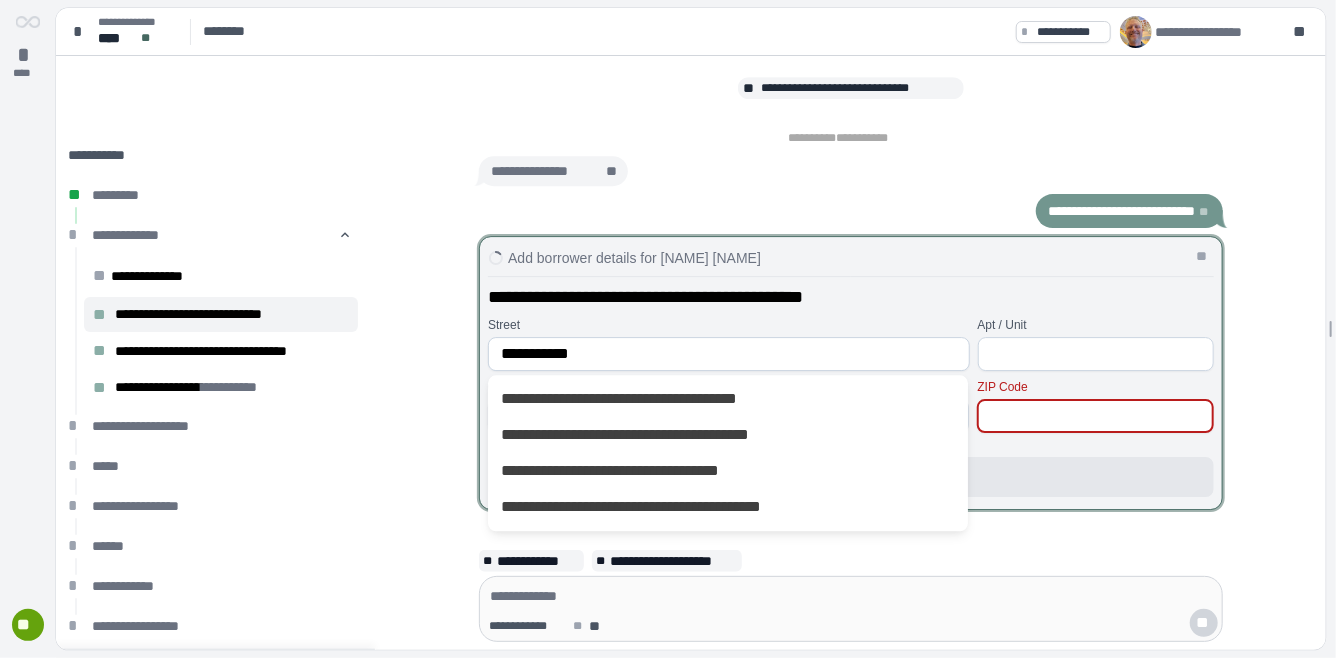 click at bounding box center [1095, 416] 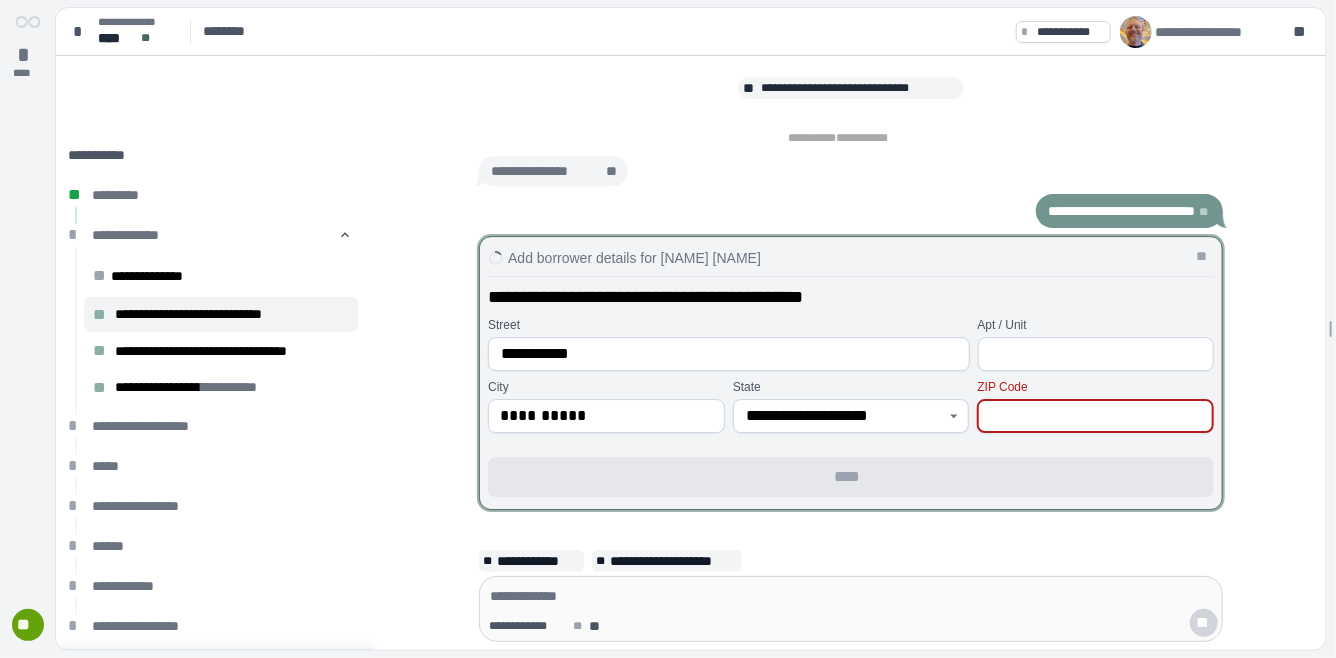 type on "*****" 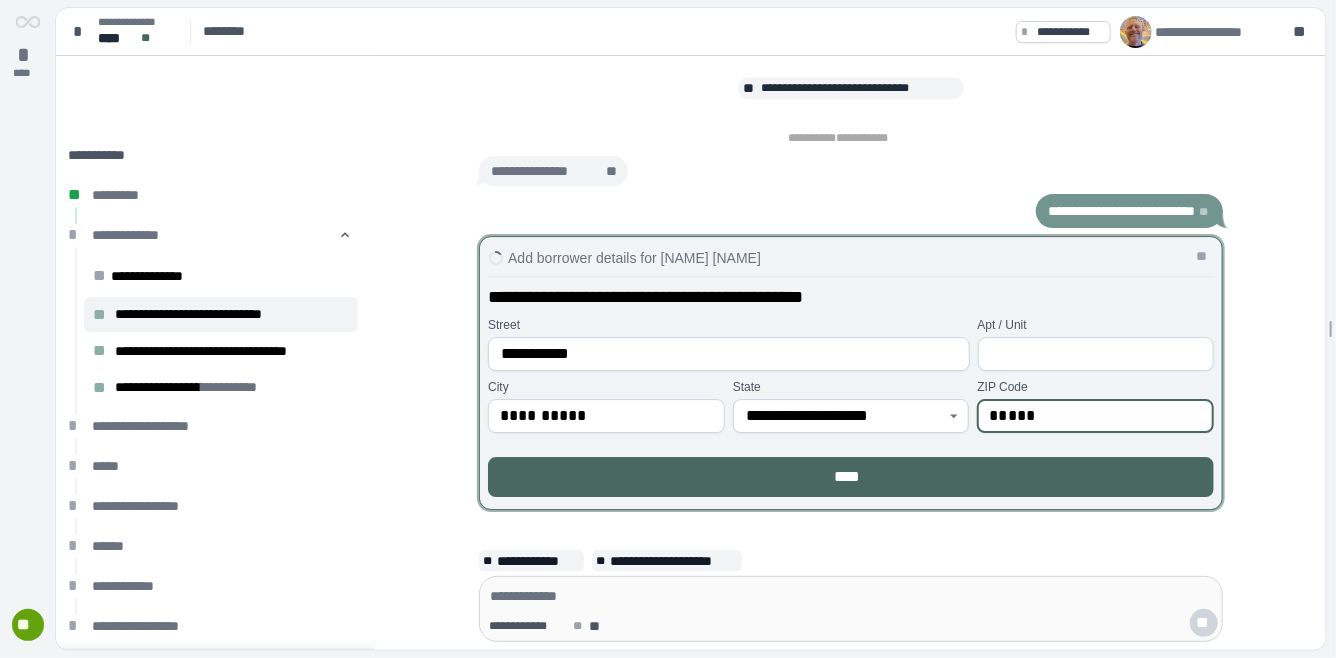 click on "****" at bounding box center [851, 477] 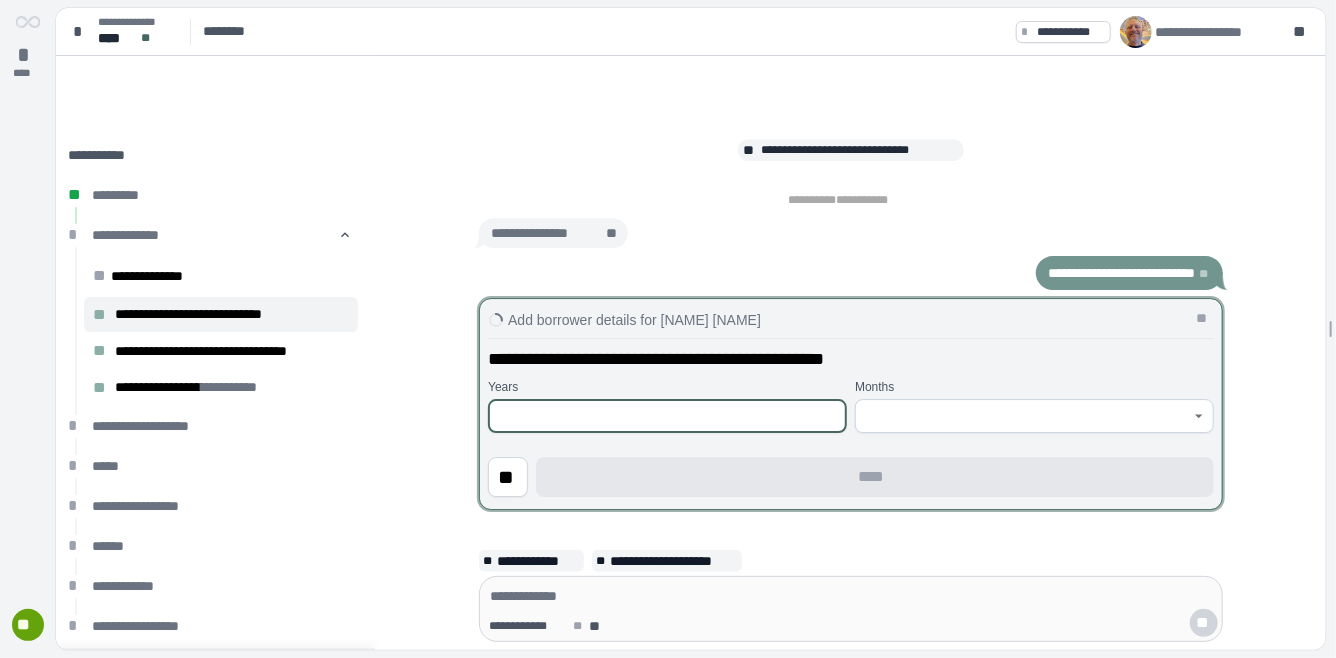 click at bounding box center (667, 416) 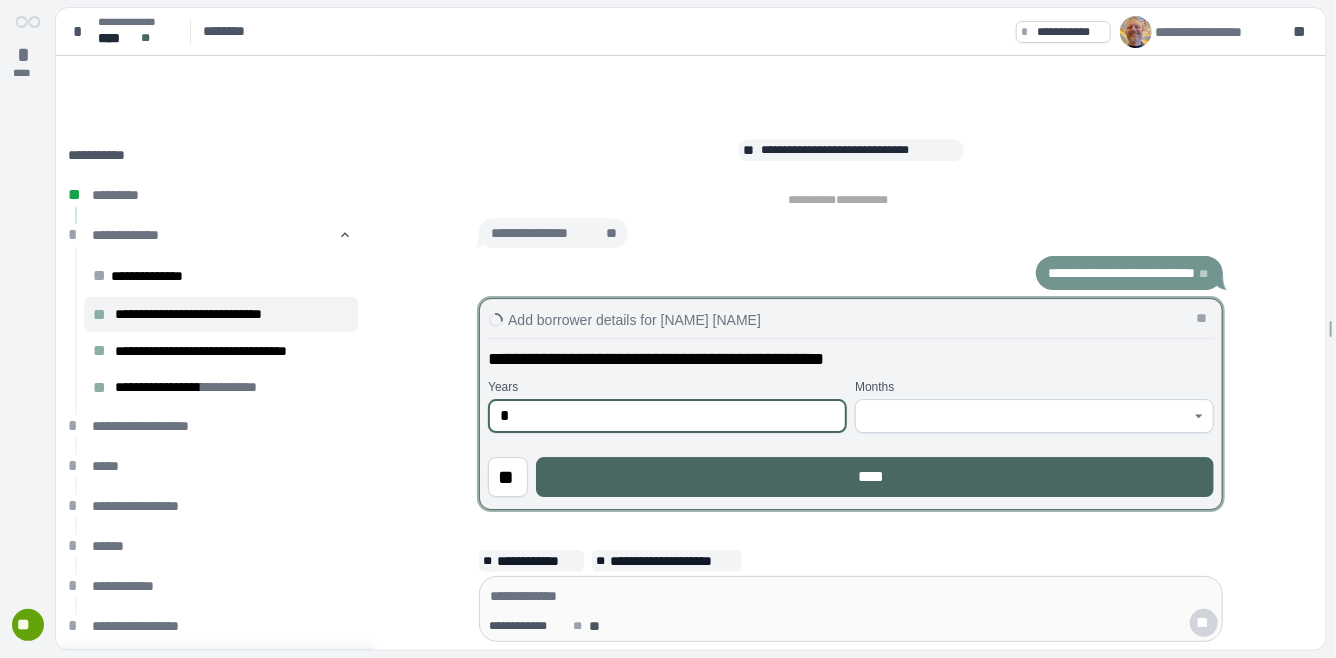 click on "****" at bounding box center (875, 477) 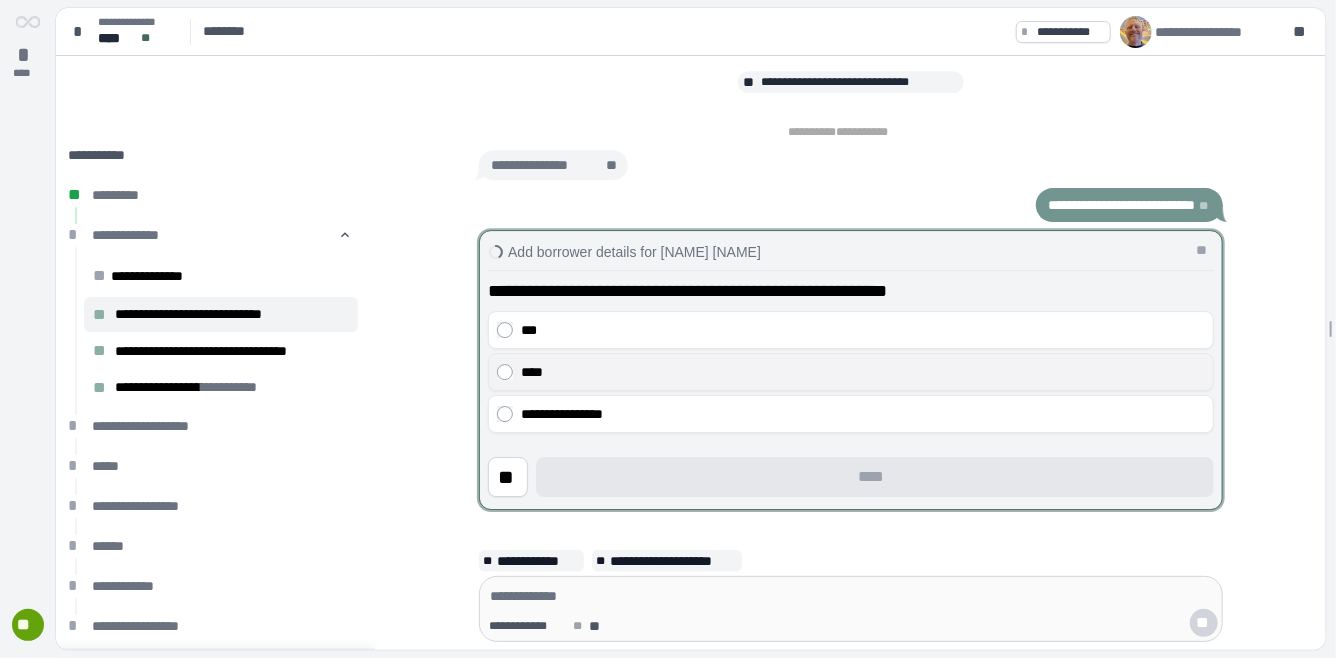 click on "****" at bounding box center [863, 372] 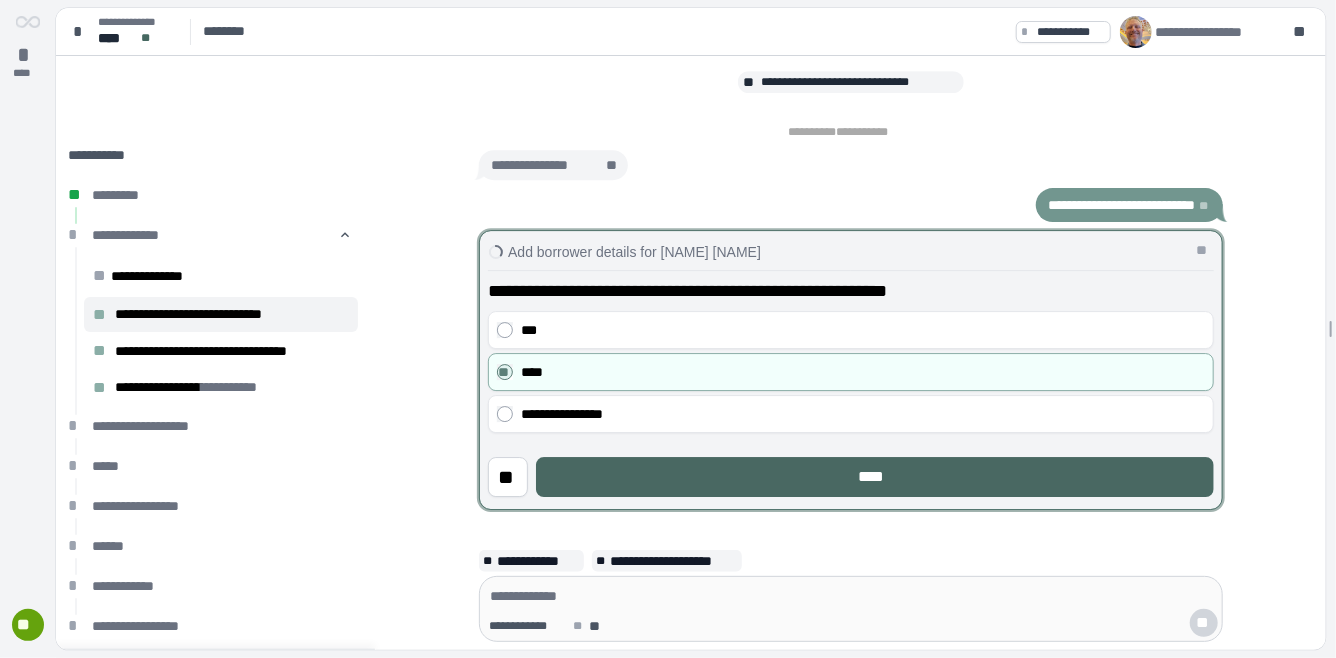 click on "****" at bounding box center [875, 477] 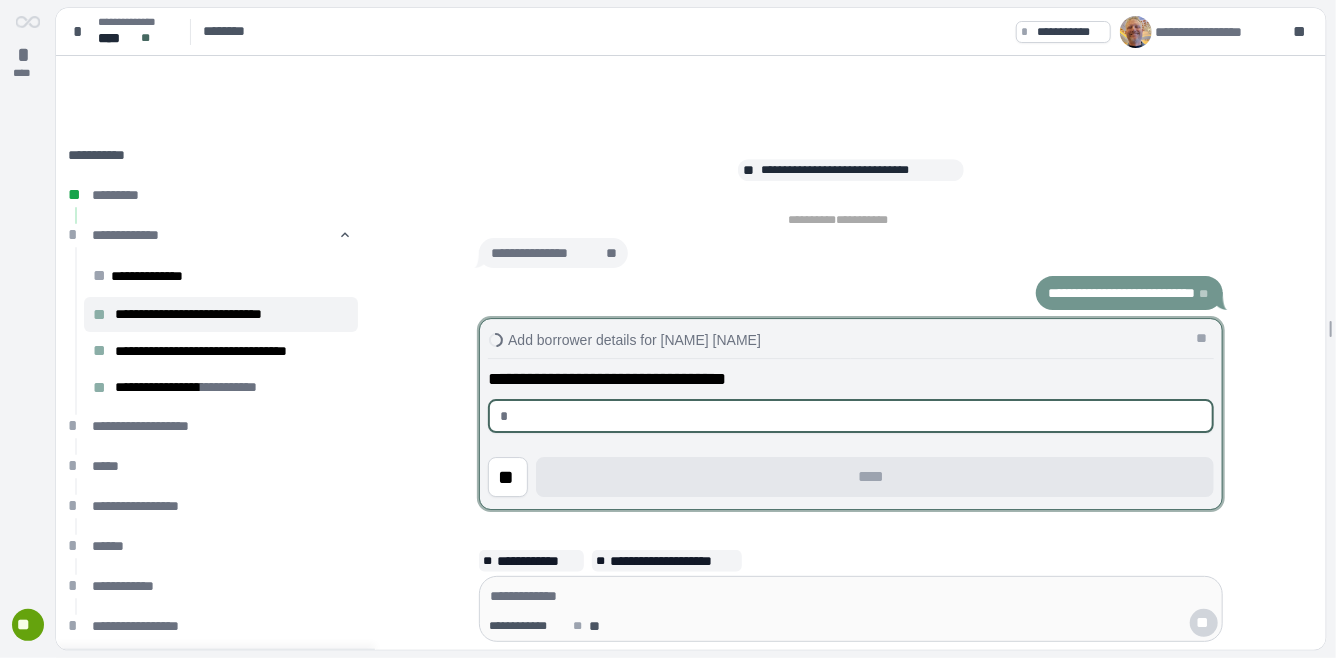click at bounding box center [859, 416] 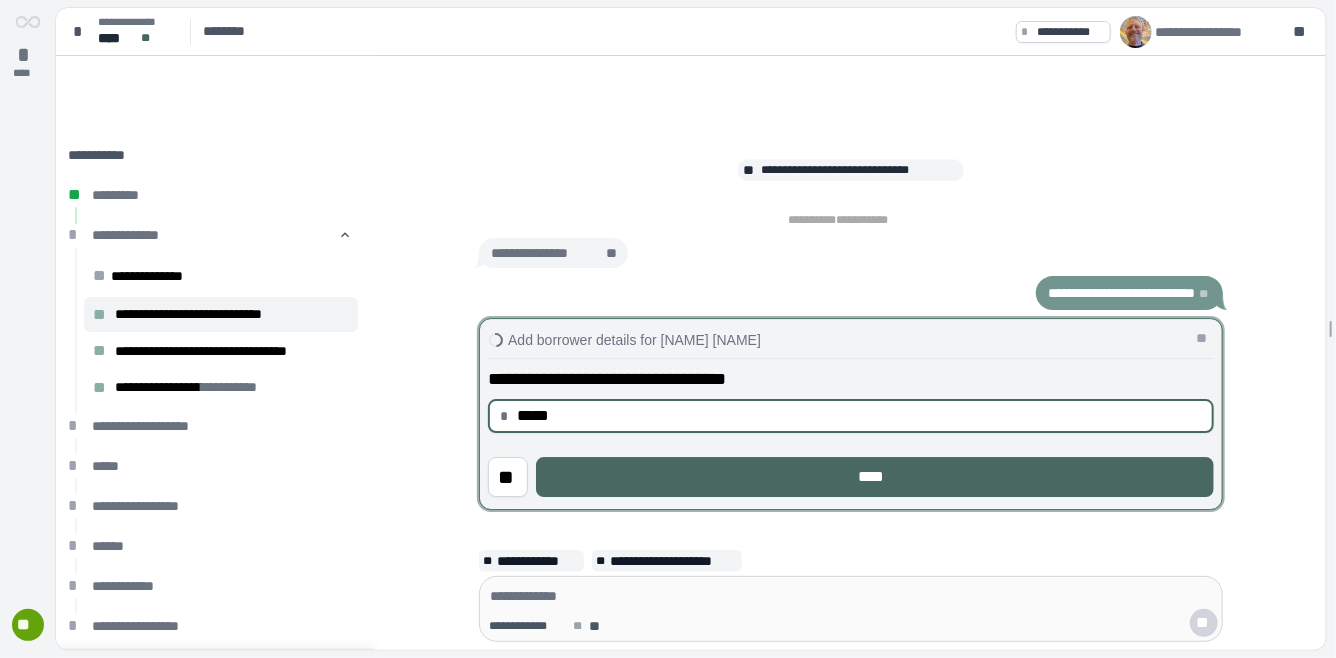 type on "********" 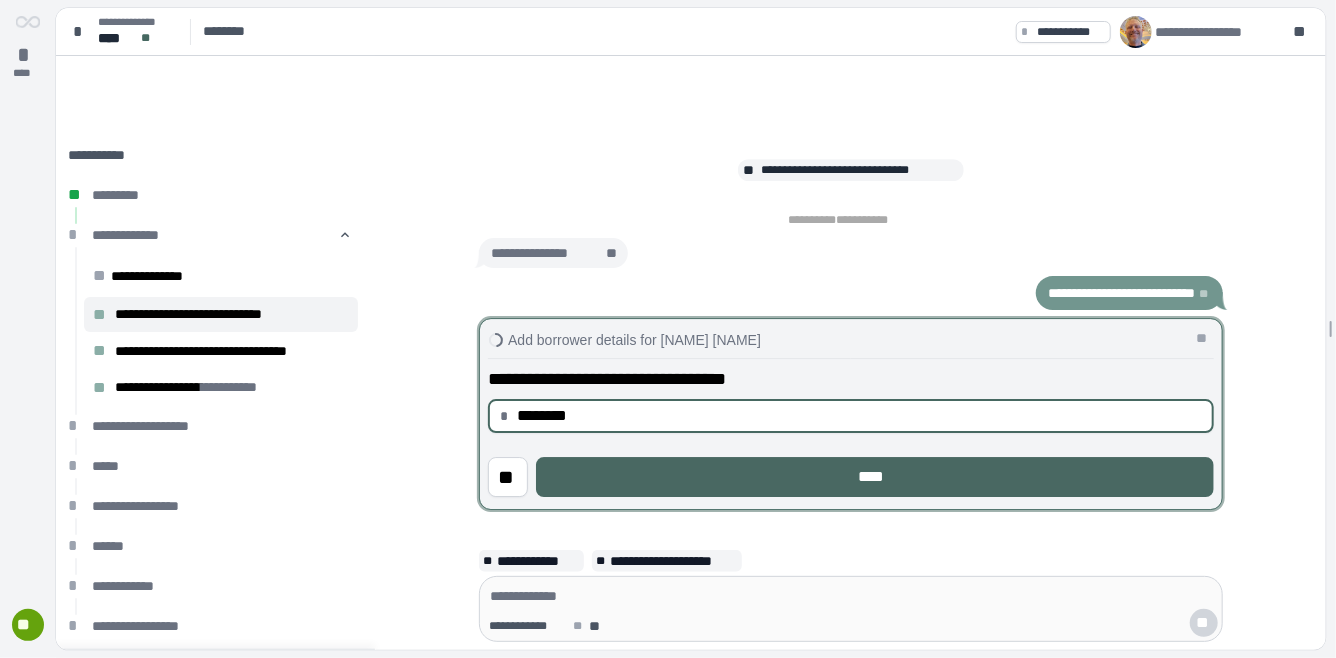 click on "****" at bounding box center [875, 477] 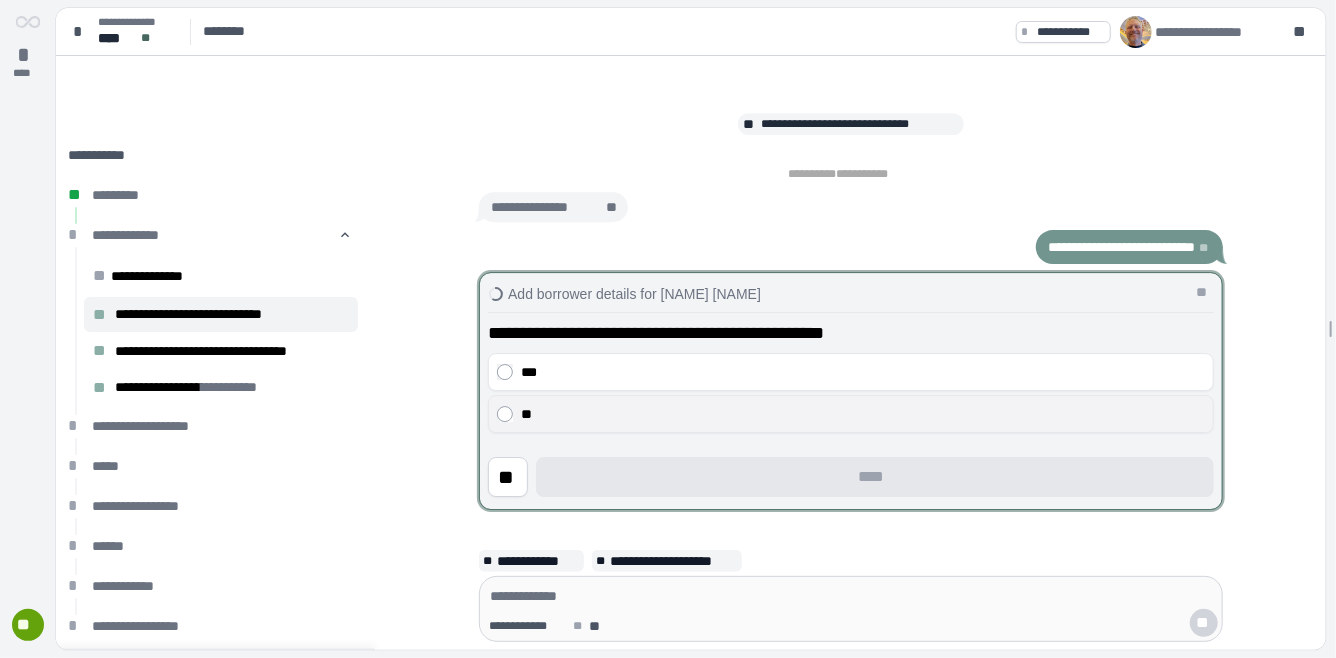 click on "**" at bounding box center (863, 414) 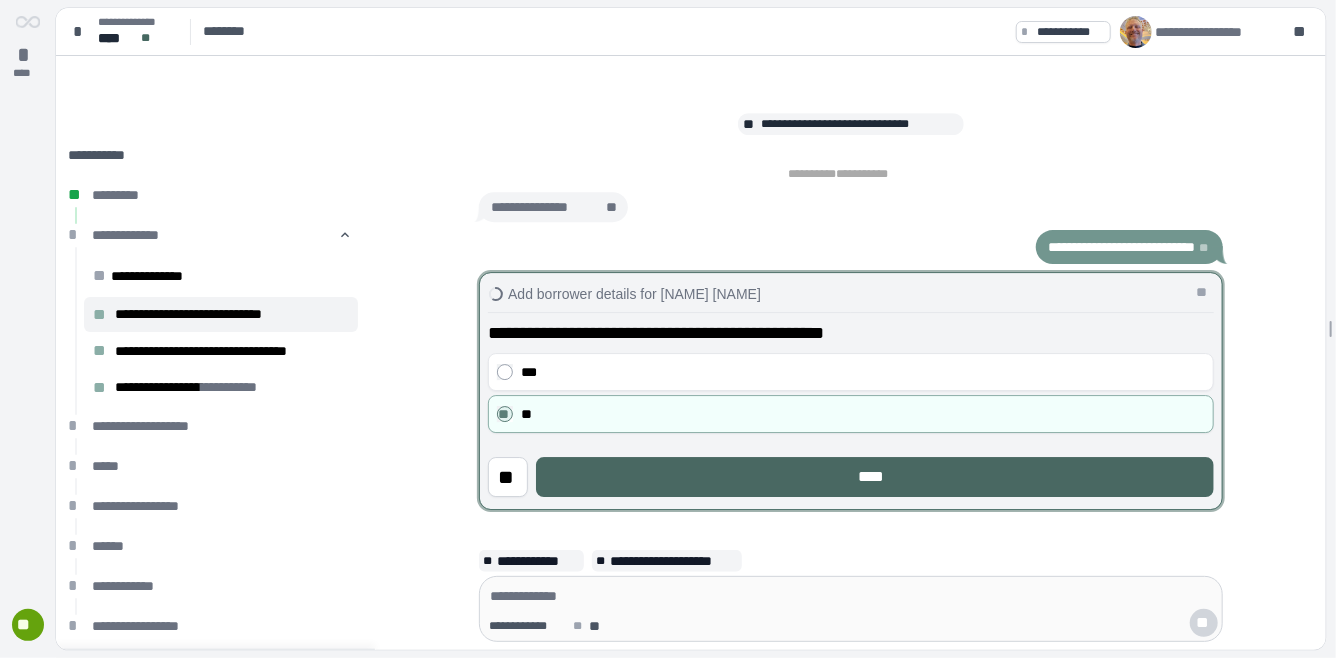 click on "****" at bounding box center [875, 477] 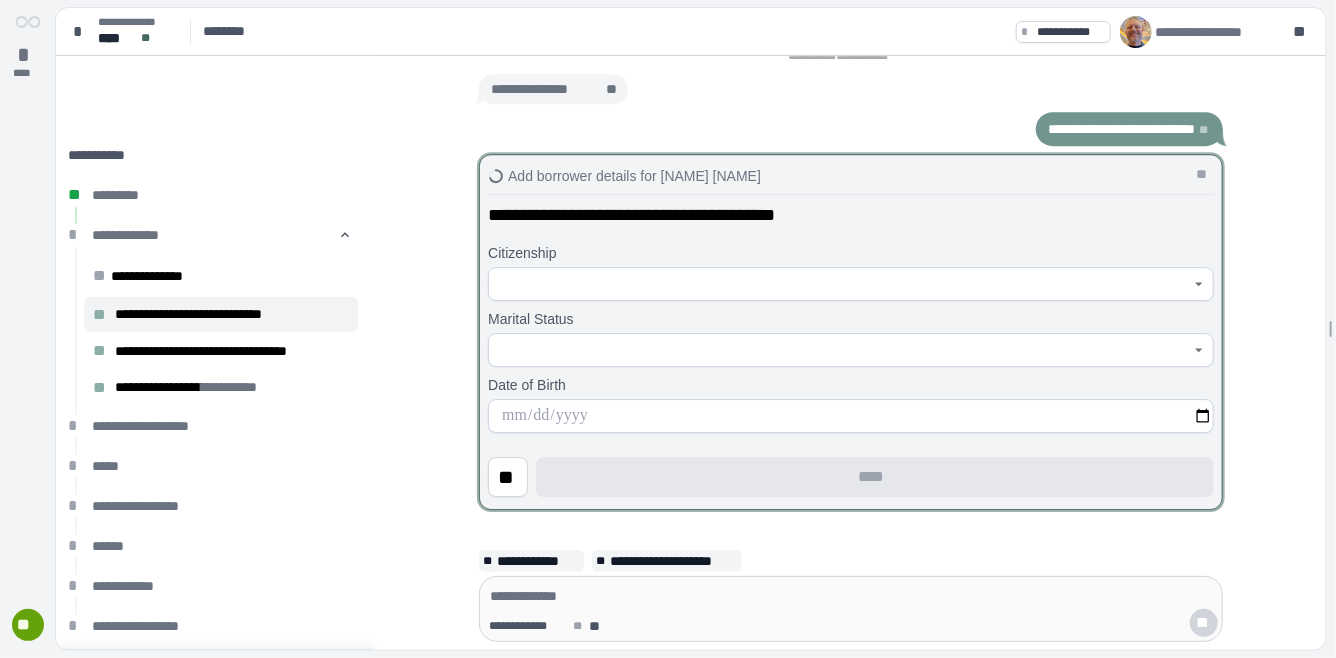 click at bounding box center [840, 284] 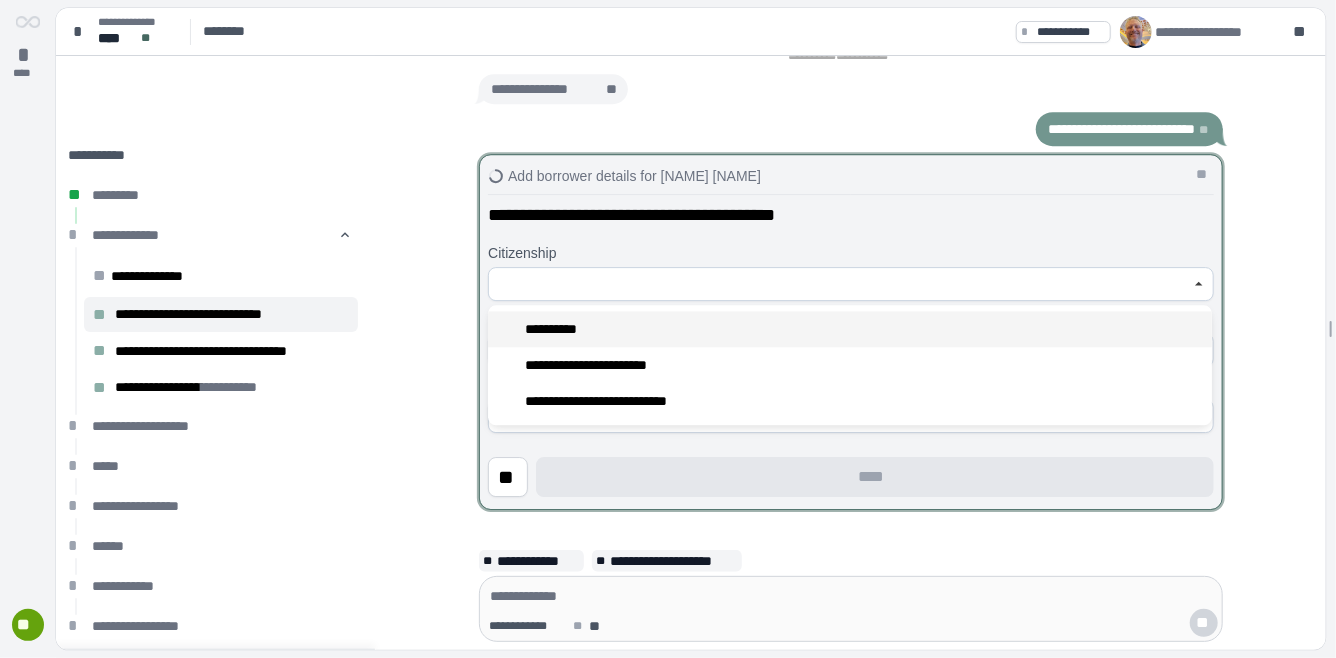 click on "**********" at bounding box center [558, 329] 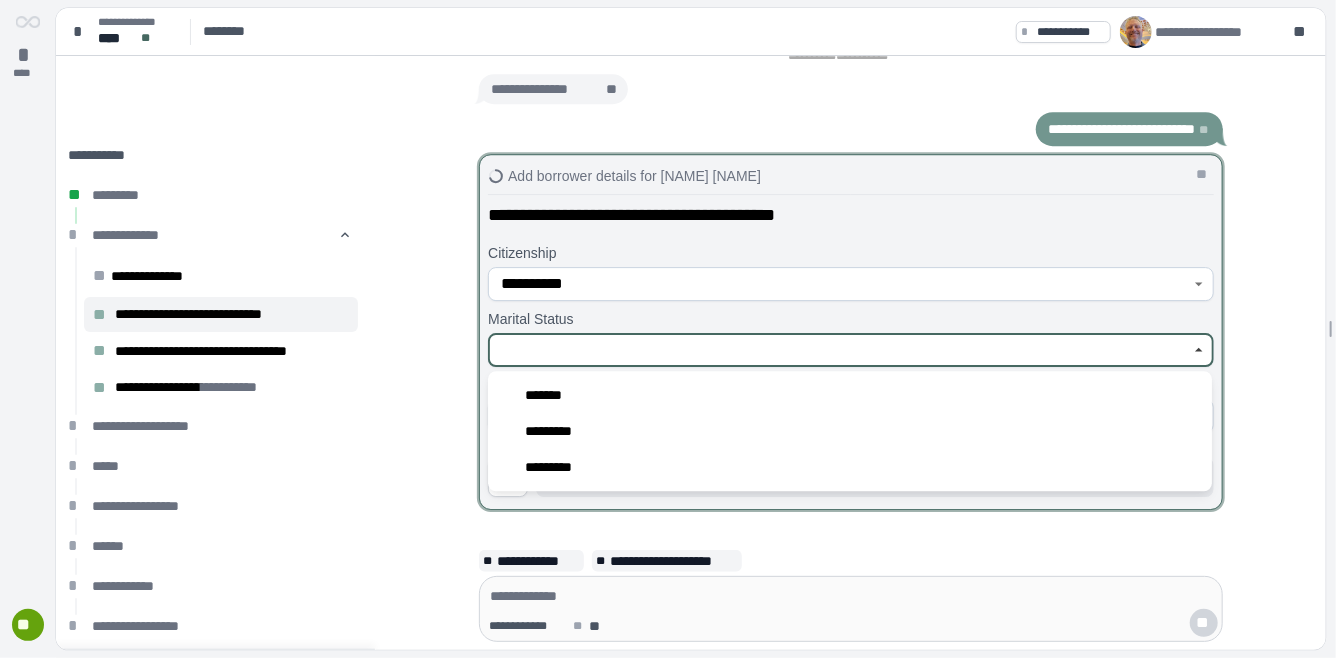 click at bounding box center [840, 350] 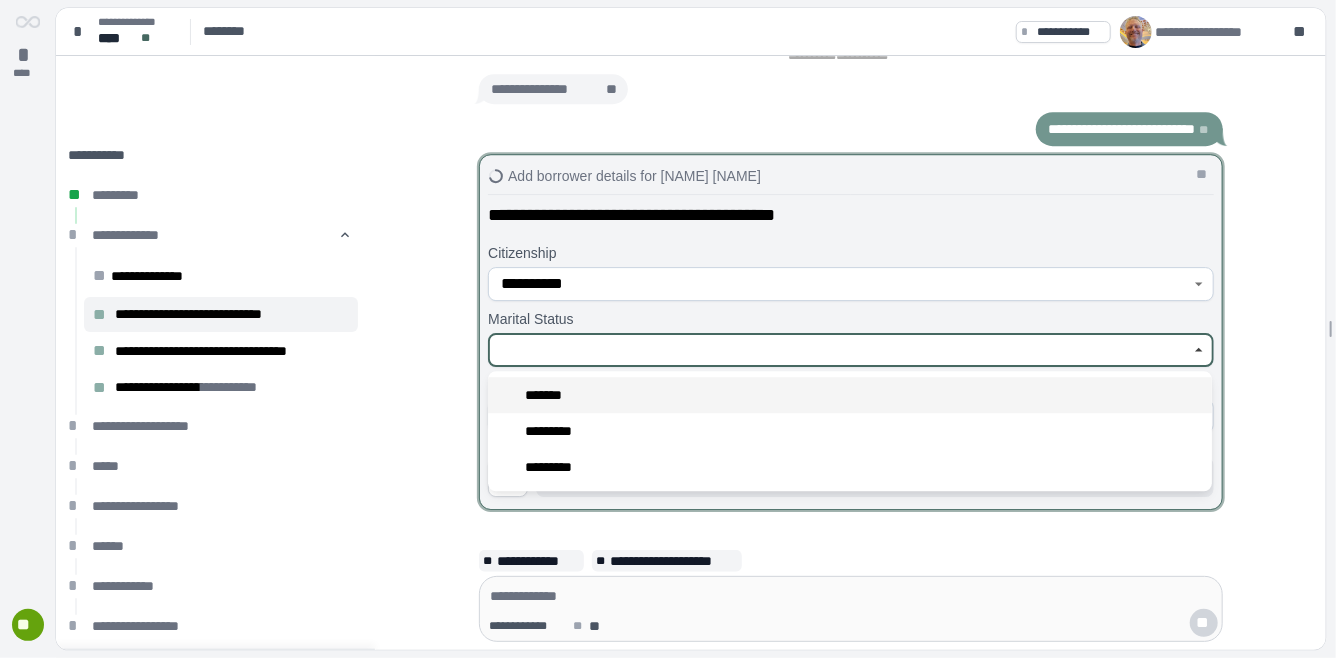 click on "*******" at bounding box center [550, 395] 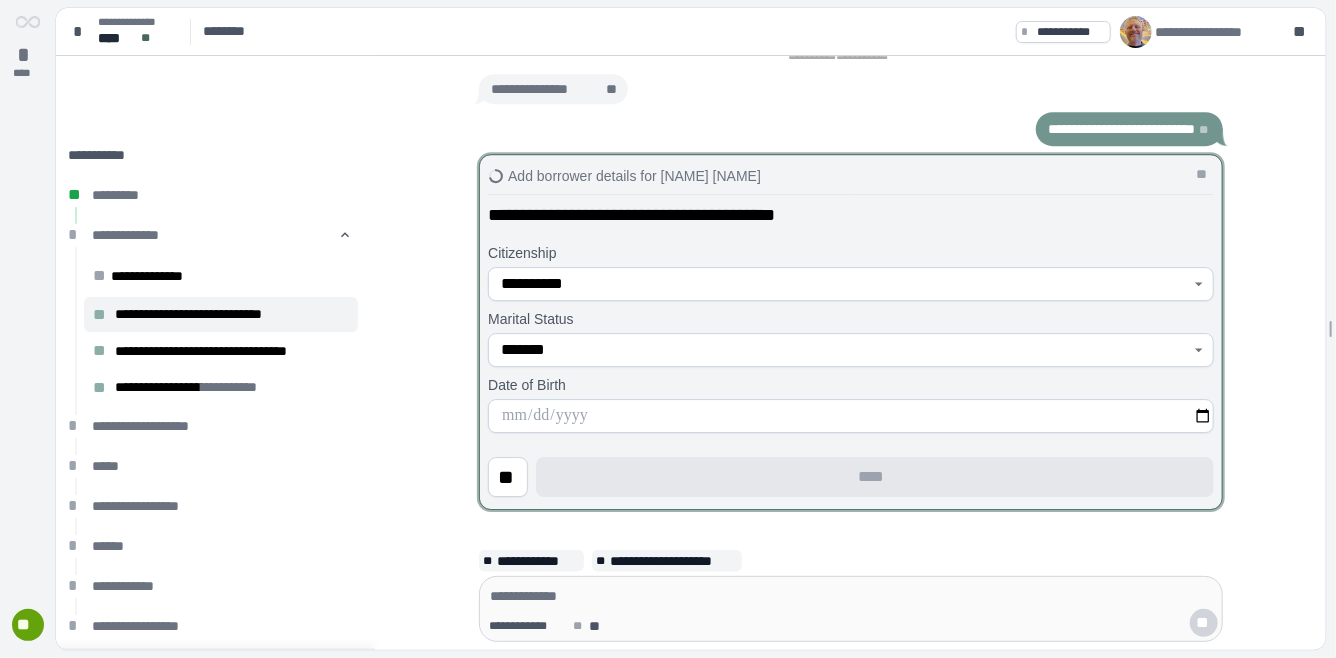 click at bounding box center (851, 416) 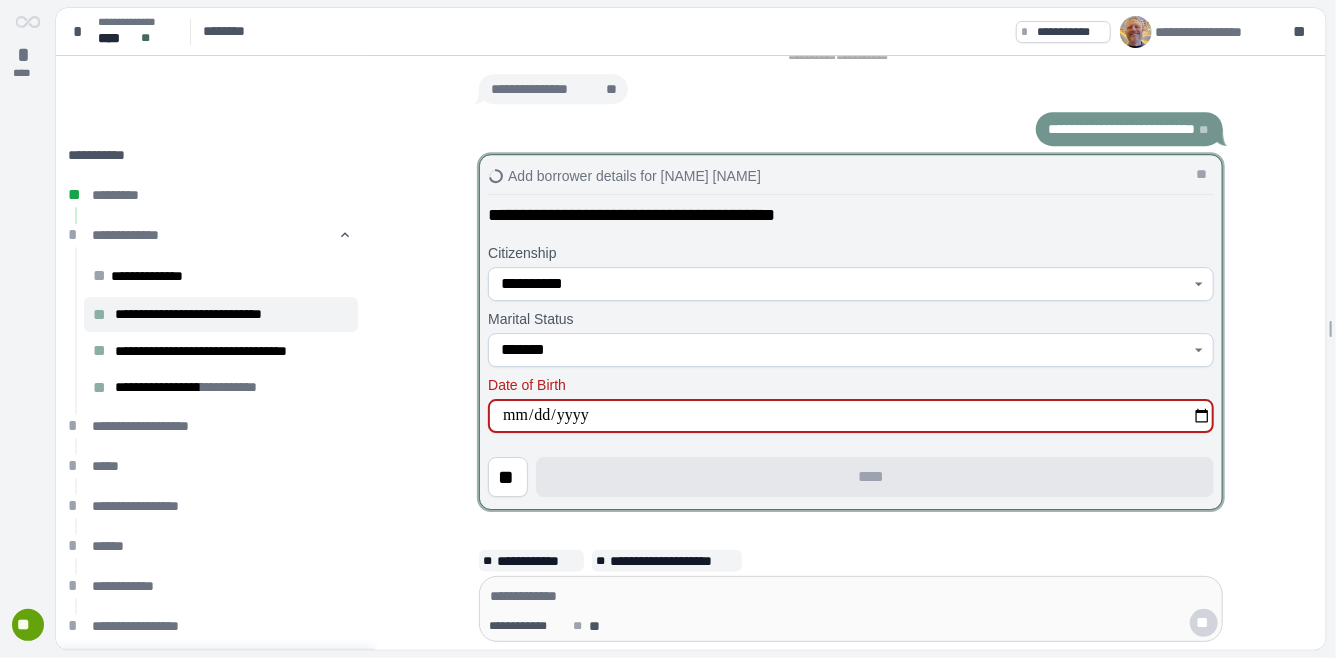 type on "**********" 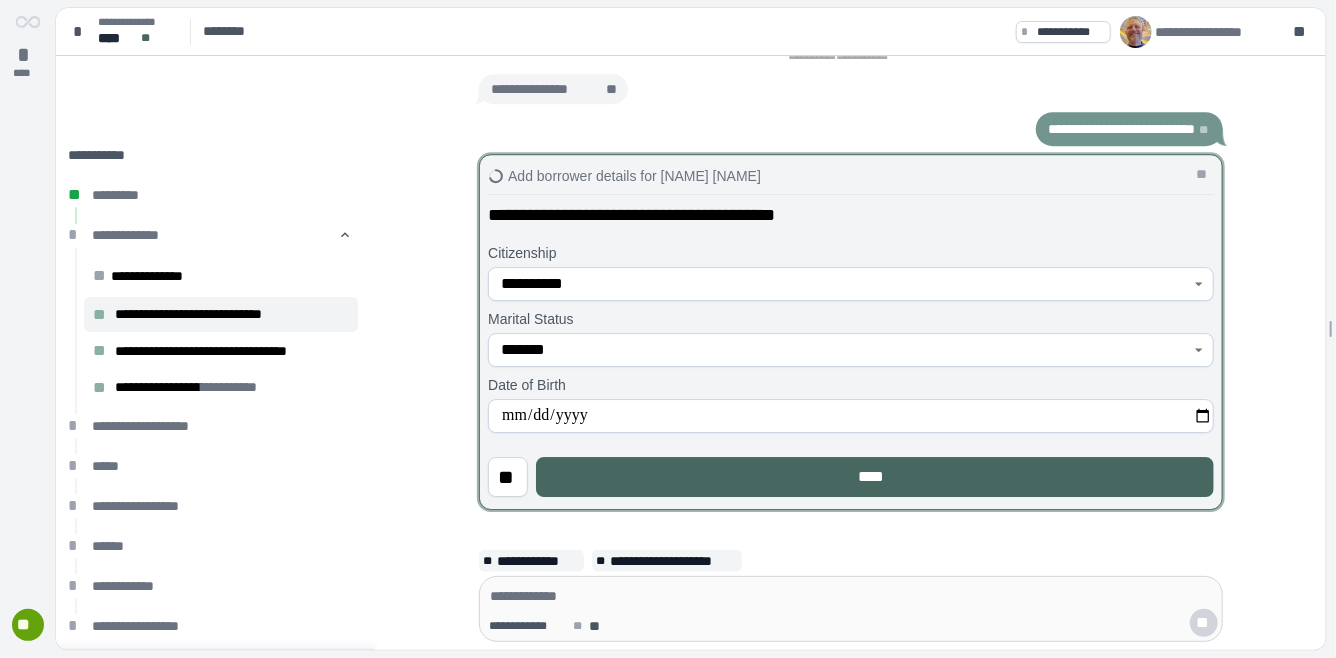scroll, scrollTop: 1, scrollLeft: 0, axis: vertical 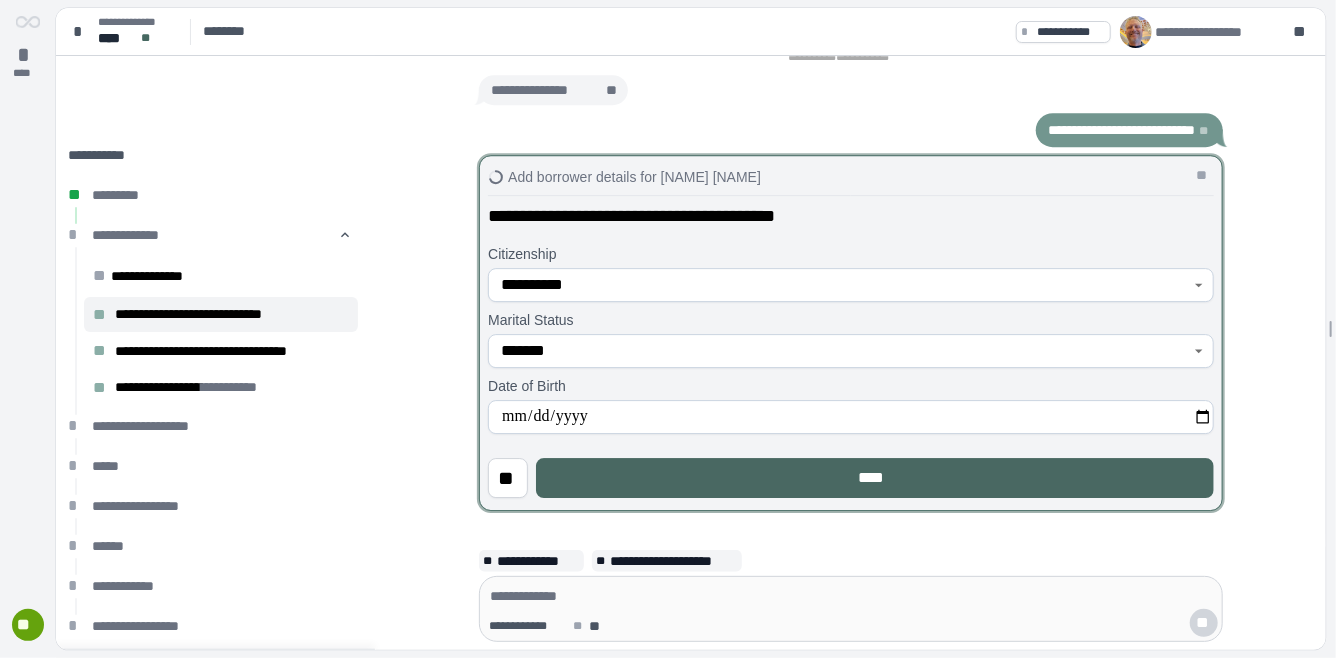 click on "****" at bounding box center [875, 478] 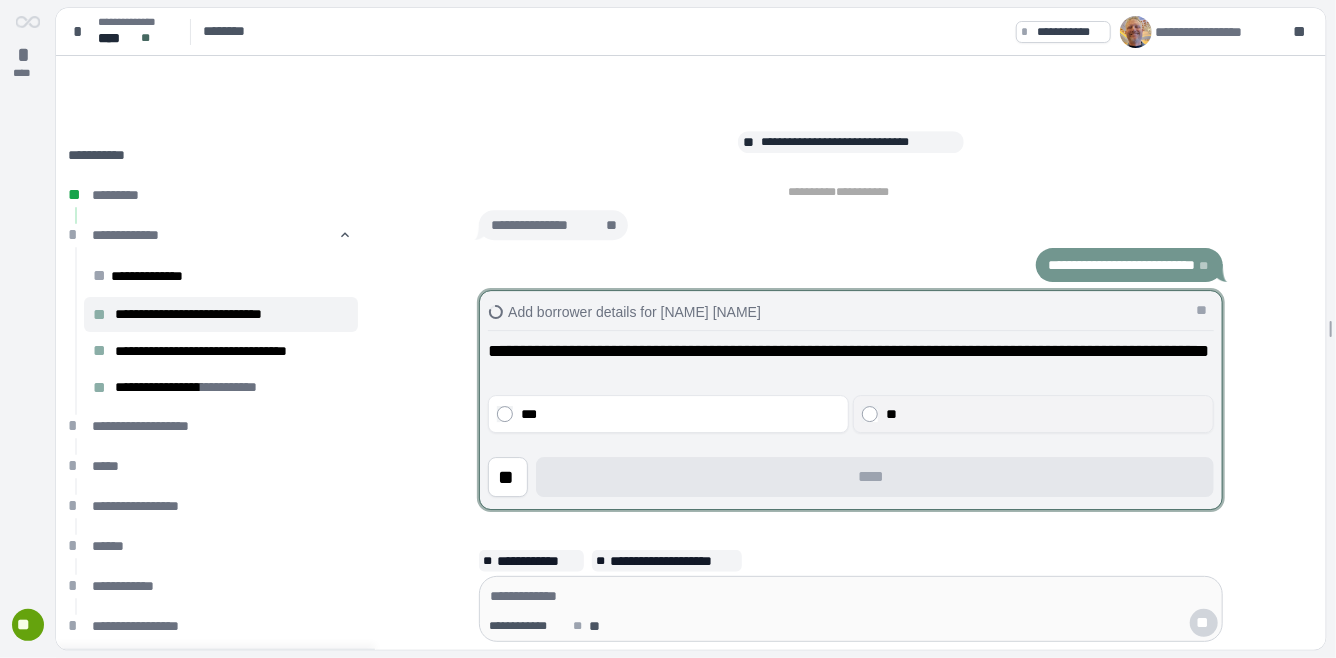 click on "**" at bounding box center [1045, 414] 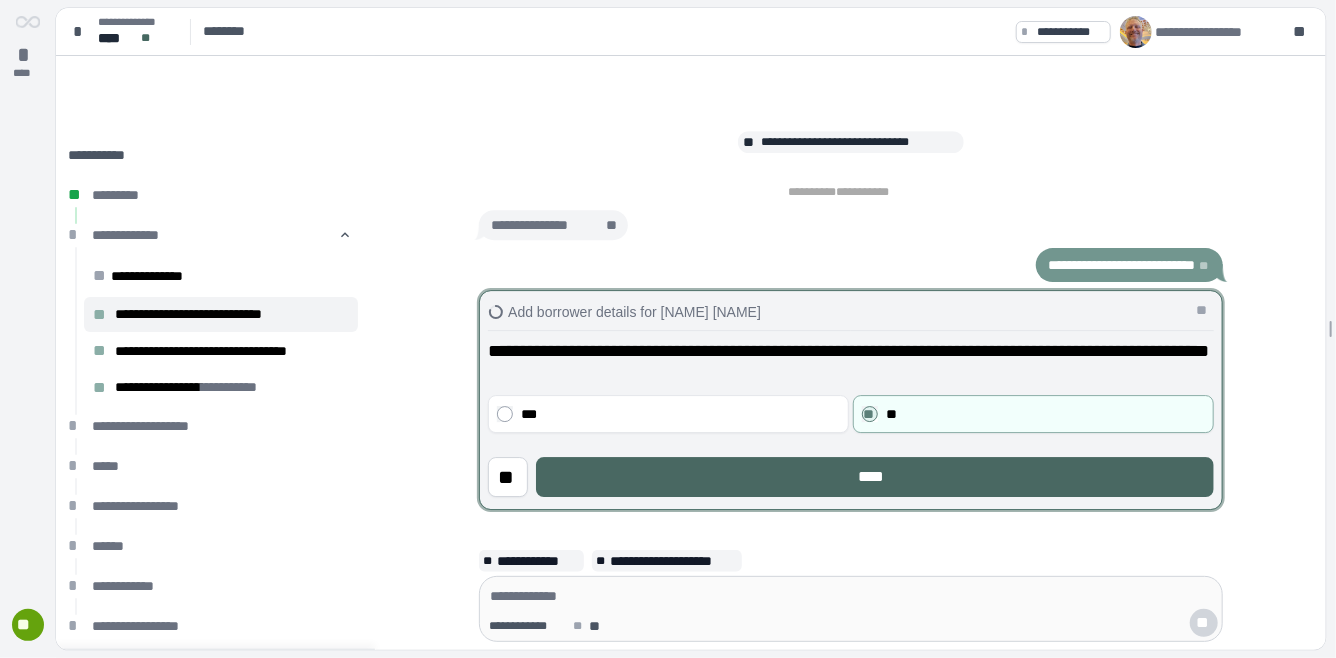 click on "****" at bounding box center [875, 477] 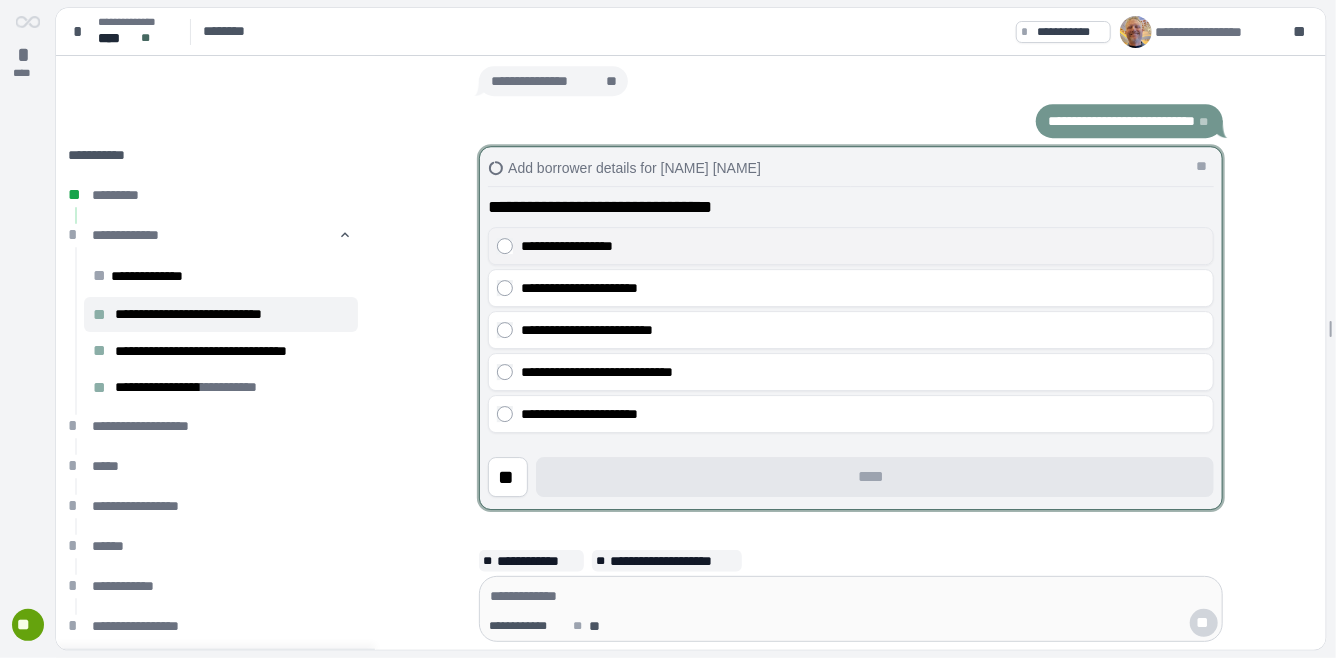 click on "**********" at bounding box center (863, 246) 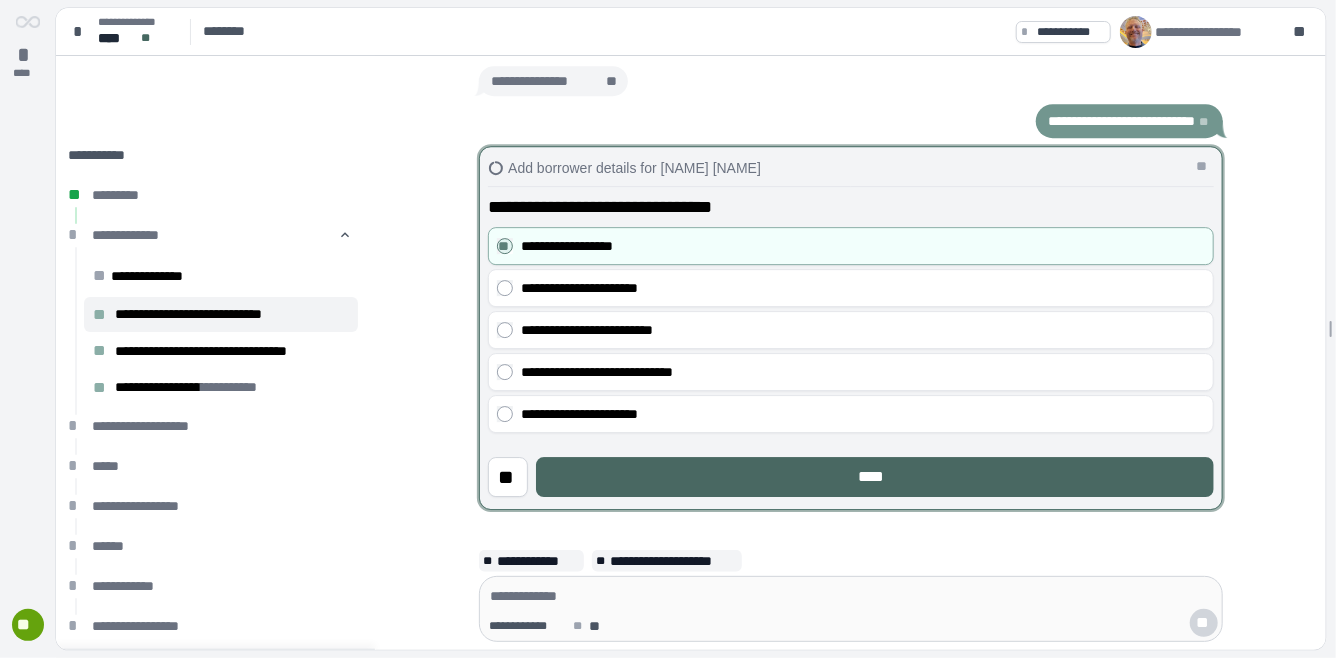 click on "****" at bounding box center (875, 477) 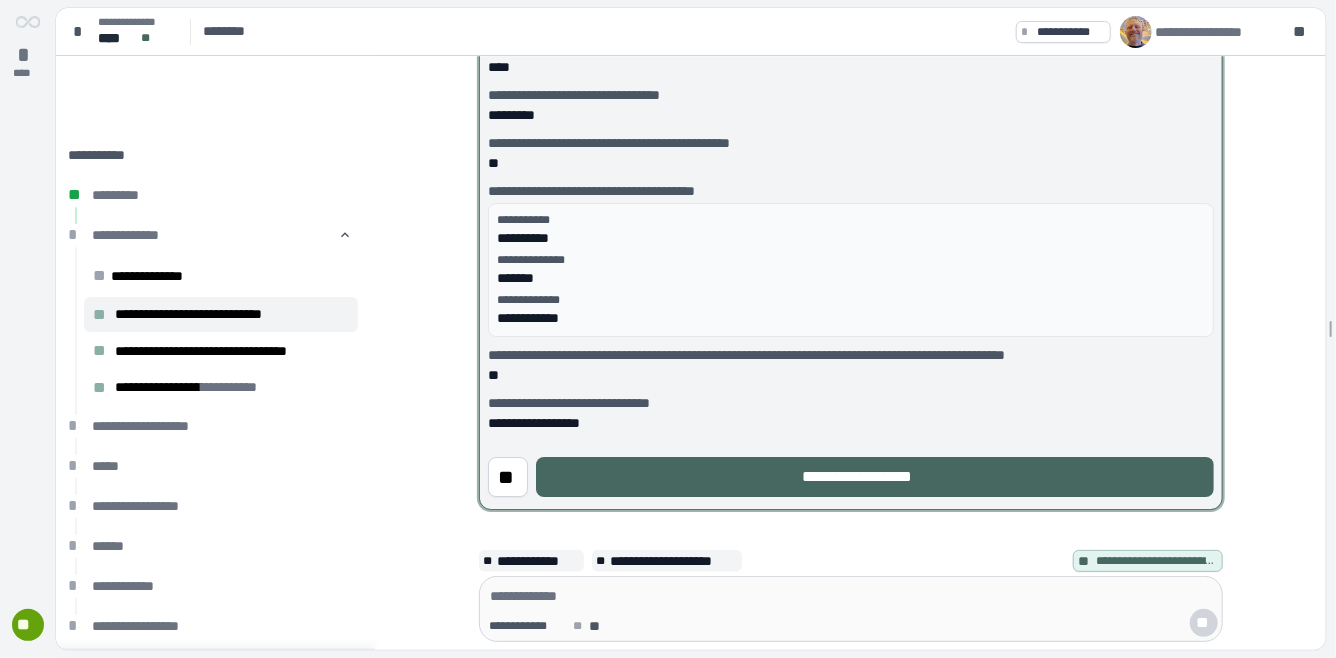 click on "**********" at bounding box center [875, 477] 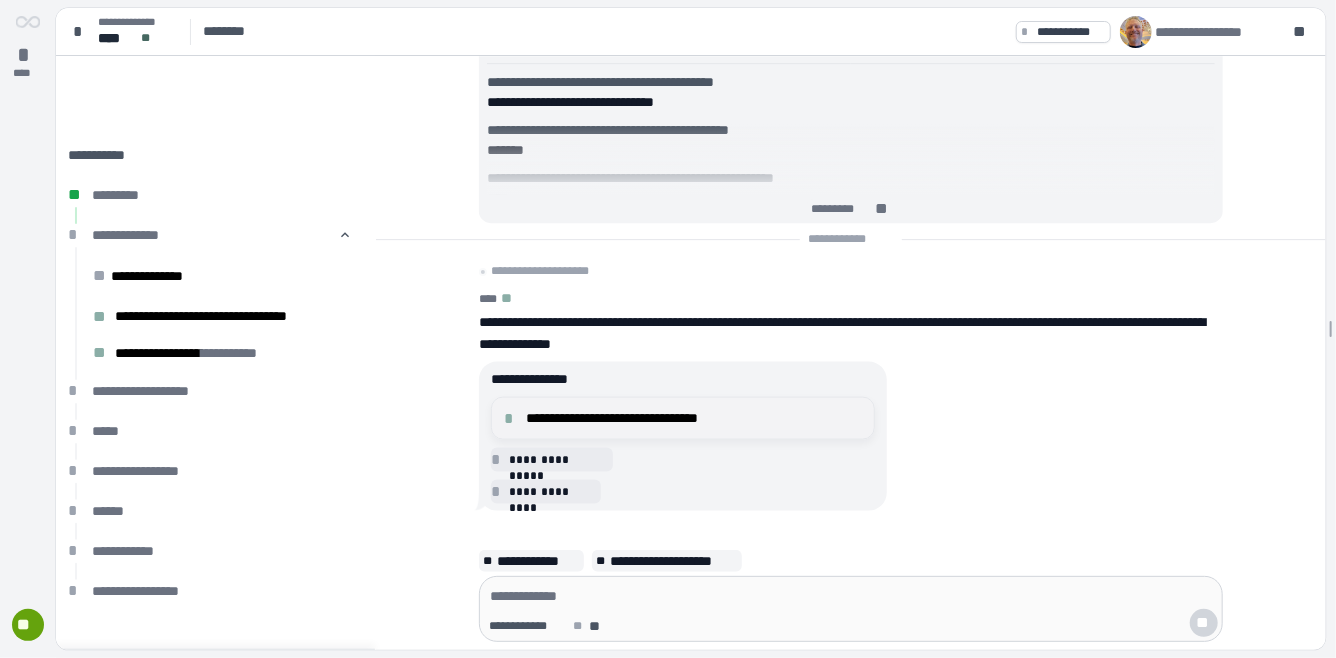 click on "**********" at bounding box center (694, 418) 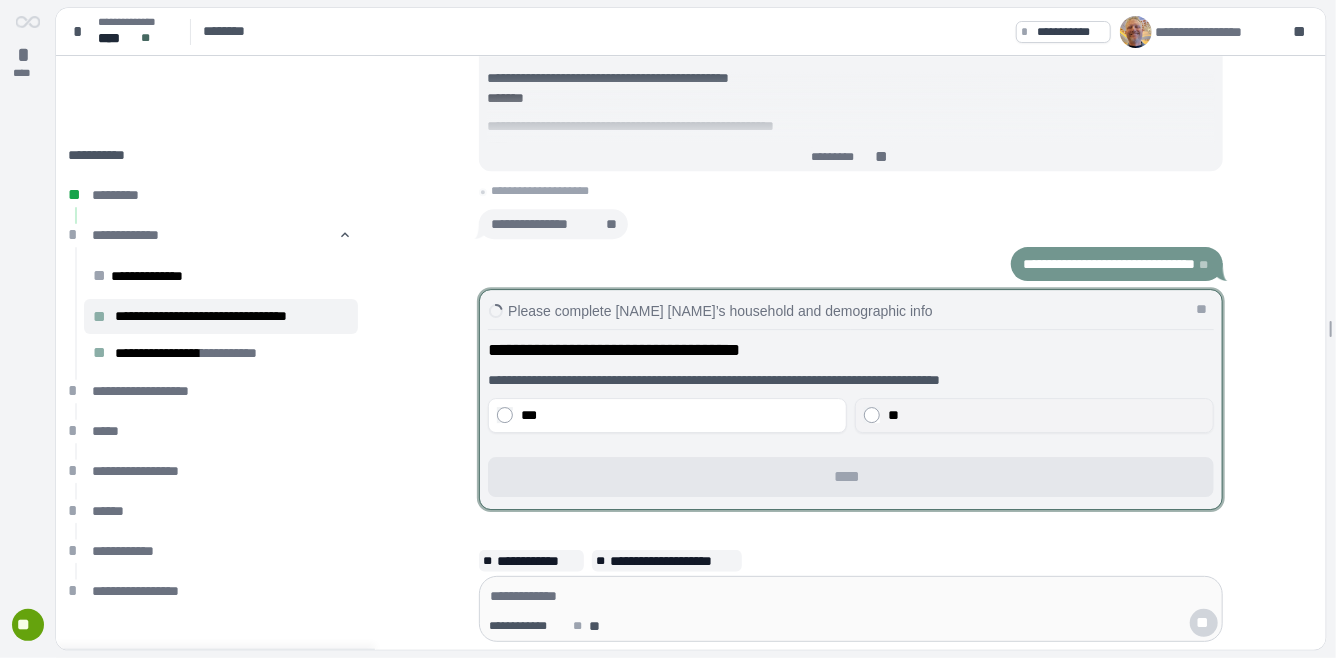 click on "**" at bounding box center (1046, 416) 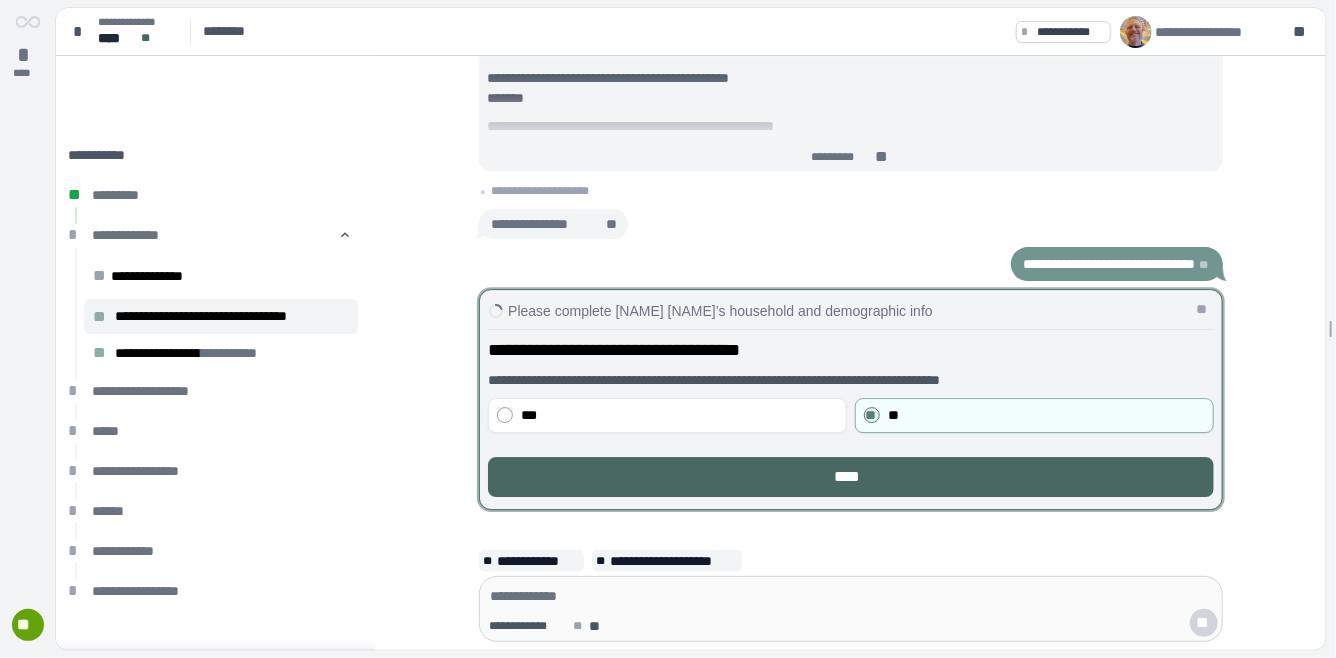 click on "****" at bounding box center [851, 477] 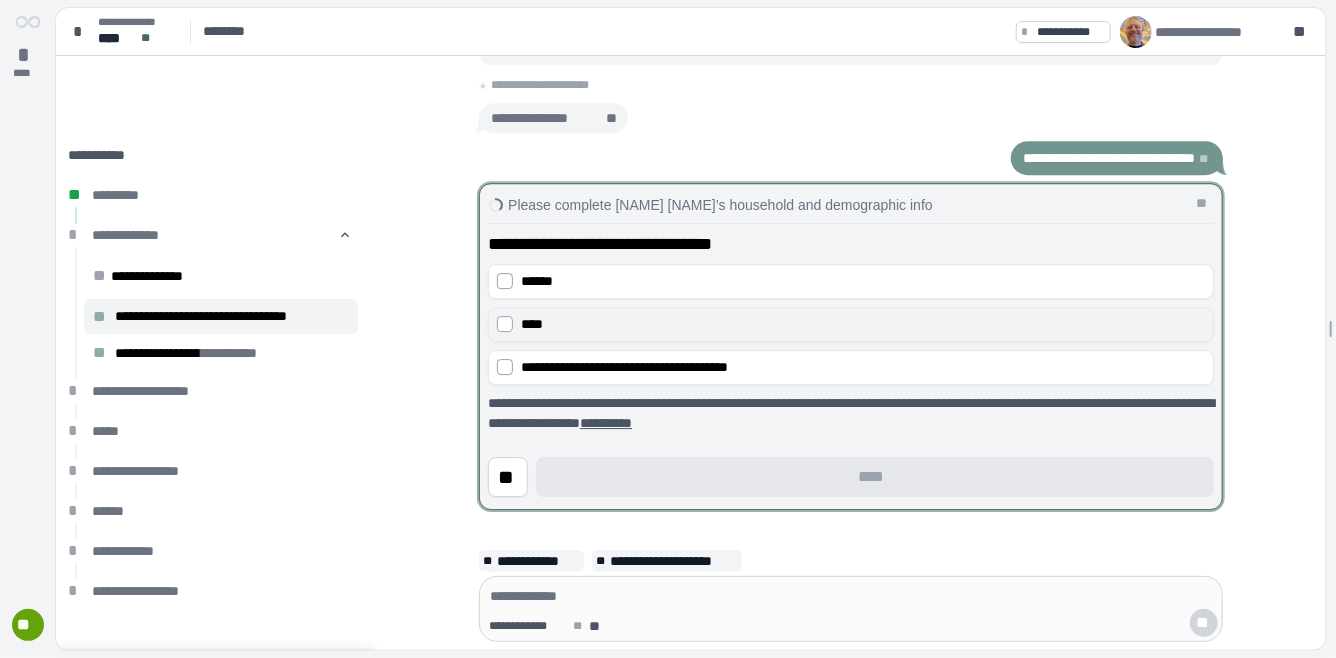 click on "****" at bounding box center [863, 325] 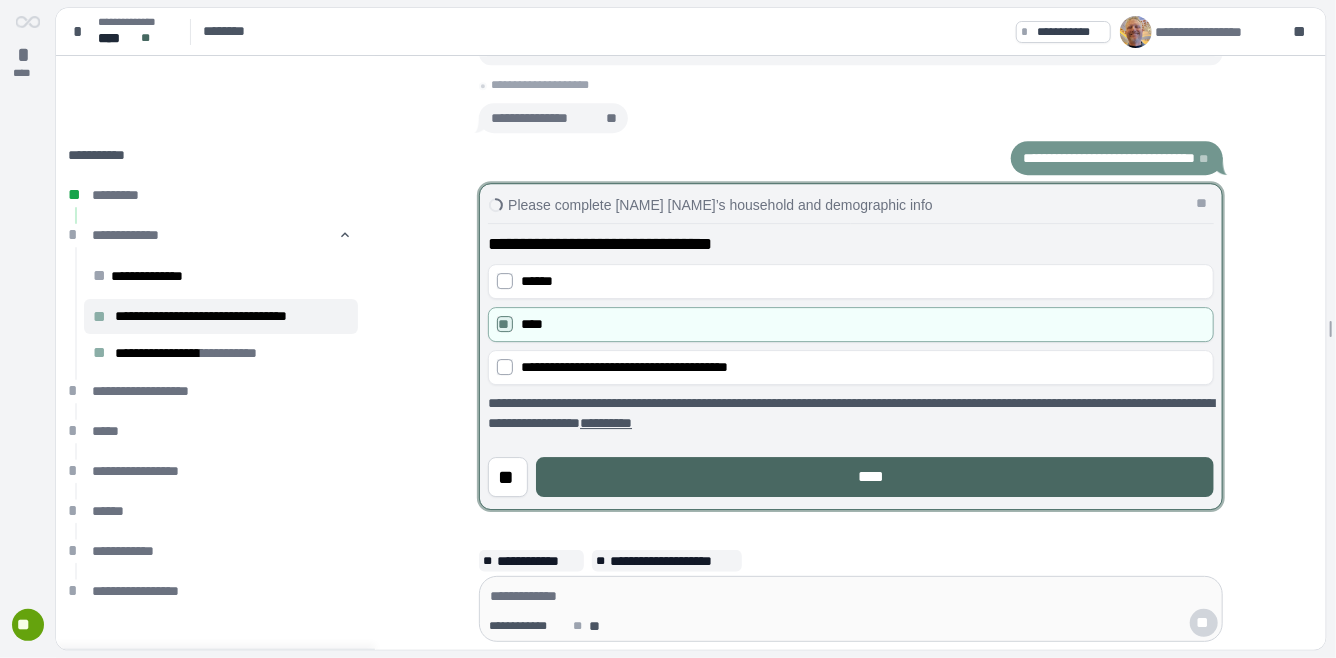 click on "****" at bounding box center [875, 477] 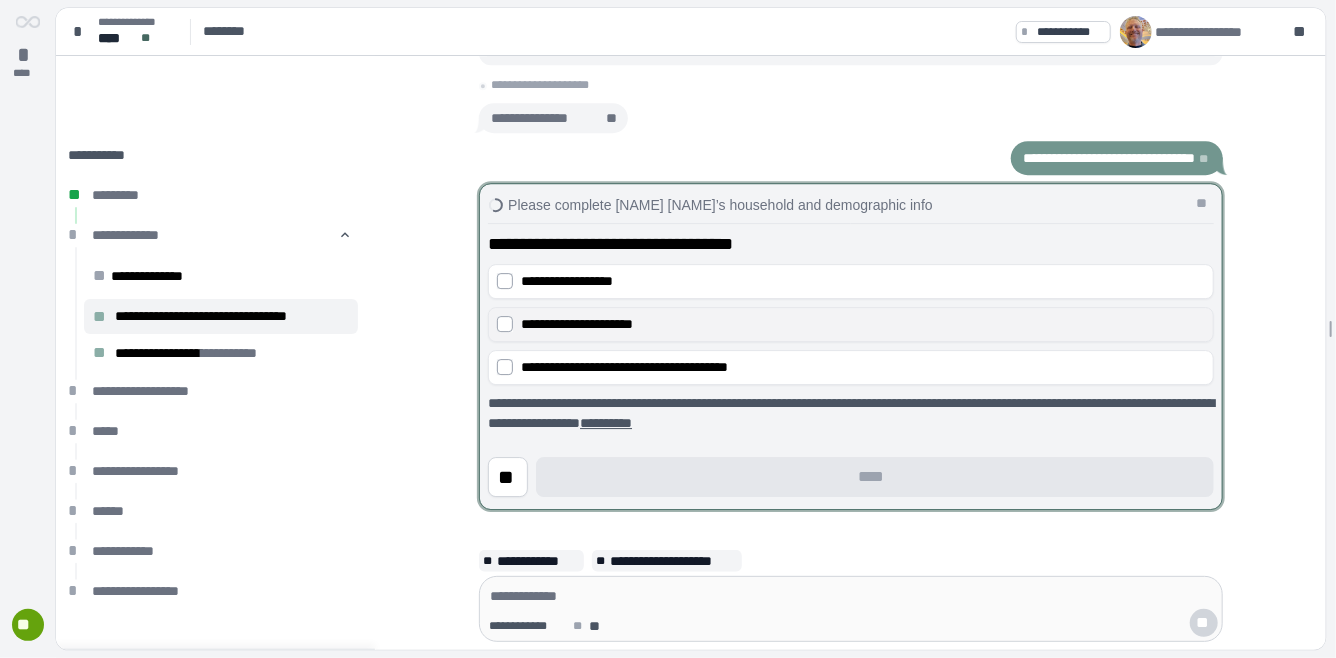 click on "**********" at bounding box center [577, 325] 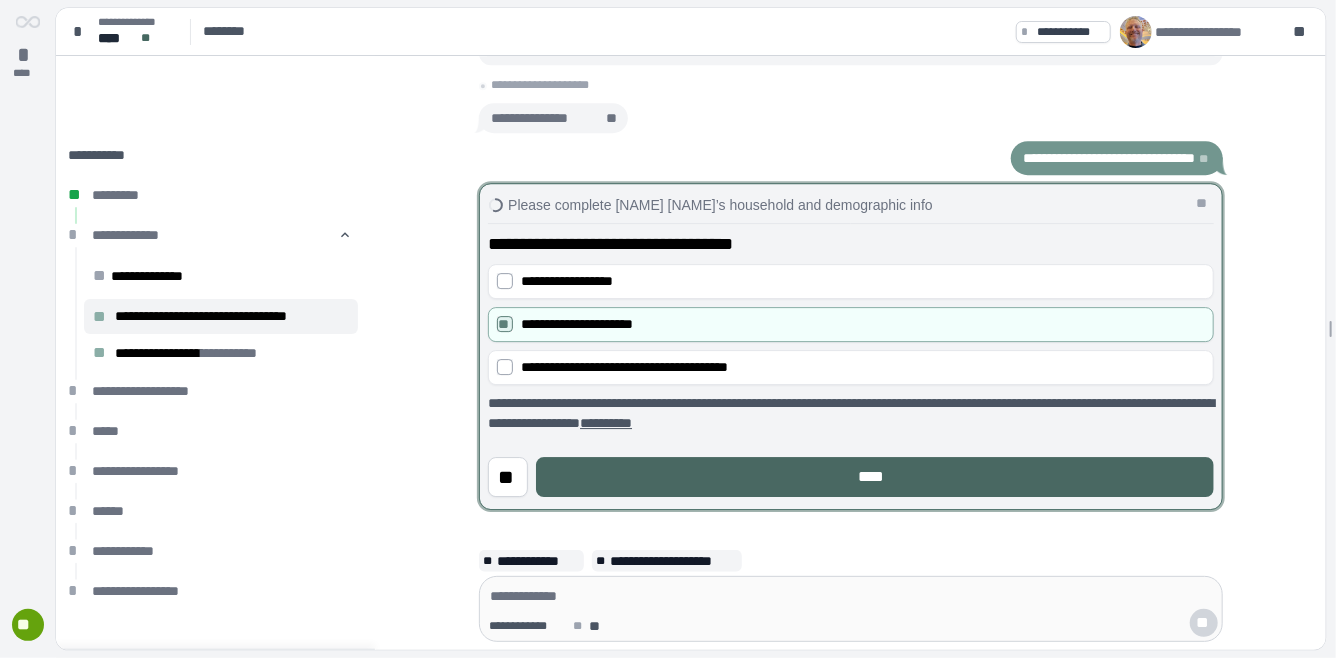 click on "****" at bounding box center [875, 477] 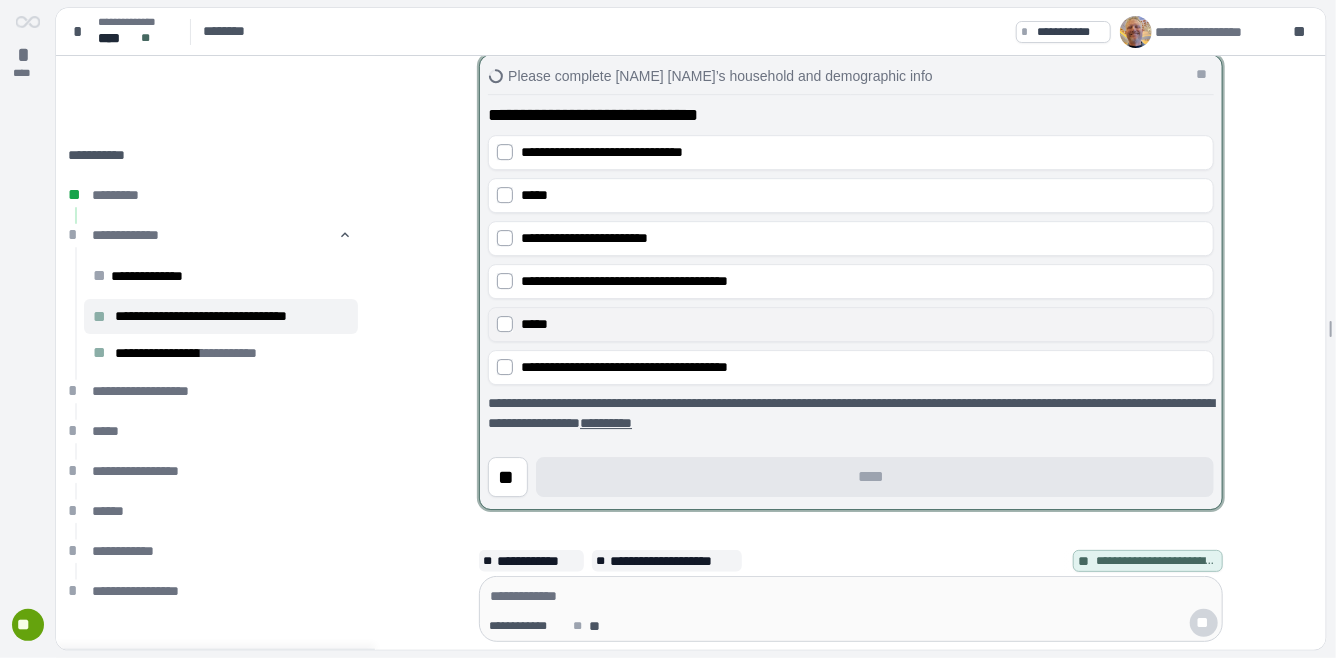click on "*****" at bounding box center [534, 325] 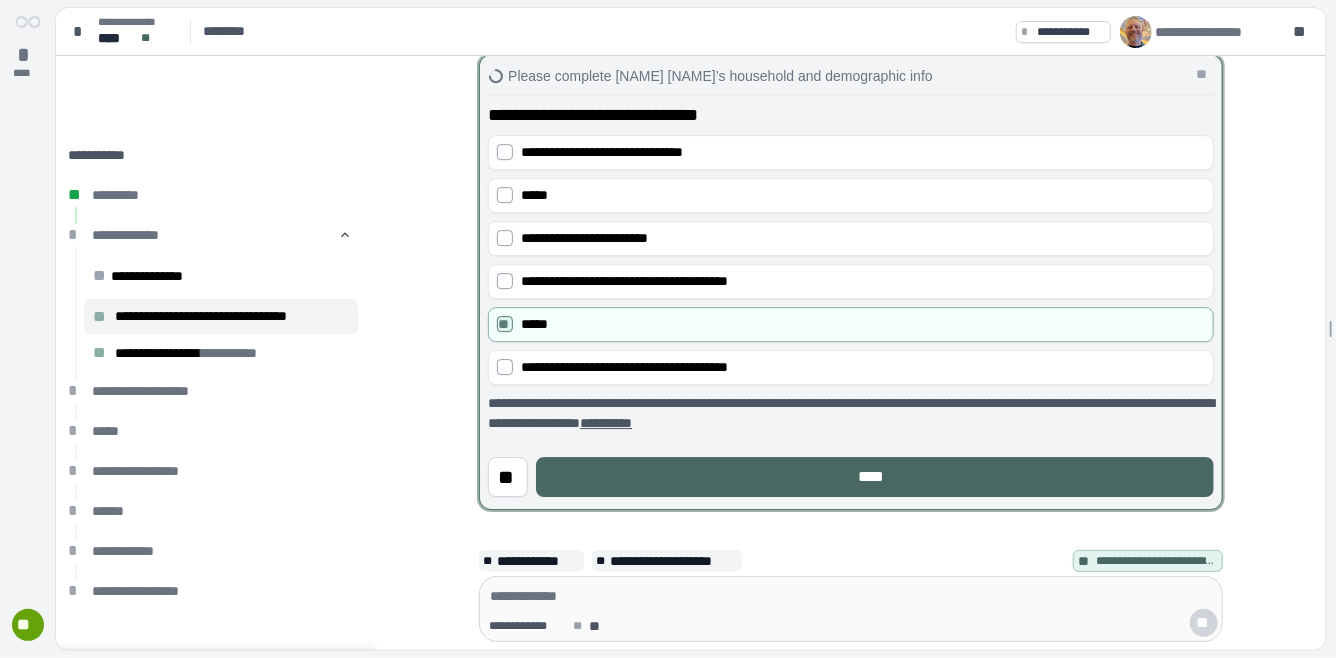 click on "****" at bounding box center [875, 477] 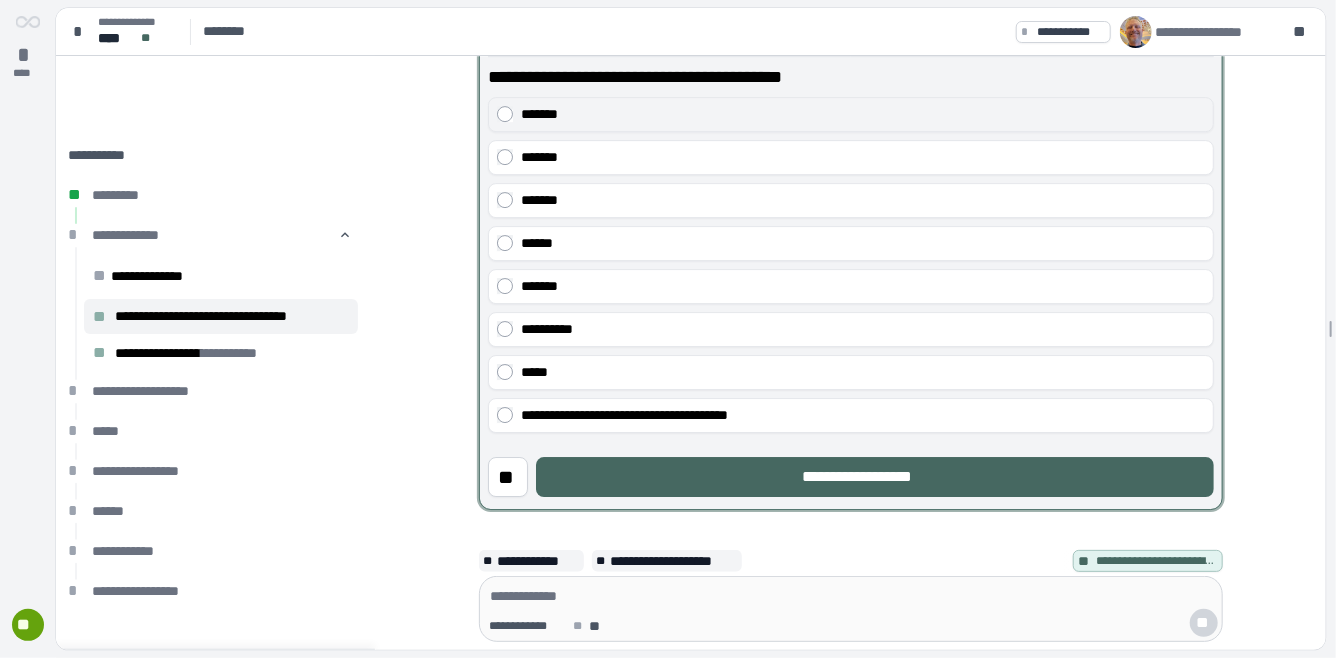 click on "*******" at bounding box center (863, 115) 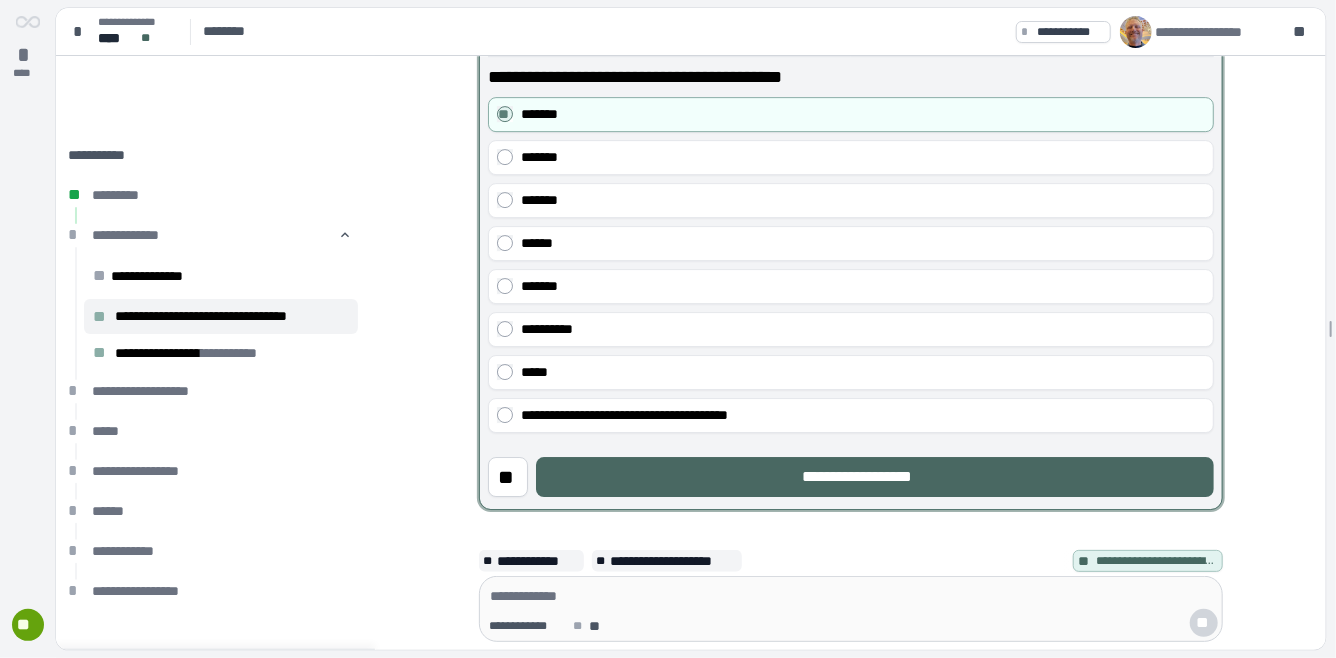 click on "**********" at bounding box center [875, 477] 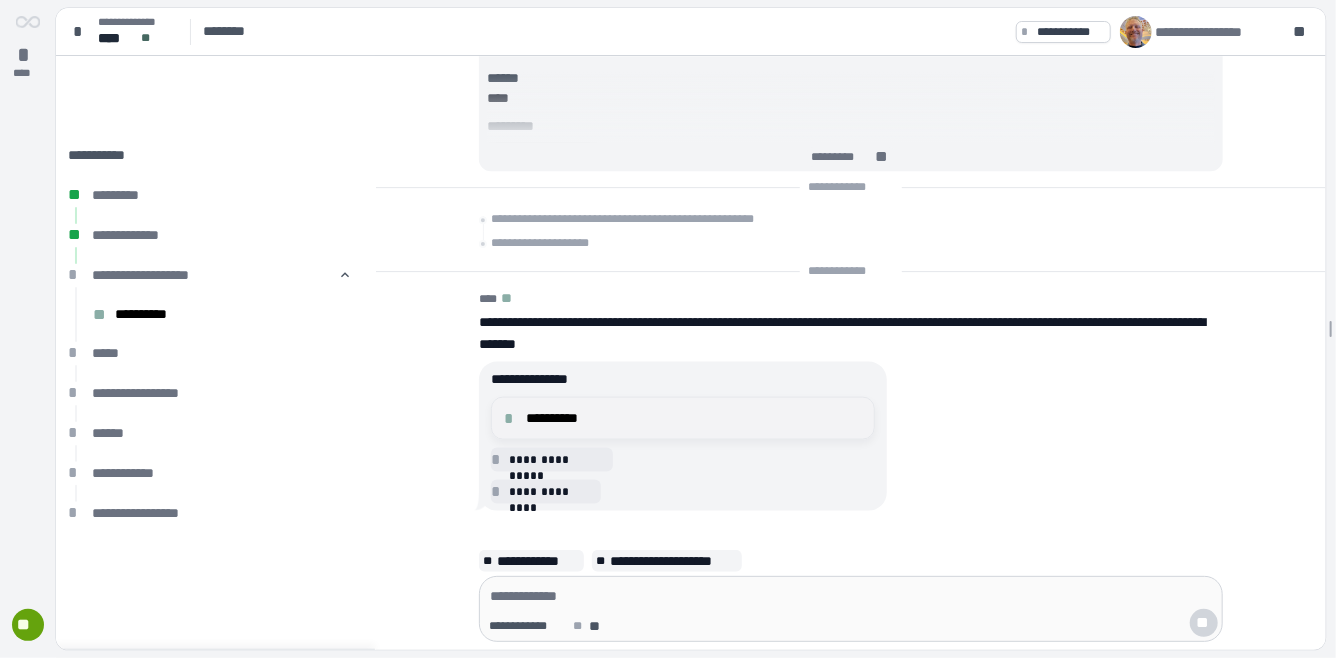 click on "**********" at bounding box center [694, 418] 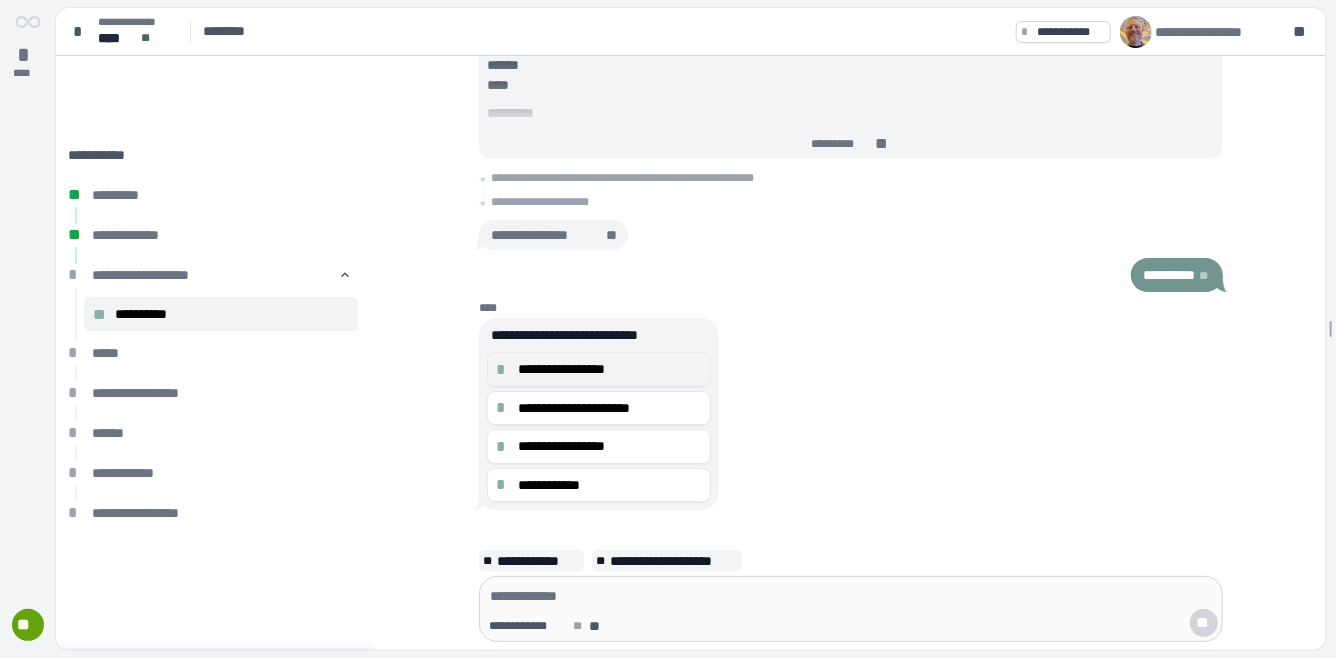 click on "**********" at bounding box center (610, 369) 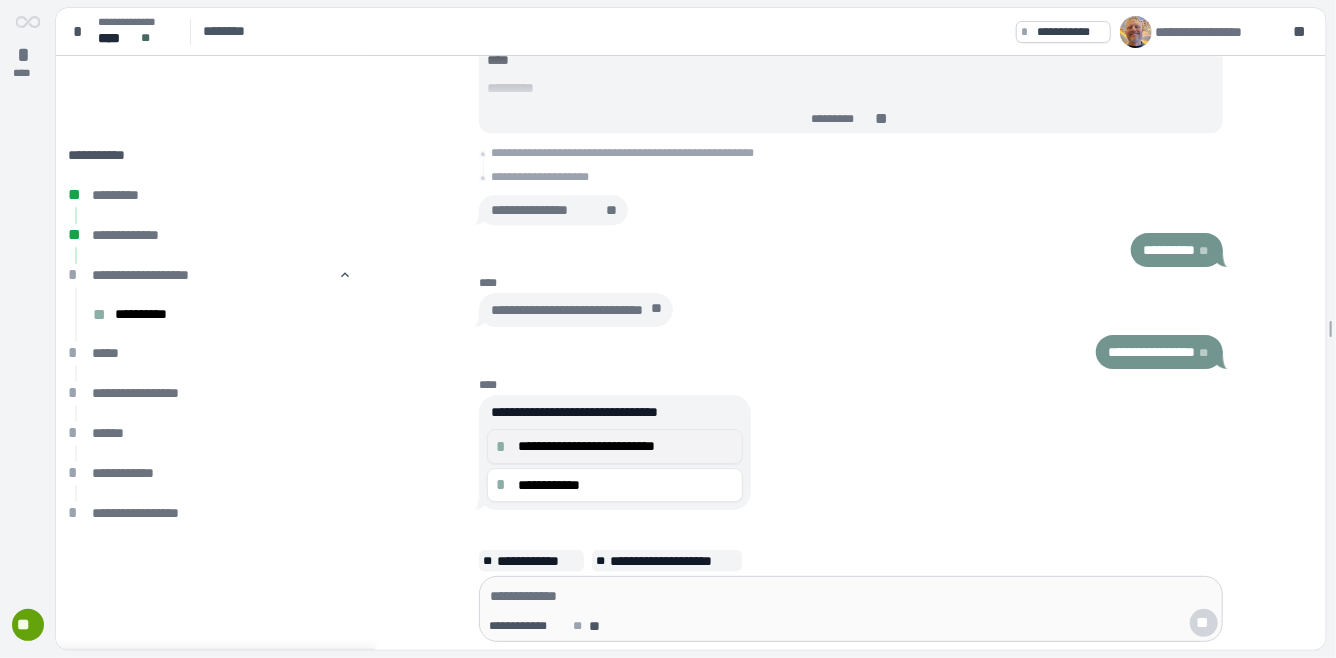 click on "**********" at bounding box center [626, 446] 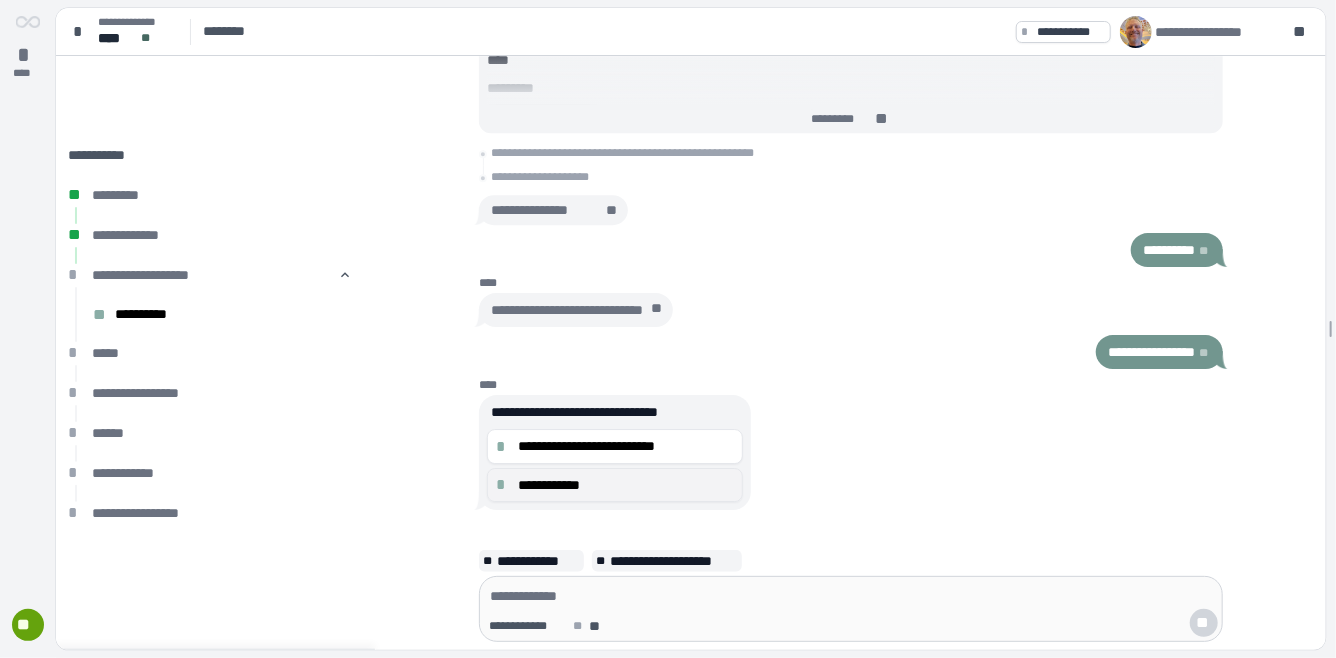 click on "**********" at bounding box center [626, 485] 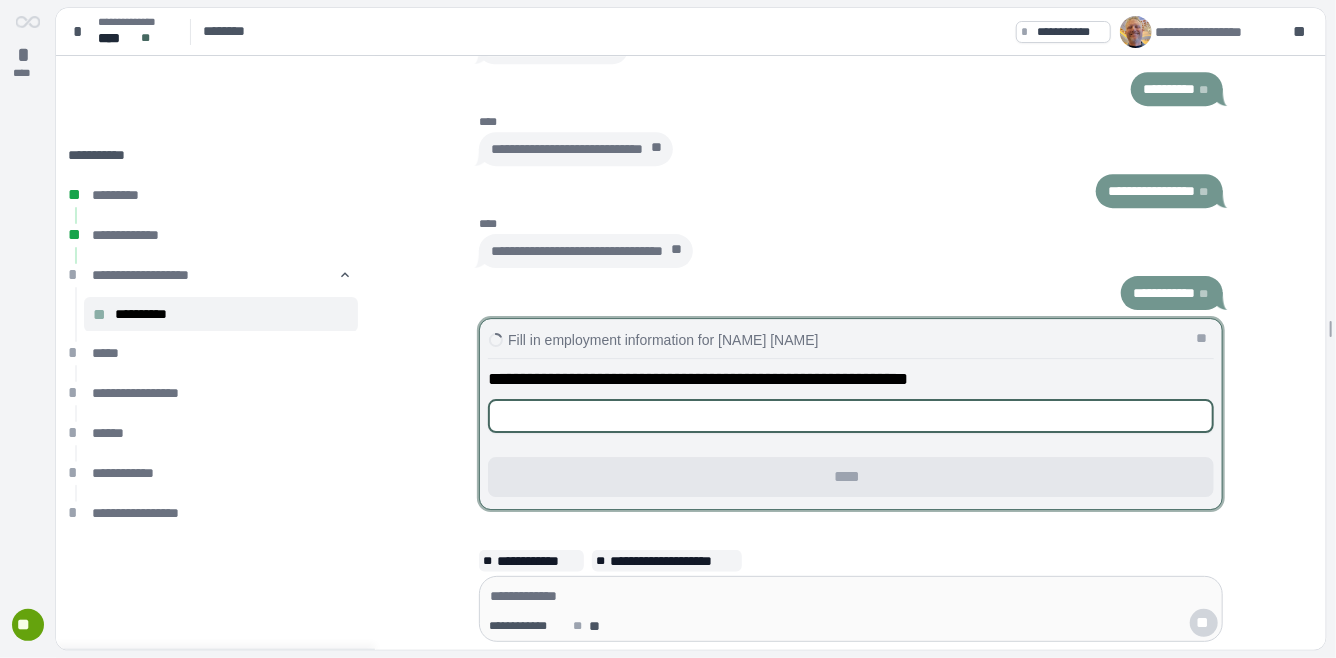 click at bounding box center [851, 416] 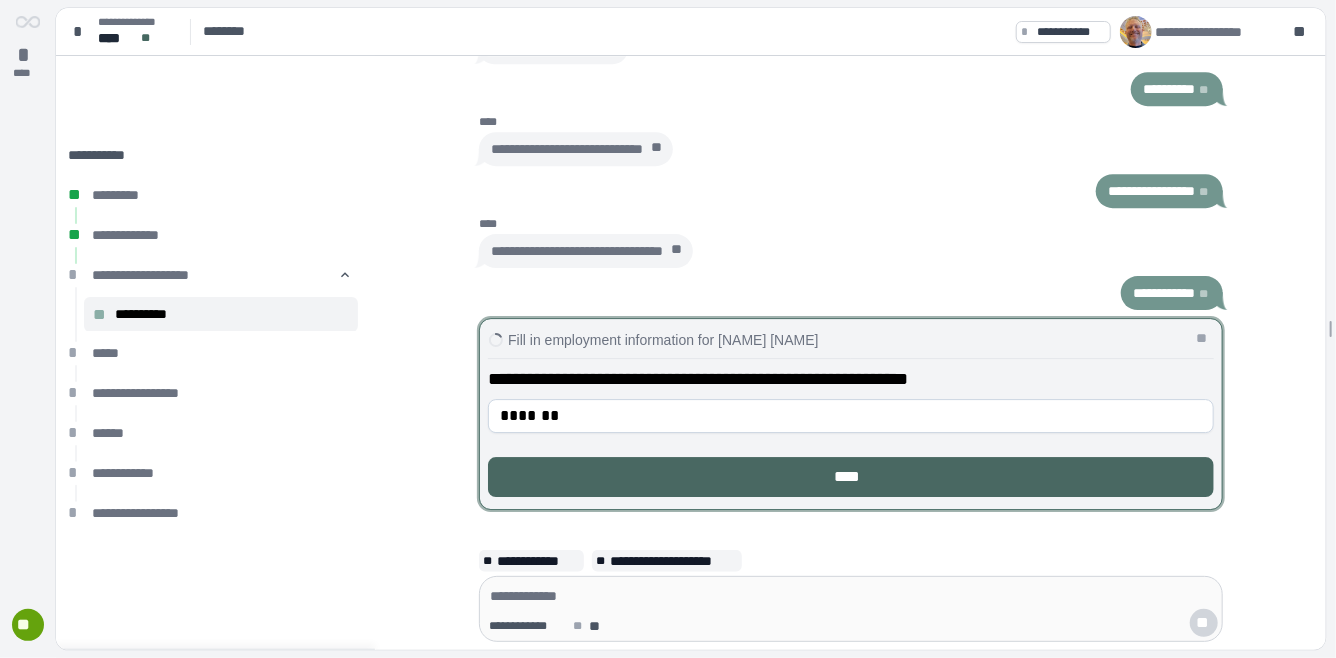 click on "****" at bounding box center (851, 477) 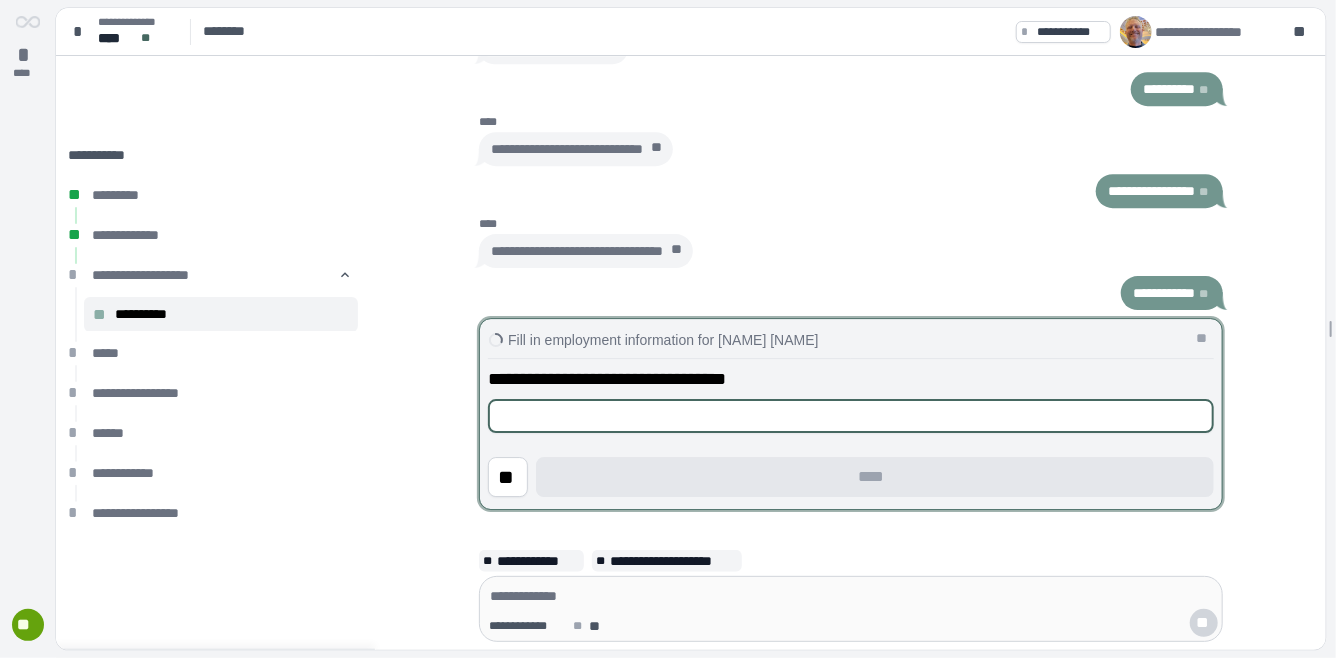 click at bounding box center [851, 416] 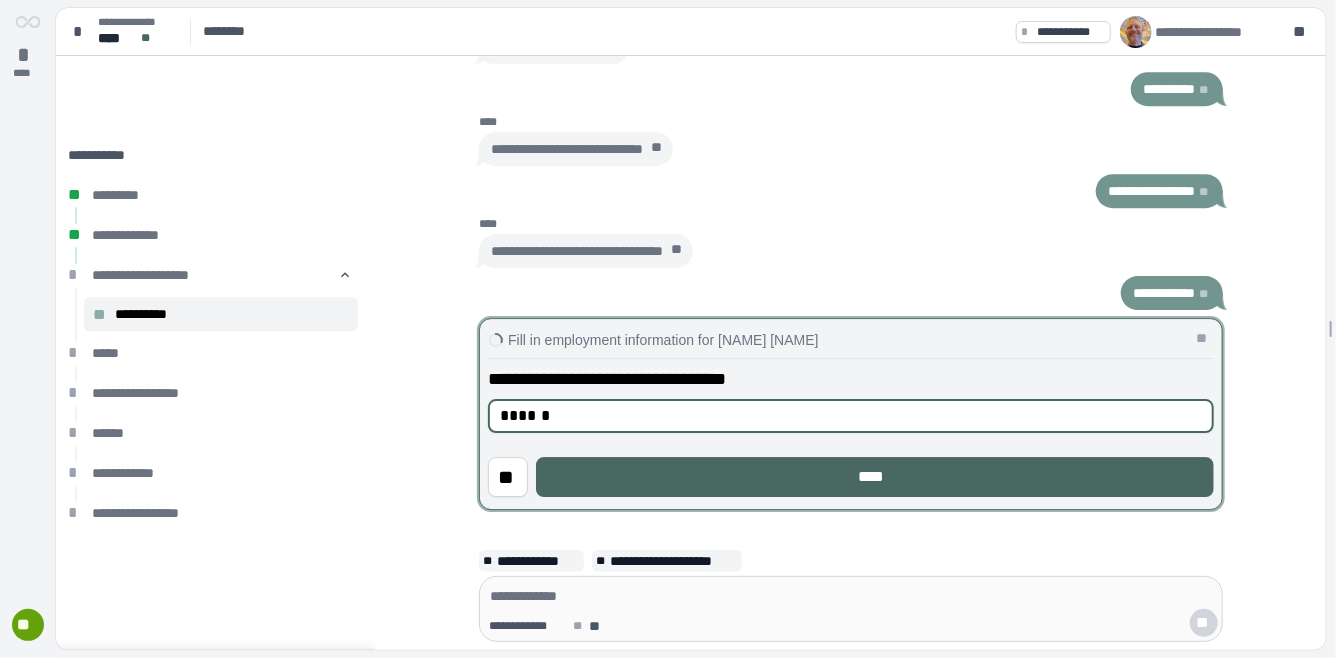 click on "****" at bounding box center [875, 477] 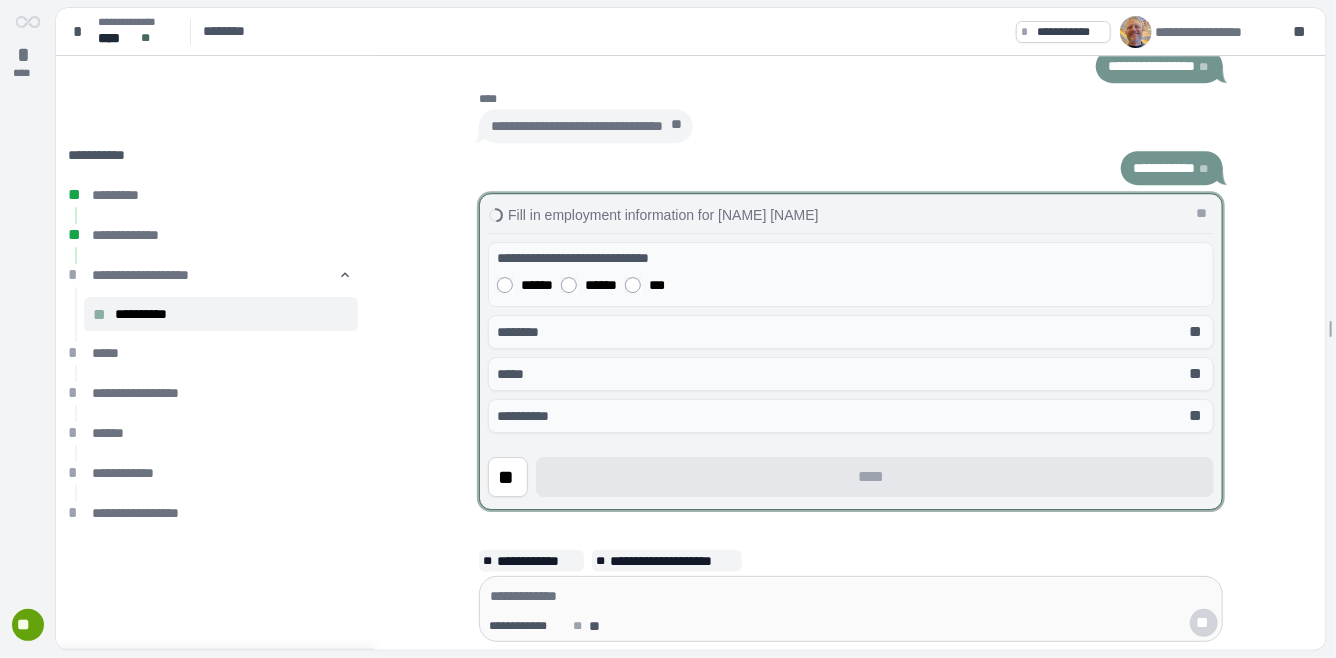 click on "******" at bounding box center [537, 286] 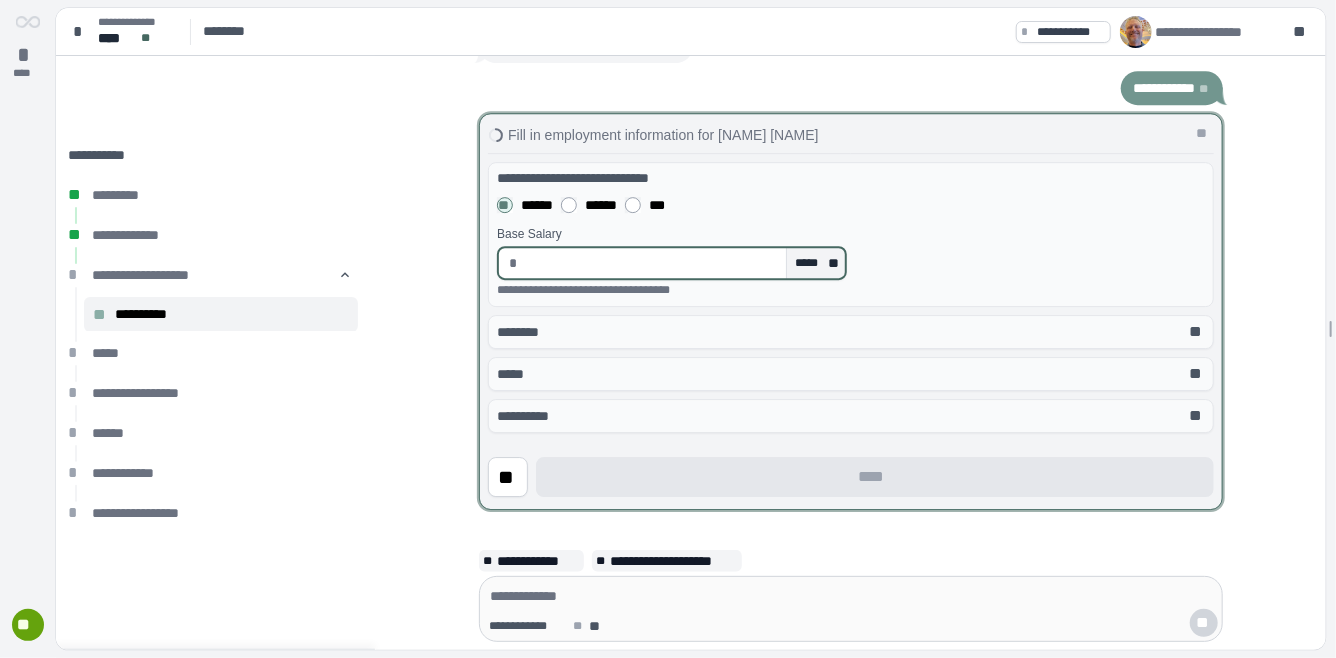 click at bounding box center [652, 263] 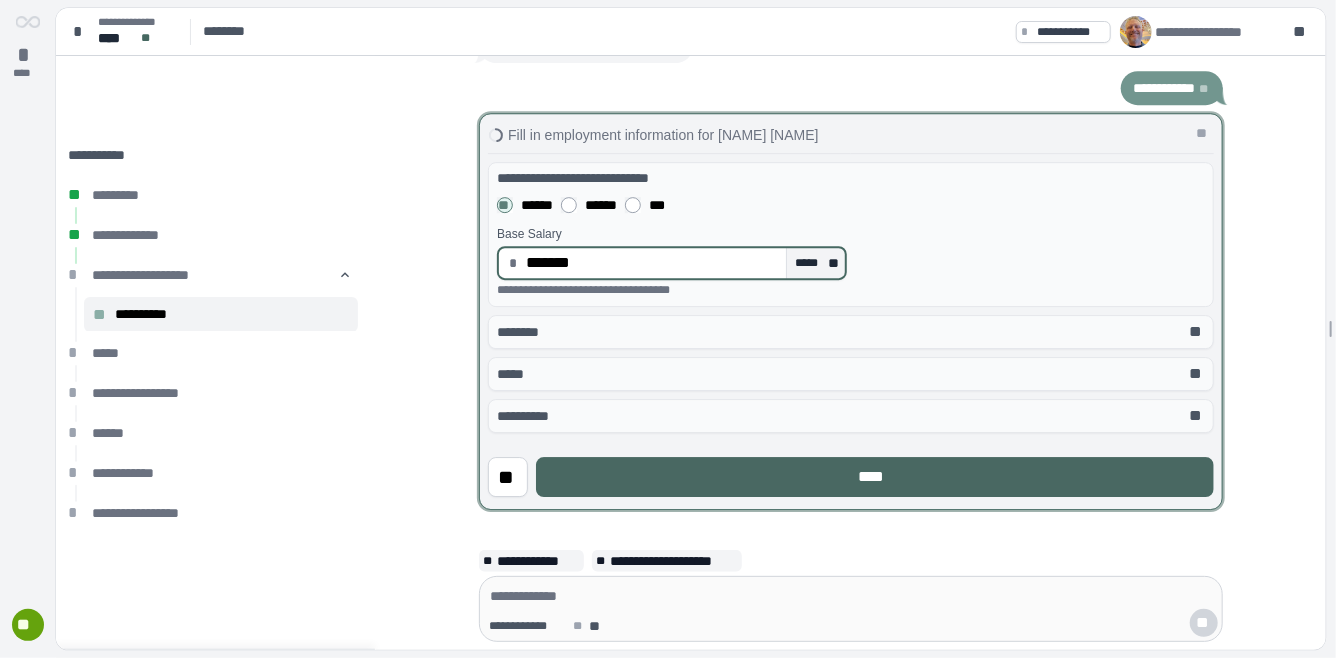 type on "**********" 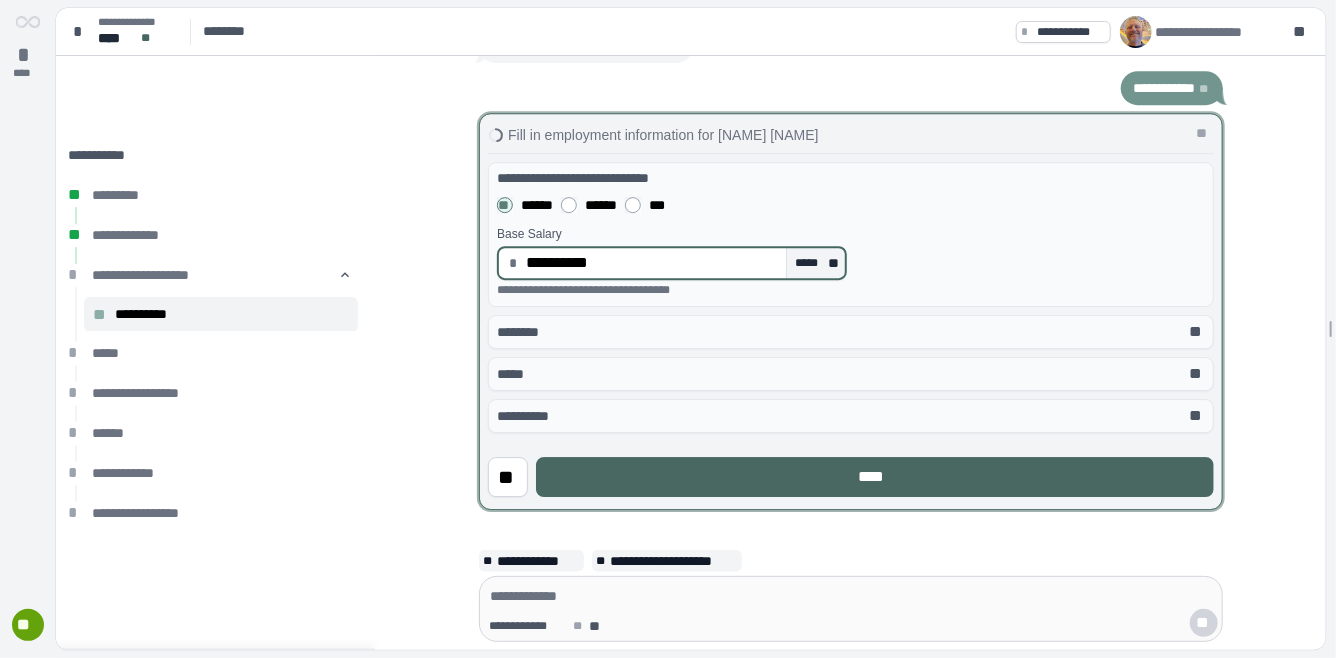 click on "****" at bounding box center [875, 477] 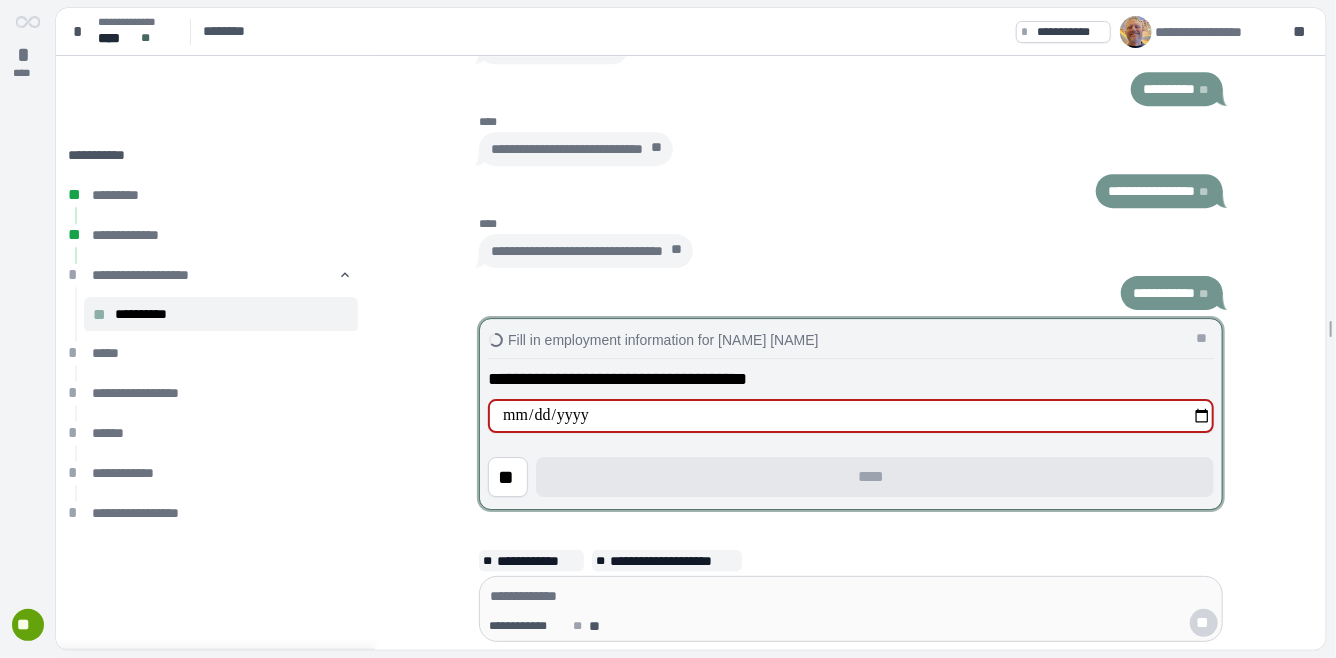 type on "**********" 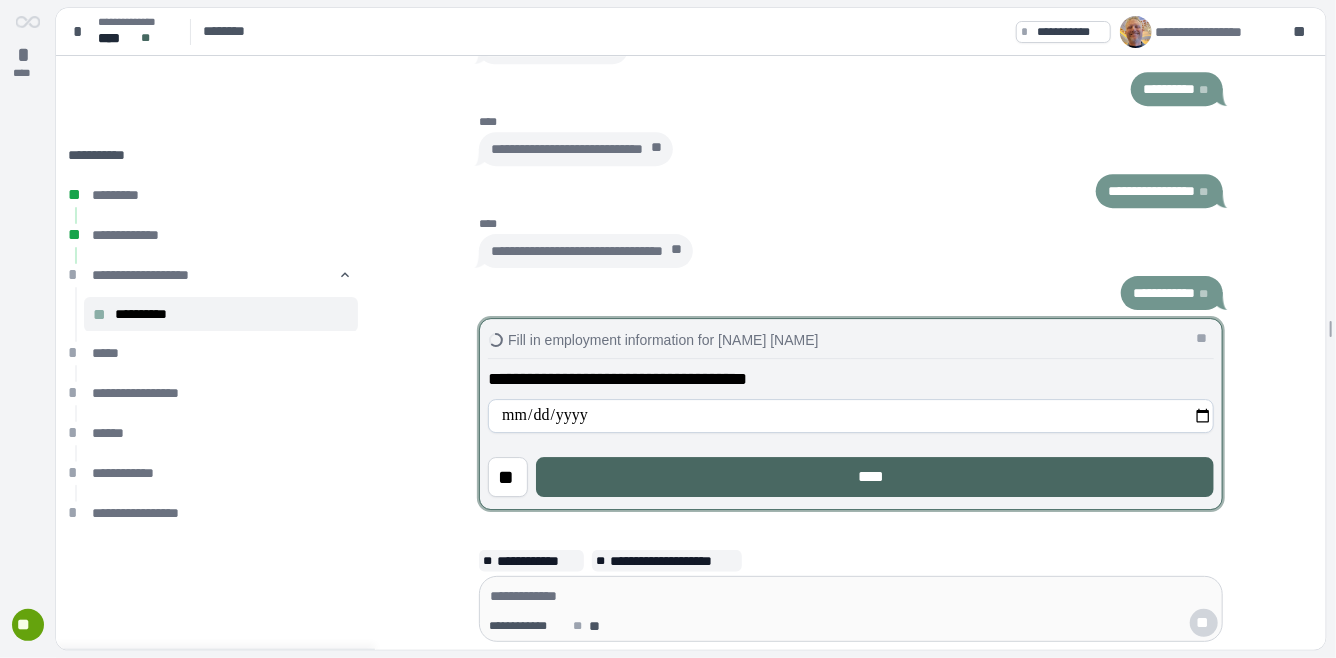 click on "****" at bounding box center (875, 477) 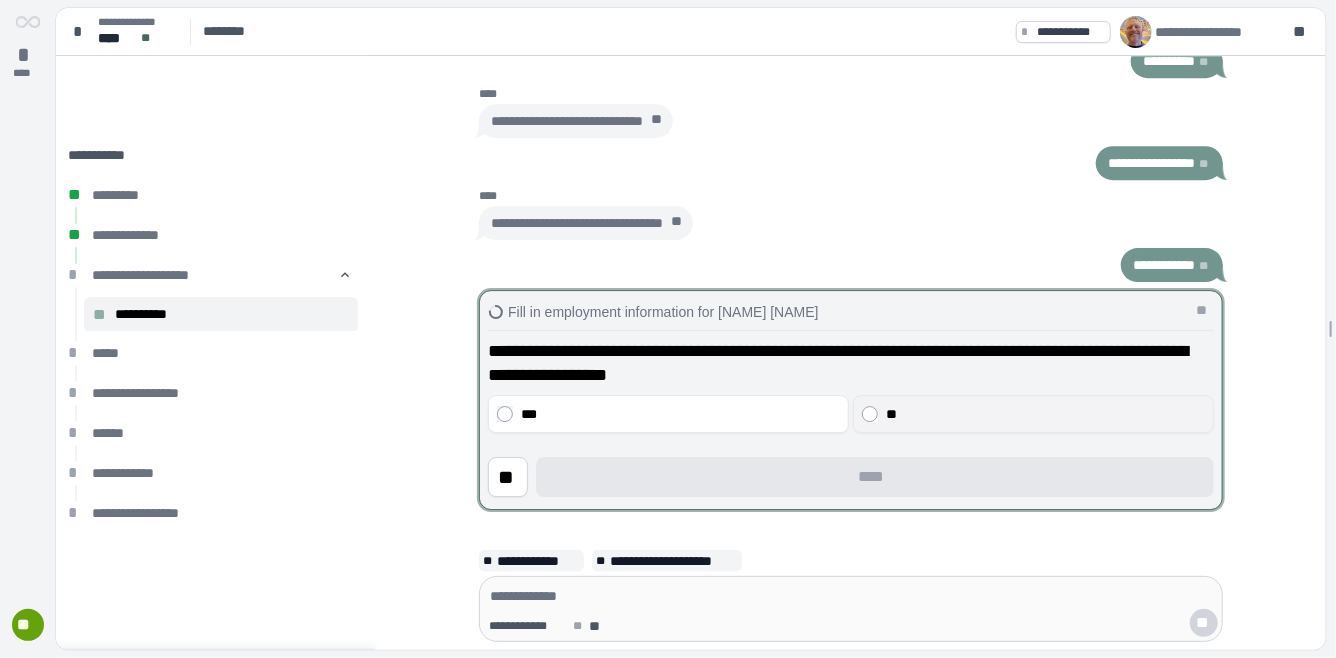 click on "**" at bounding box center [1045, 414] 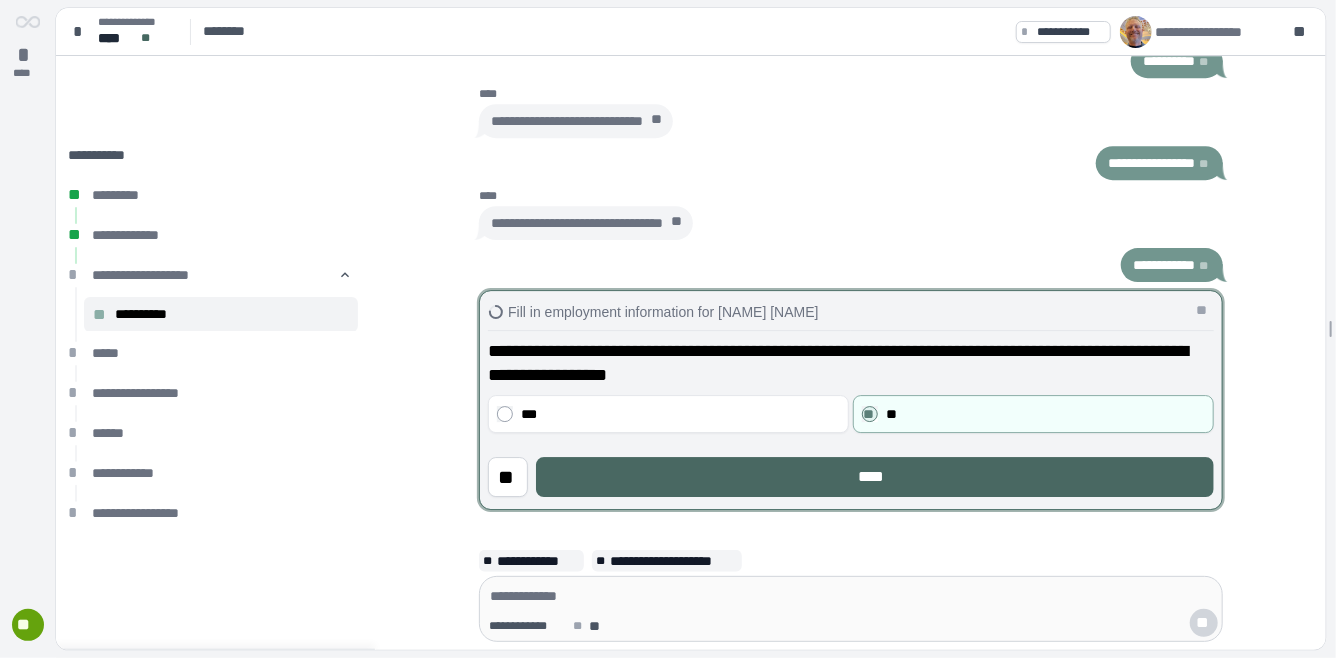 click on "****" at bounding box center [875, 477] 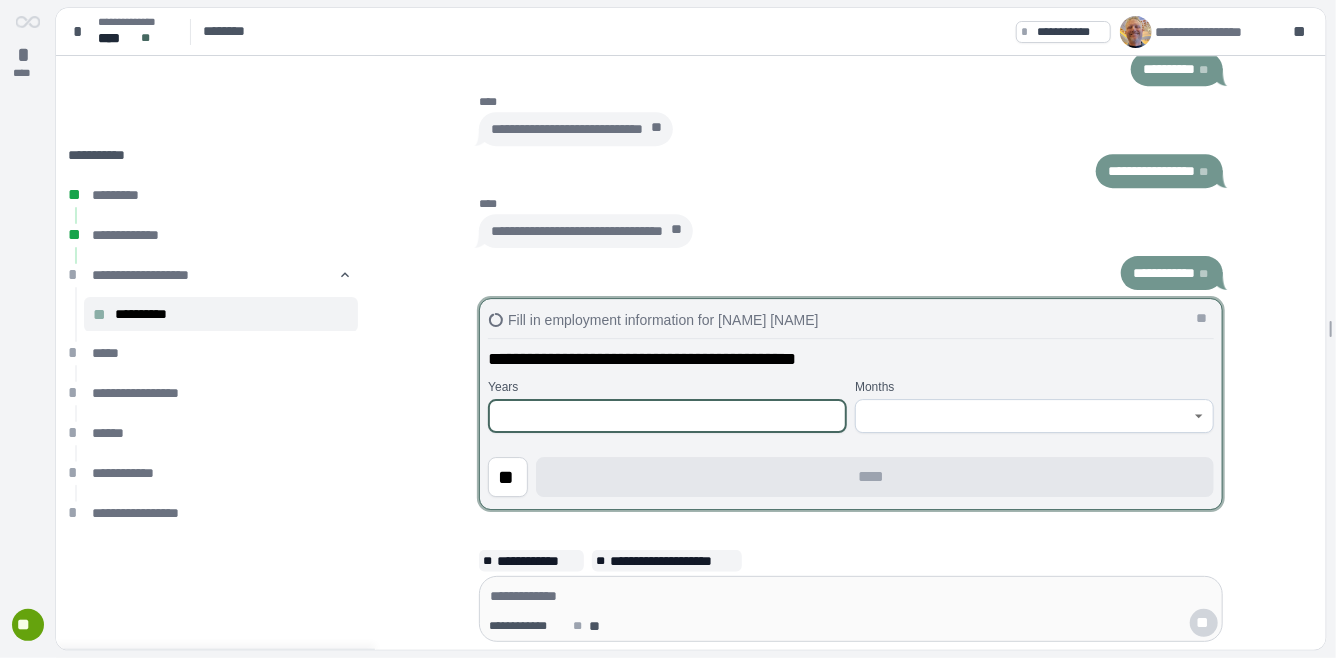 click at bounding box center [667, 416] 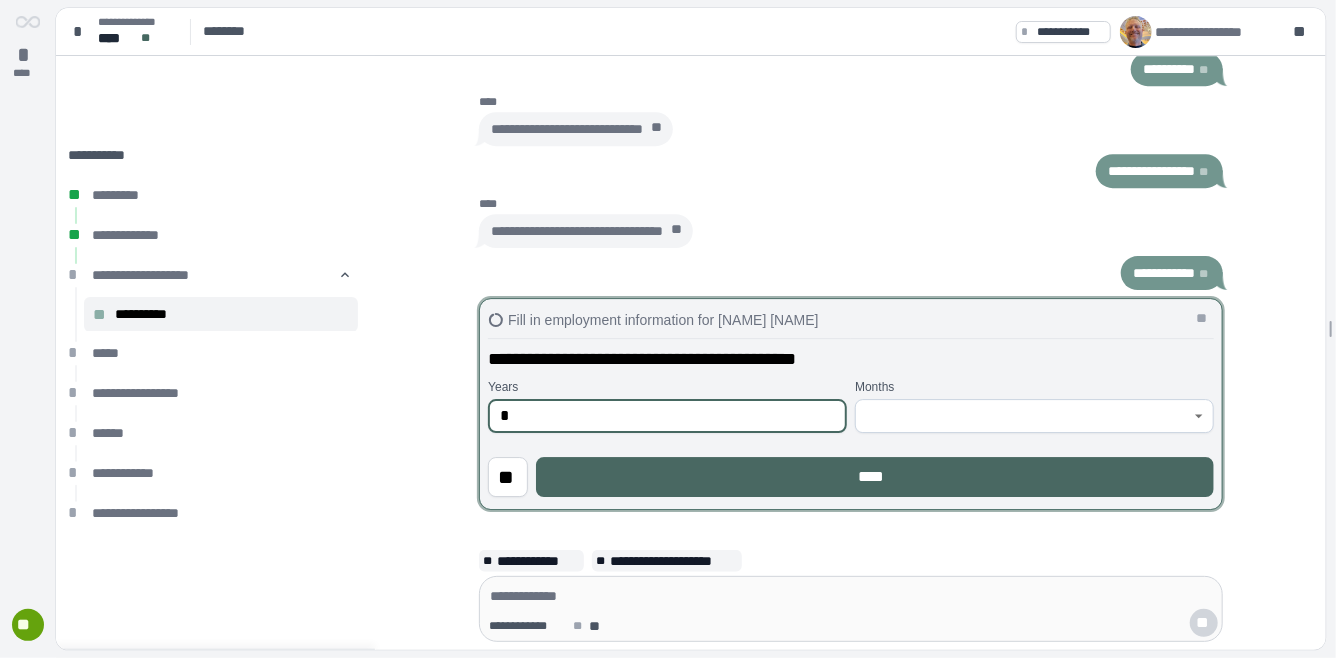 click on "****" at bounding box center (875, 477) 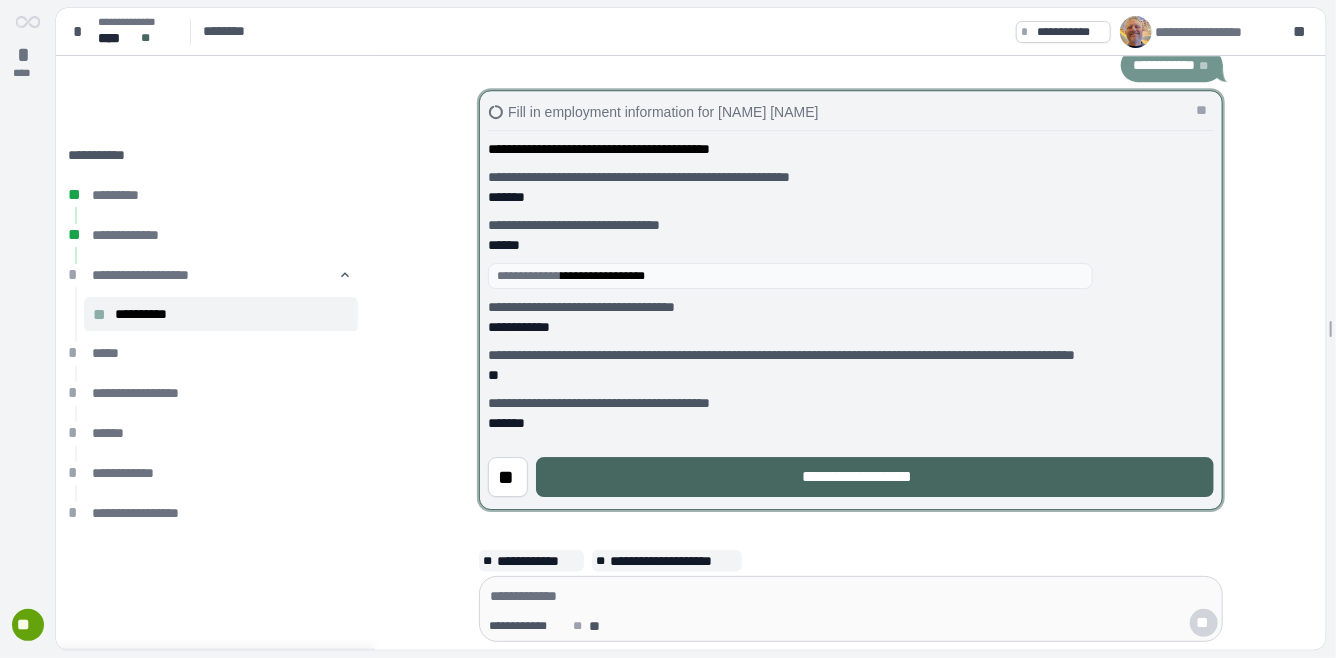 click on "**********" at bounding box center [875, 477] 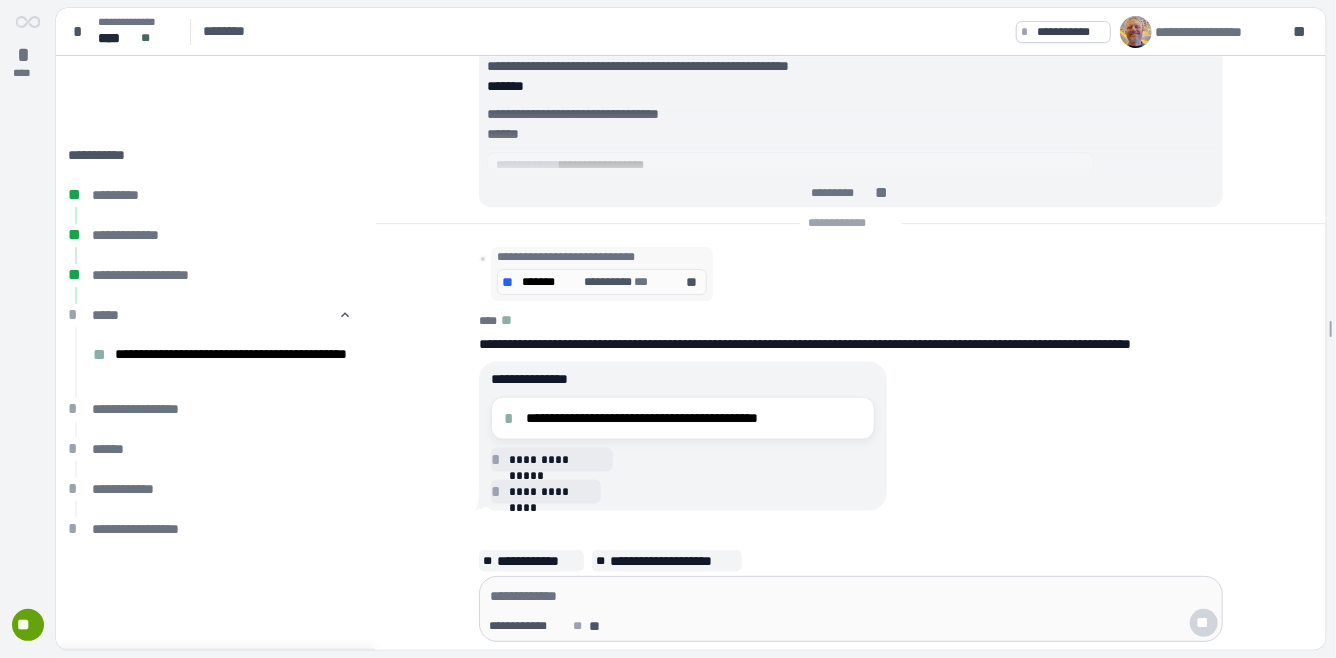 click at bounding box center (851, 596) 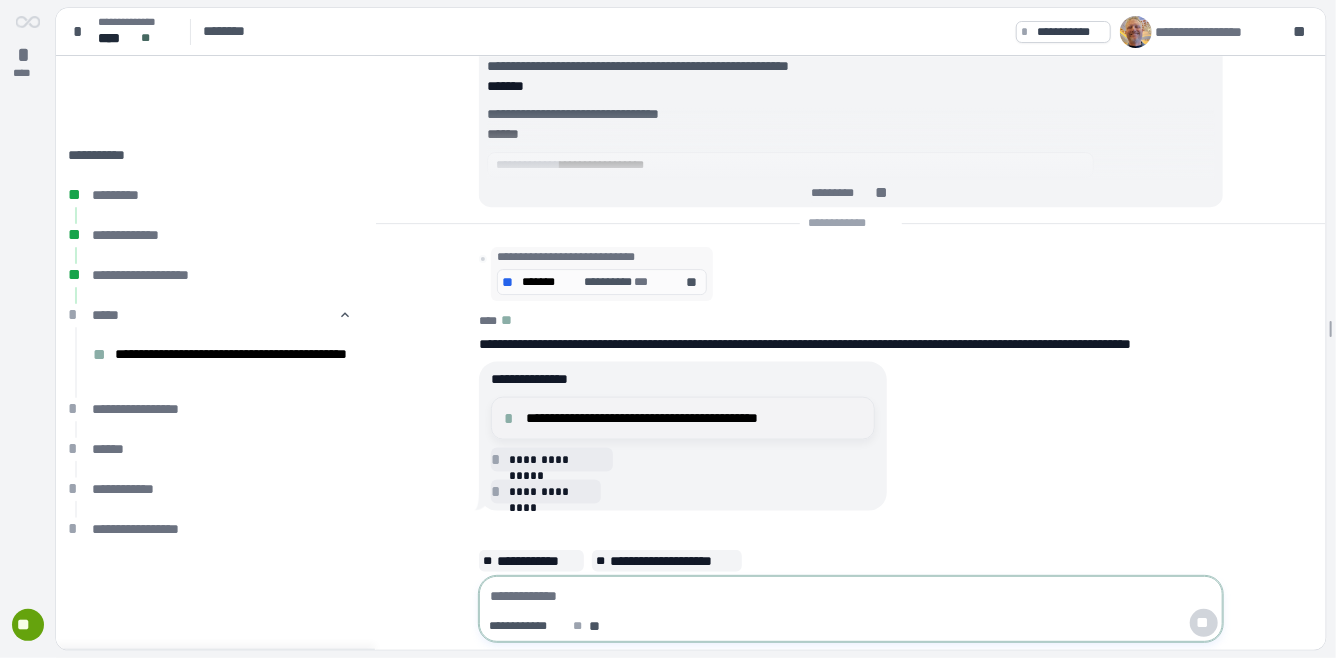 click on "**********" at bounding box center (694, 418) 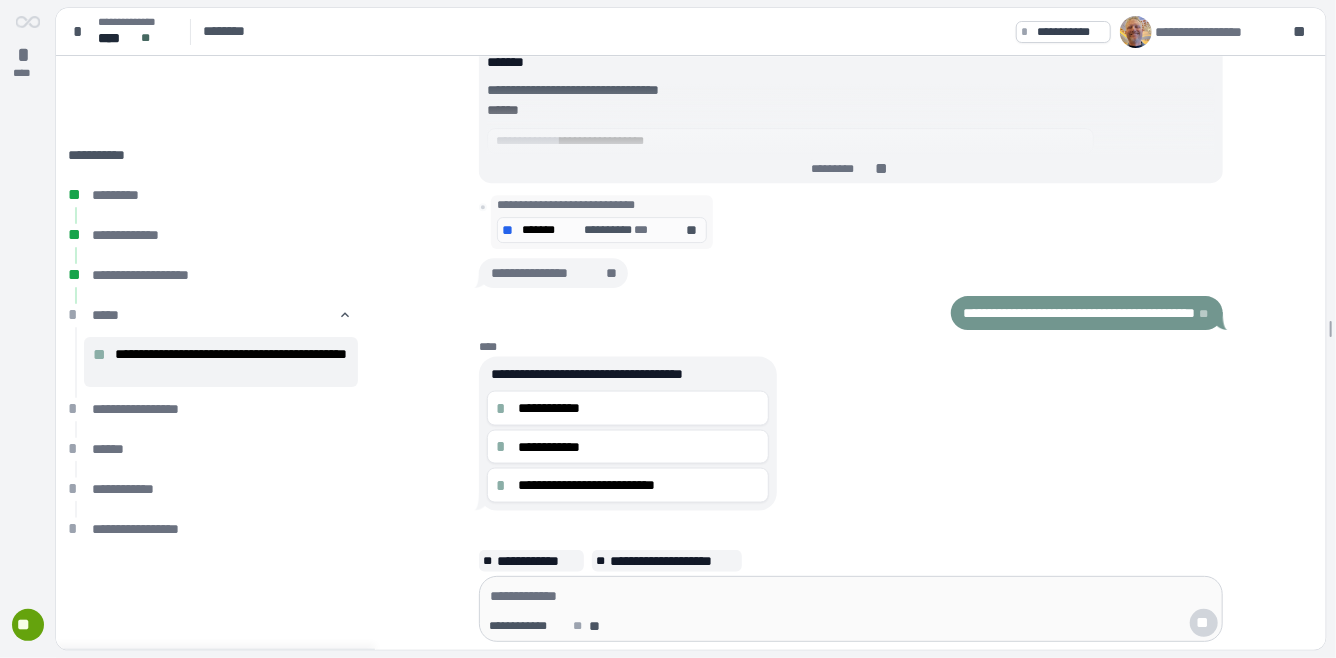 click at bounding box center (851, 596) 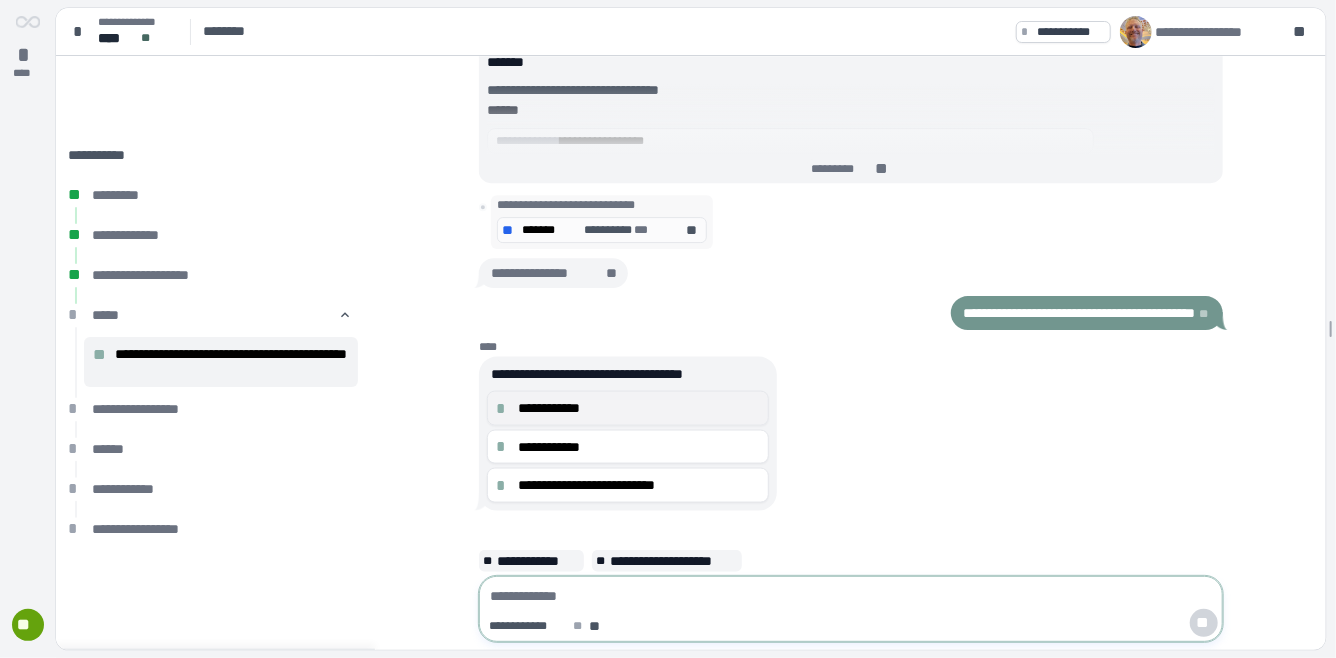 click on "**********" at bounding box center [639, 408] 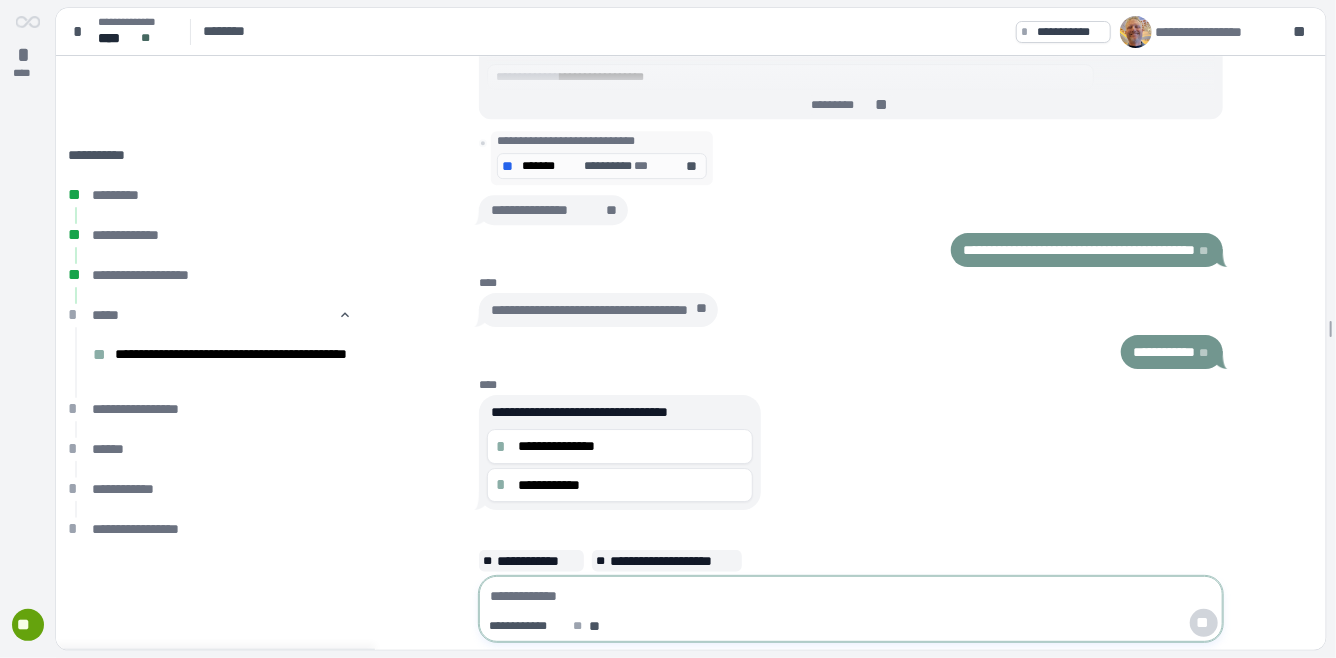 click at bounding box center [851, 596] 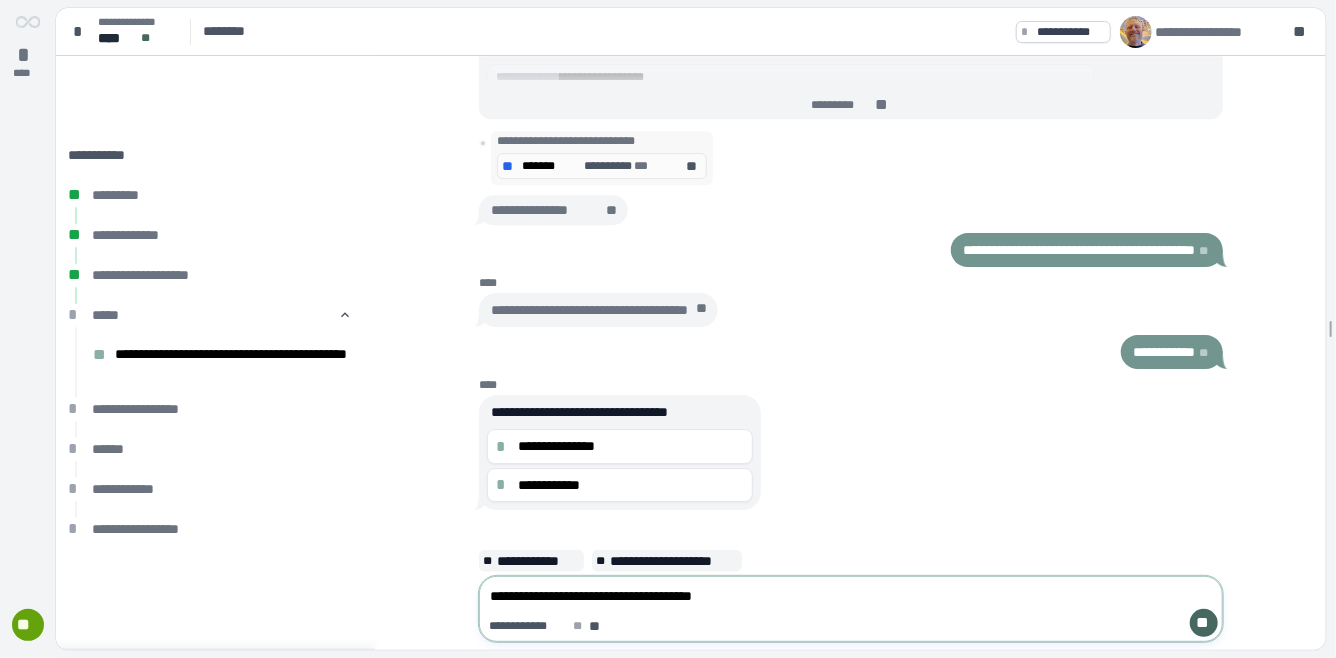 type on "**********" 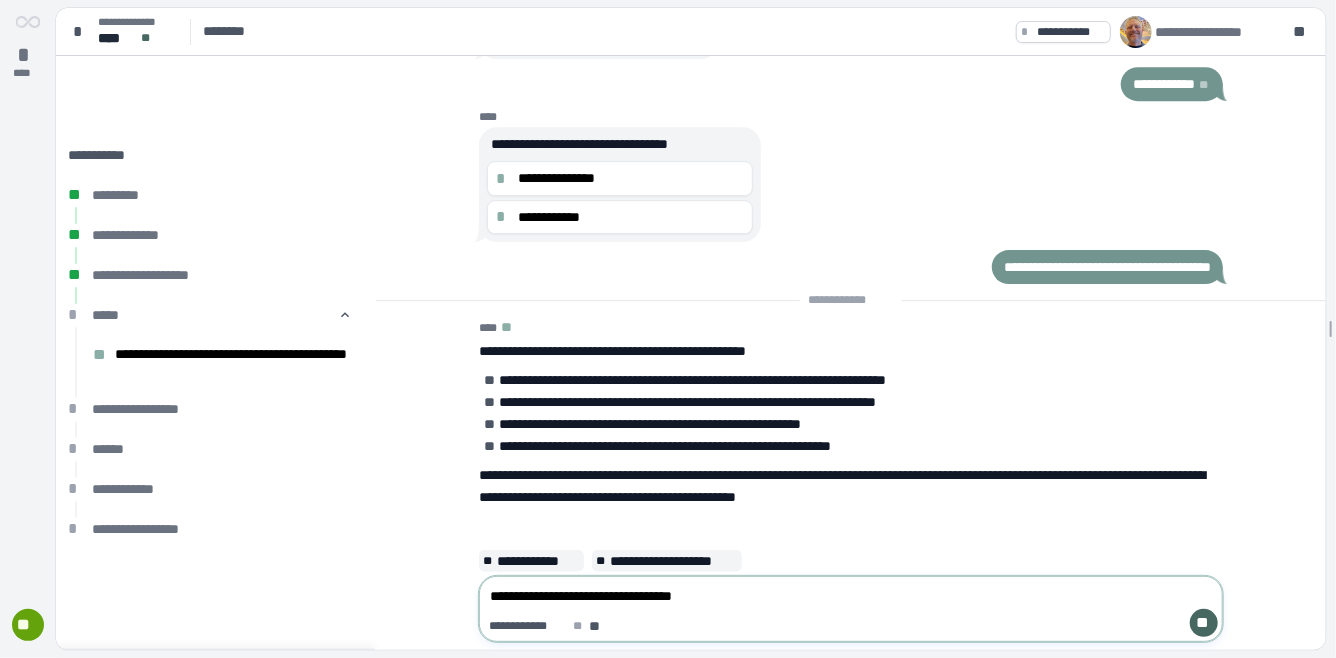 type on "**********" 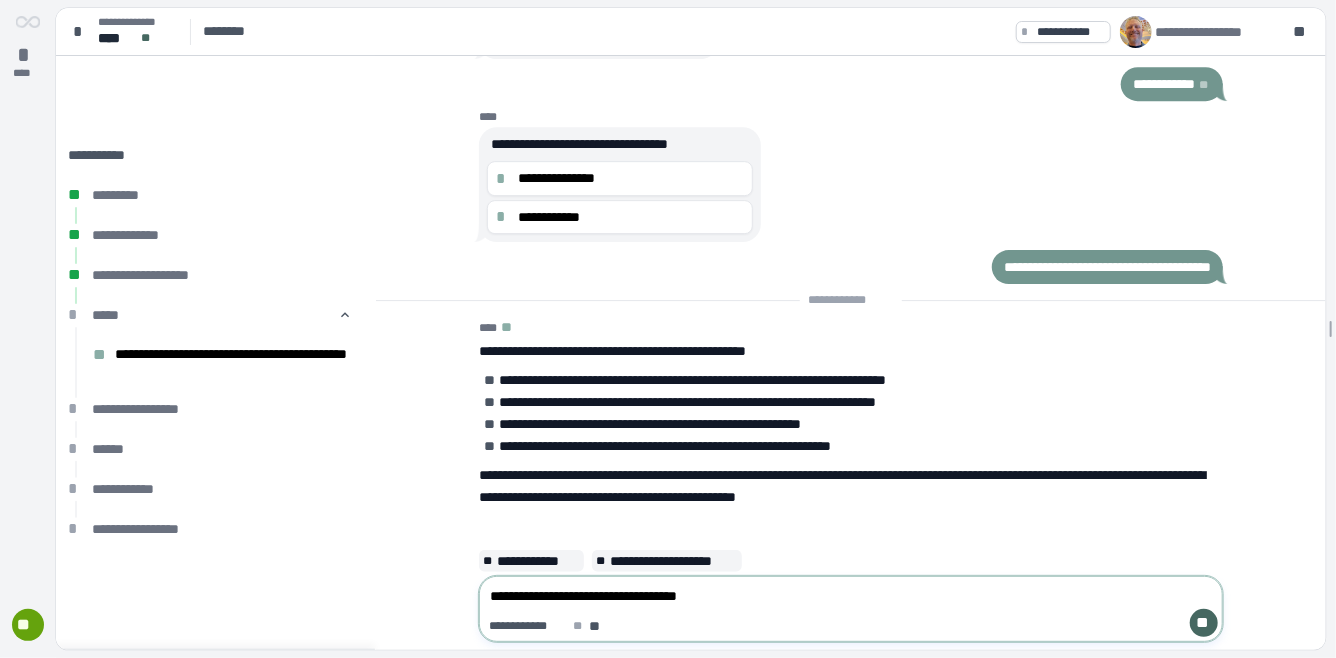 type 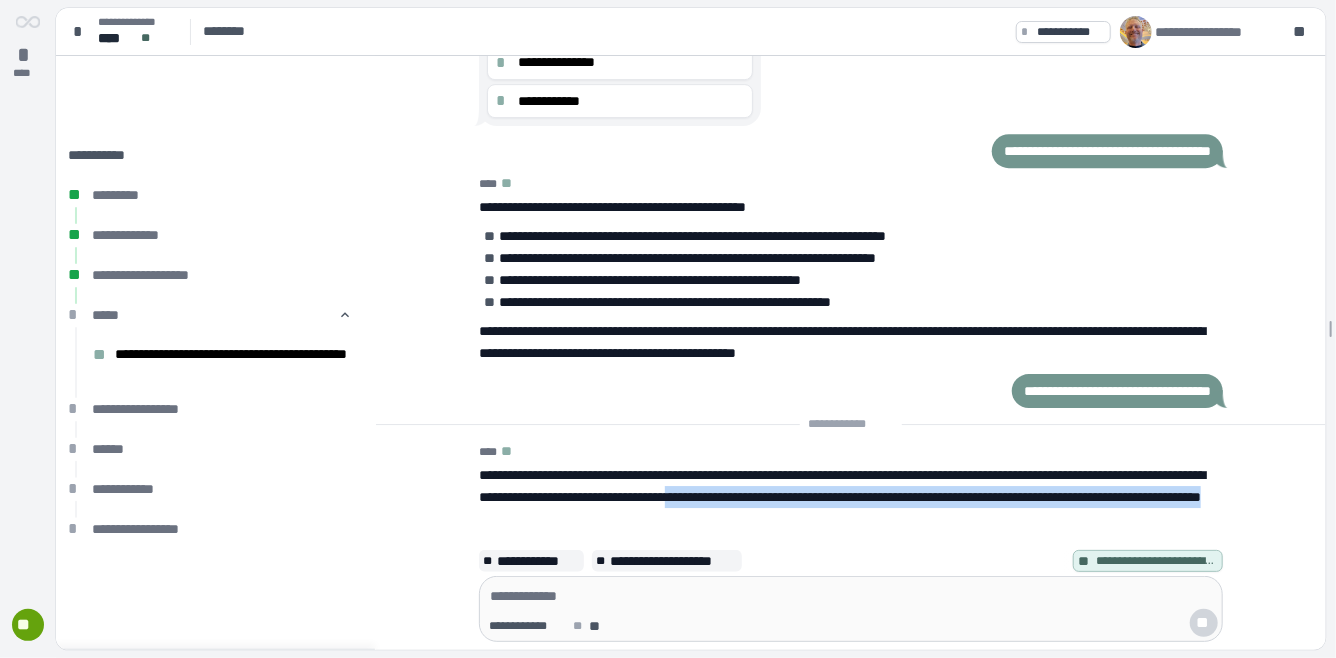 drag, startPoint x: 939, startPoint y: 472, endPoint x: 935, endPoint y: 496, distance: 24.33105 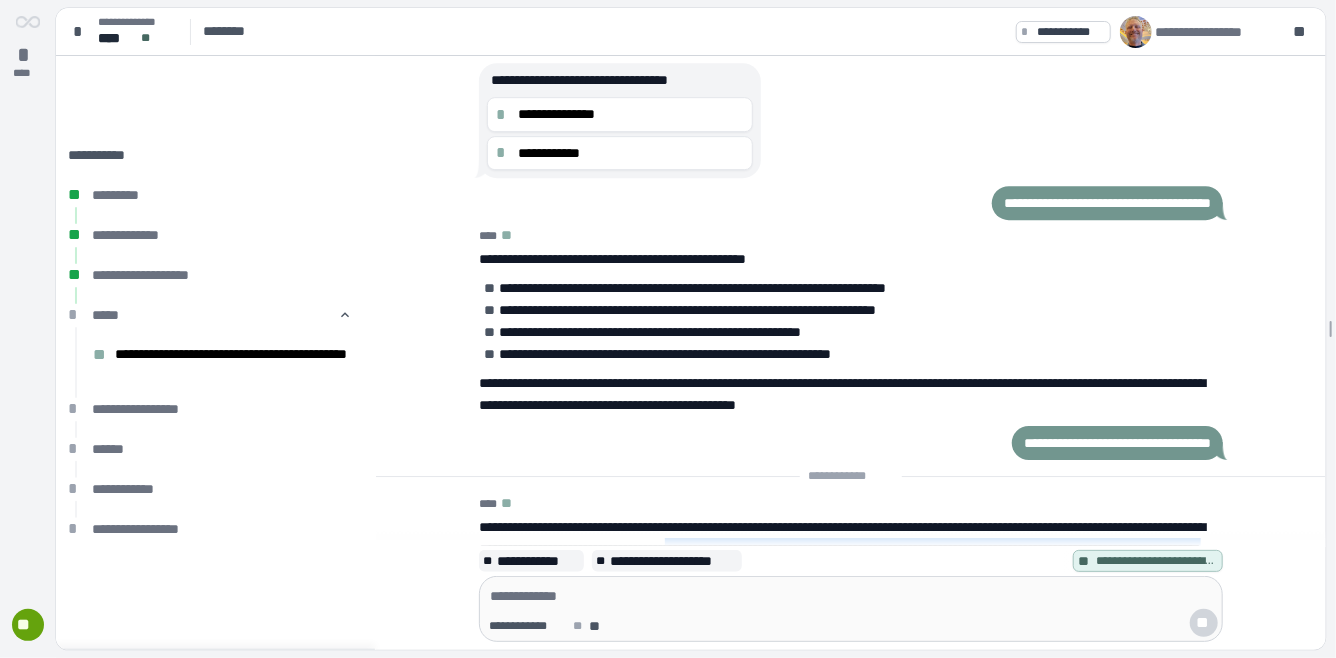 scroll, scrollTop: 52, scrollLeft: 0, axis: vertical 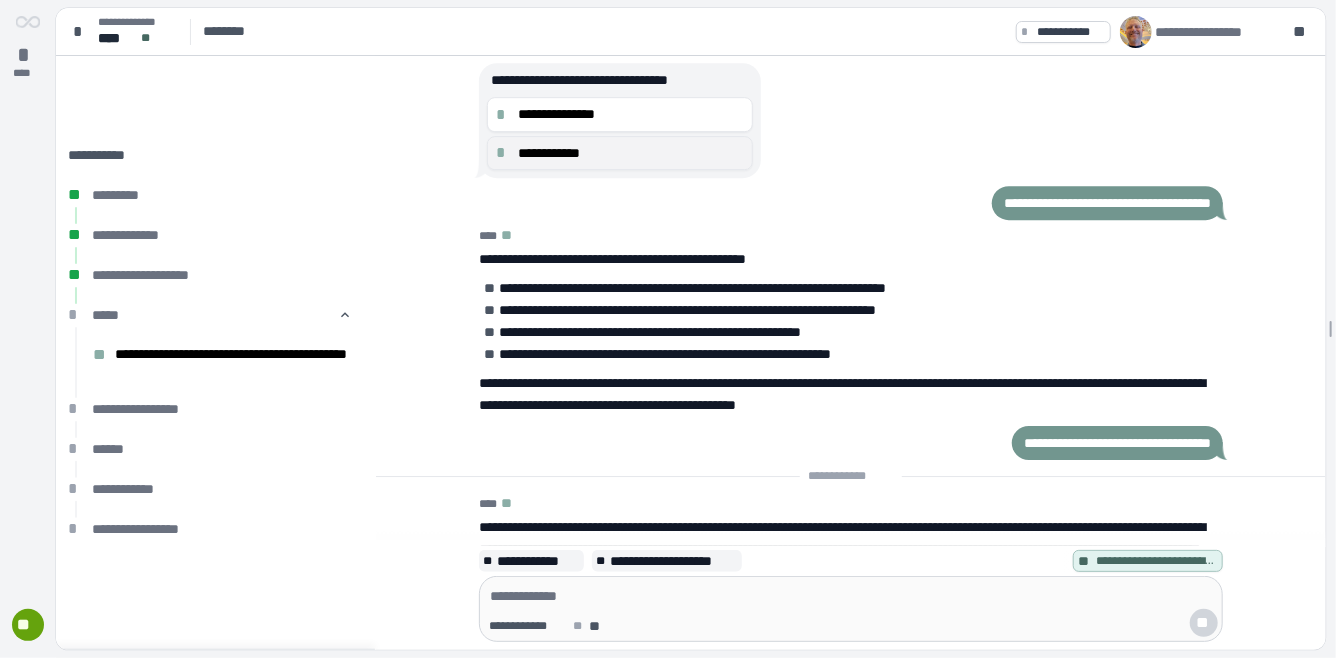 click on "**********" at bounding box center (631, 153) 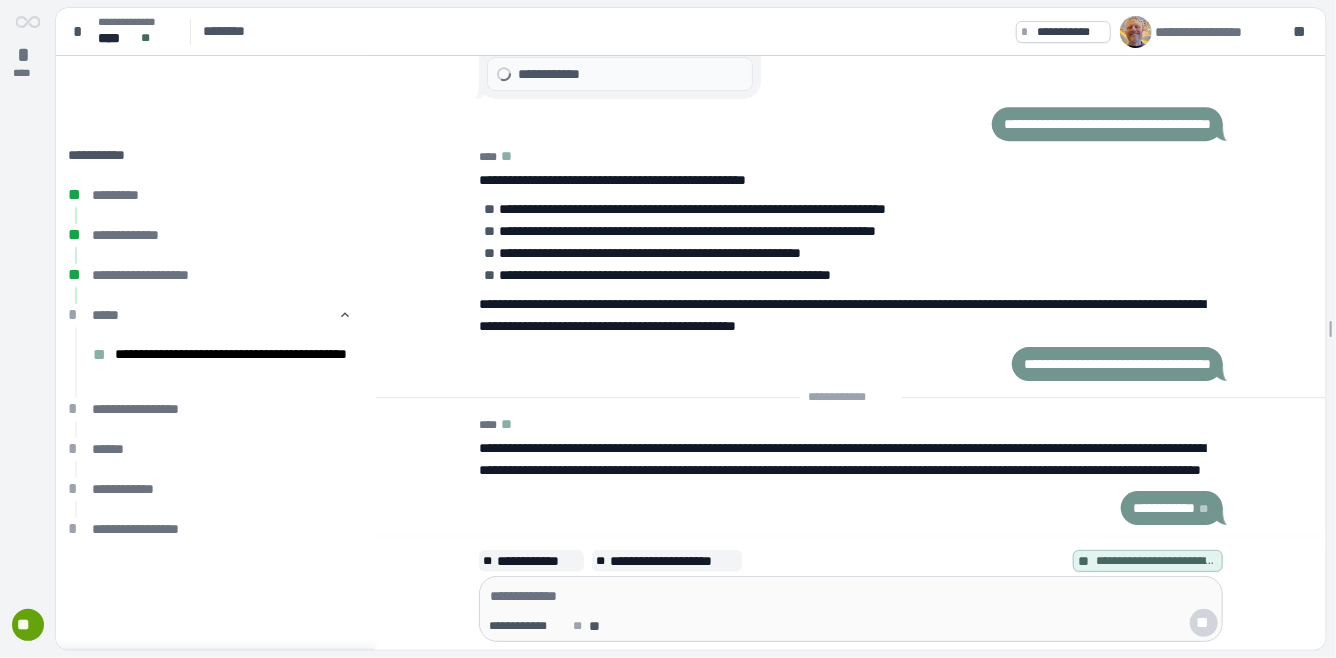 scroll, scrollTop: 0, scrollLeft: 0, axis: both 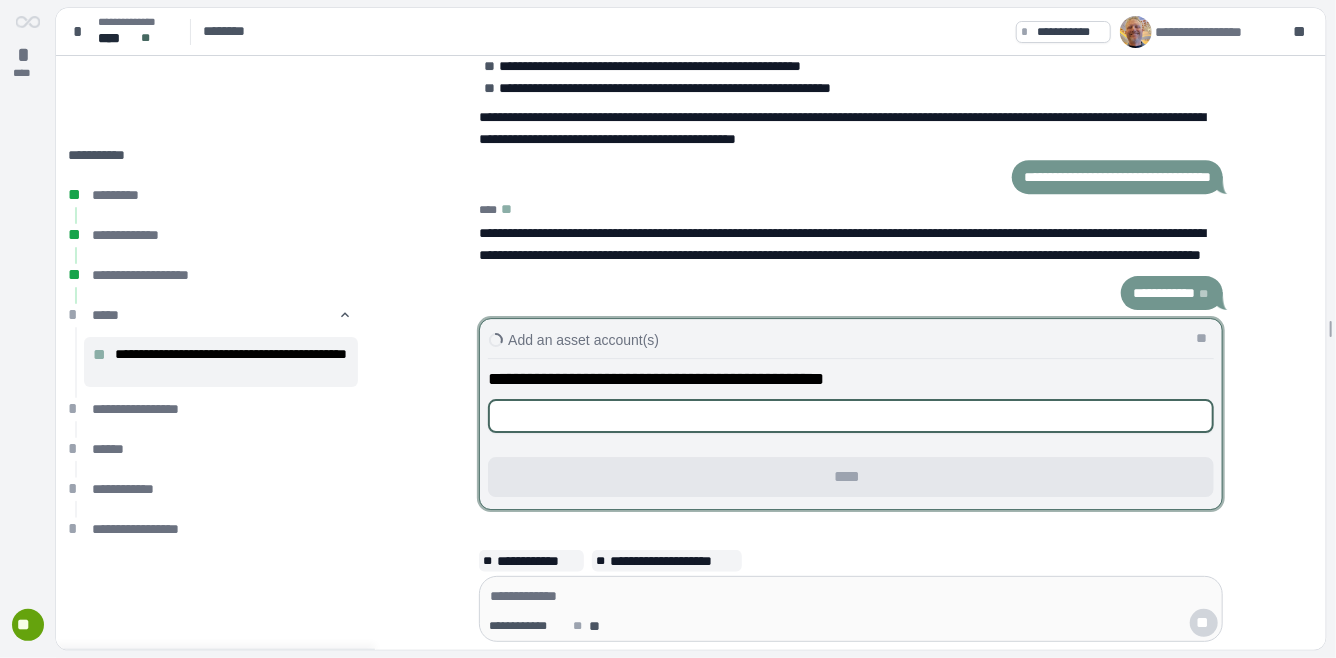 click at bounding box center [851, 416] 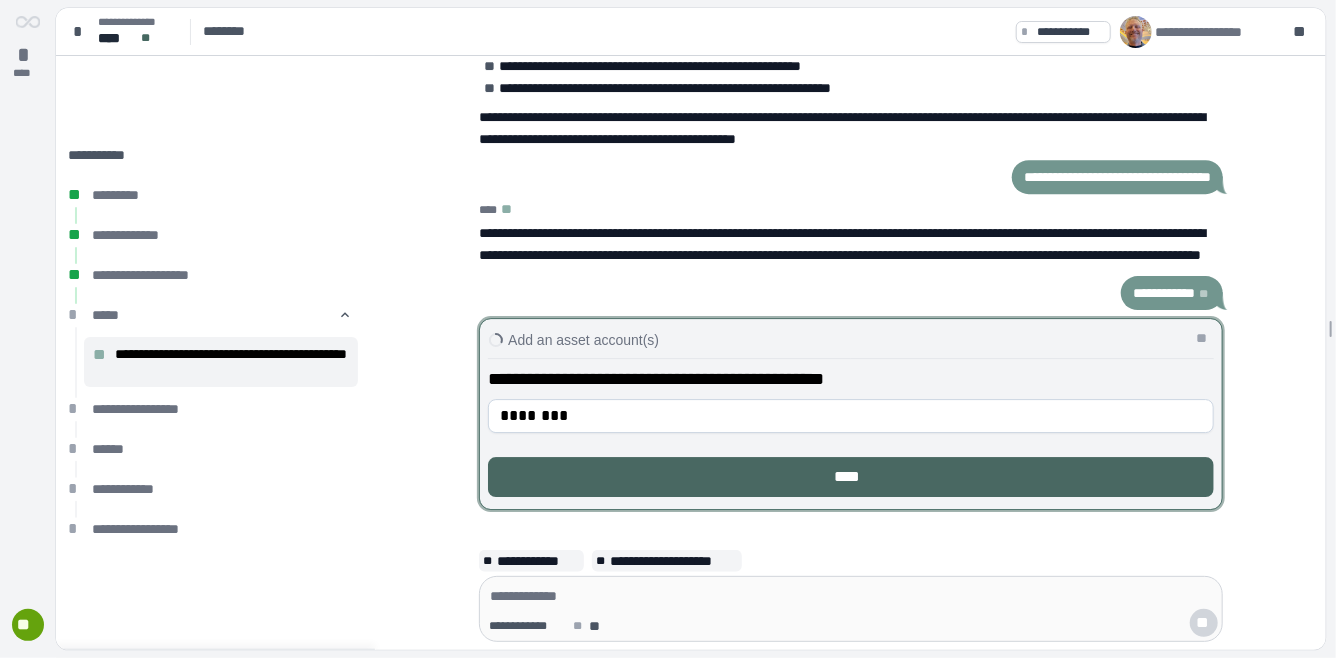 click on "****" at bounding box center (851, 477) 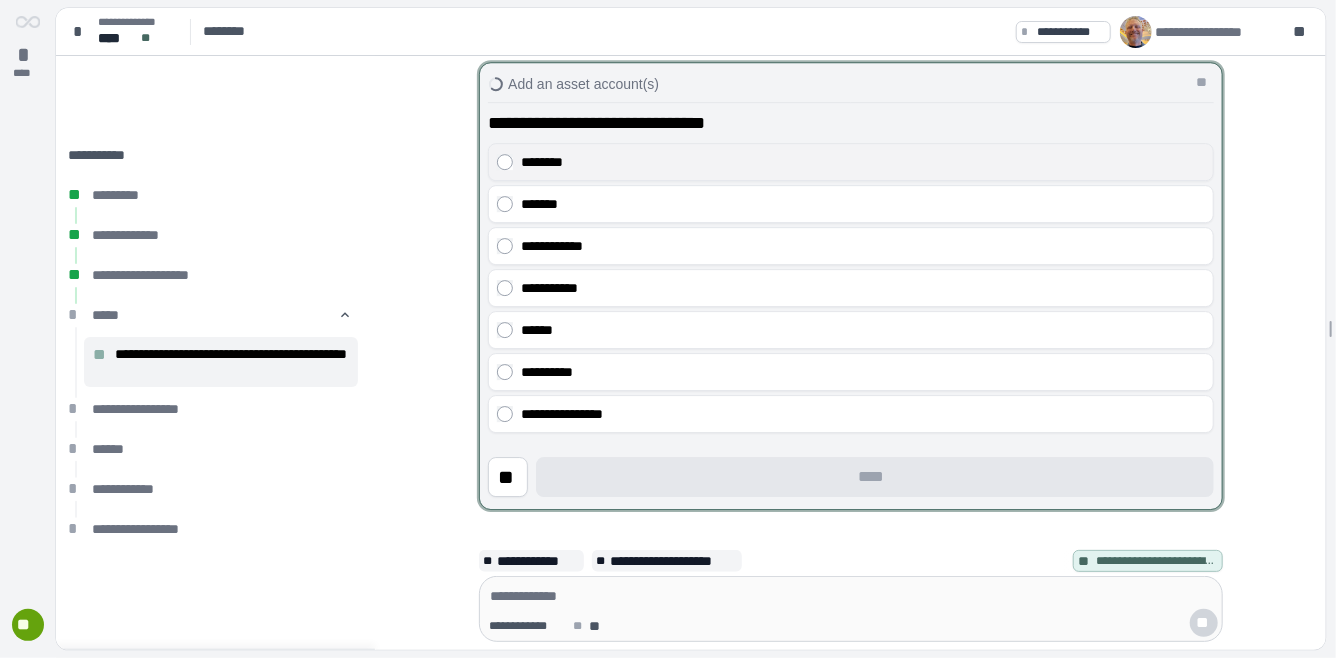 click on "********" at bounding box center (863, 162) 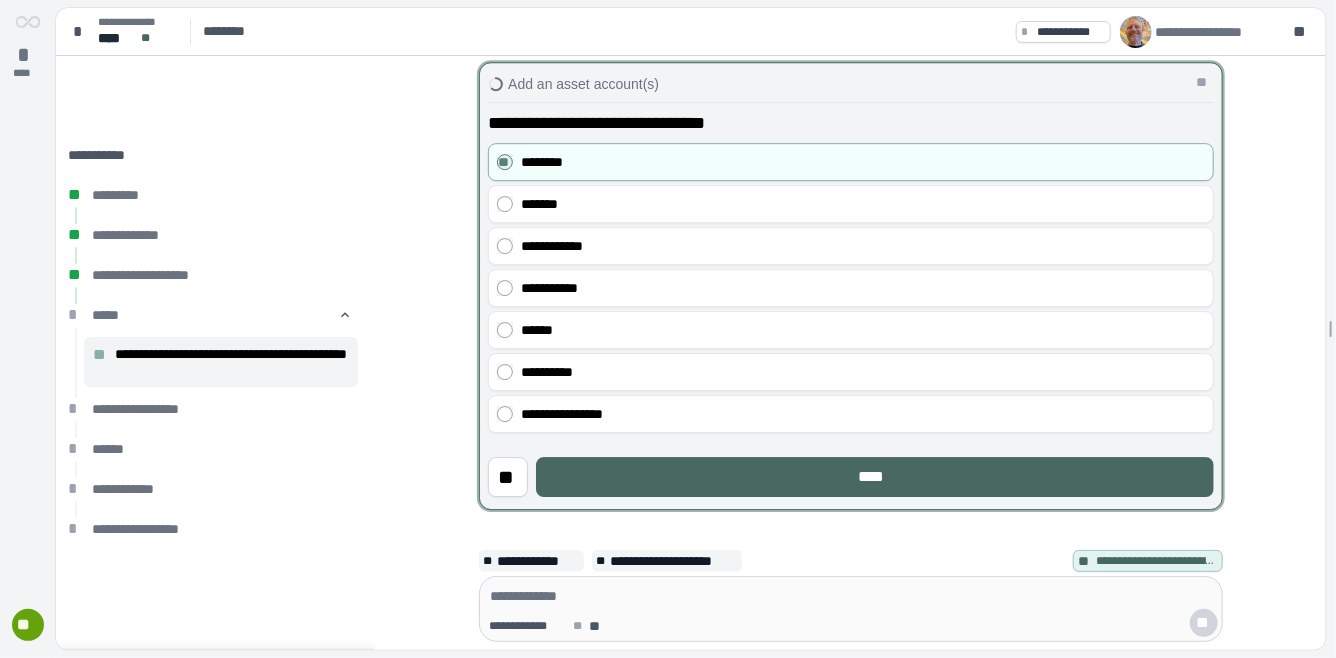 click on "****" at bounding box center (875, 477) 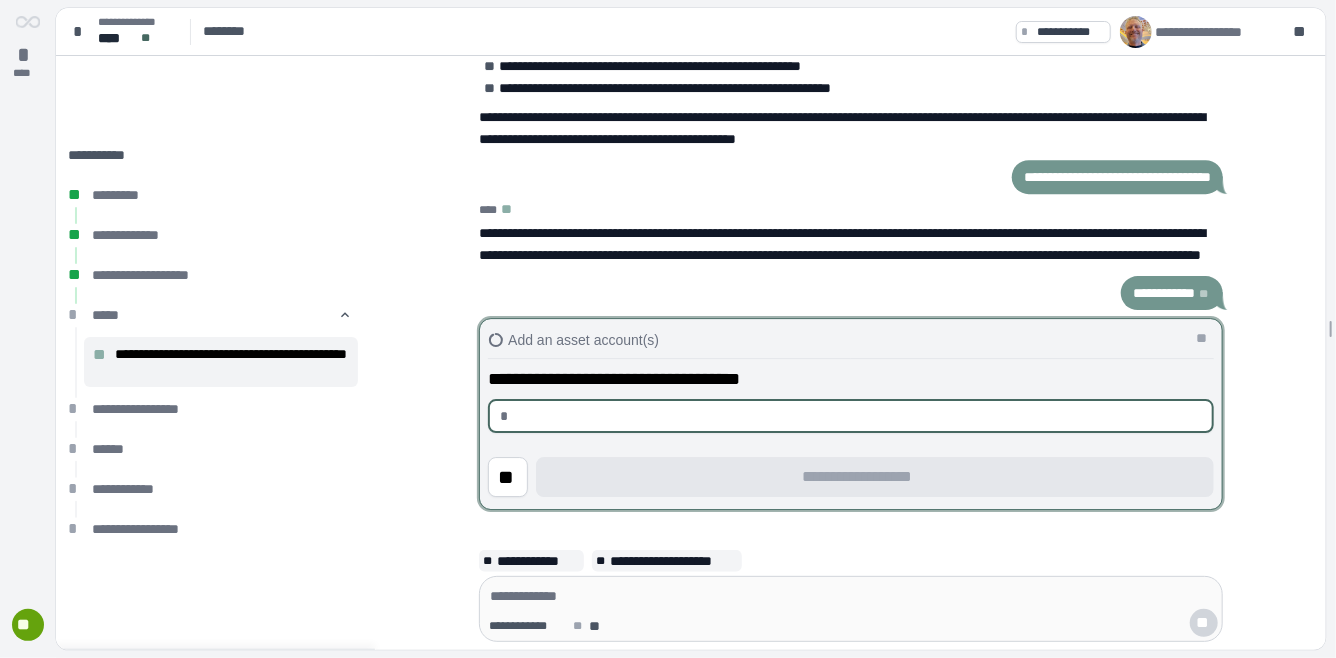 click at bounding box center (859, 416) 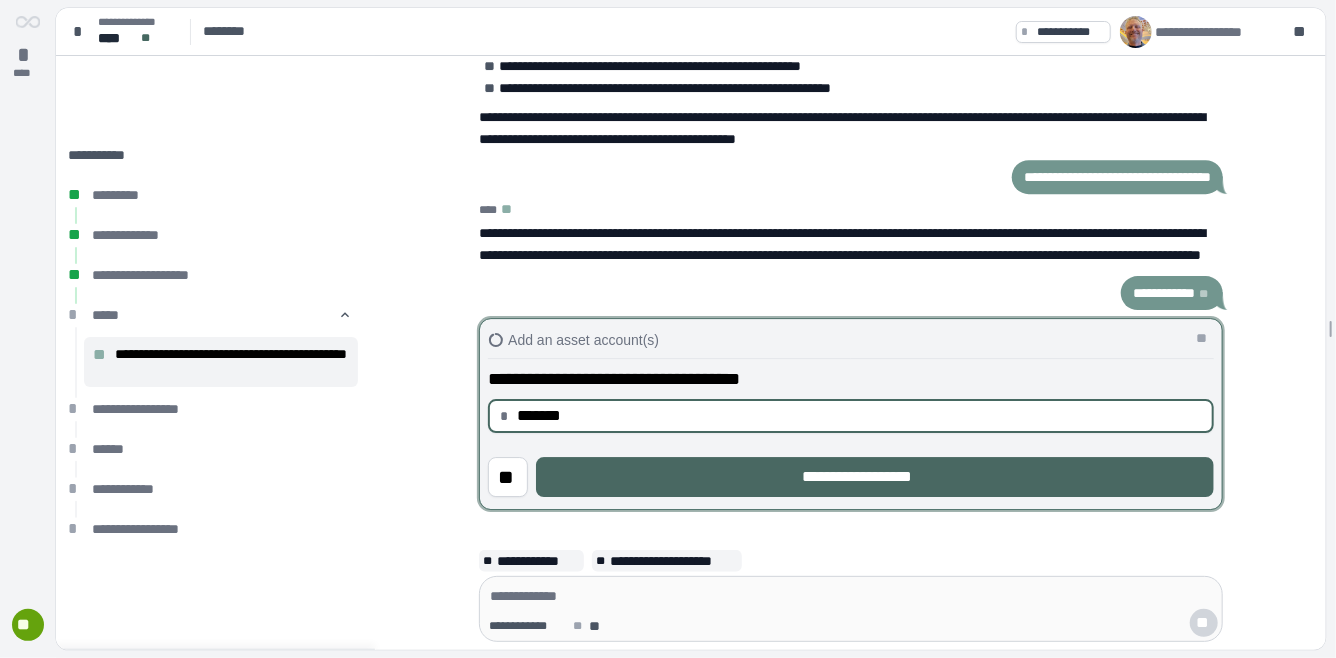type on "**********" 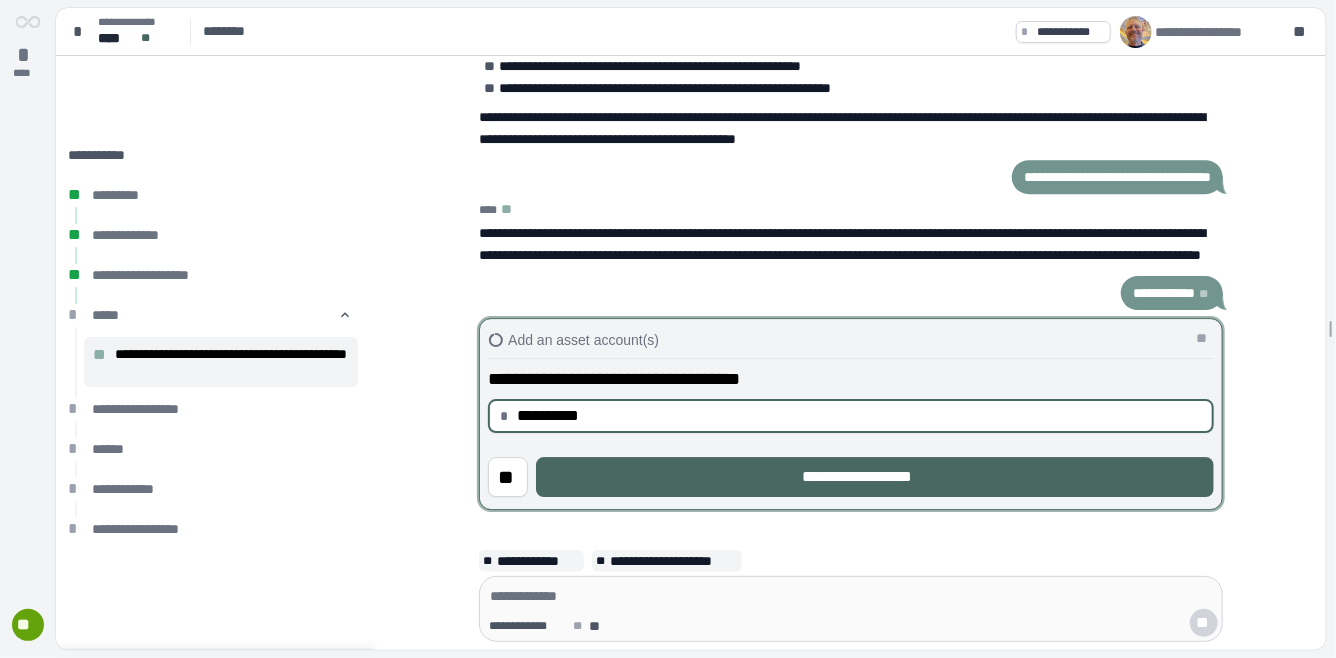 click on "**********" at bounding box center [875, 477] 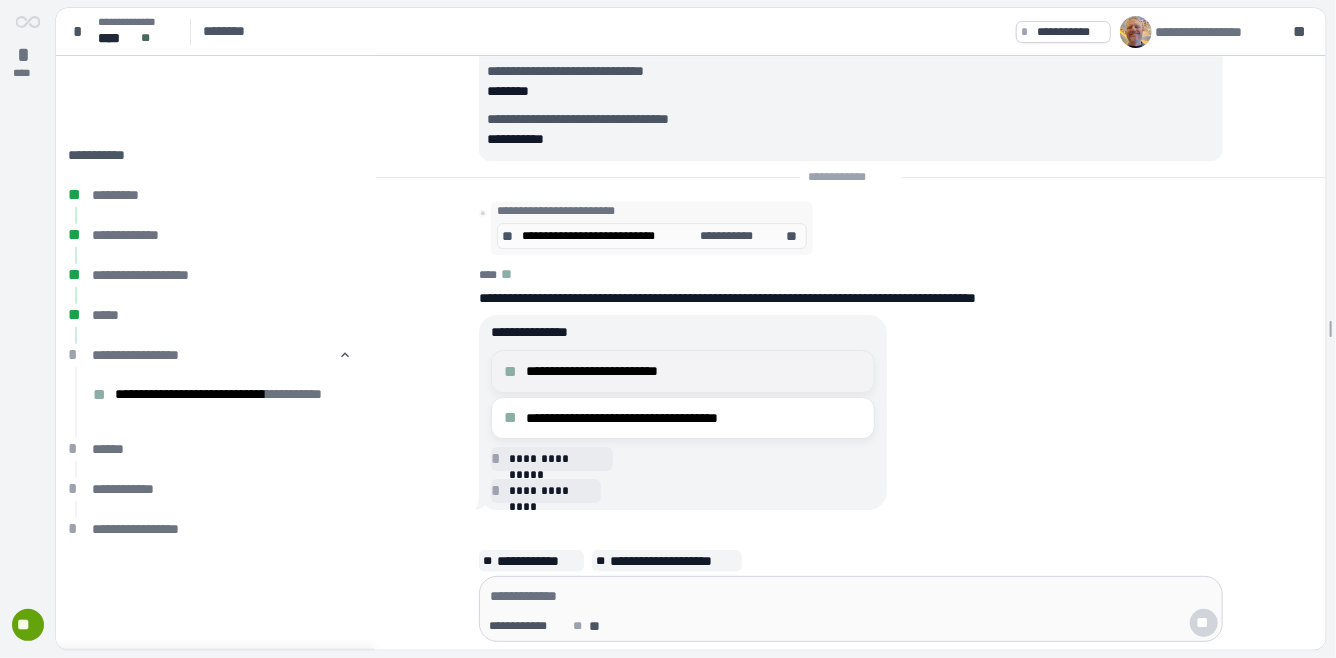 click on "**********" at bounding box center (694, 371) 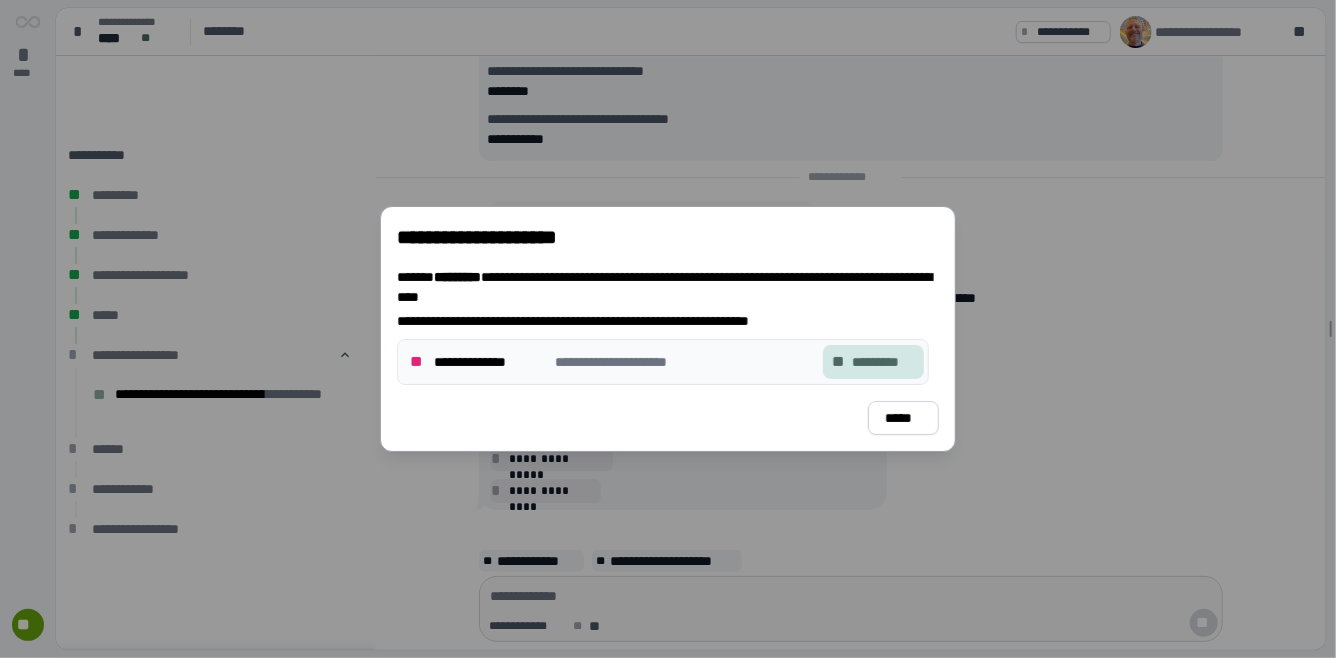 click on "*********" at bounding box center (883, 362) 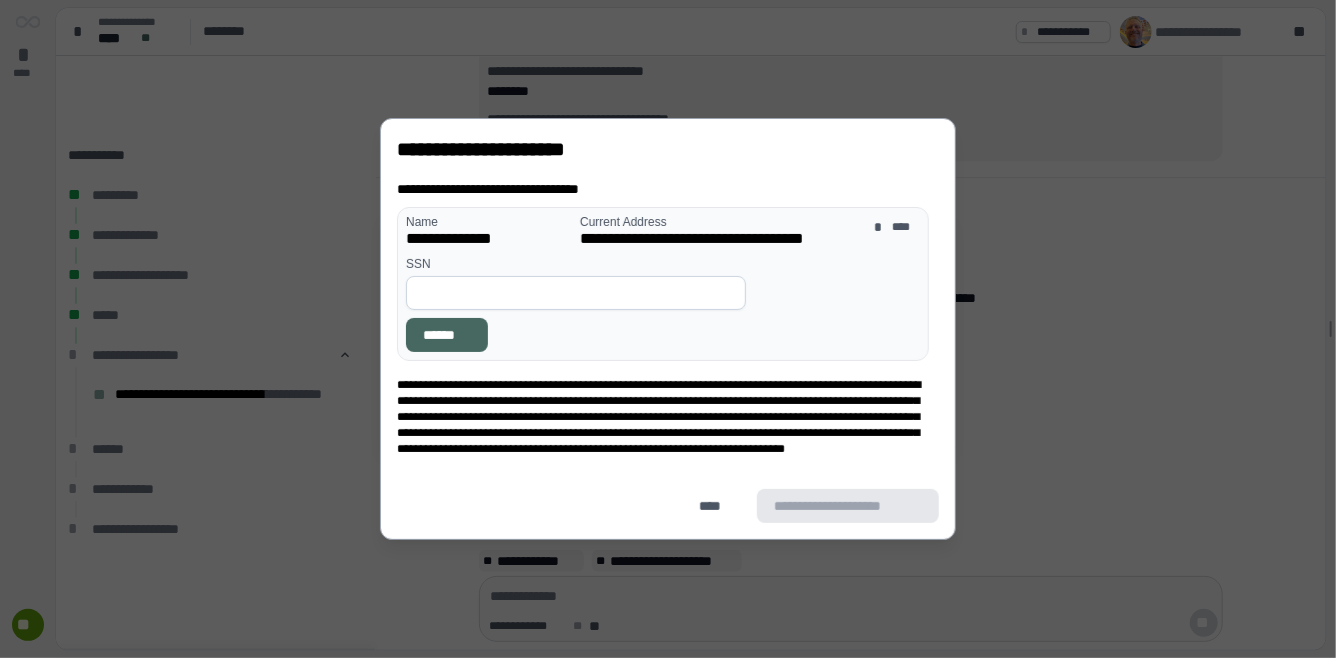 click at bounding box center [576, 293] 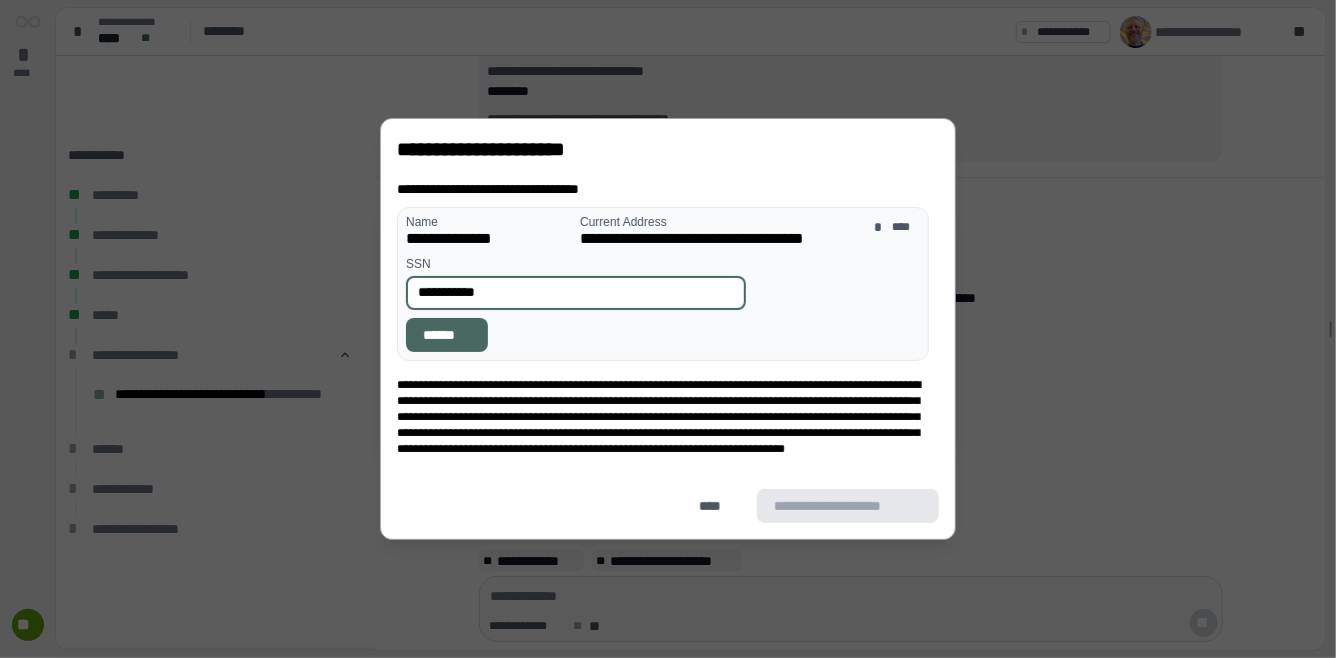 type on "**********" 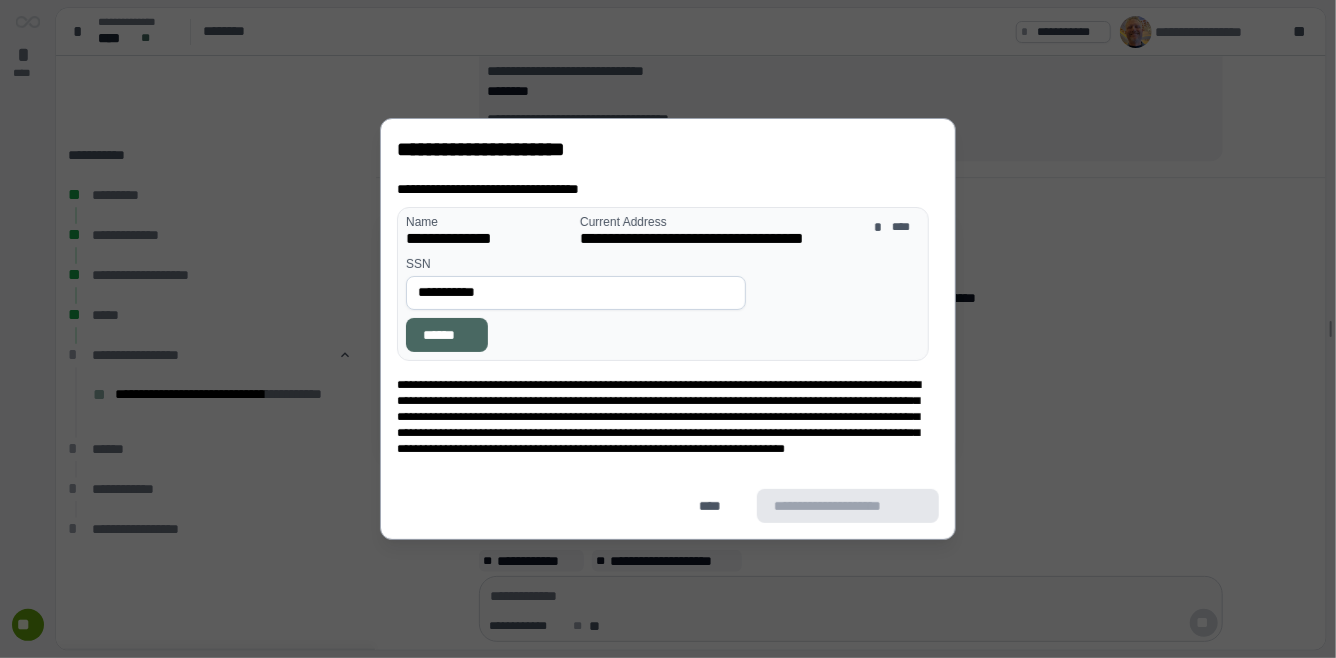 click on "******" at bounding box center (447, 335) 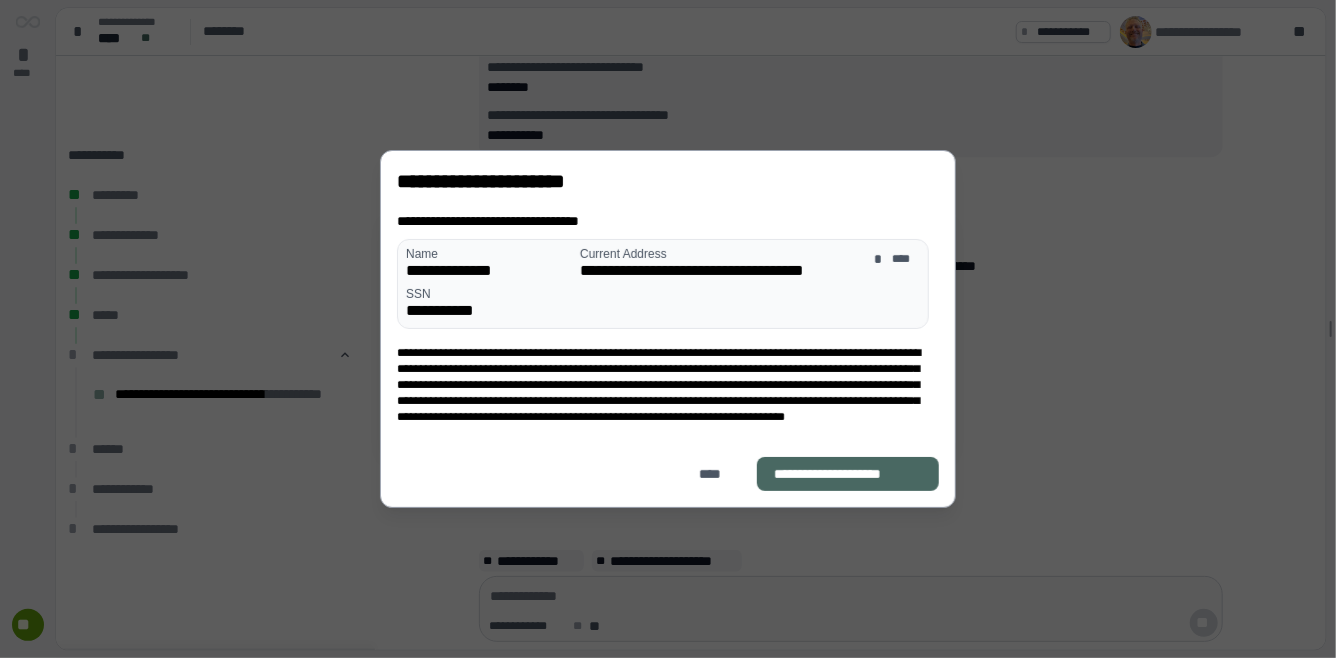 click on "**********" at bounding box center [848, 474] 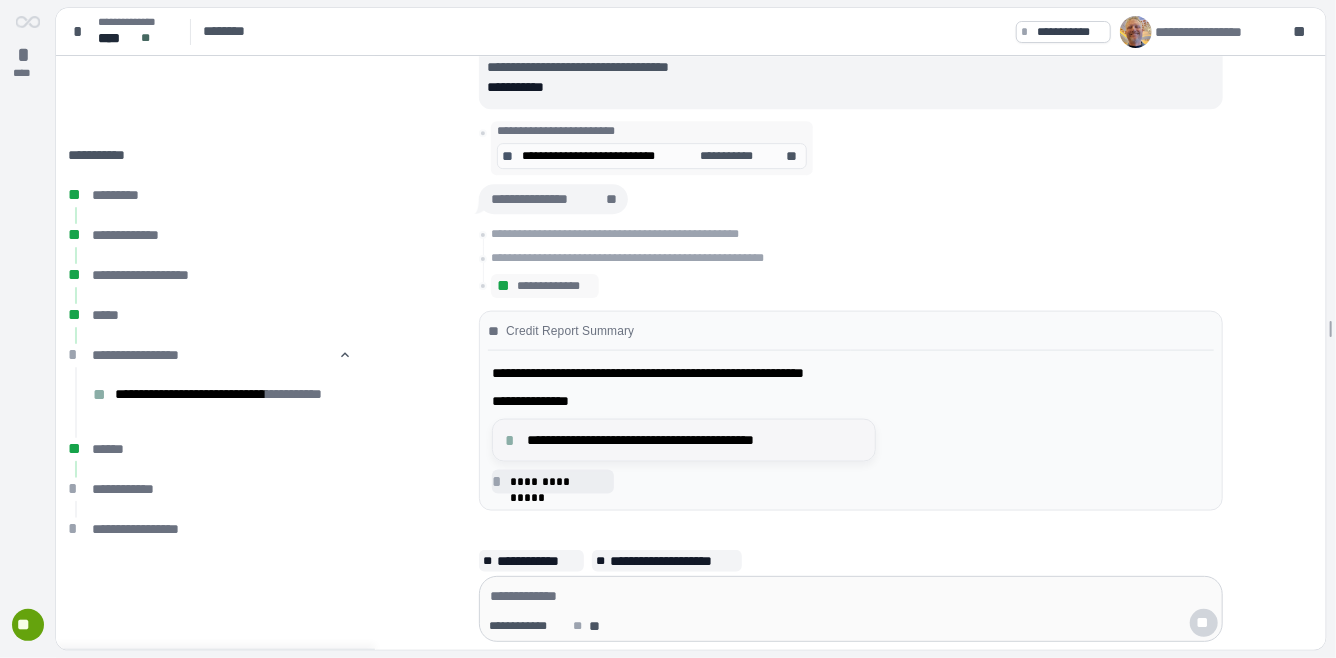 click on "**********" at bounding box center [695, 440] 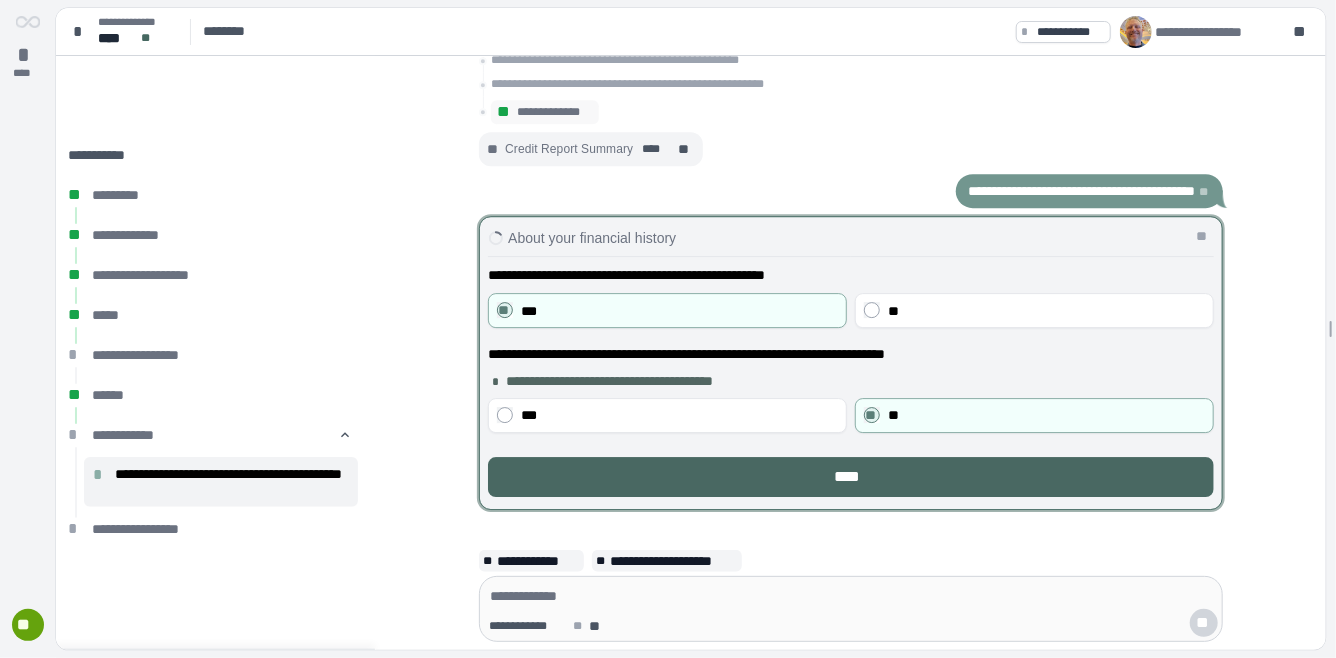 click on "****" at bounding box center [851, 477] 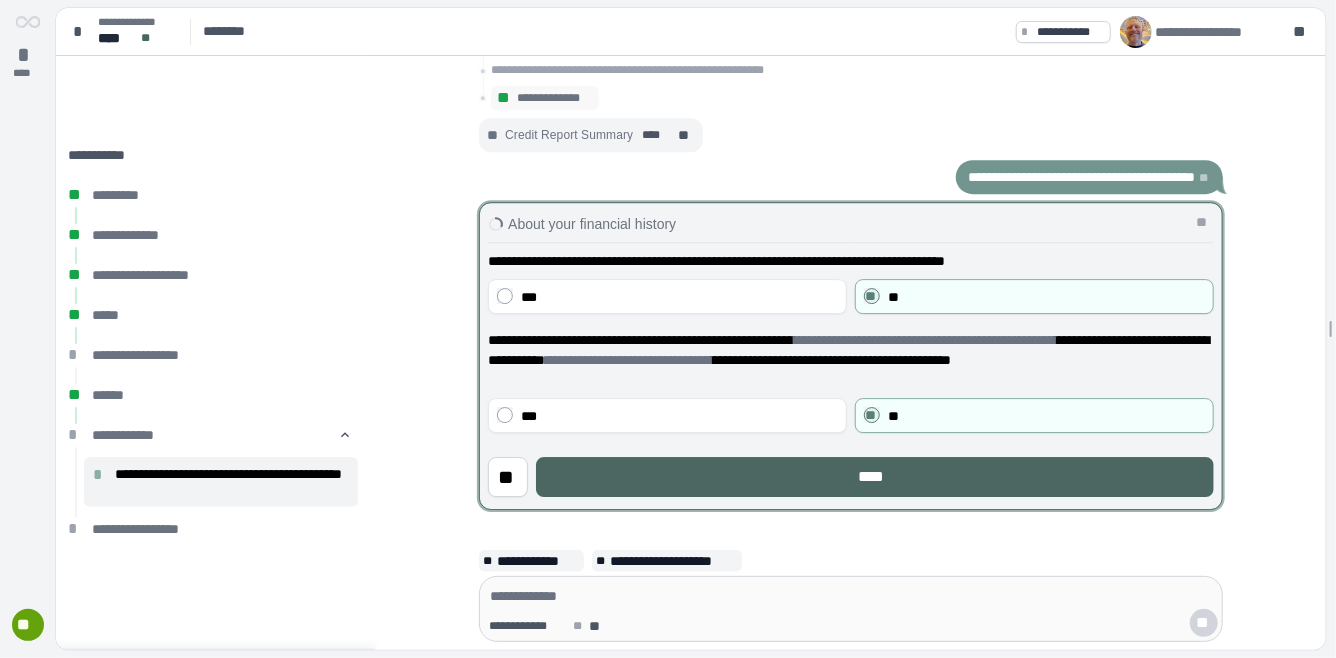 click on "****" at bounding box center [875, 477] 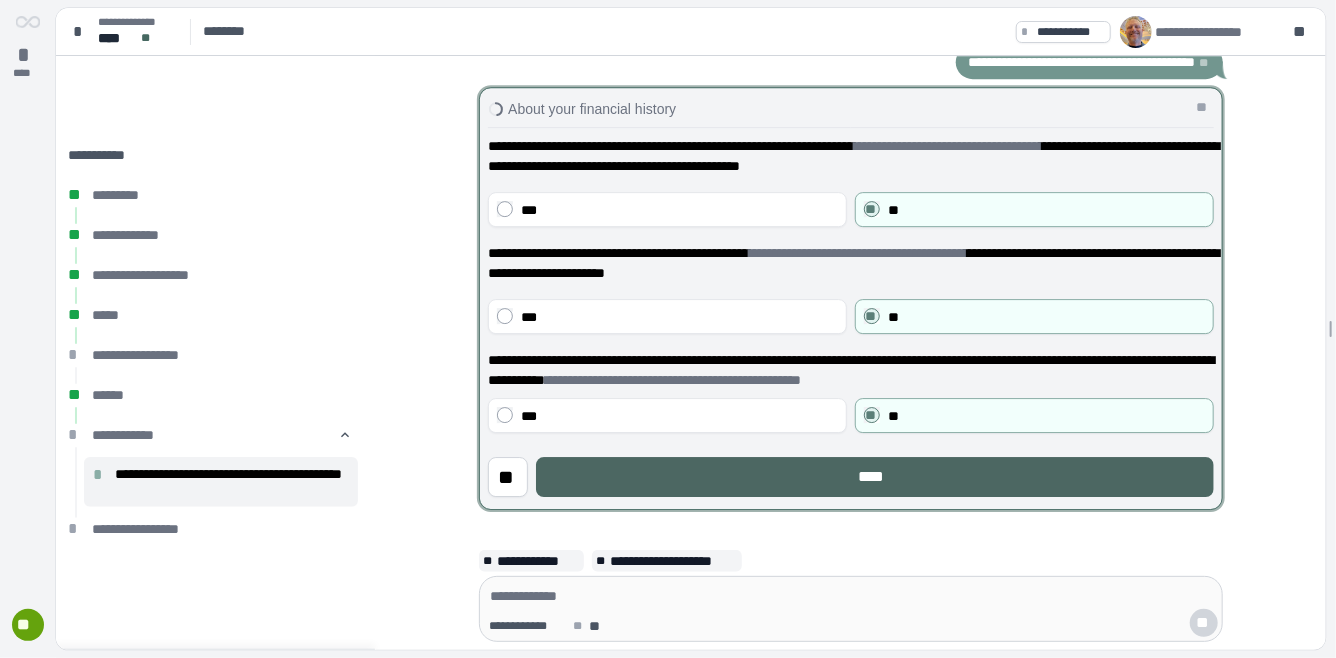 click on "****" at bounding box center [875, 477] 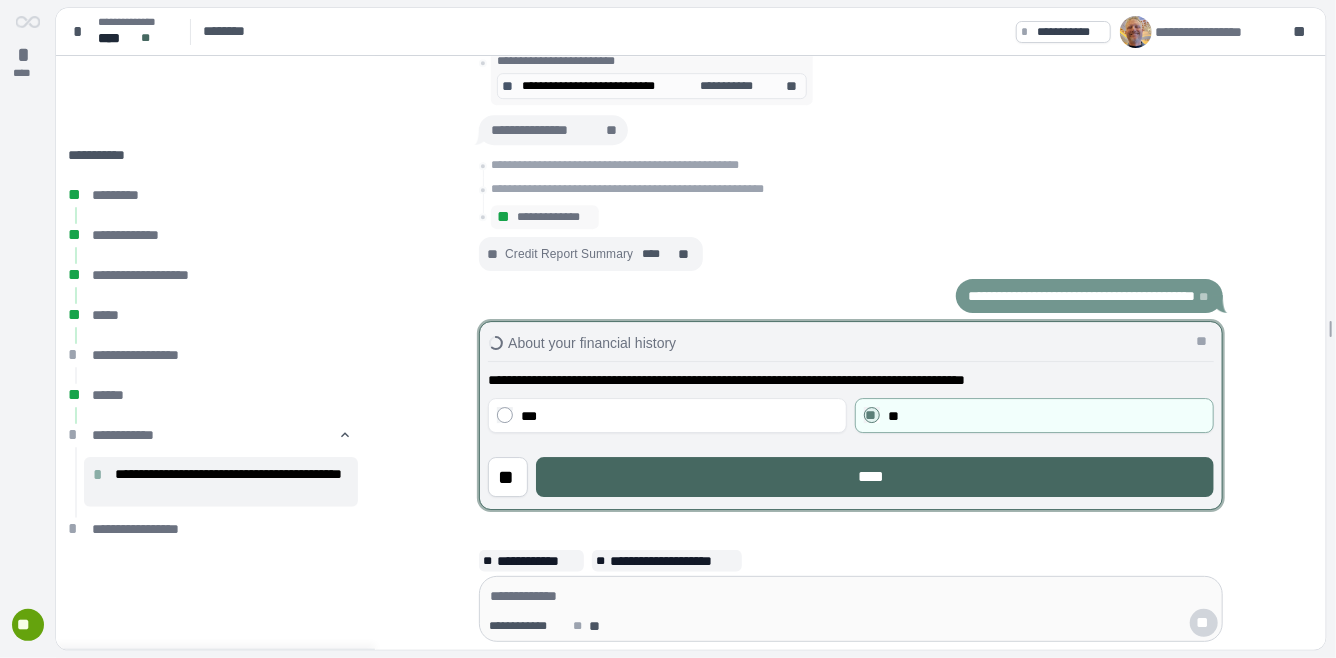 click on "****" at bounding box center [875, 477] 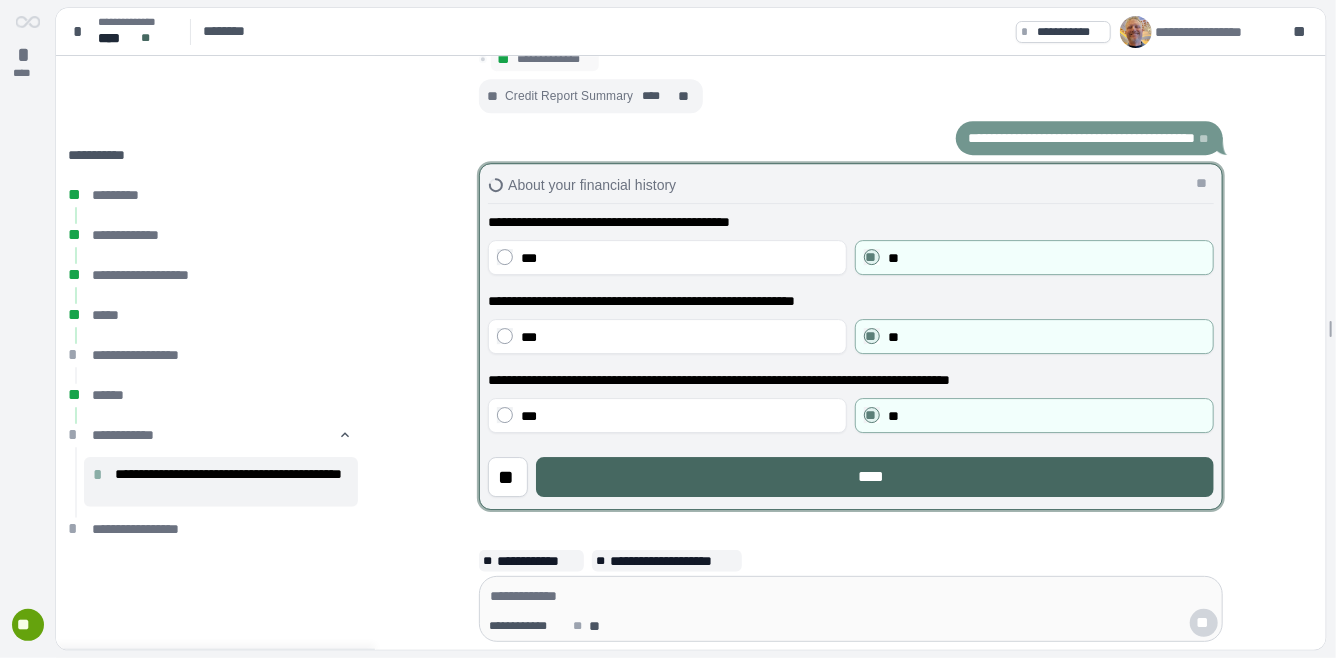 click on "****" at bounding box center (875, 477) 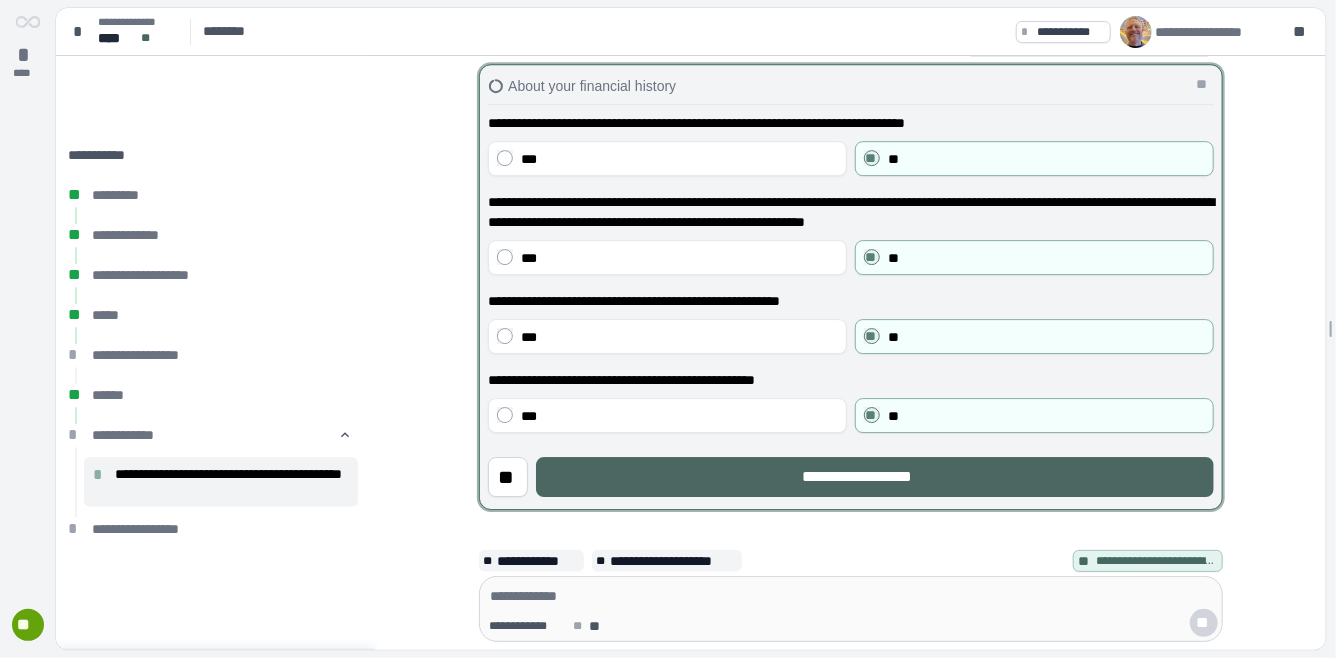 click on "**********" at bounding box center (875, 477) 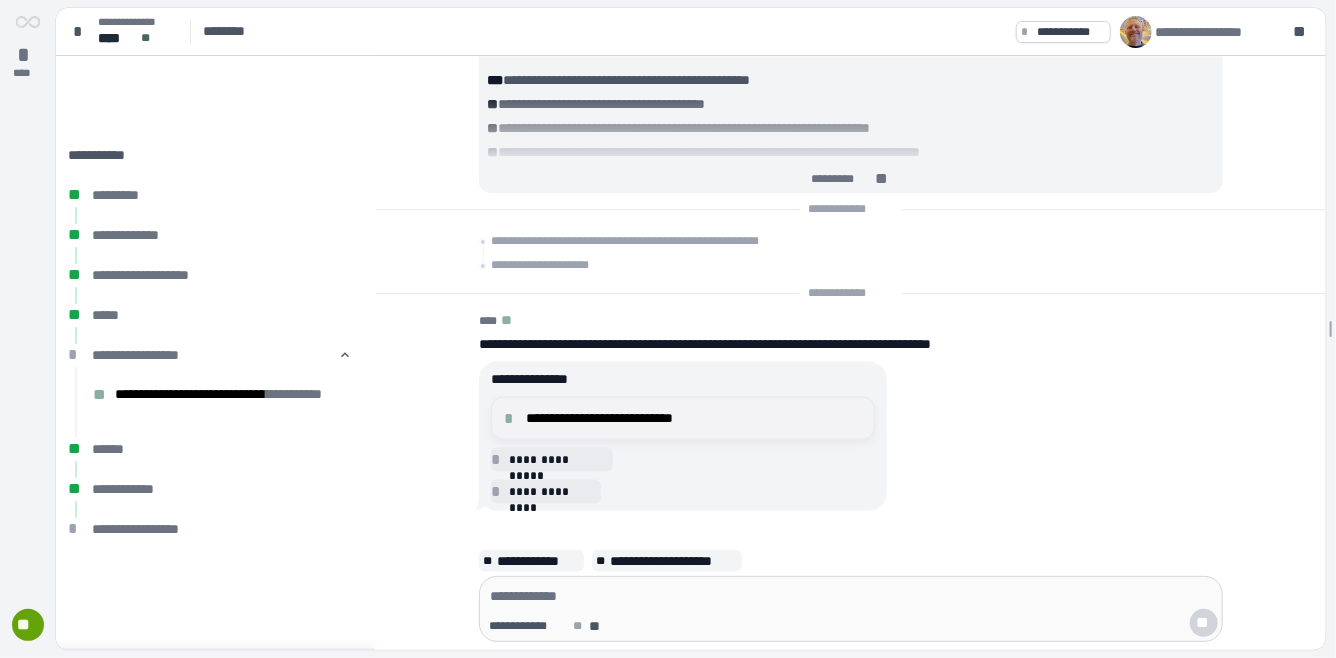 click on "**********" at bounding box center [694, 418] 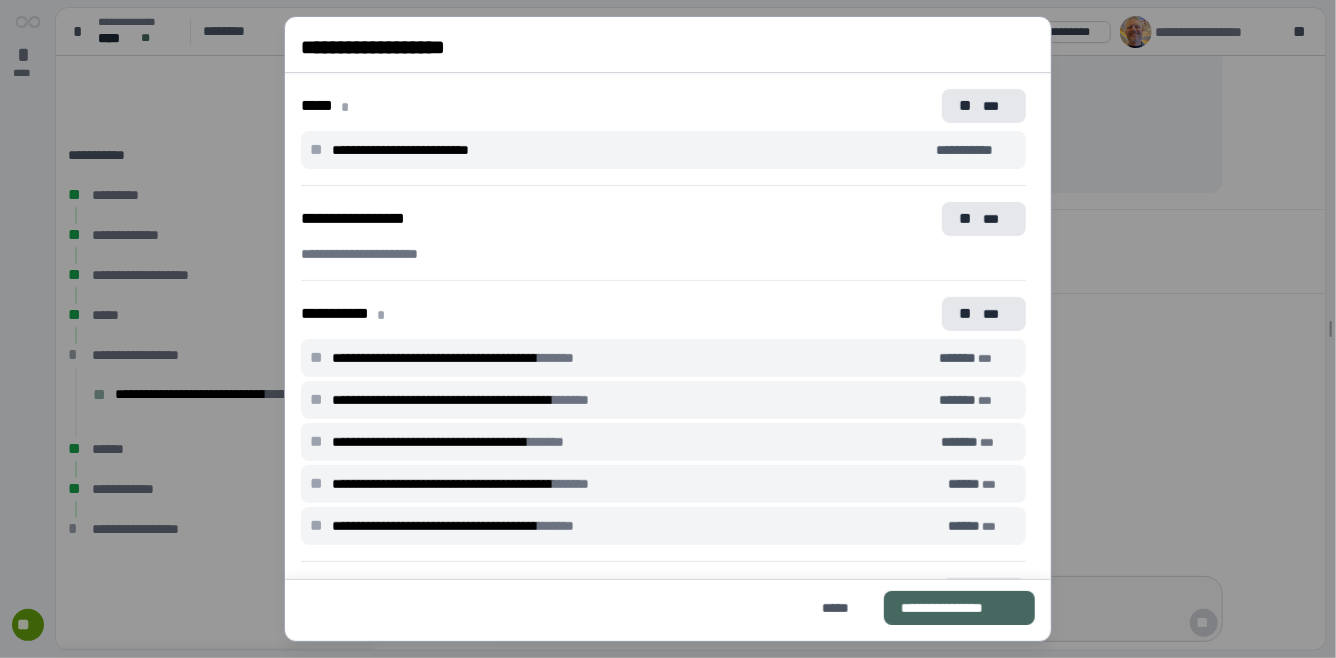 scroll, scrollTop: 329, scrollLeft: 0, axis: vertical 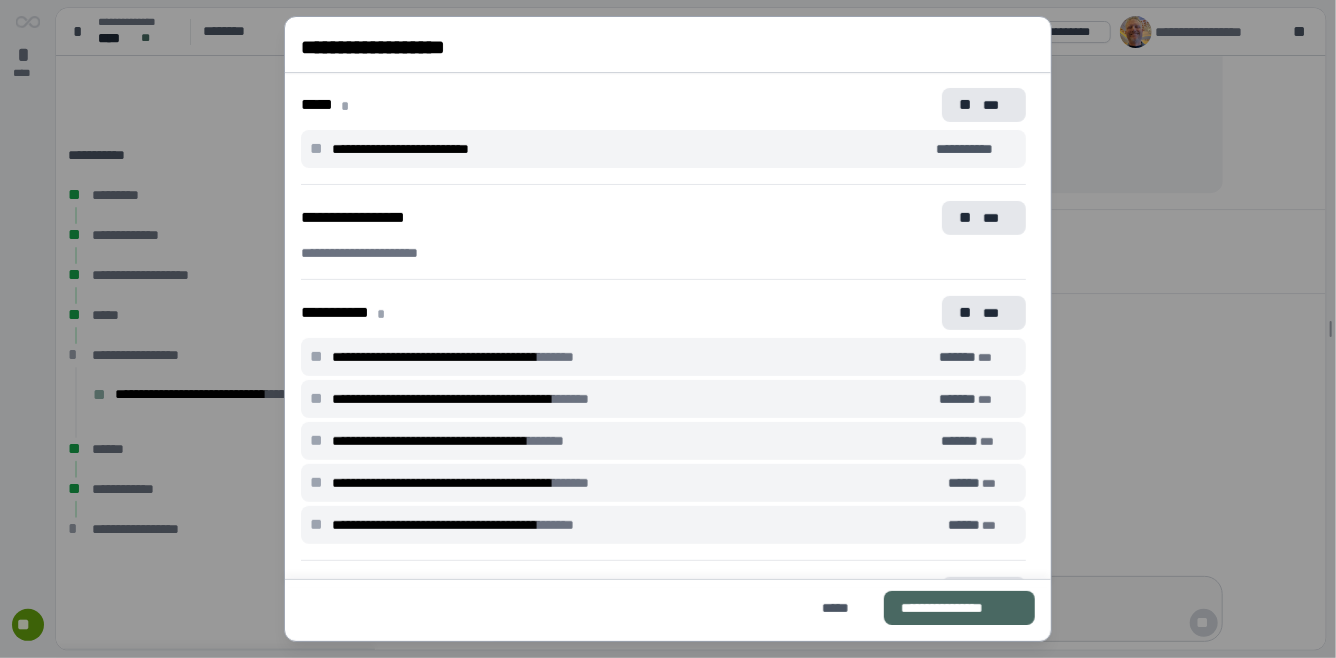 click on "**********" at bounding box center (959, 608) 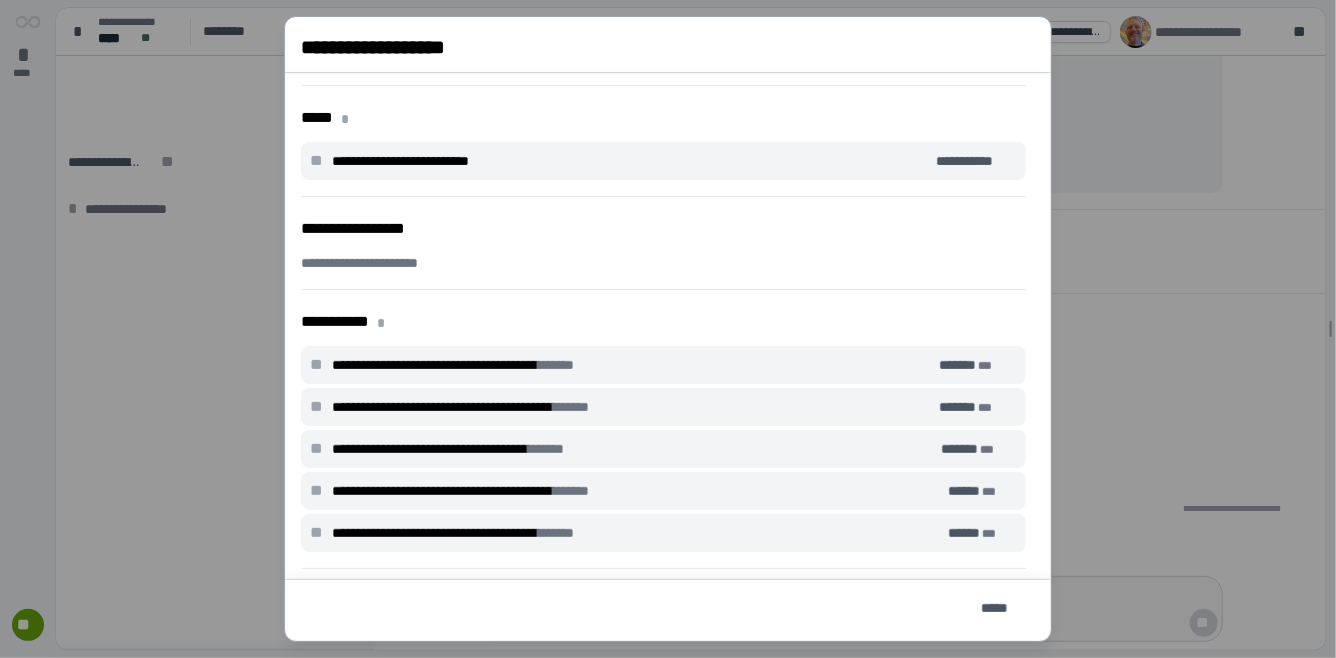 scroll, scrollTop: 0, scrollLeft: 0, axis: both 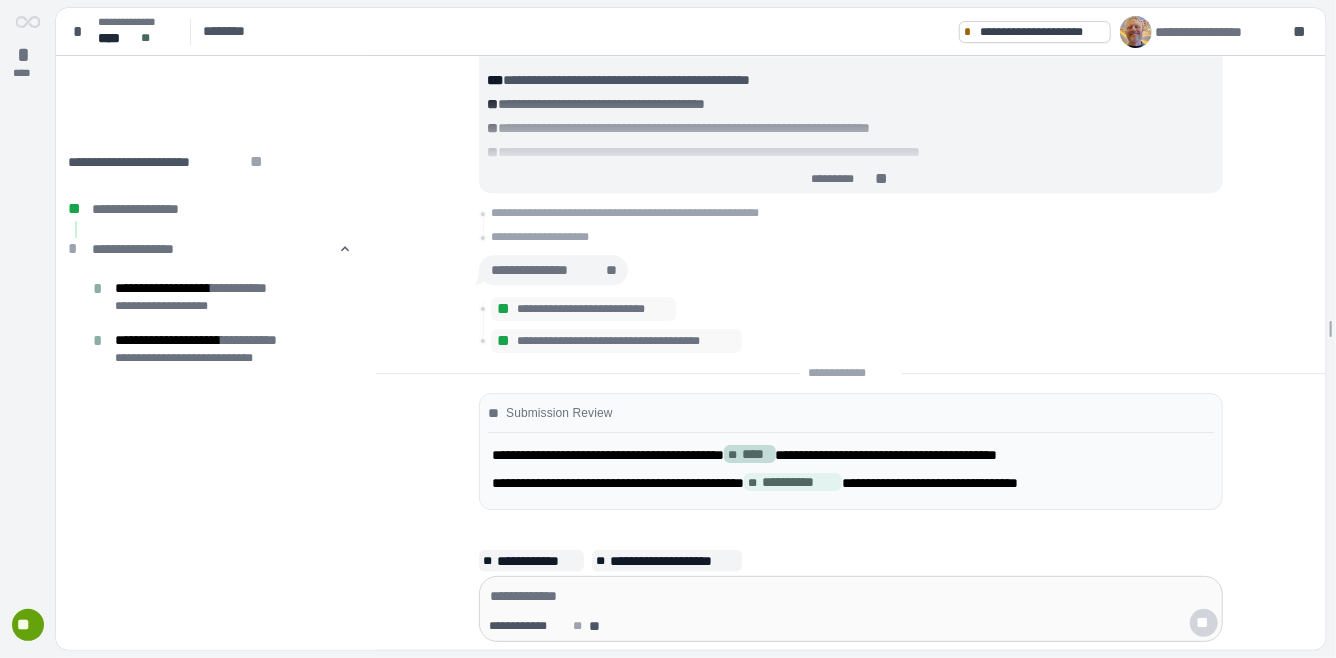 click on "****" at bounding box center (757, 454) 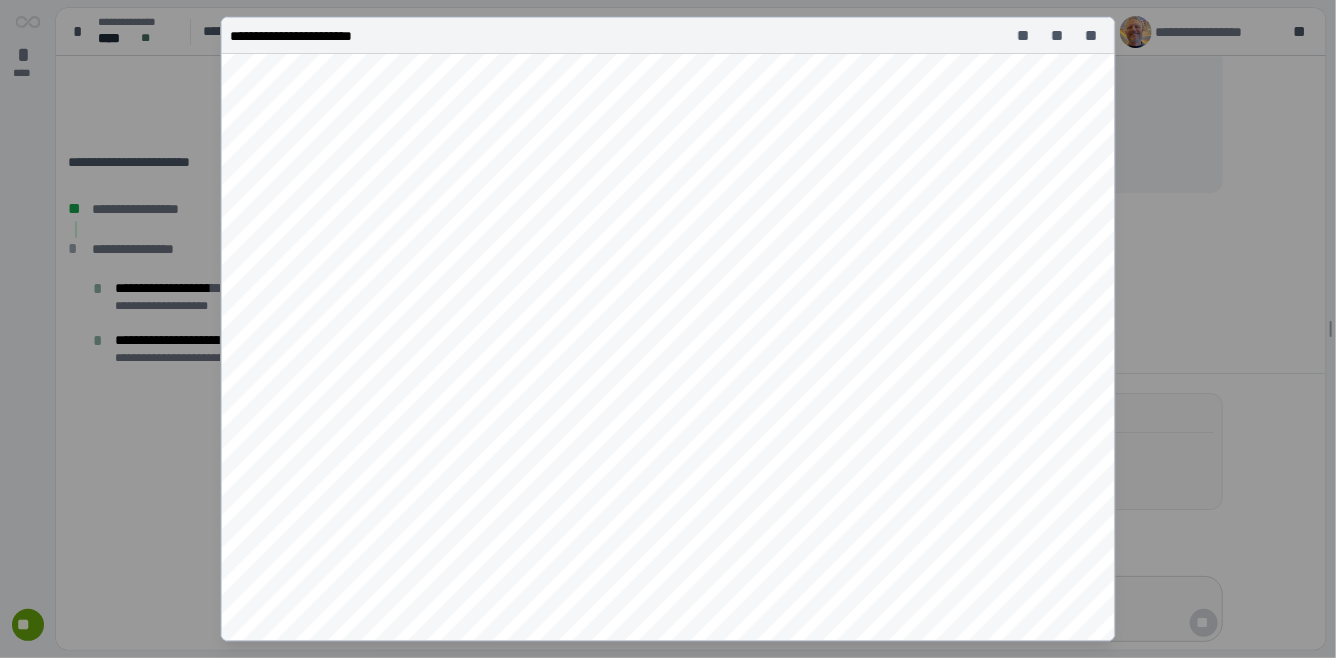 scroll, scrollTop: 361, scrollLeft: 0, axis: vertical 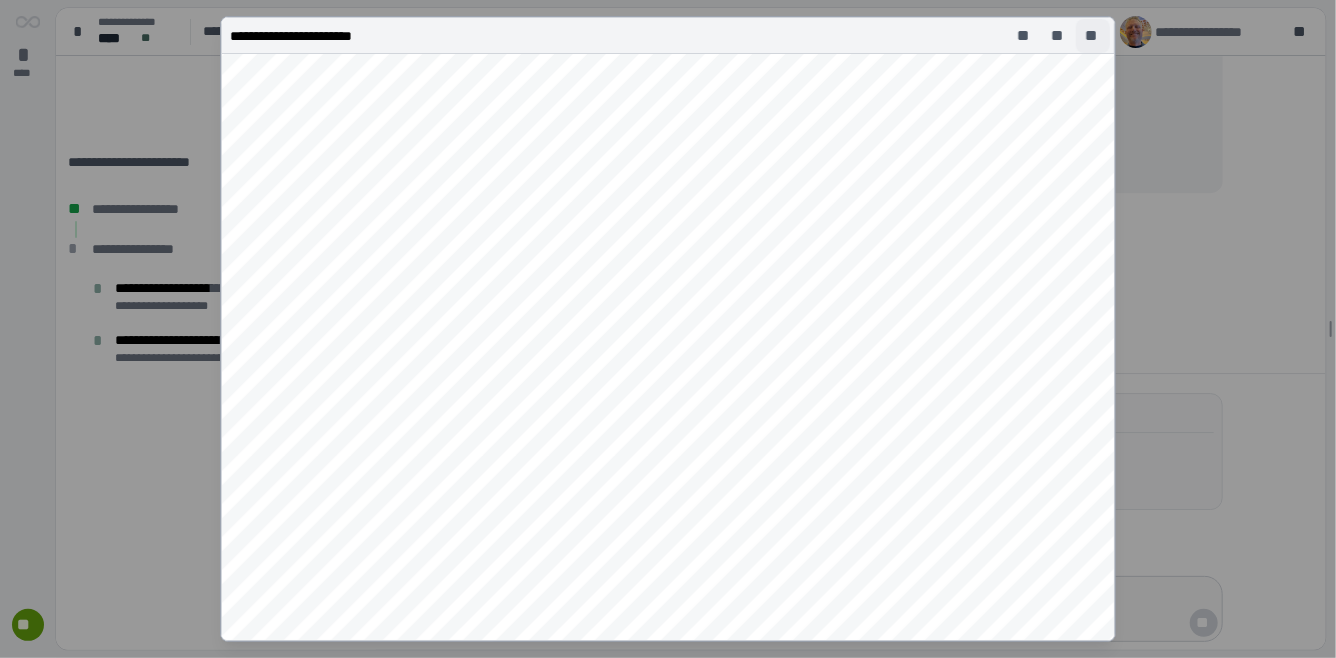 click on "**" at bounding box center [1093, 36] 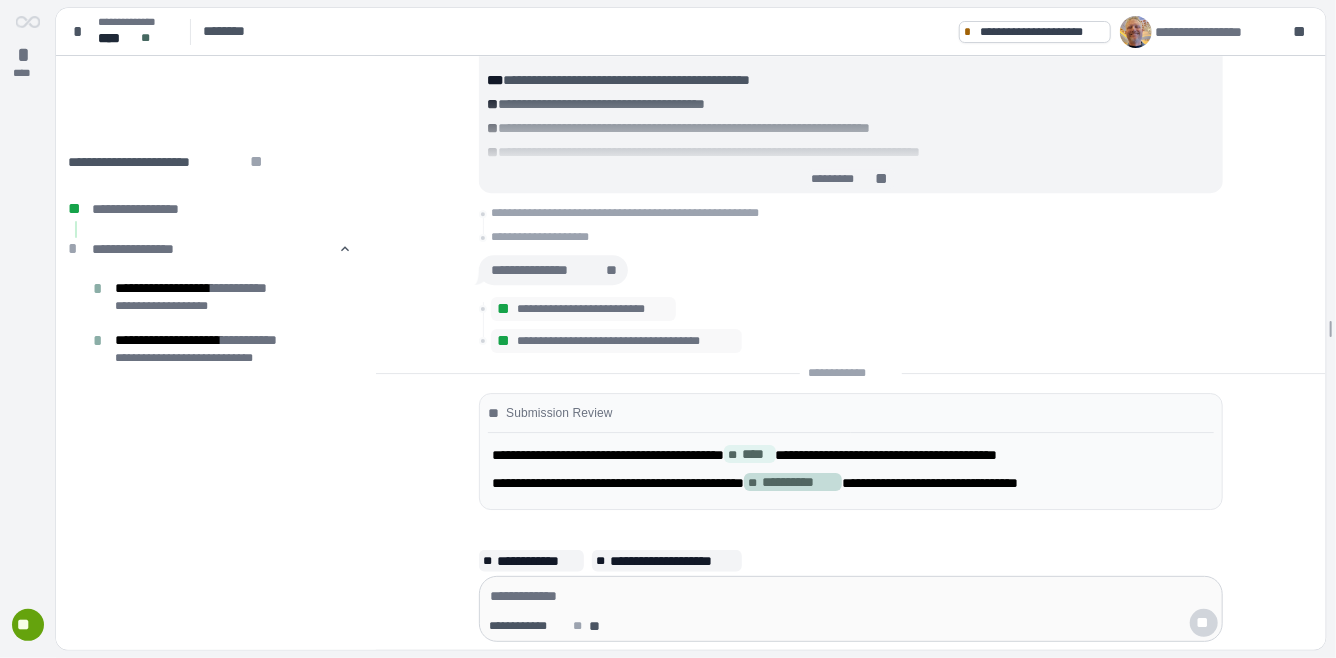 click on "**********" at bounding box center (800, 482) 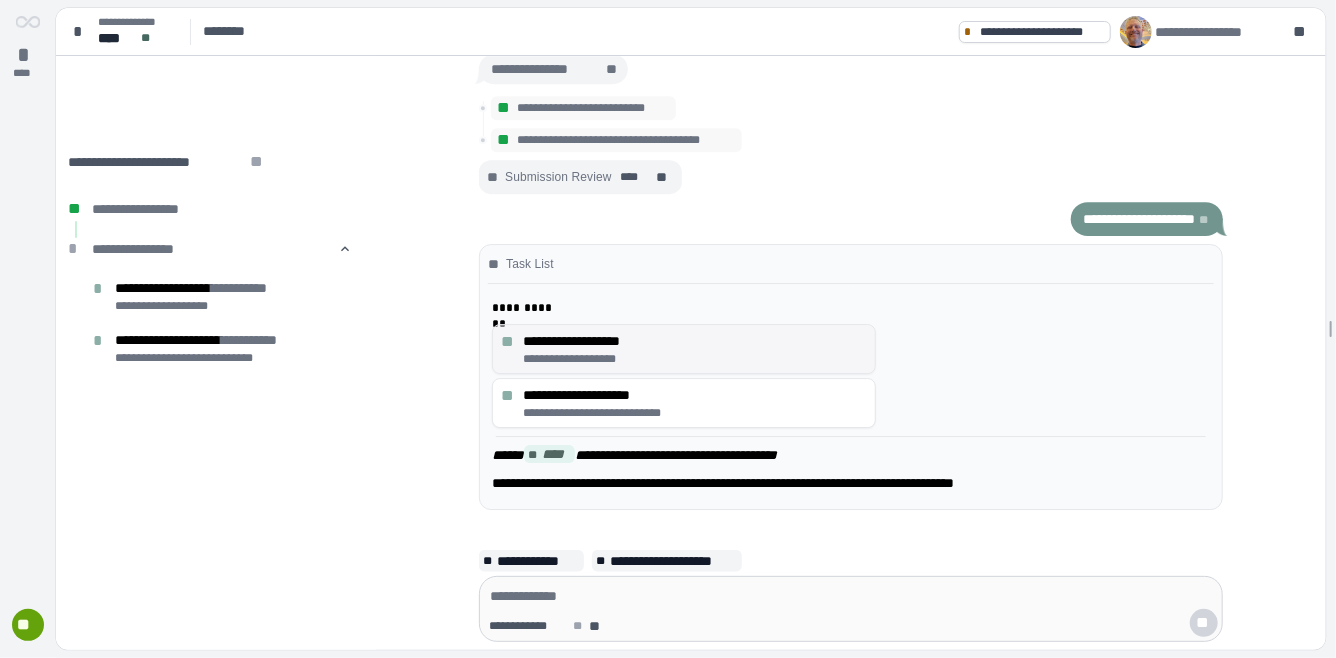 click on "**********" at bounding box center [695, 341] 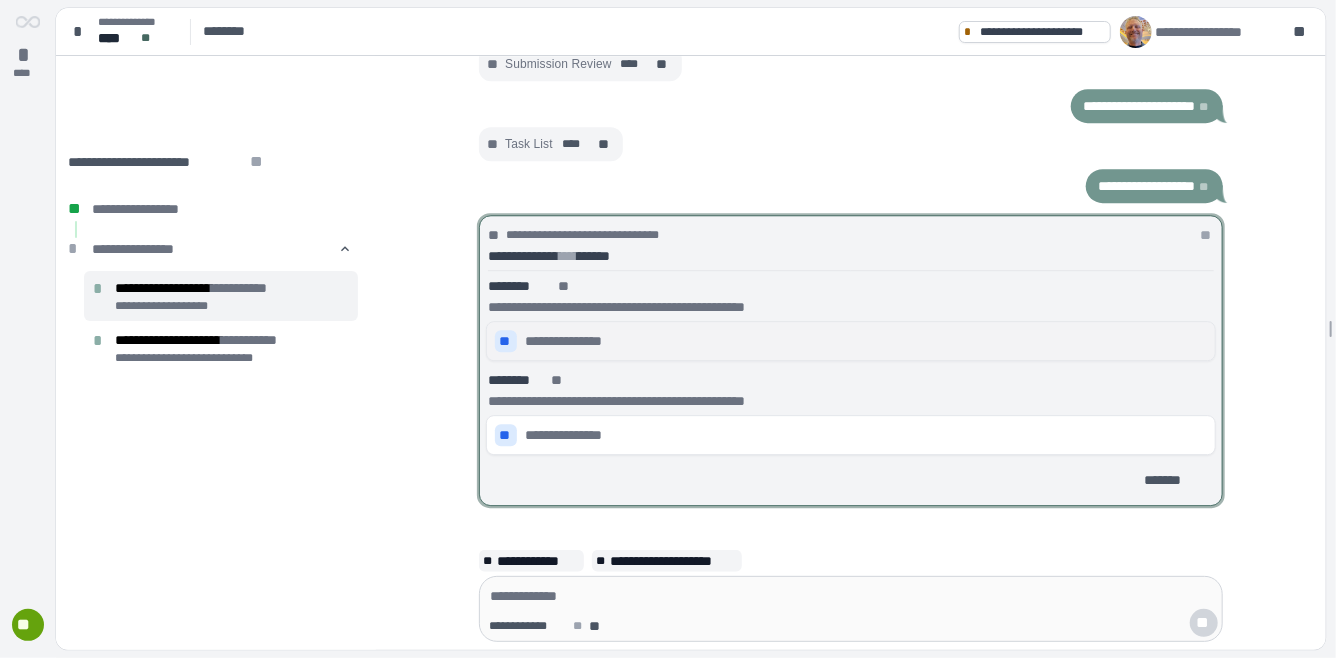 click on "**" at bounding box center [506, 341] 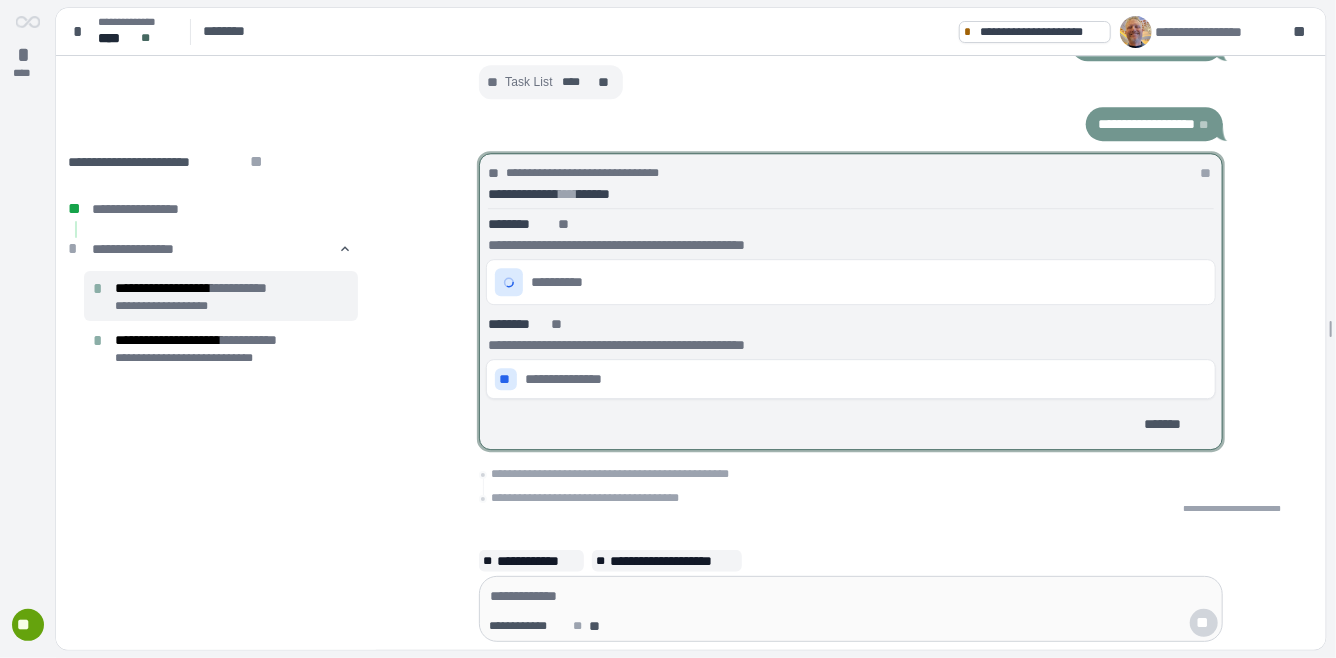 click on "*******" at bounding box center (851, 424) 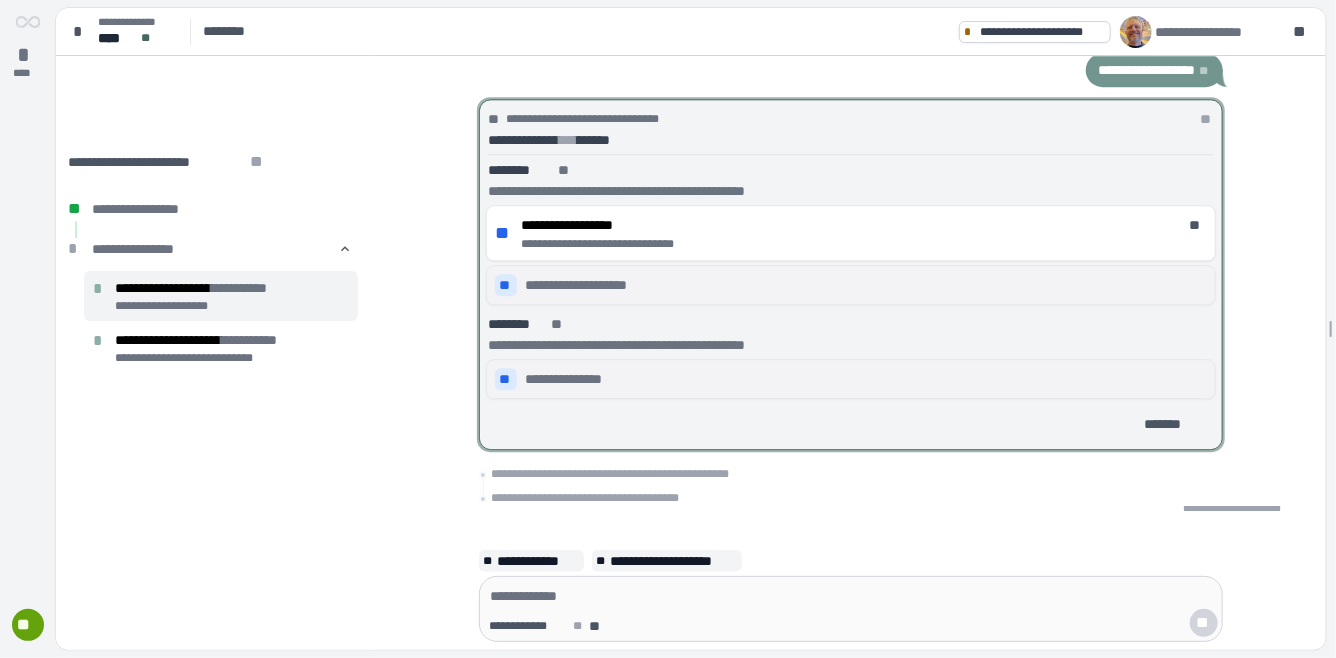 click on "**" at bounding box center [506, 379] 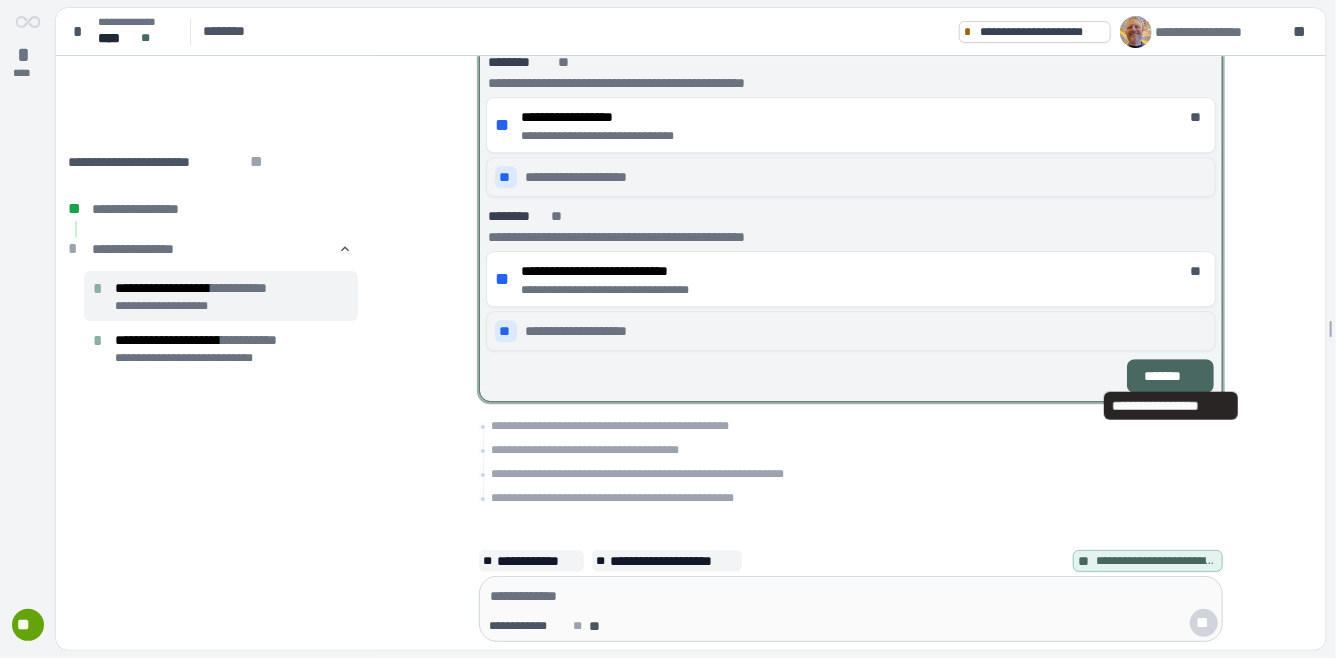 click on "*******" at bounding box center (1170, 376) 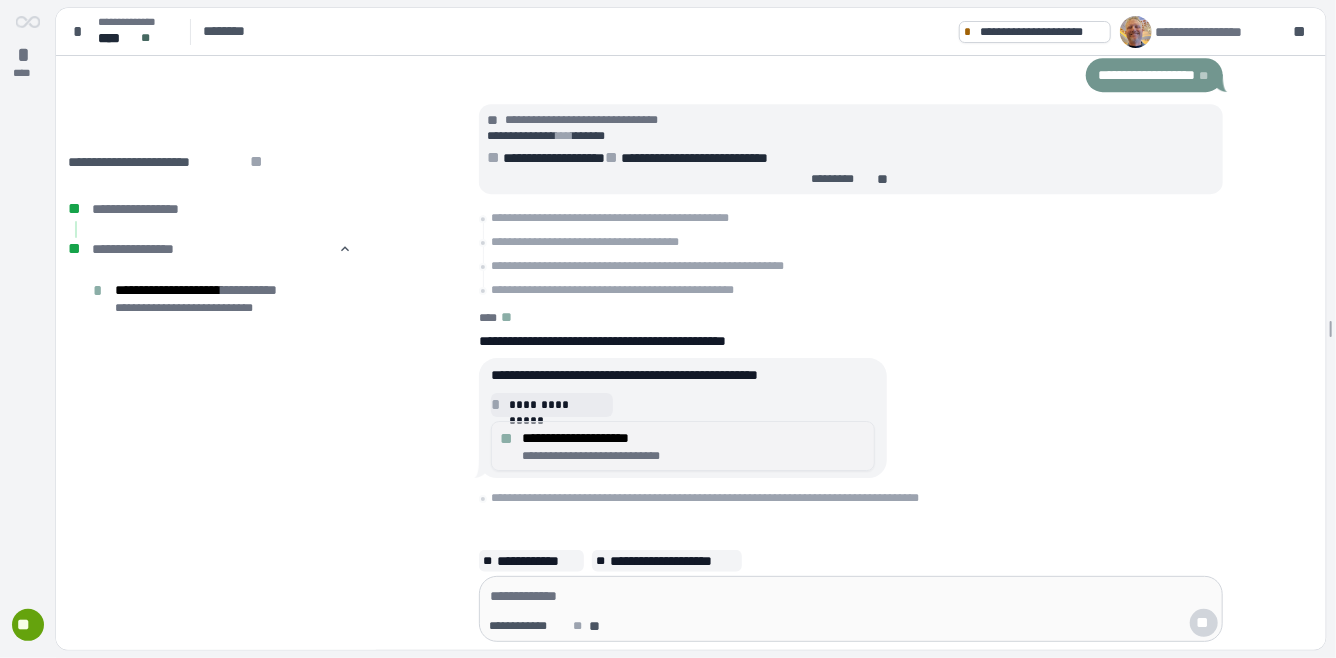 click on "**********" at bounding box center (694, 456) 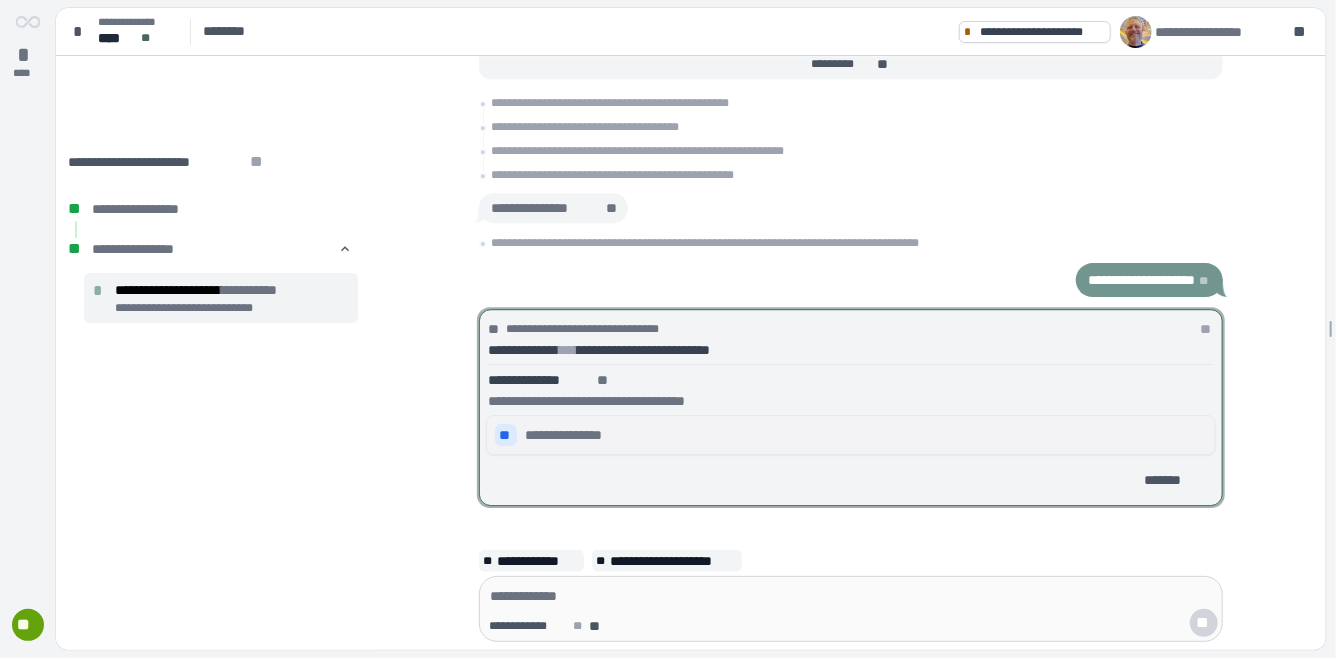 click on "**" at bounding box center (506, 435) 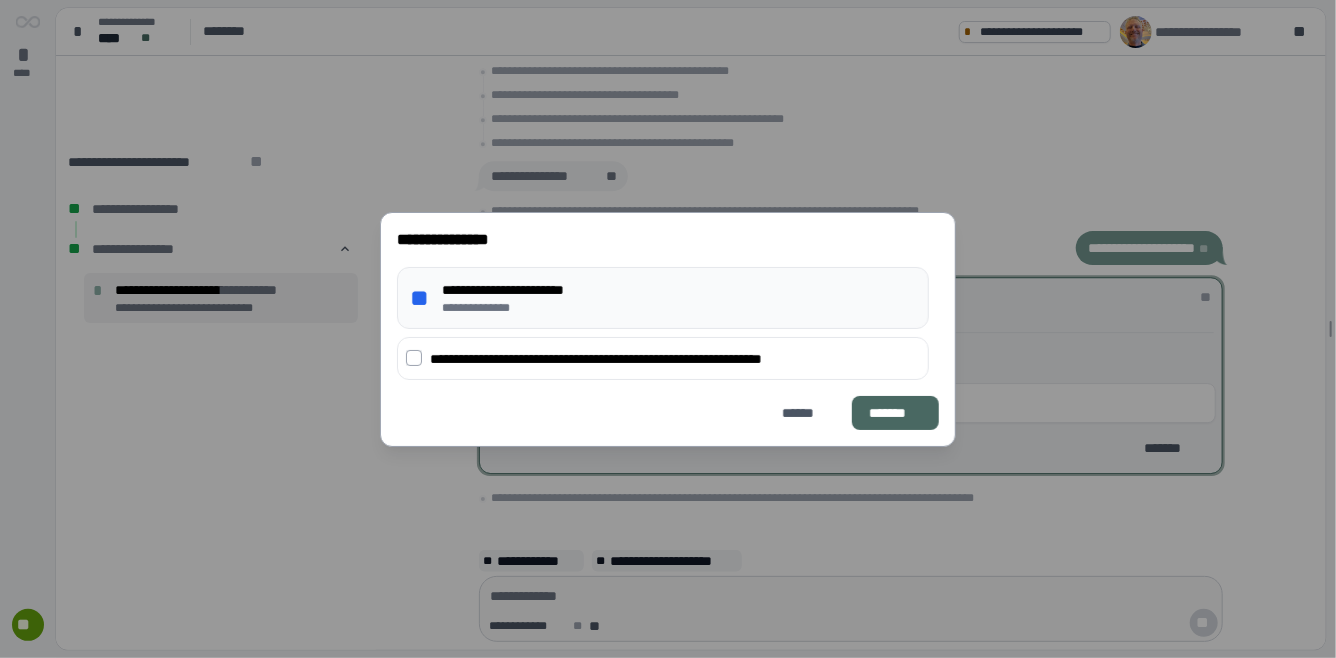 click on "*******" at bounding box center (895, 413) 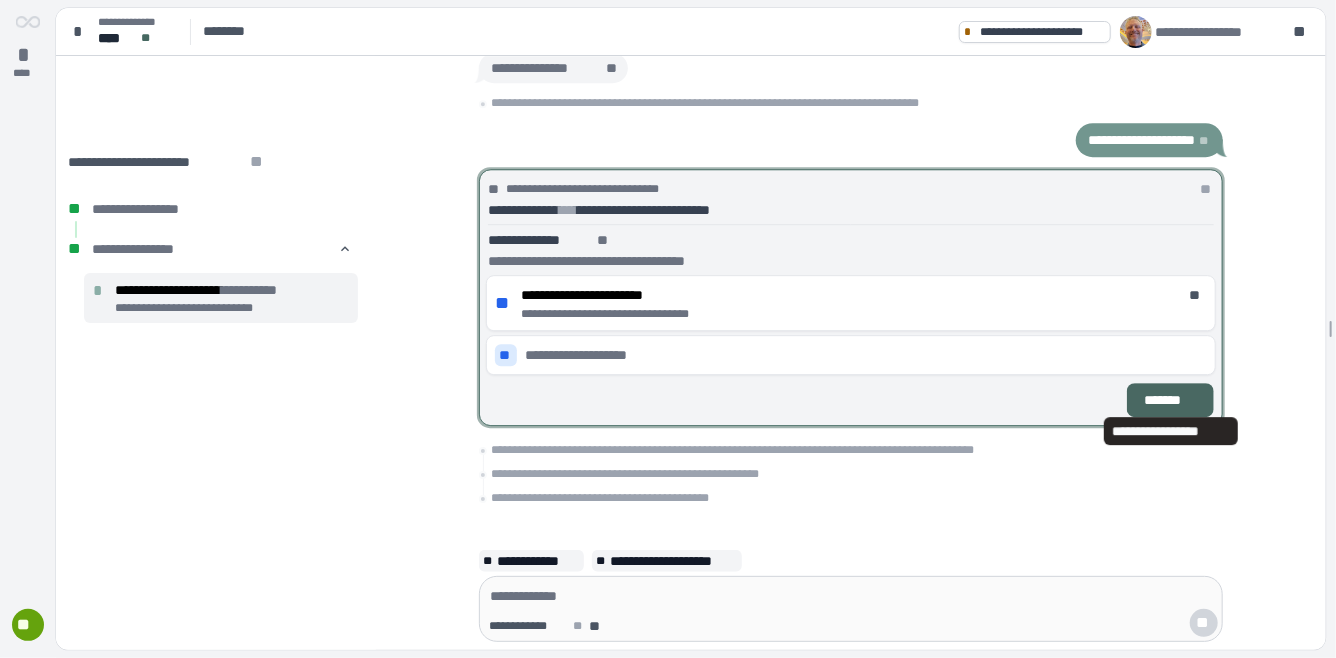 click on "*******" at bounding box center [1170, 400] 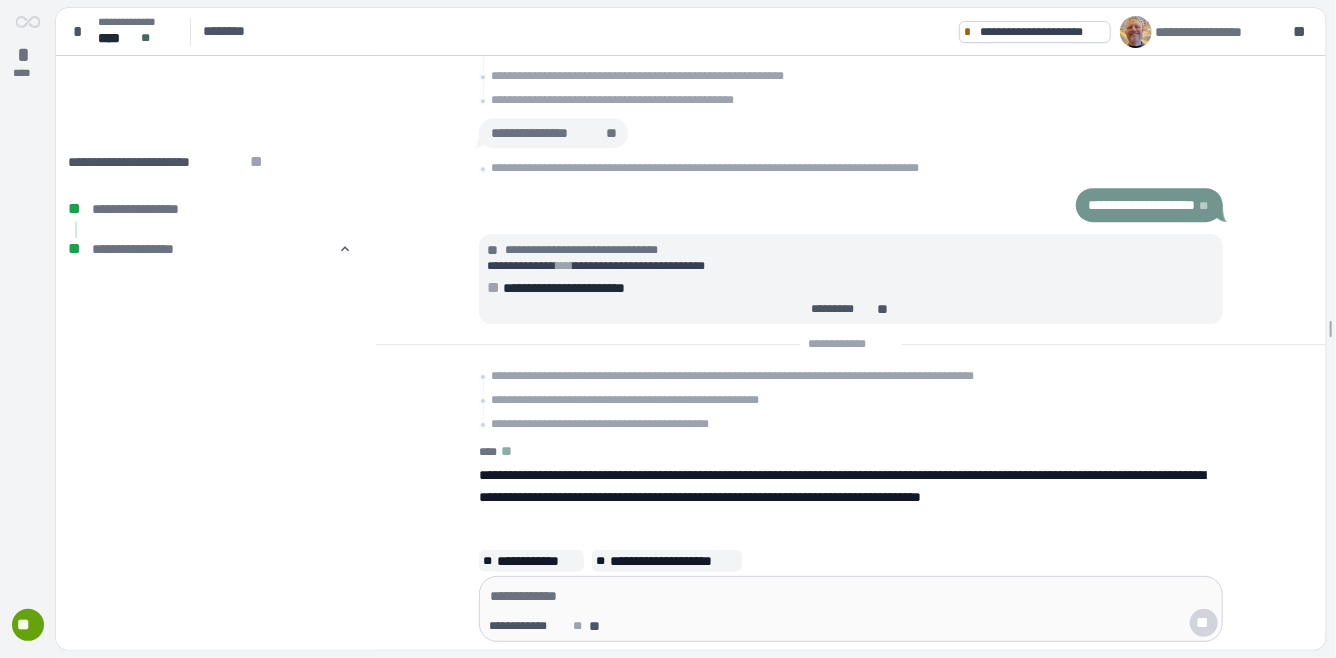 drag, startPoint x: 526, startPoint y: 350, endPoint x: 1008, endPoint y: 357, distance: 482.05084 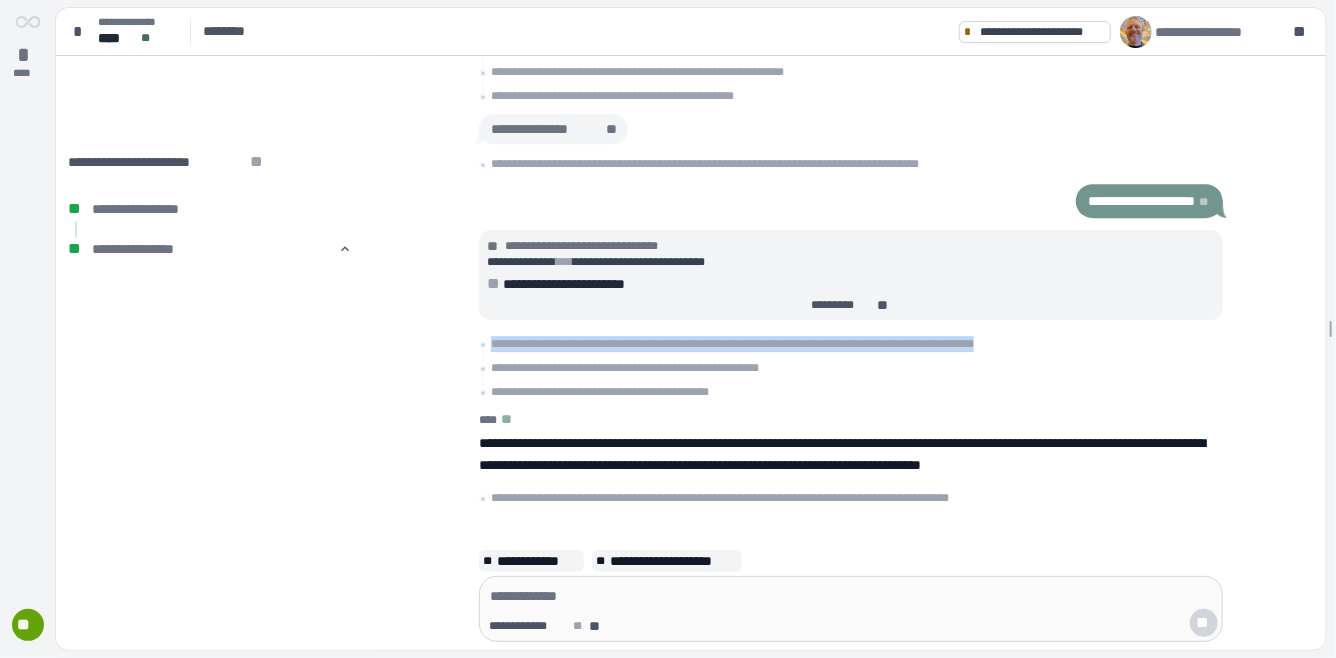 drag, startPoint x: 1080, startPoint y: 352, endPoint x: 847, endPoint y: 344, distance: 233.1373 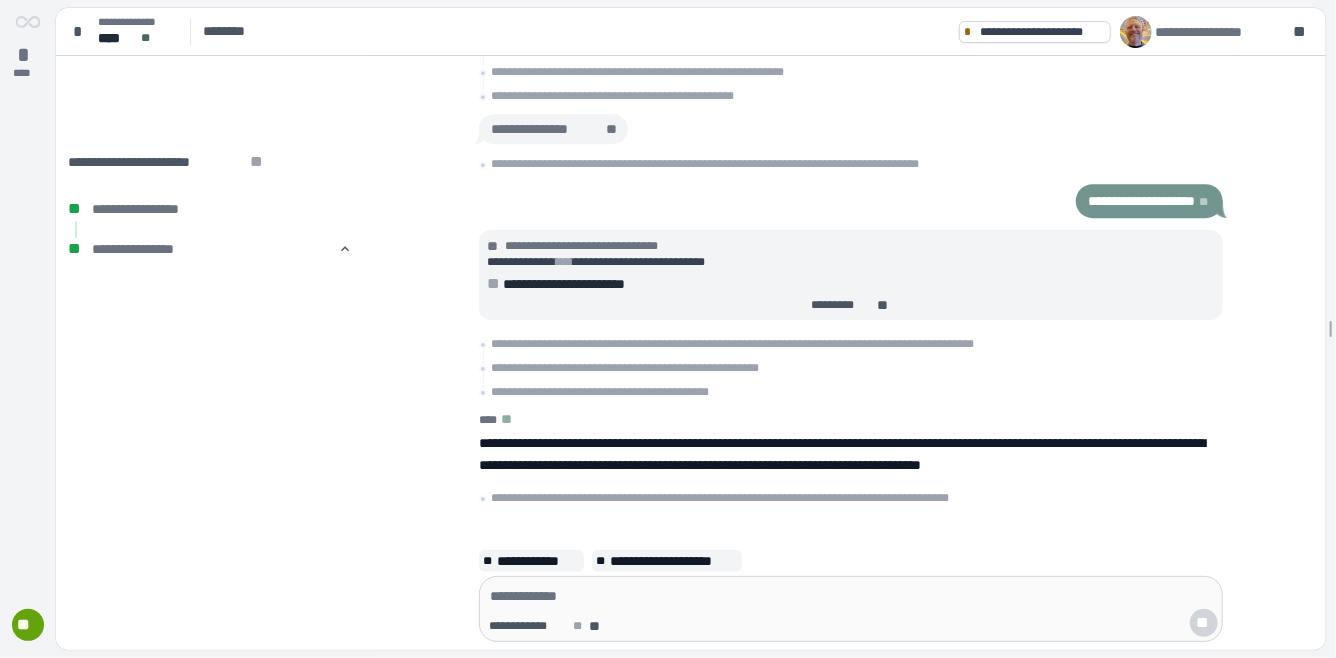 drag, startPoint x: 802, startPoint y: 496, endPoint x: 1041, endPoint y: 501, distance: 239.05229 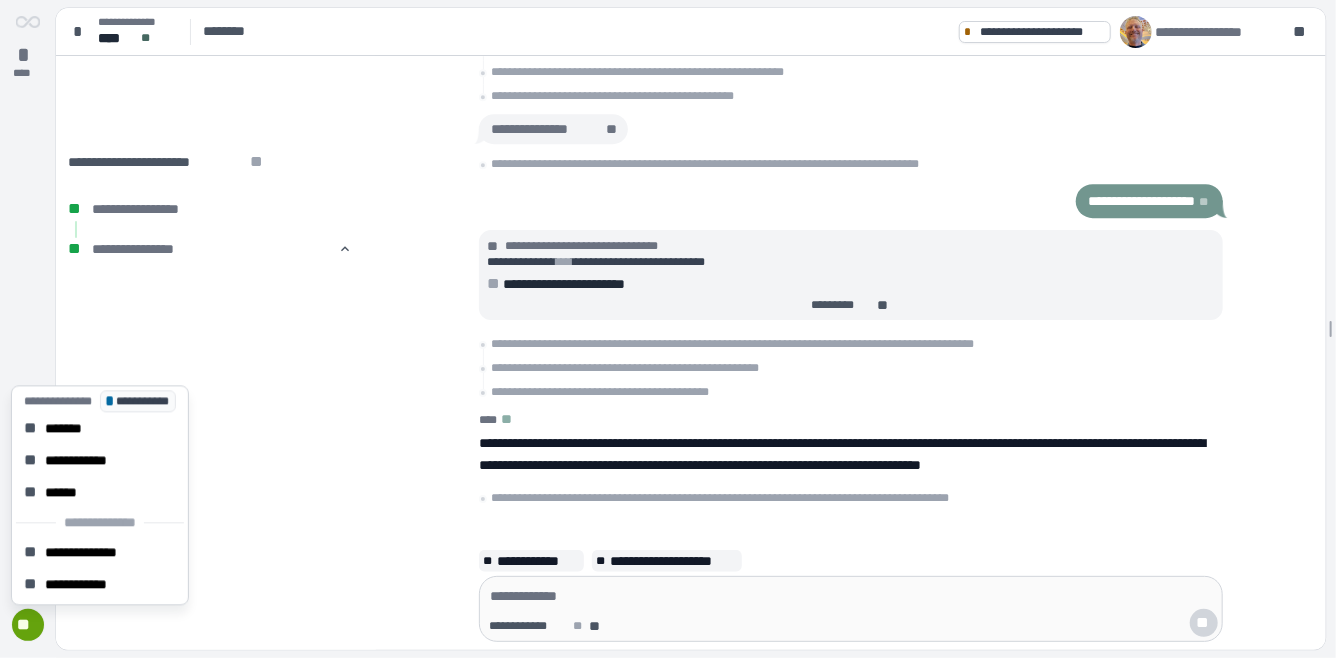 click on "**" at bounding box center [28, 625] 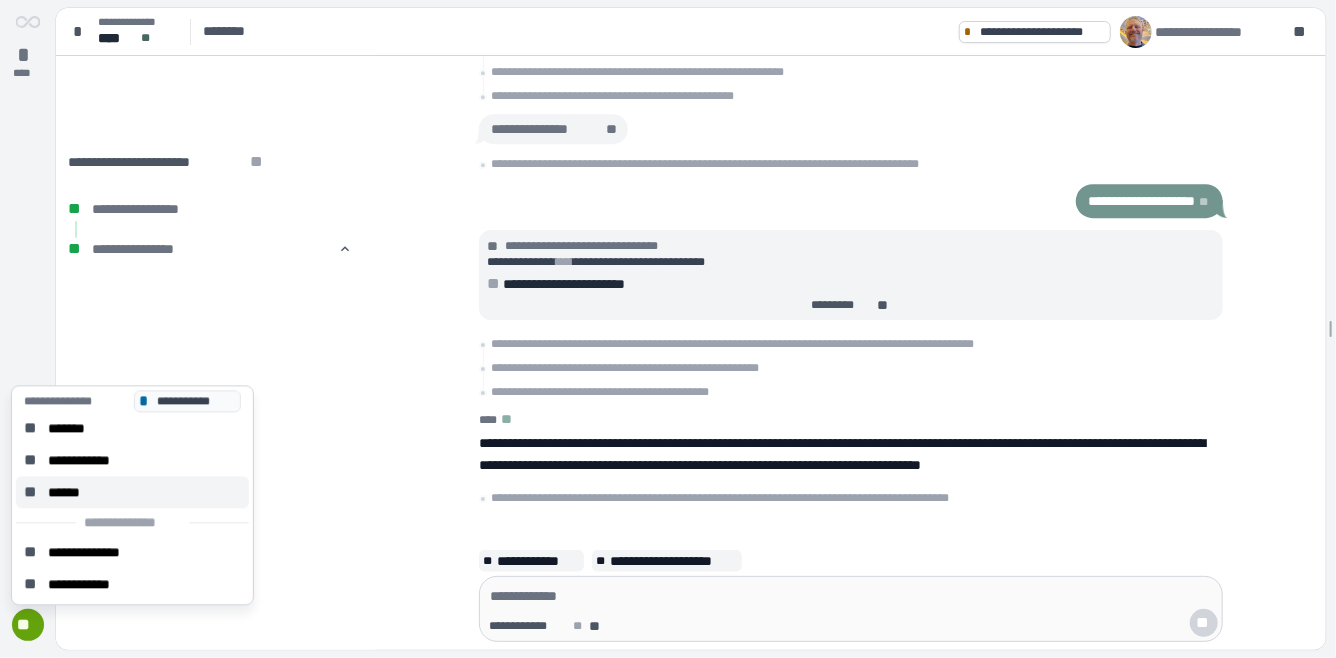 click on "** ******" at bounding box center (132, 492) 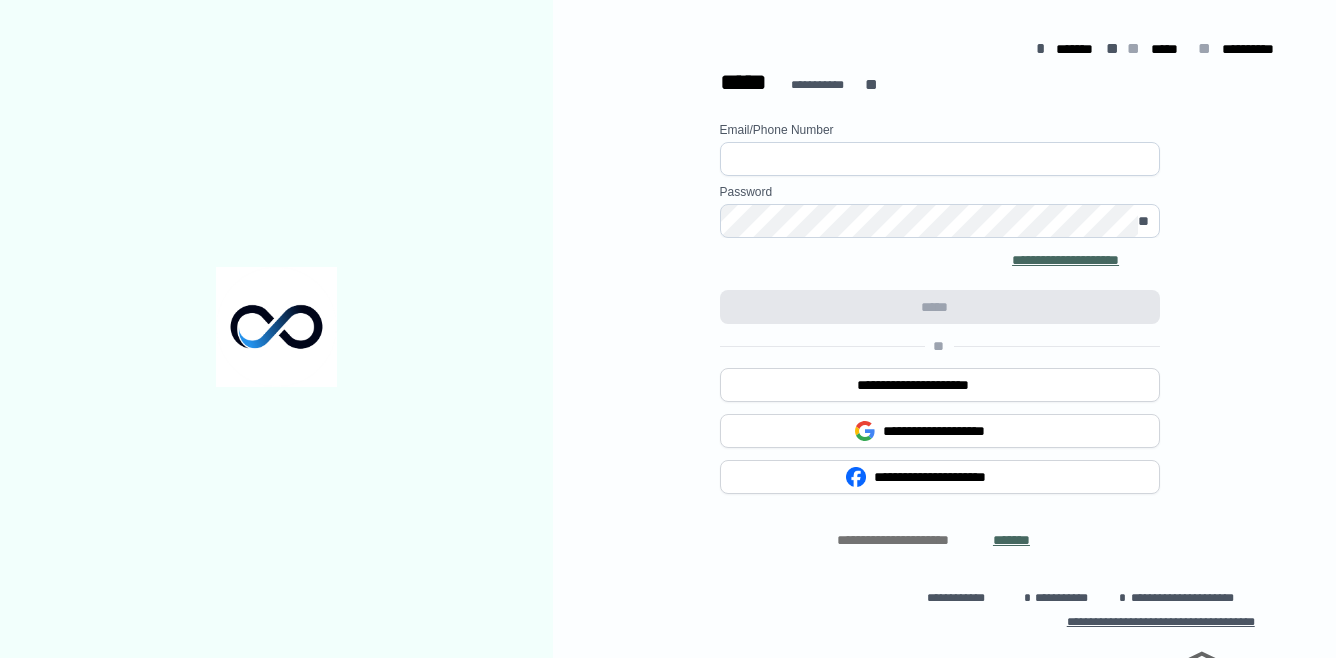 scroll, scrollTop: 0, scrollLeft: 0, axis: both 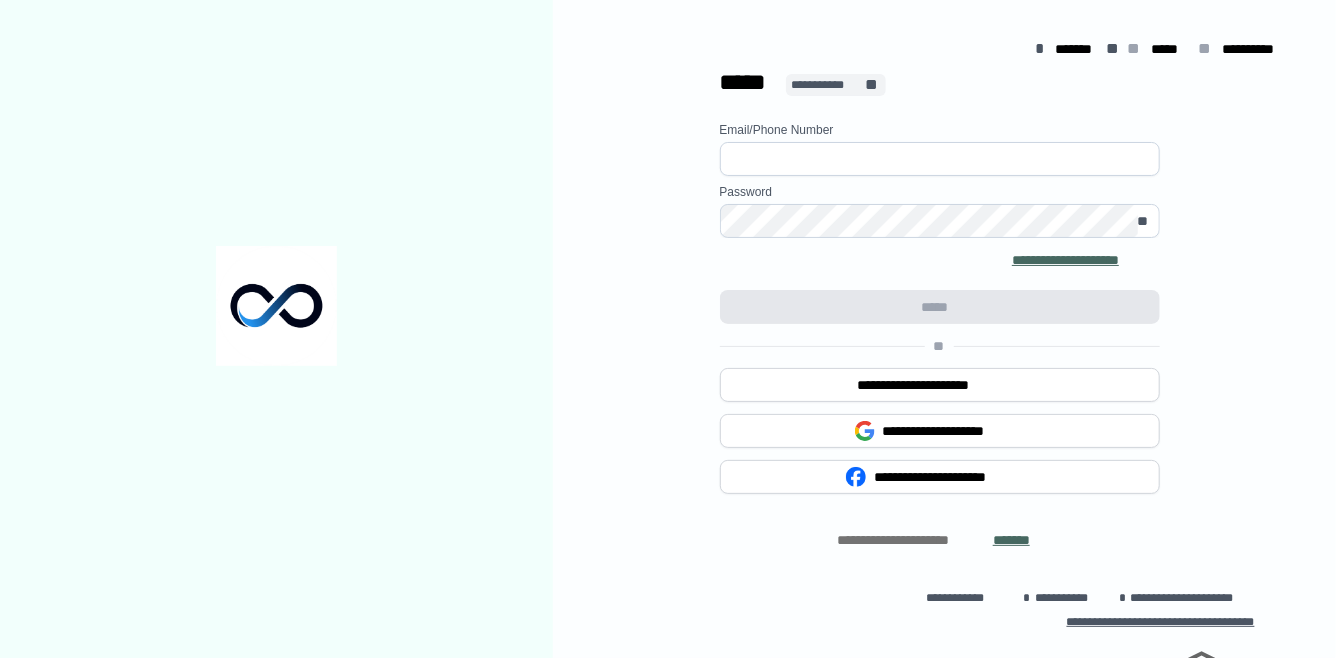 click on "**********" at bounding box center (827, 85) 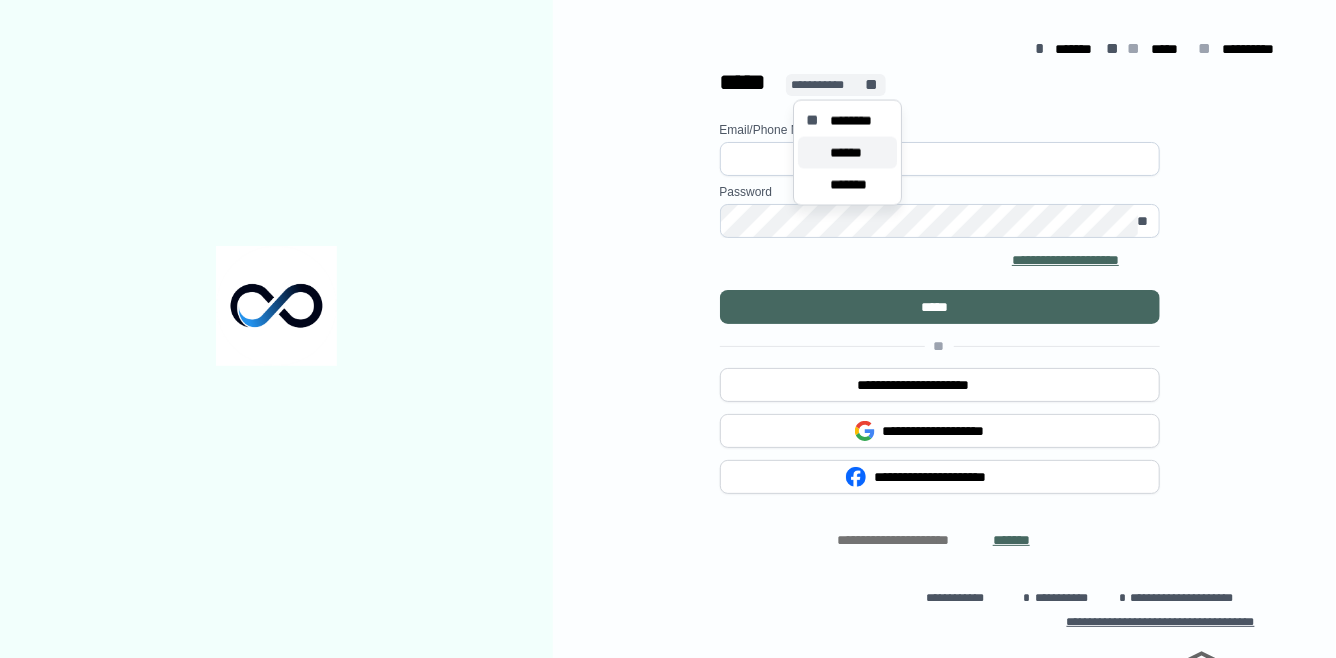 click on "******" at bounding box center [852, 153] 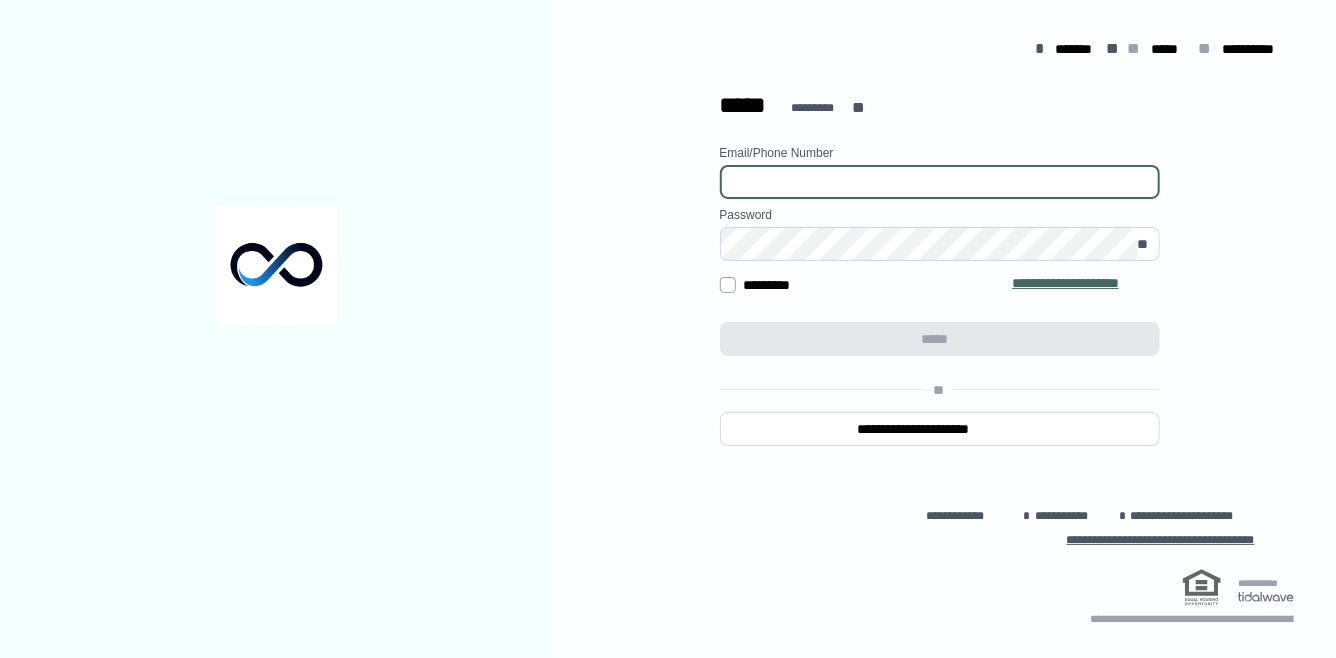 click at bounding box center [940, 182] 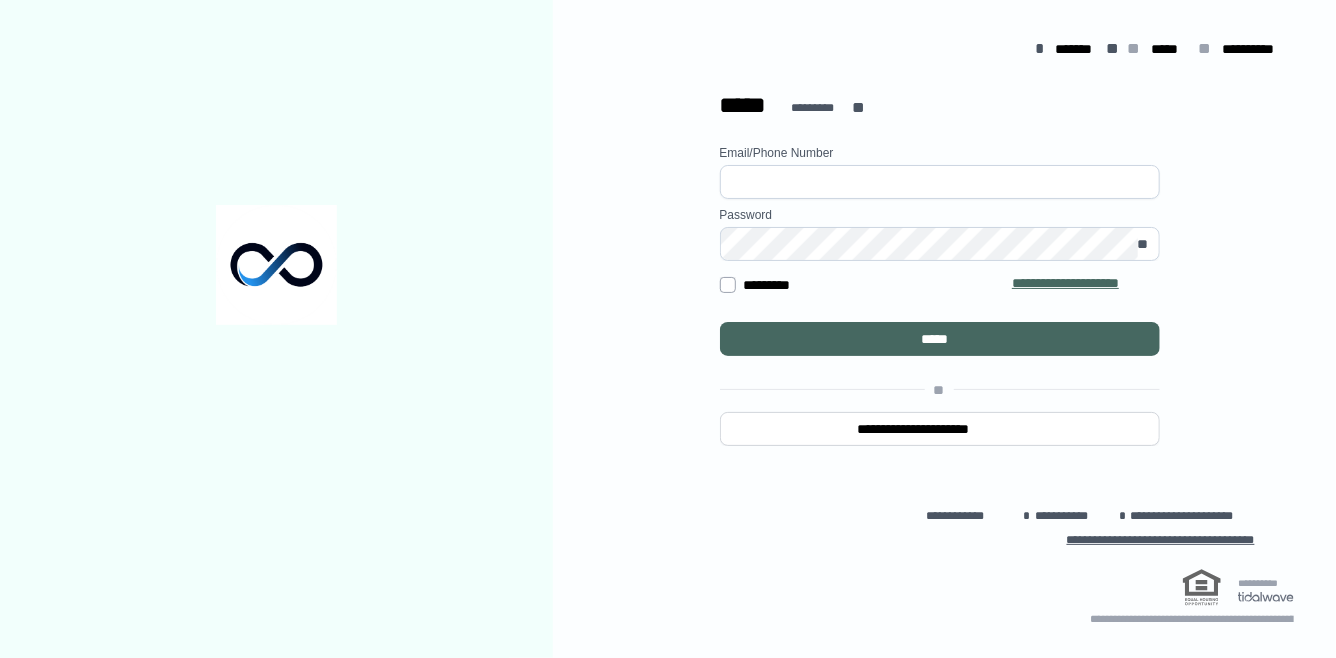 type on "**********" 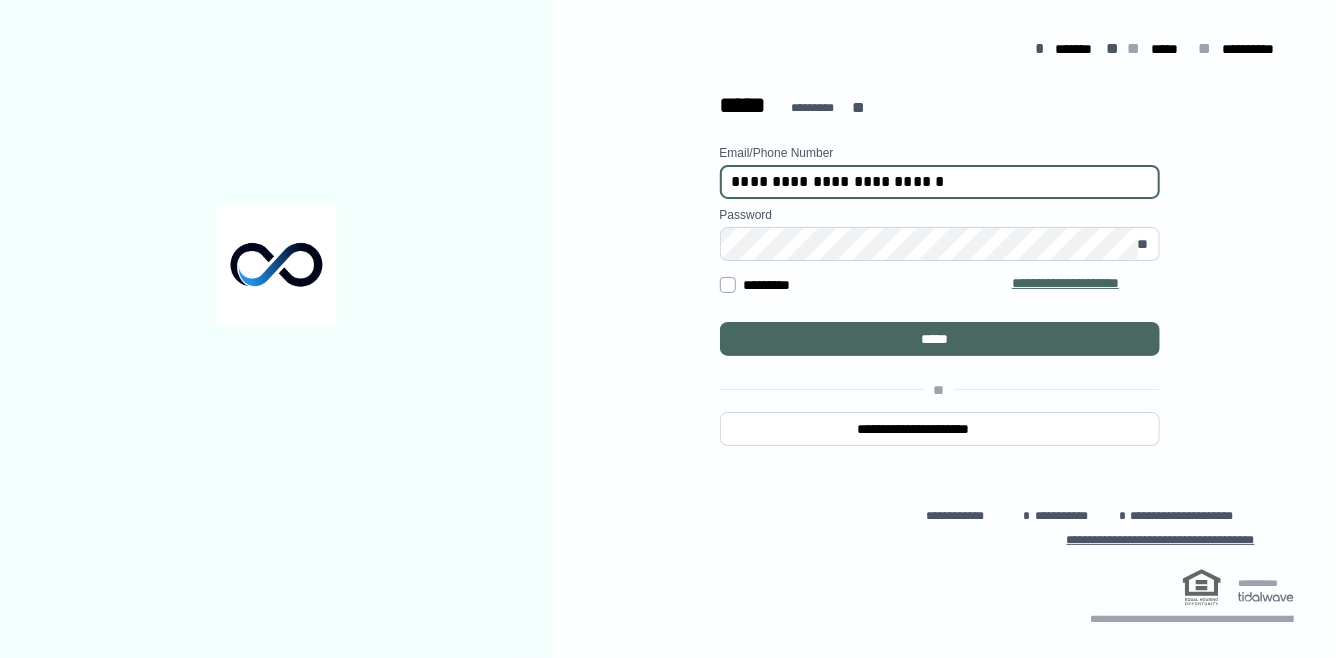 click on "*****" at bounding box center [939, 339] 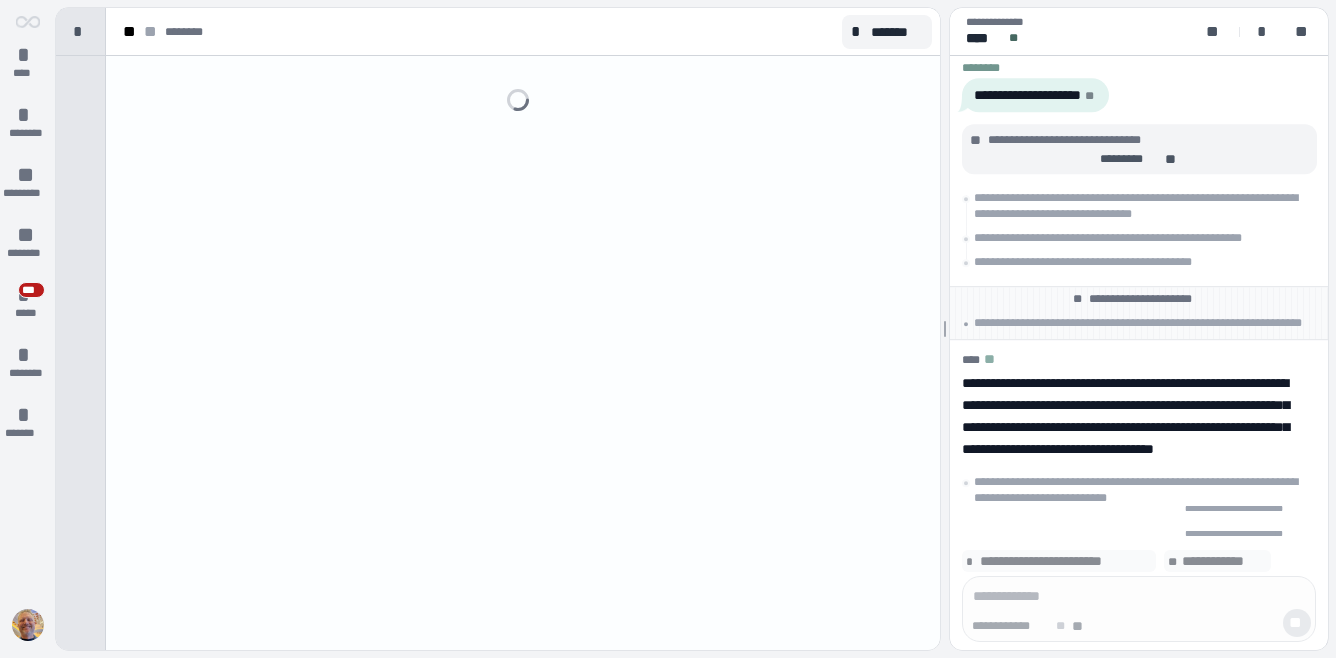 scroll, scrollTop: 0, scrollLeft: 0, axis: both 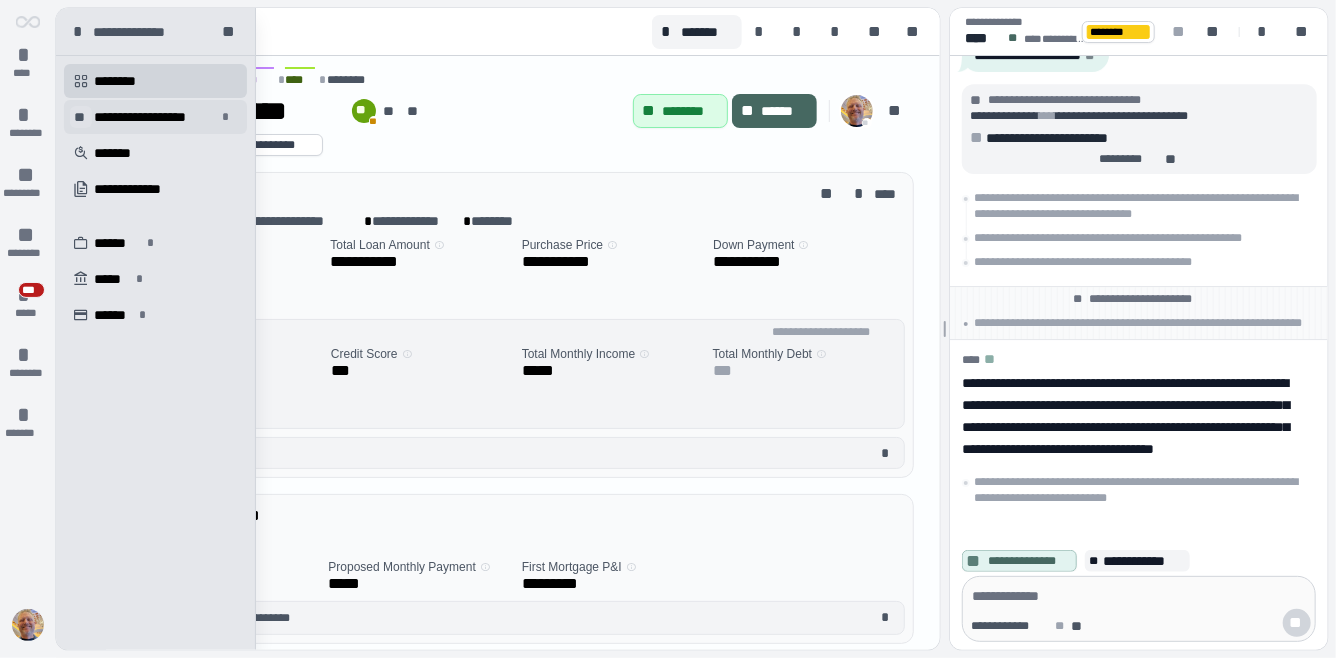 click on "**" at bounding box center (81, 117) 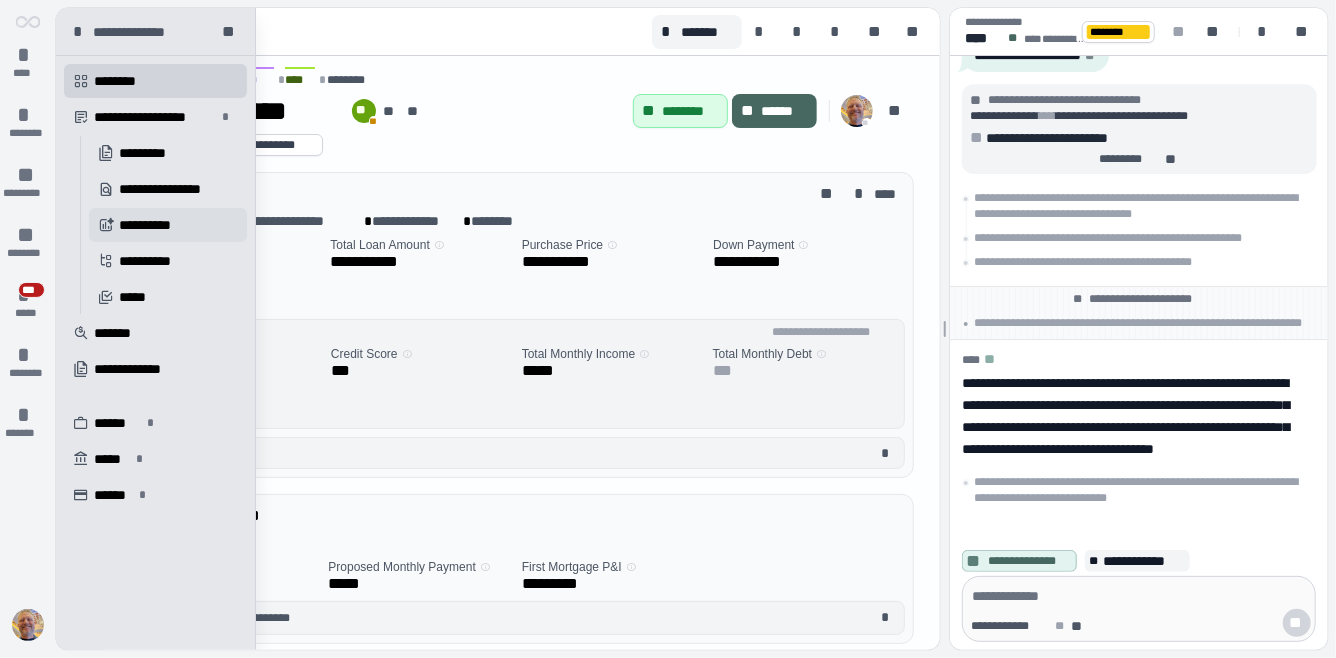 click on "**********" at bounding box center [152, 225] 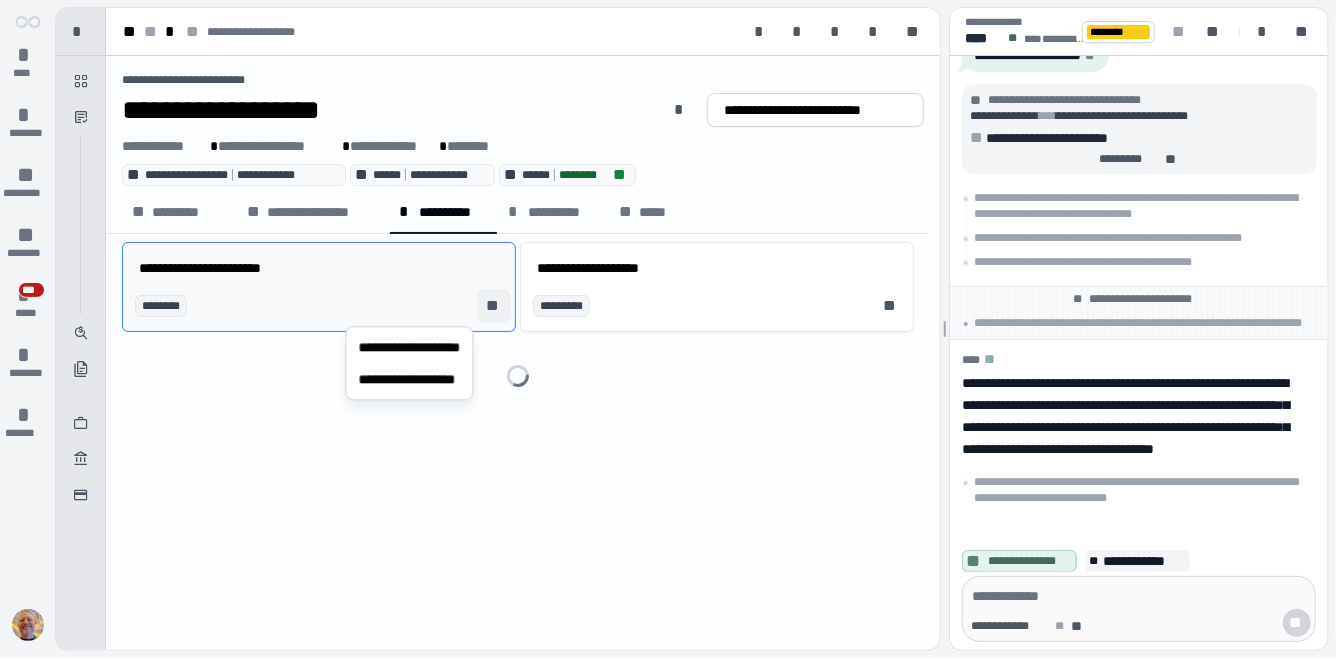 click on "**" at bounding box center [494, 306] 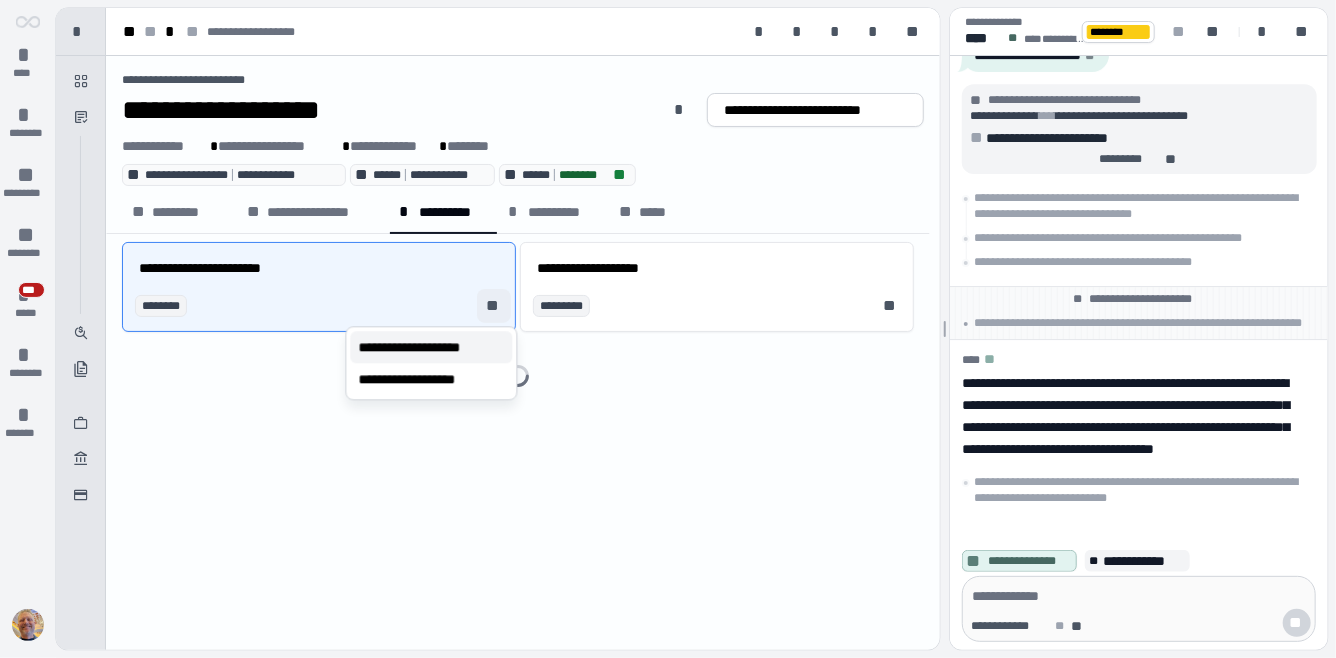 click on "**********" at bounding box center (429, 347) 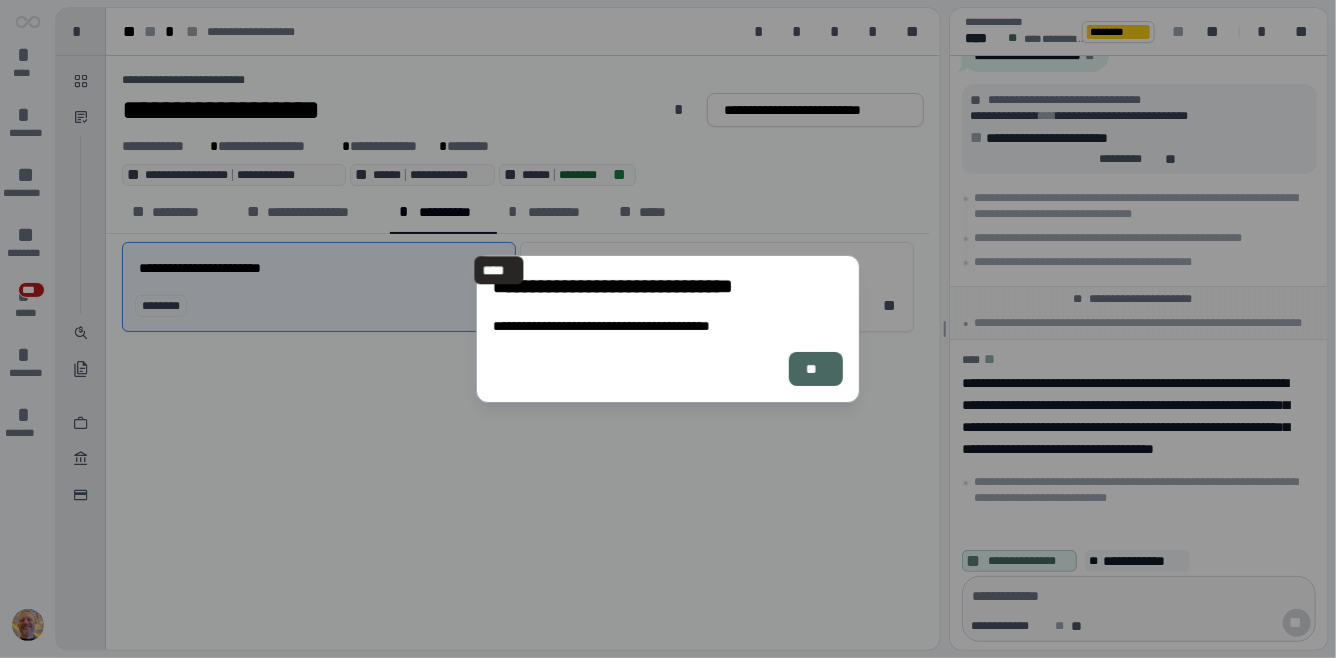 click on "**" at bounding box center [816, 369] 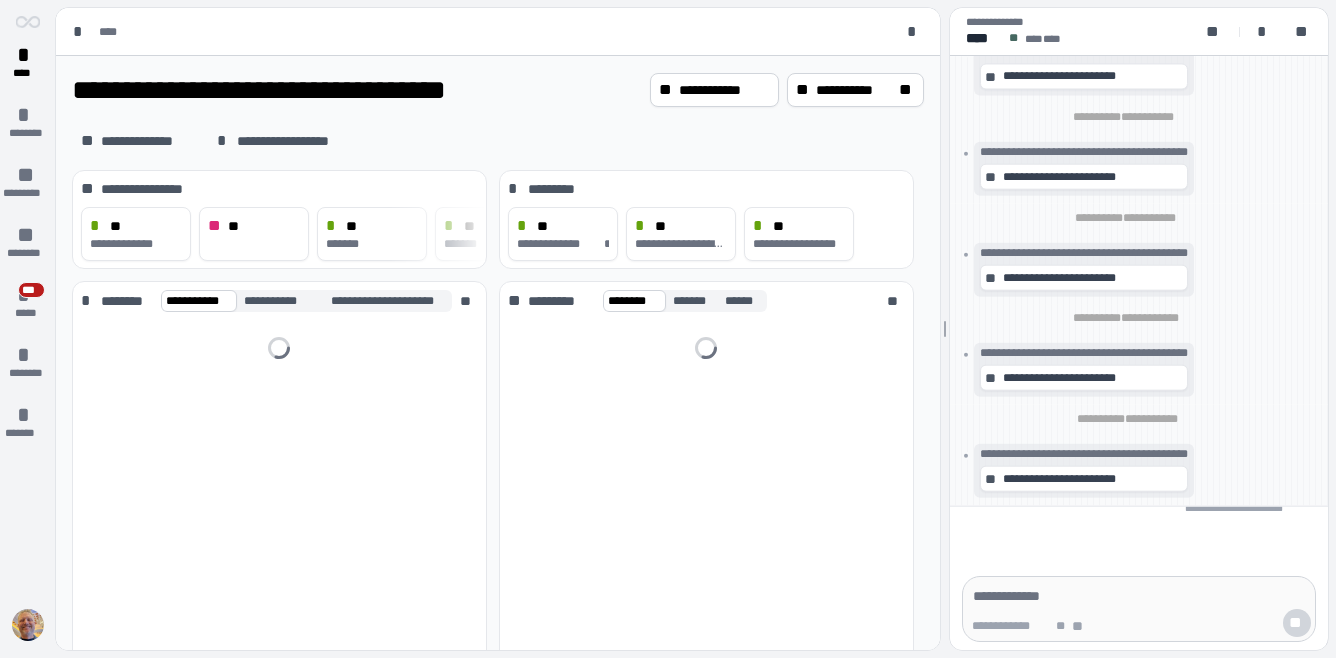 scroll, scrollTop: 0, scrollLeft: 0, axis: both 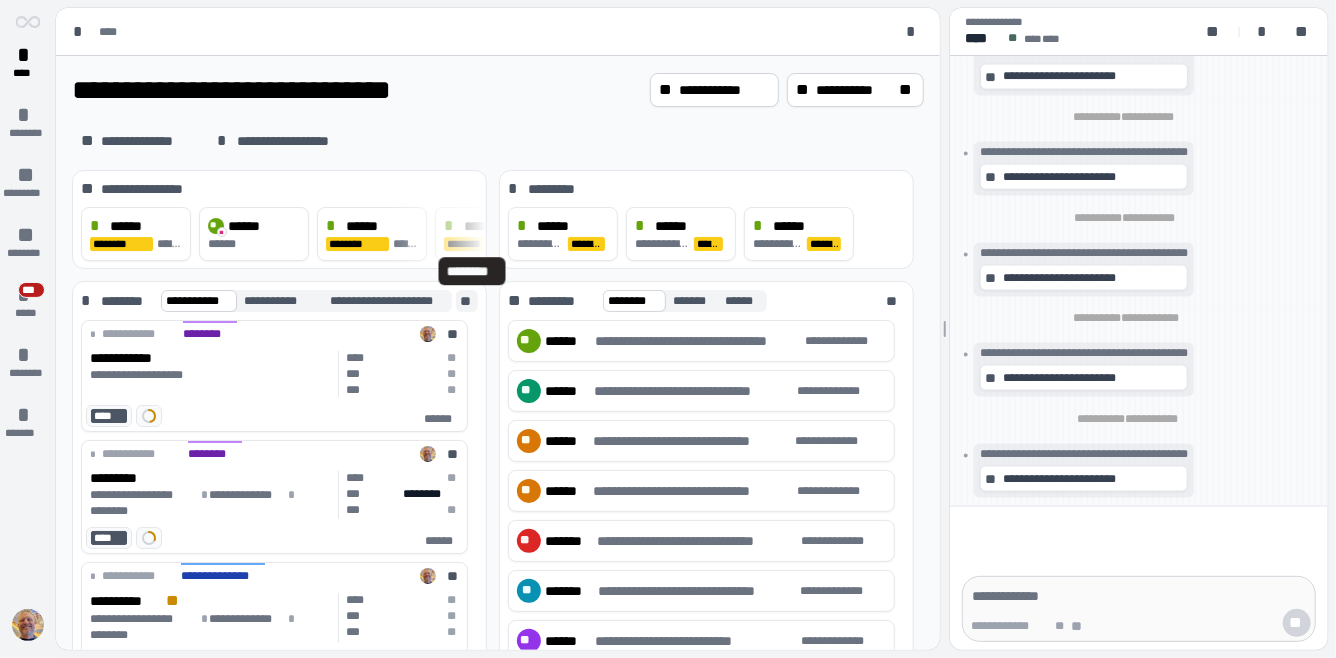 click on "**" at bounding box center (467, 301) 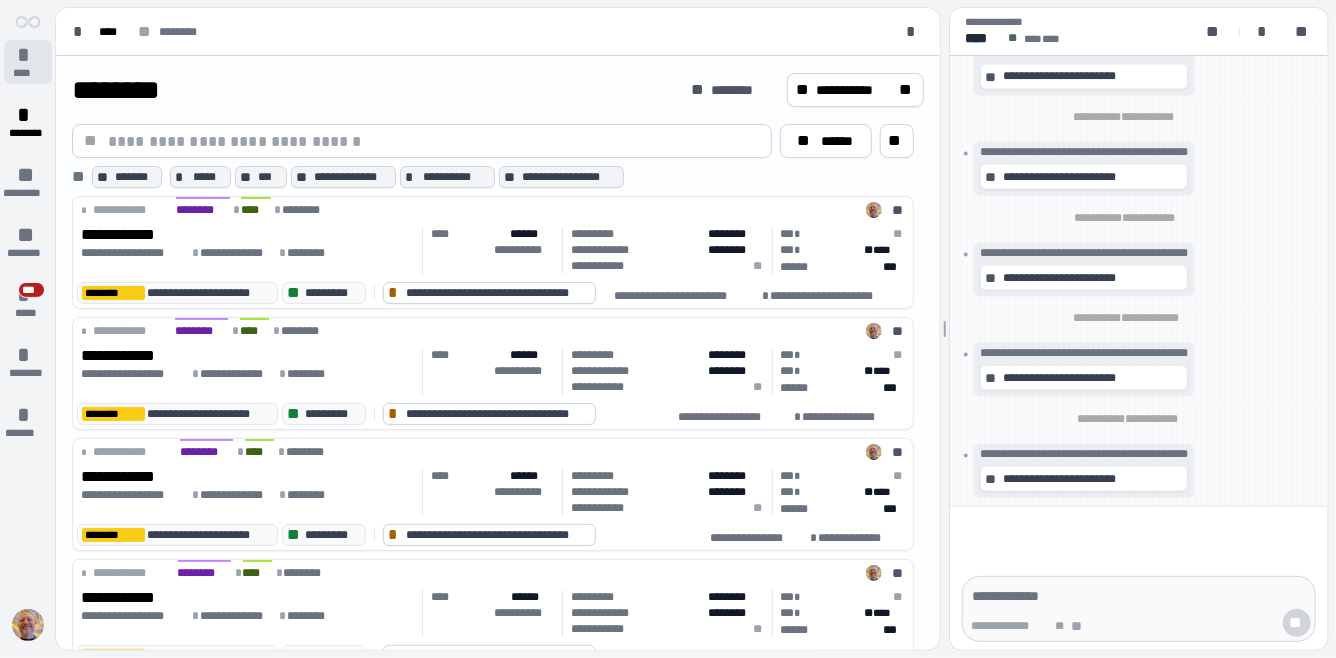 click on "*" at bounding box center (28, 55) 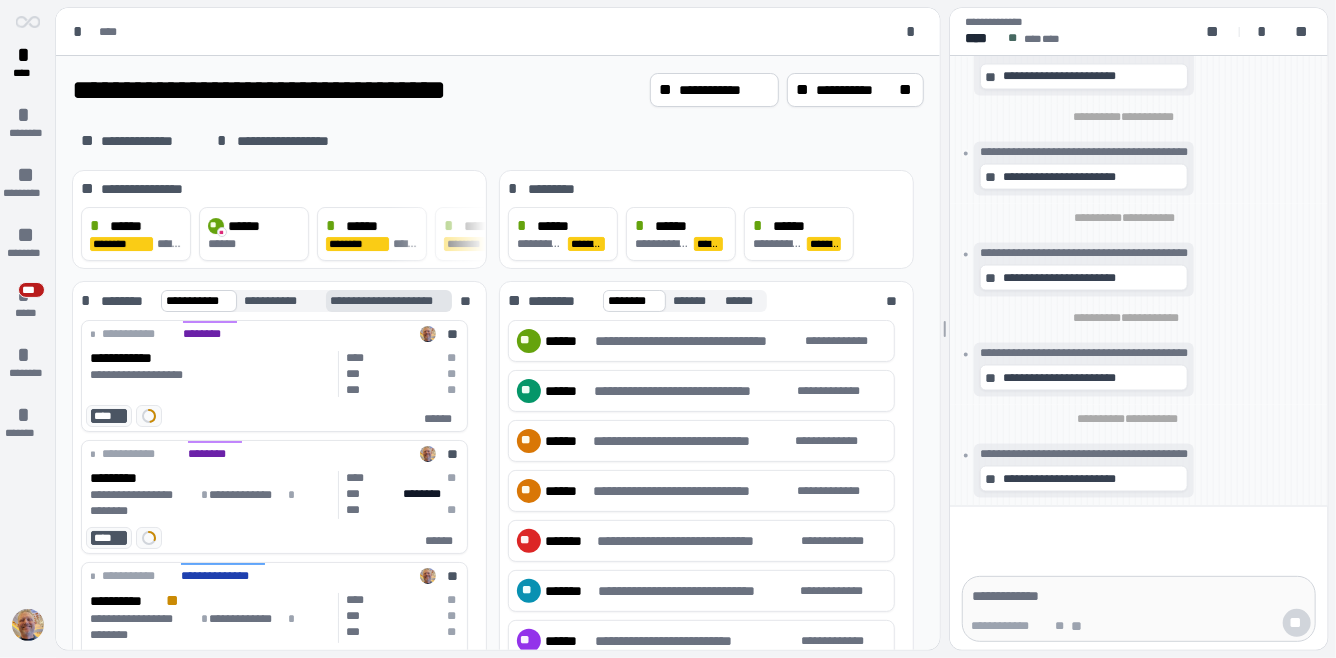 click on "**********" at bounding box center (396, 301) 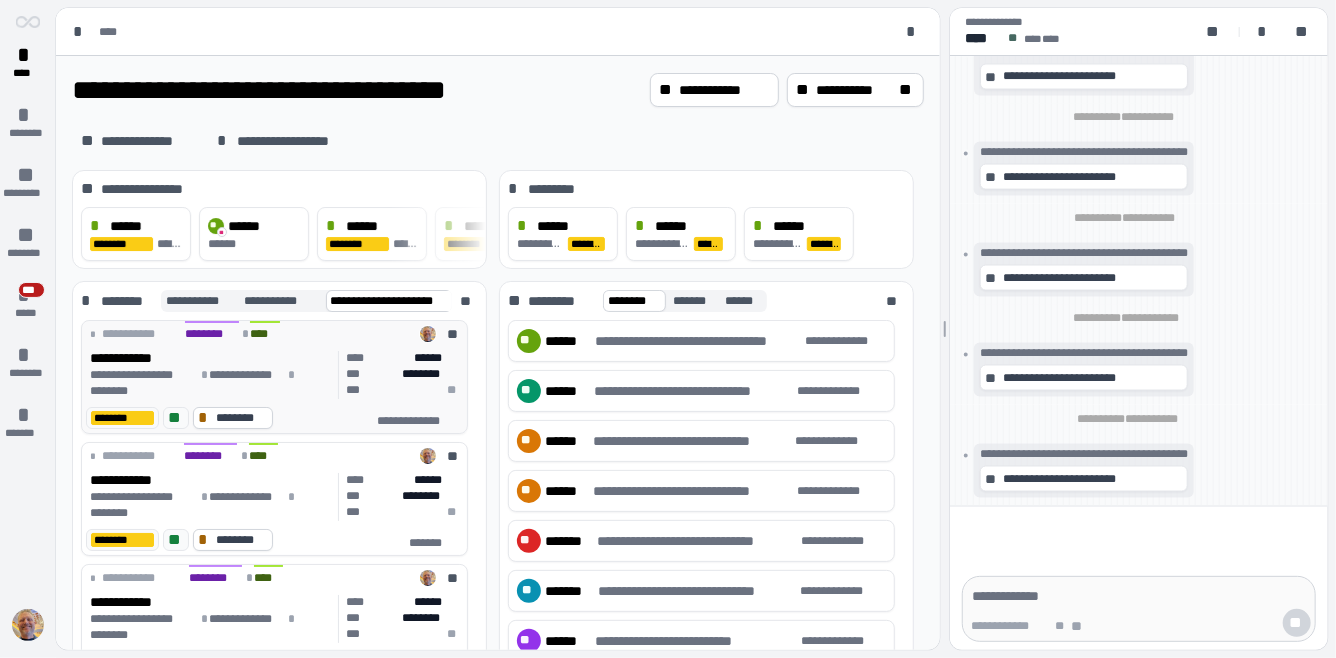 click on "**********" at bounding box center (210, 358) 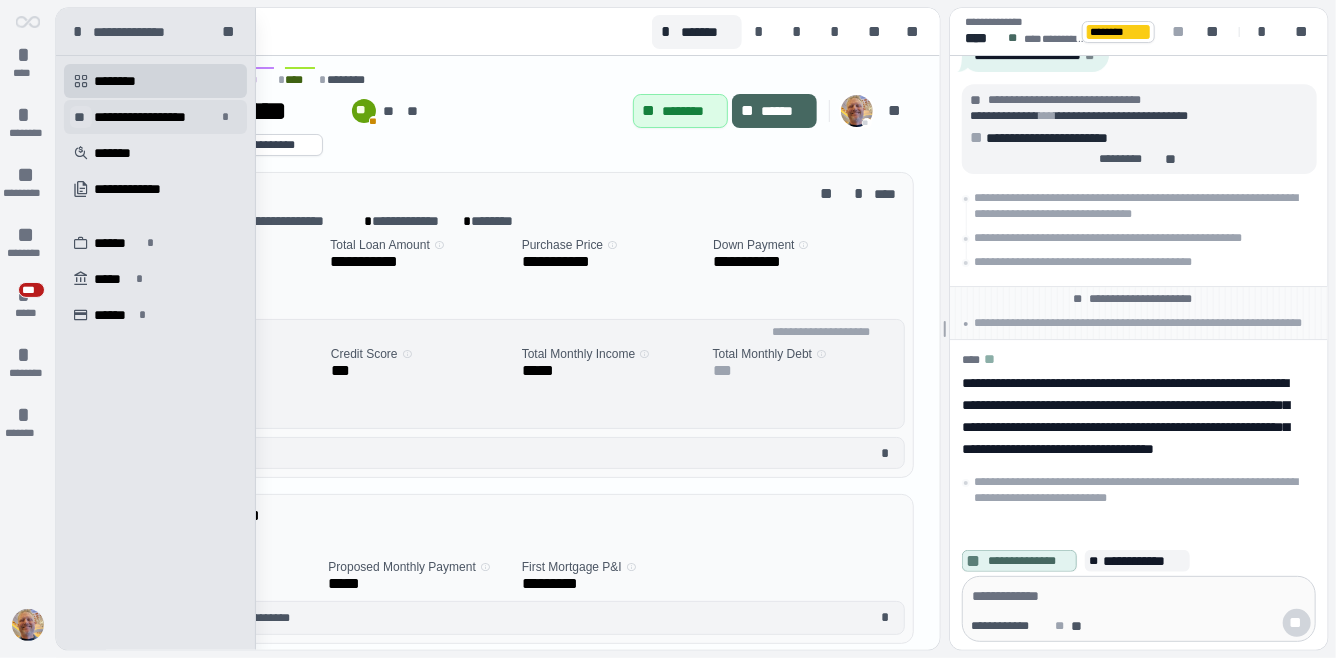 click on "**" at bounding box center (81, 117) 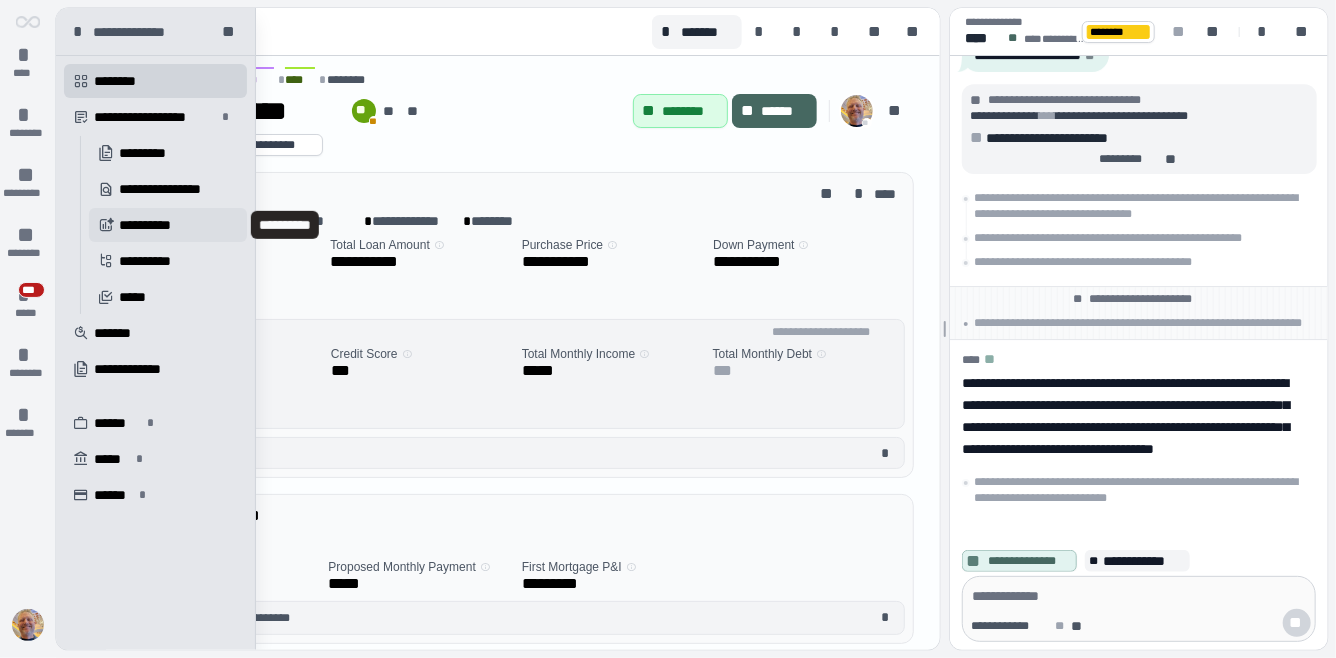 click on "**********" at bounding box center [152, 225] 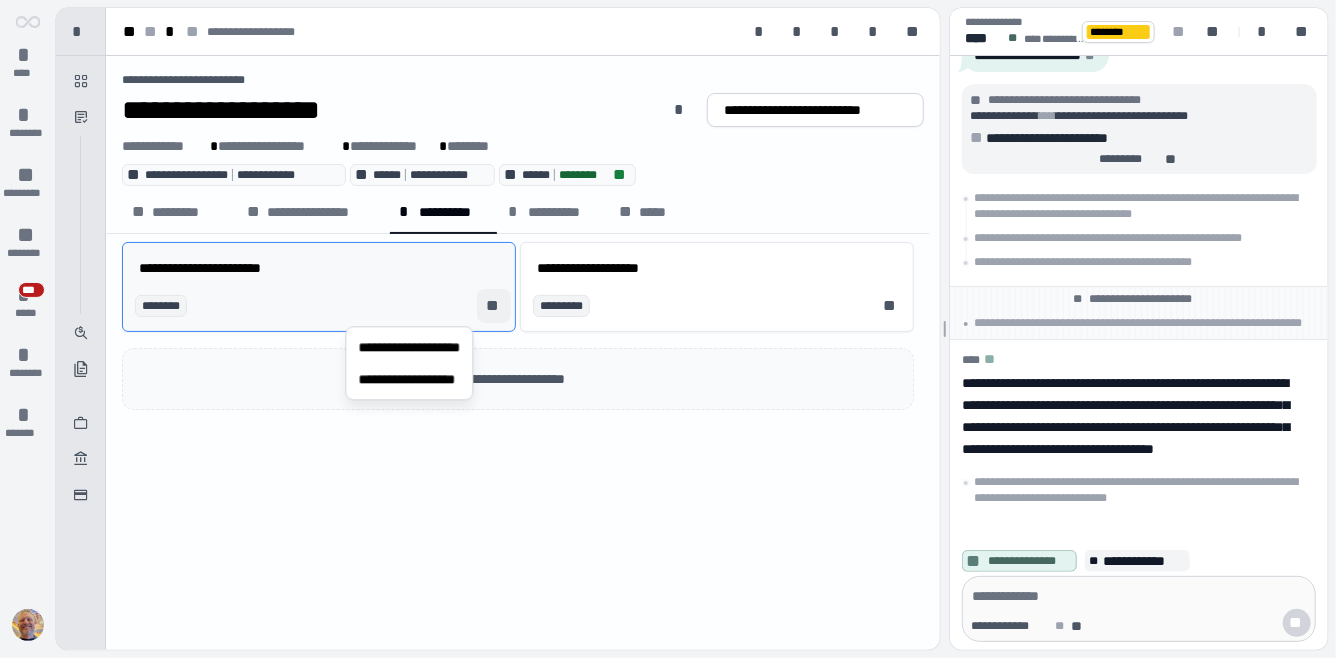 click on "**" at bounding box center (494, 306) 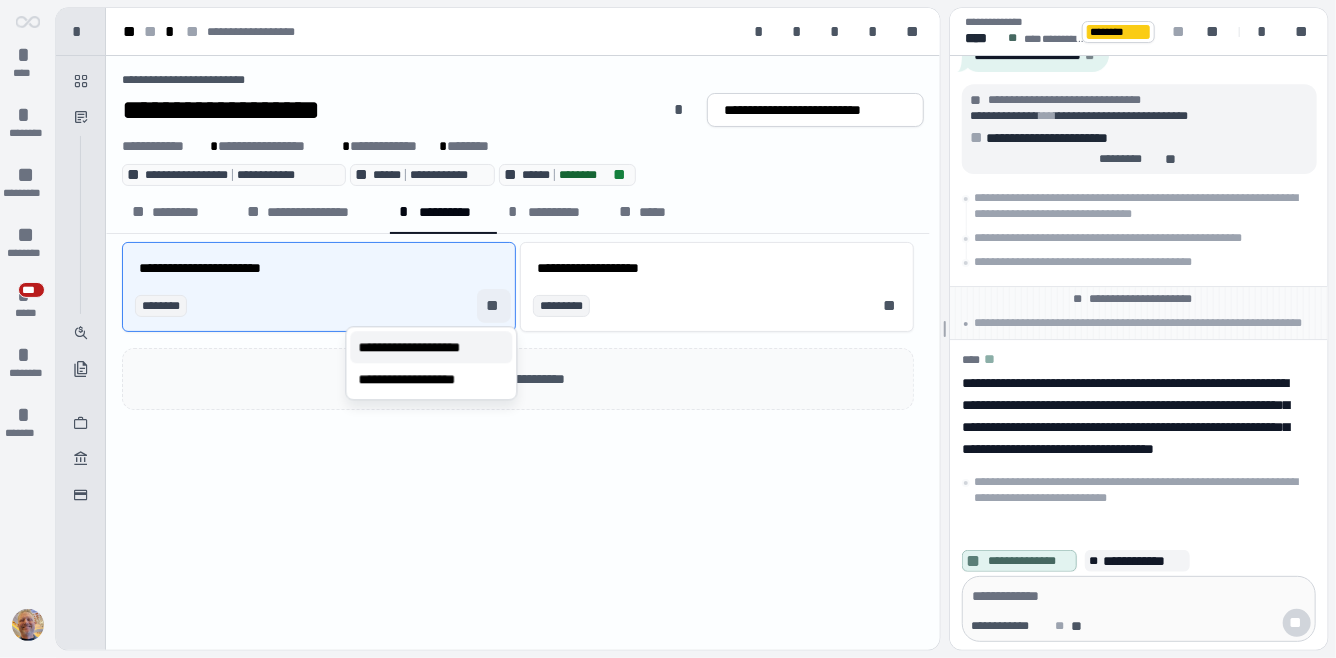 click on "**********" at bounding box center (429, 347) 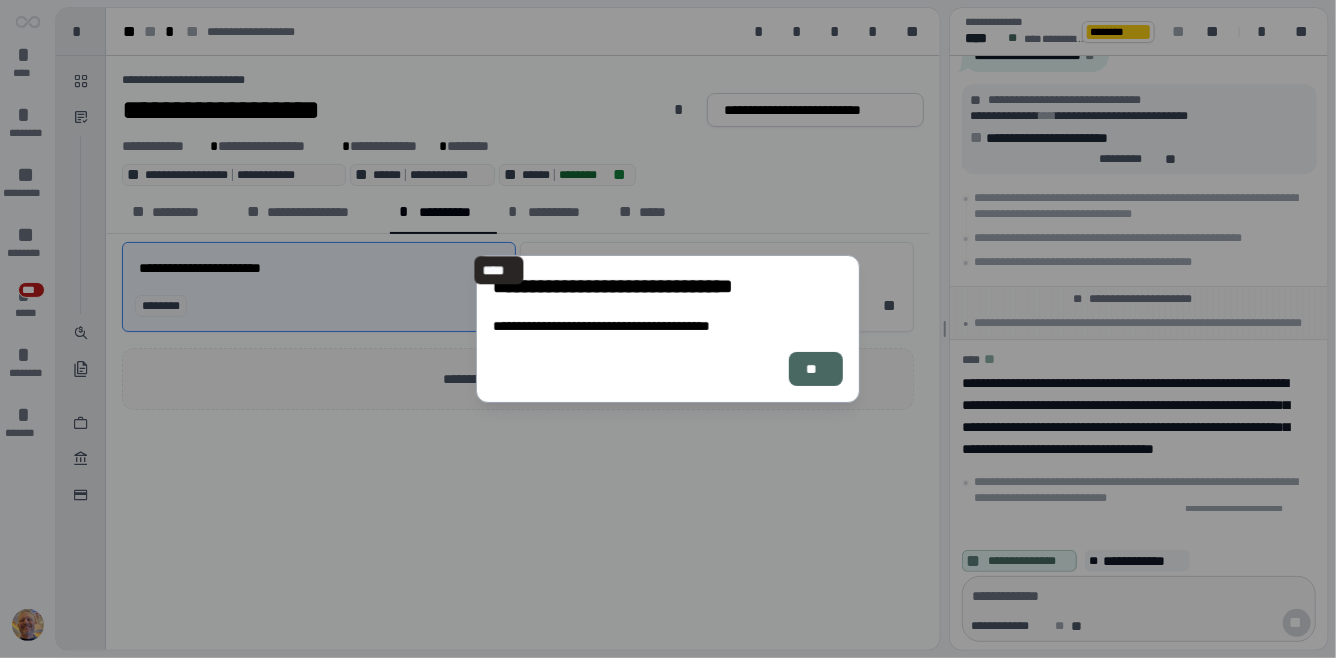 click on "**" at bounding box center (816, 369) 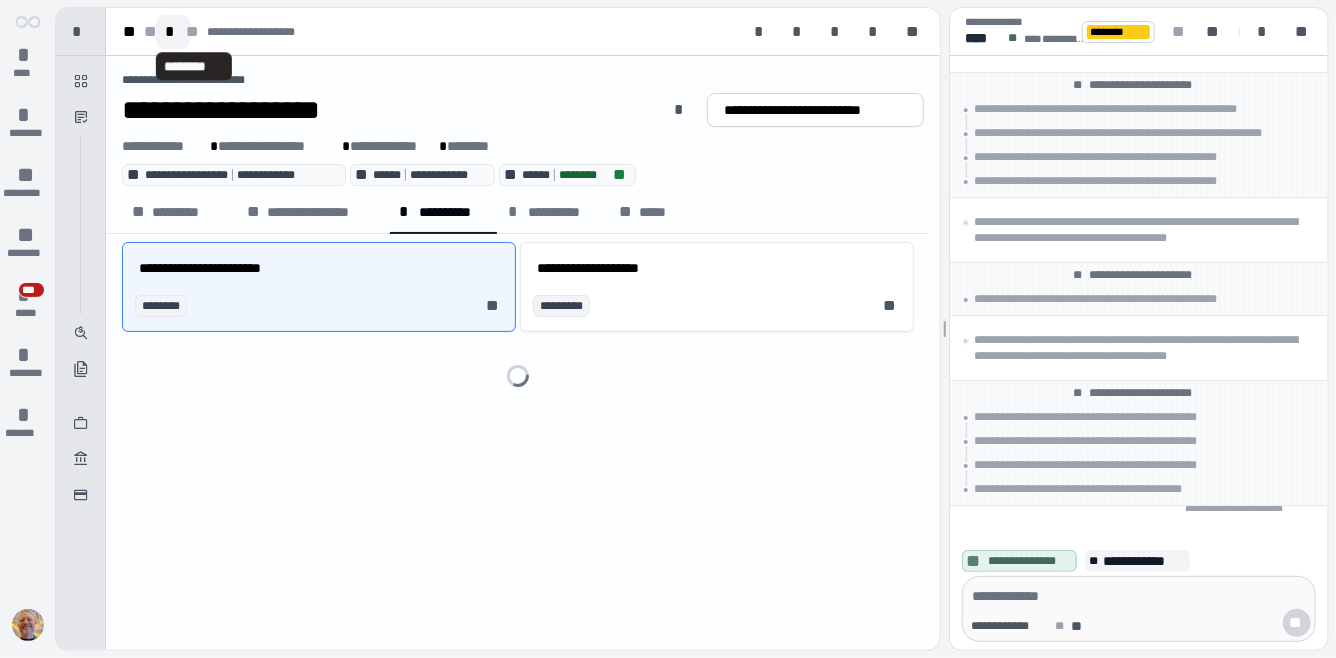 click on "*" at bounding box center [173, 32] 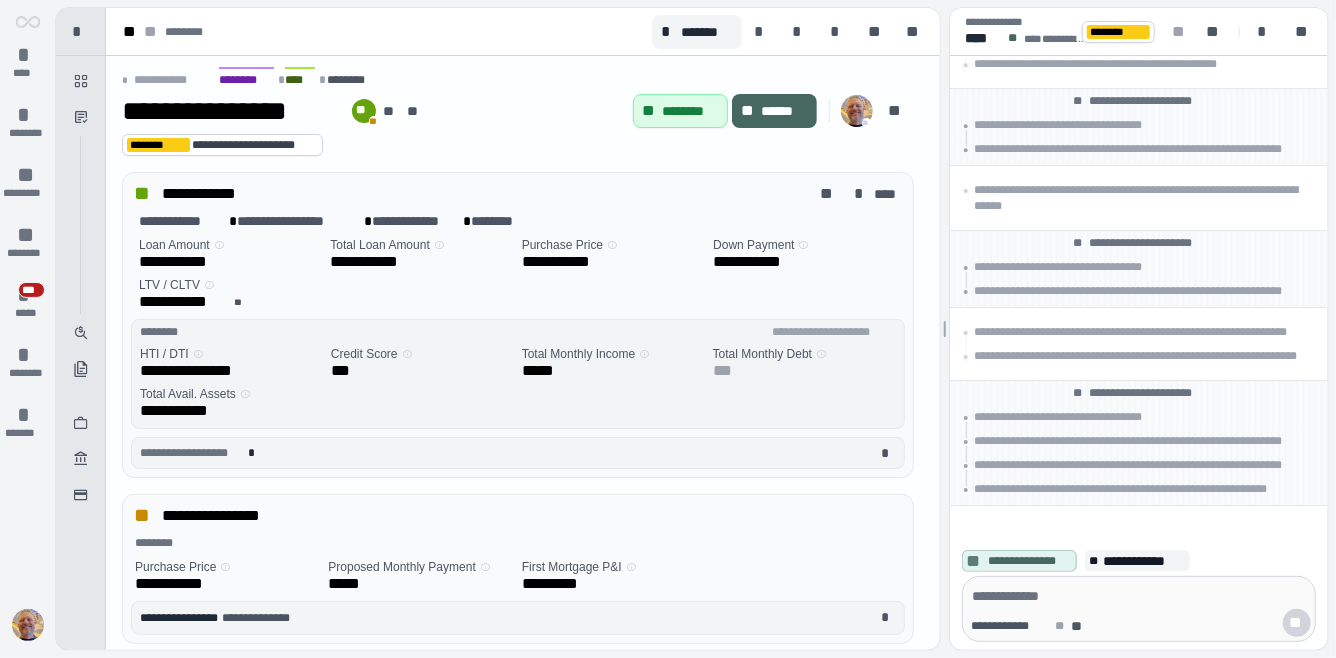 click on "**********" at bounding box center [518, 145] 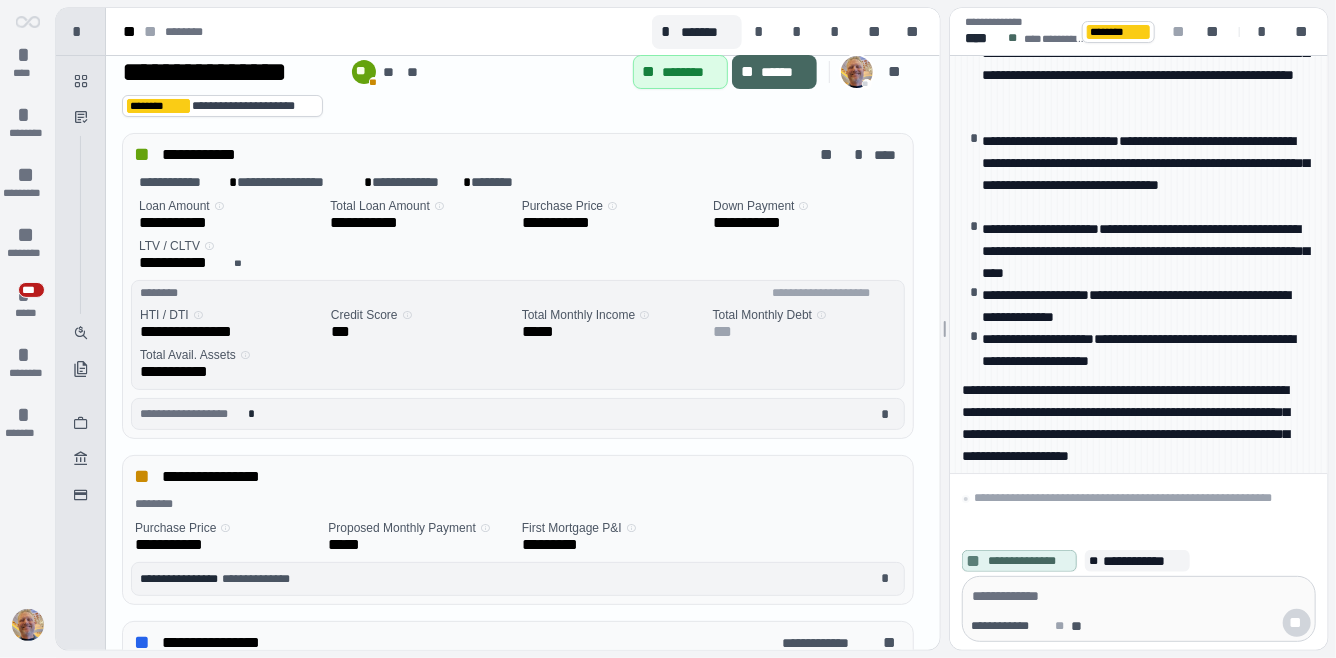scroll, scrollTop: 36, scrollLeft: 0, axis: vertical 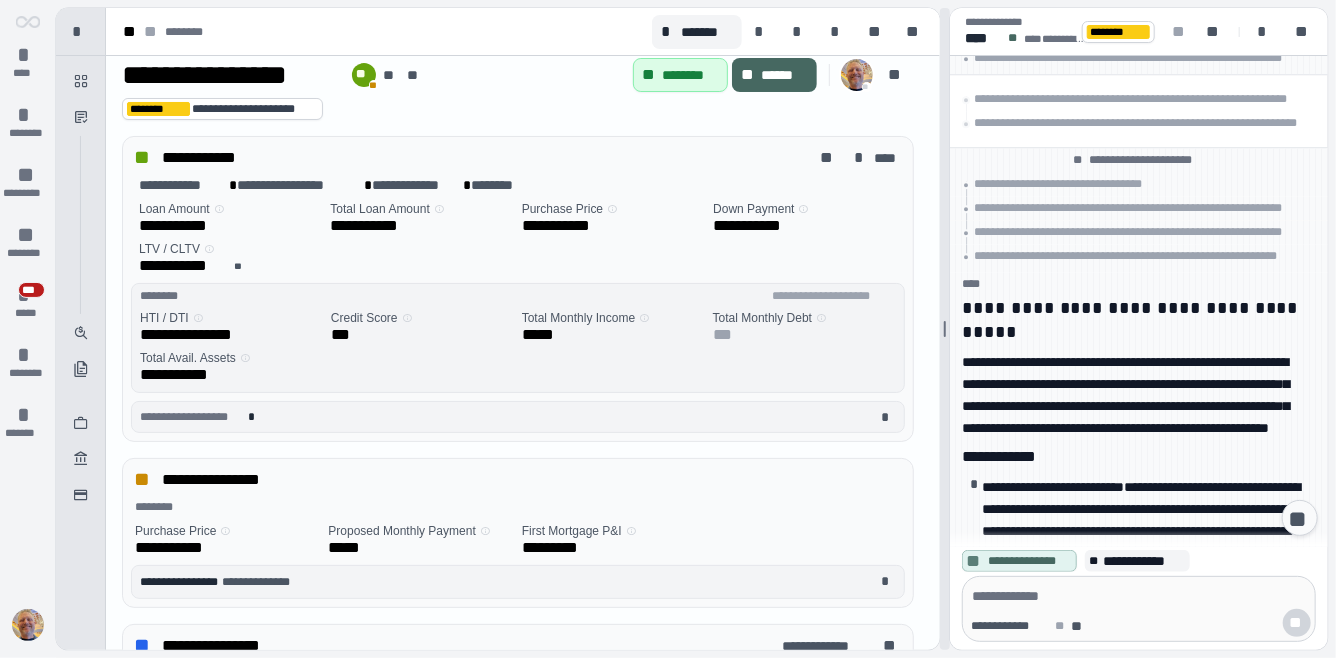 click at bounding box center (945, 329) 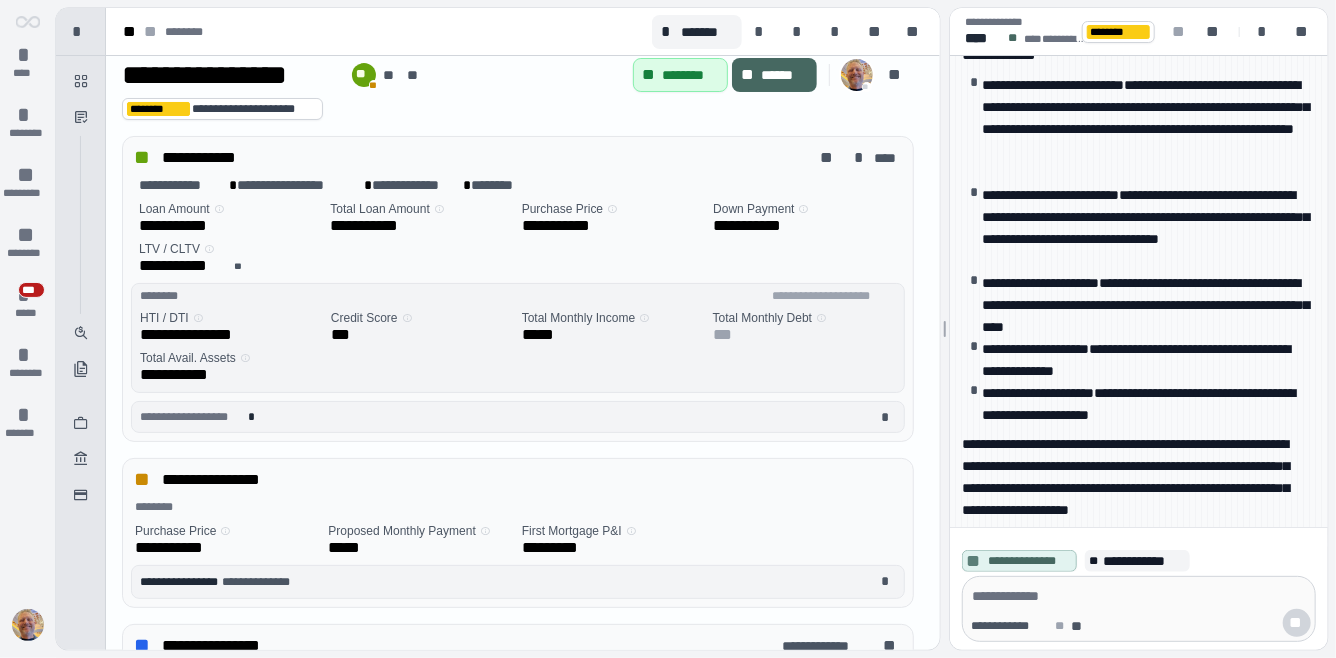 scroll, scrollTop: 48, scrollLeft: 0, axis: vertical 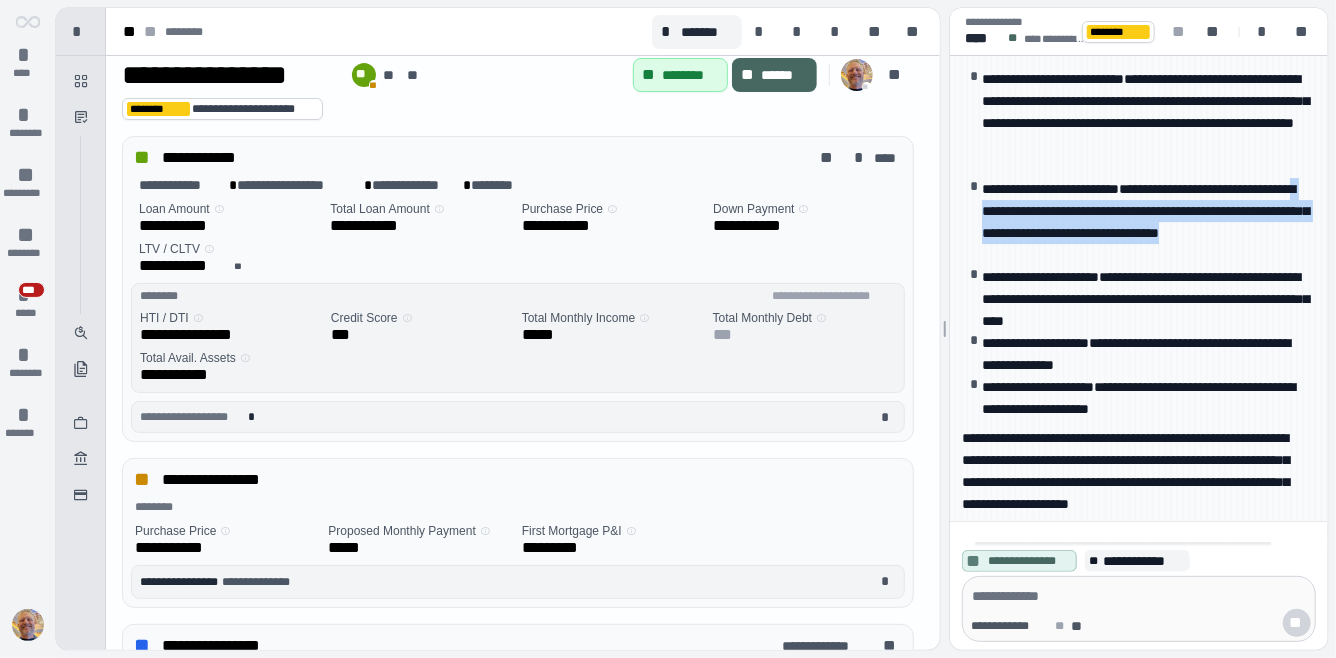 drag, startPoint x: 1101, startPoint y: 179, endPoint x: 1287, endPoint y: 212, distance: 188.90474 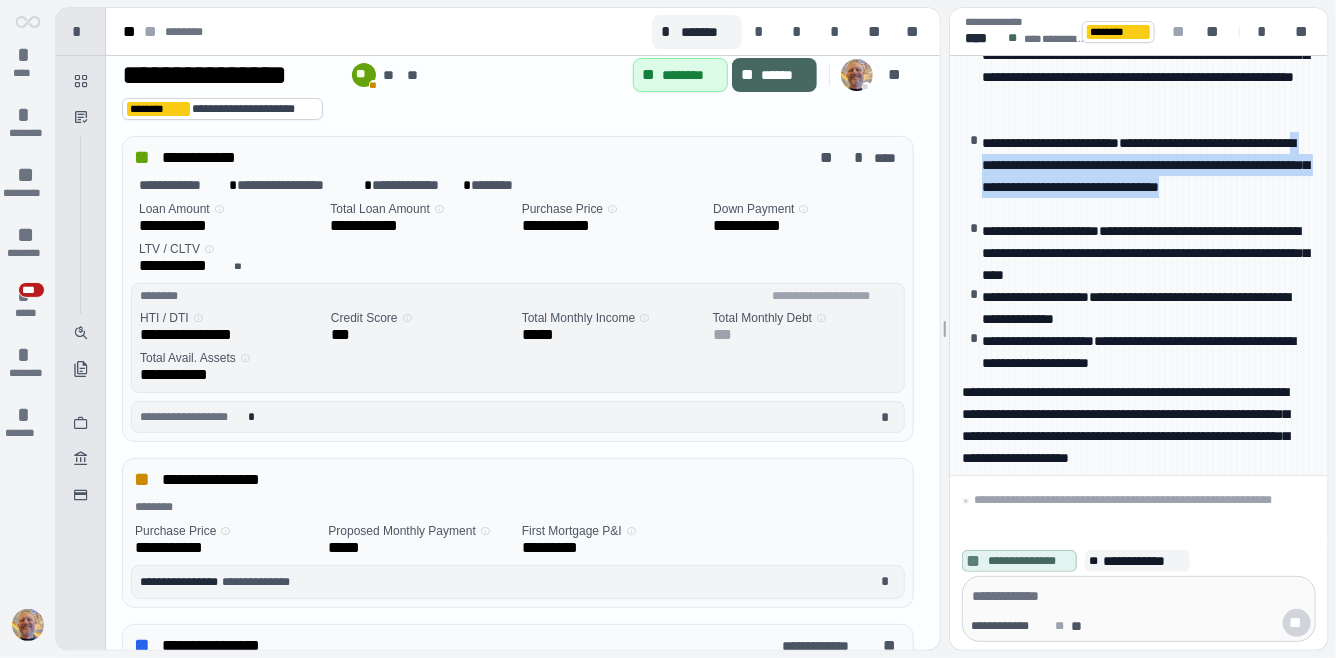 scroll, scrollTop: 0, scrollLeft: 0, axis: both 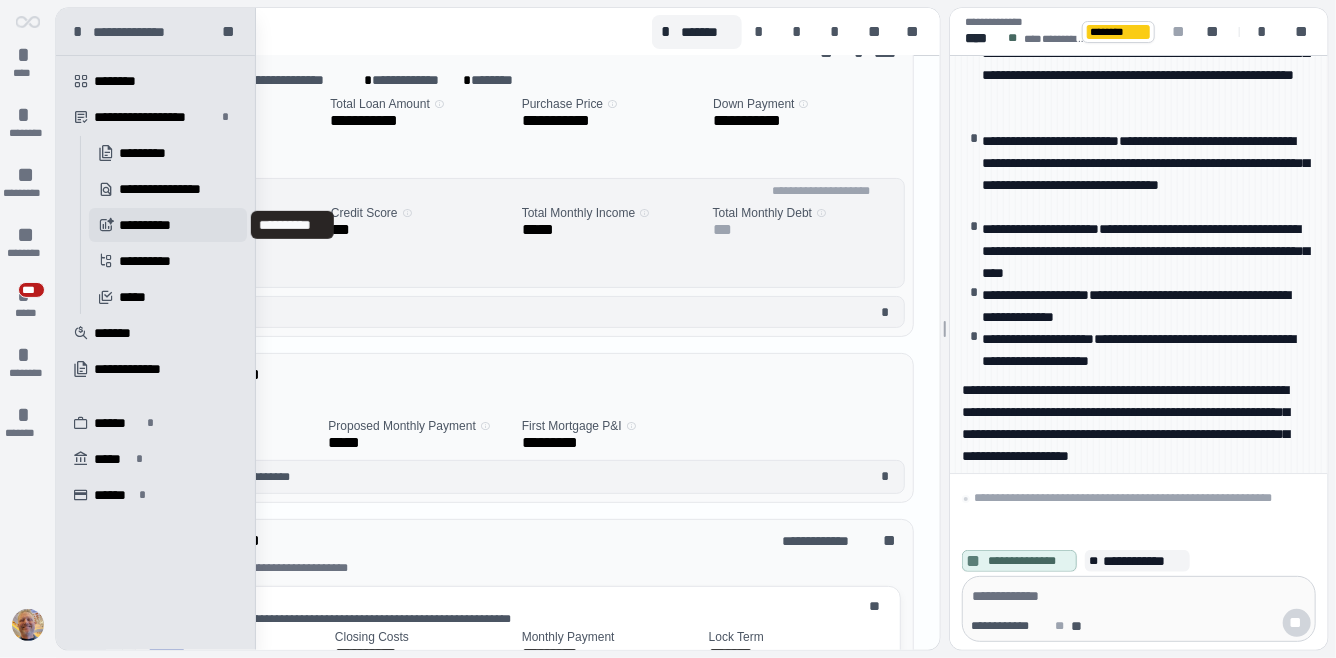 click on "**********" at bounding box center (152, 225) 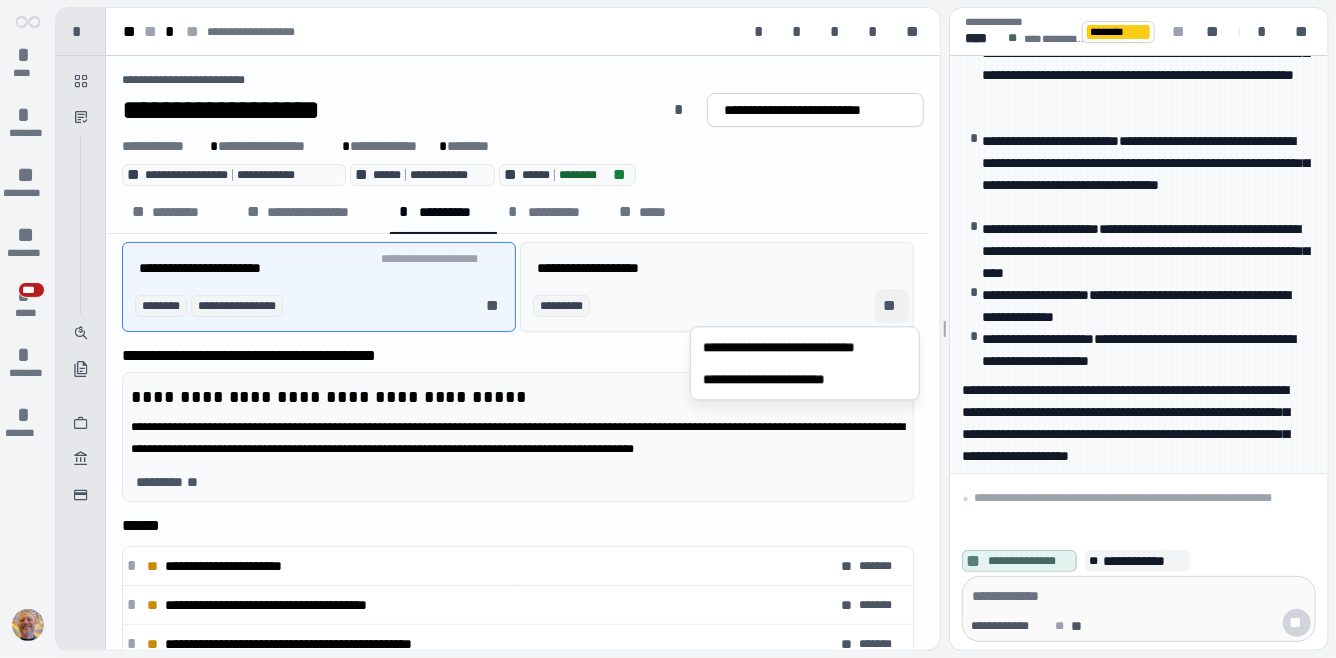 click on "**" at bounding box center (892, 306) 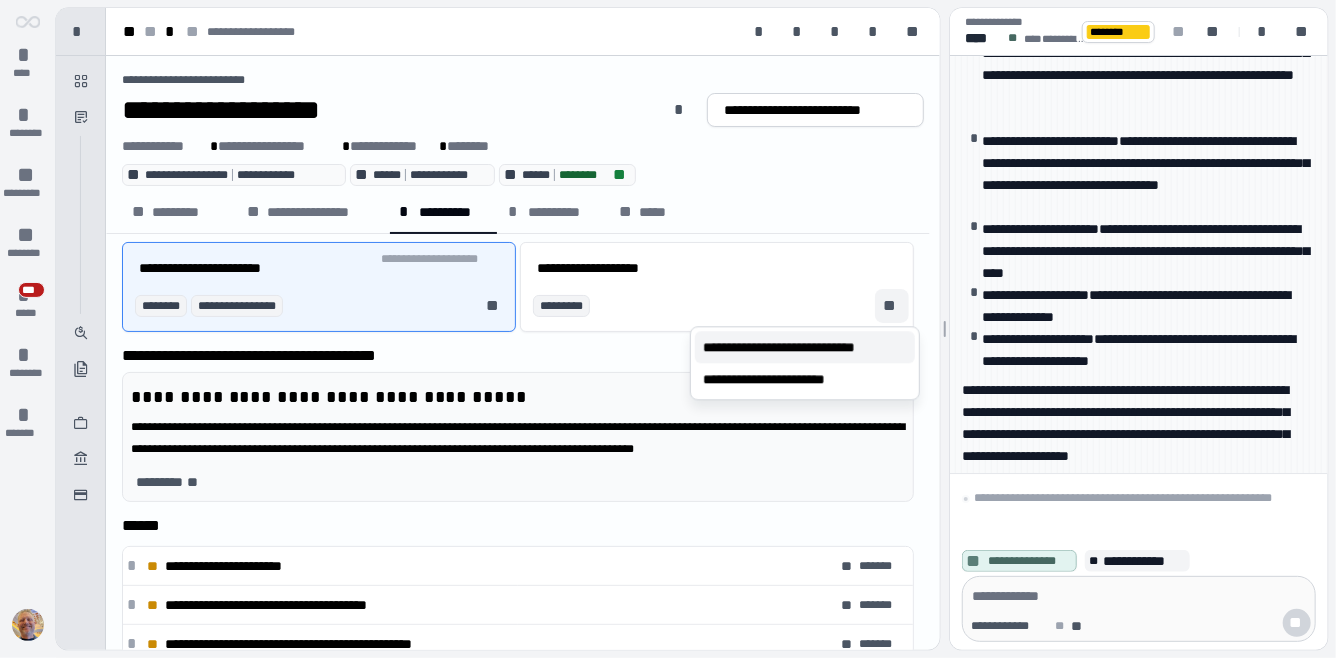 click on "**********" at bounding box center [805, 347] 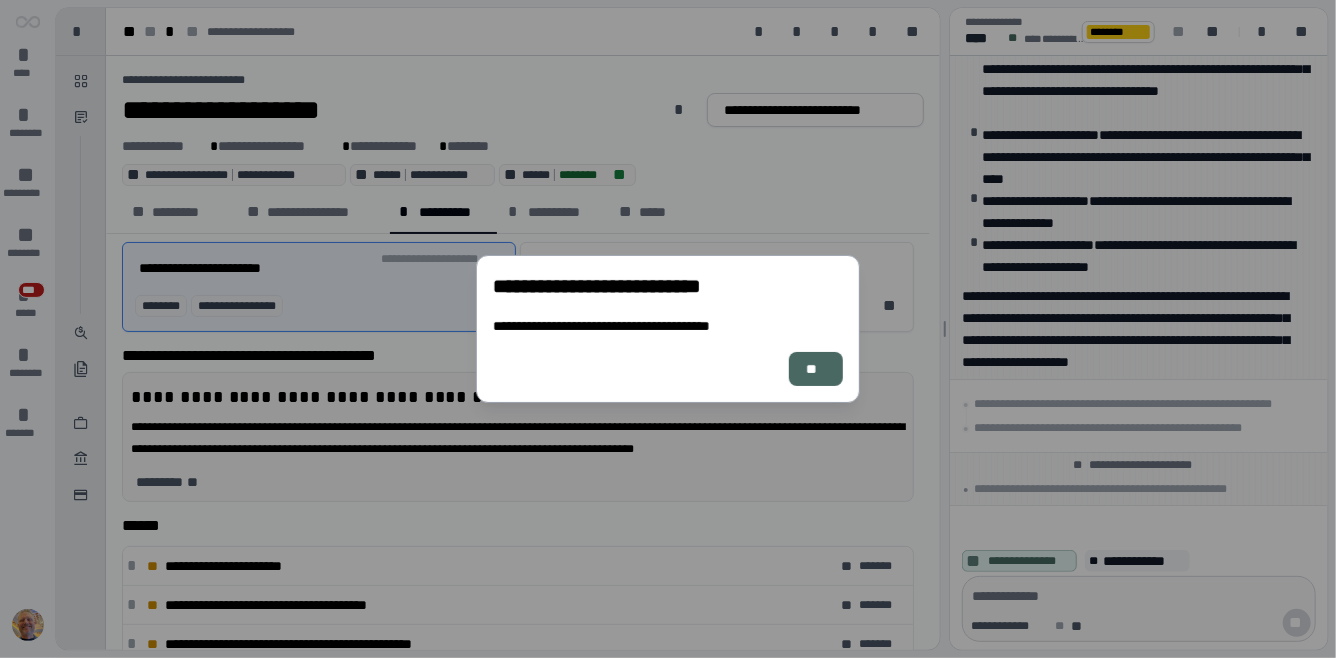 click on "**" at bounding box center (816, 369) 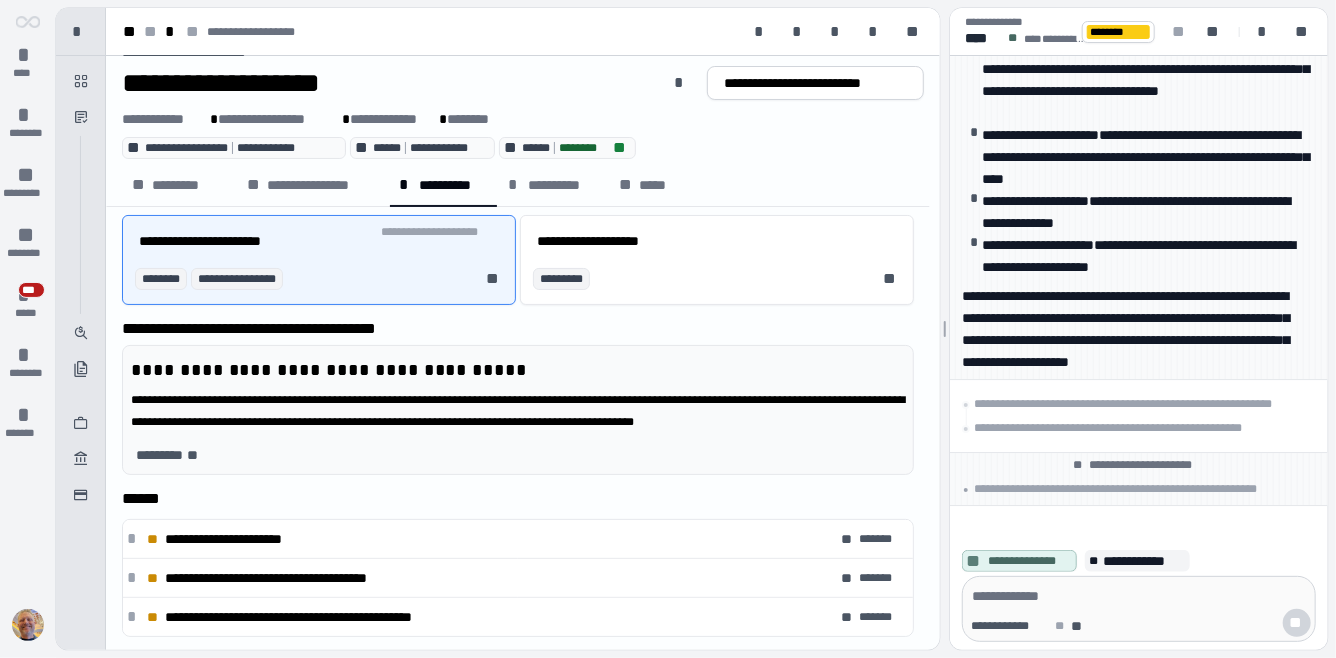 scroll, scrollTop: 27, scrollLeft: 0, axis: vertical 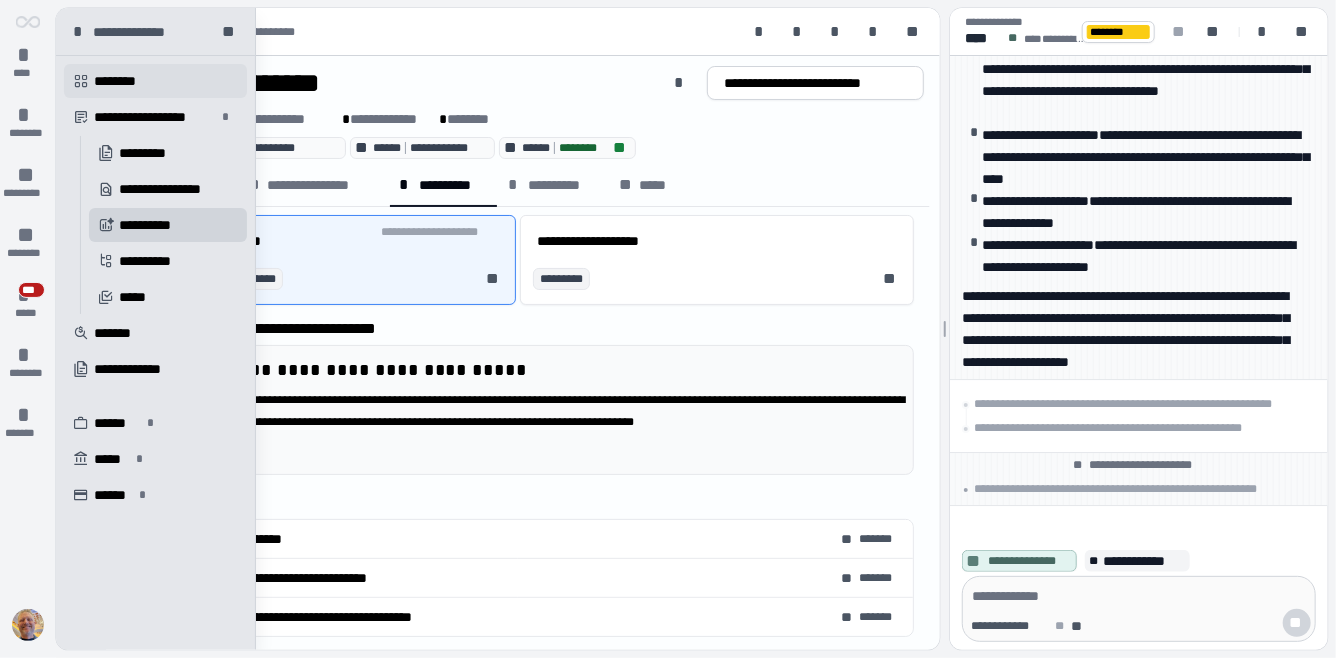 click on "********" at bounding box center [124, 81] 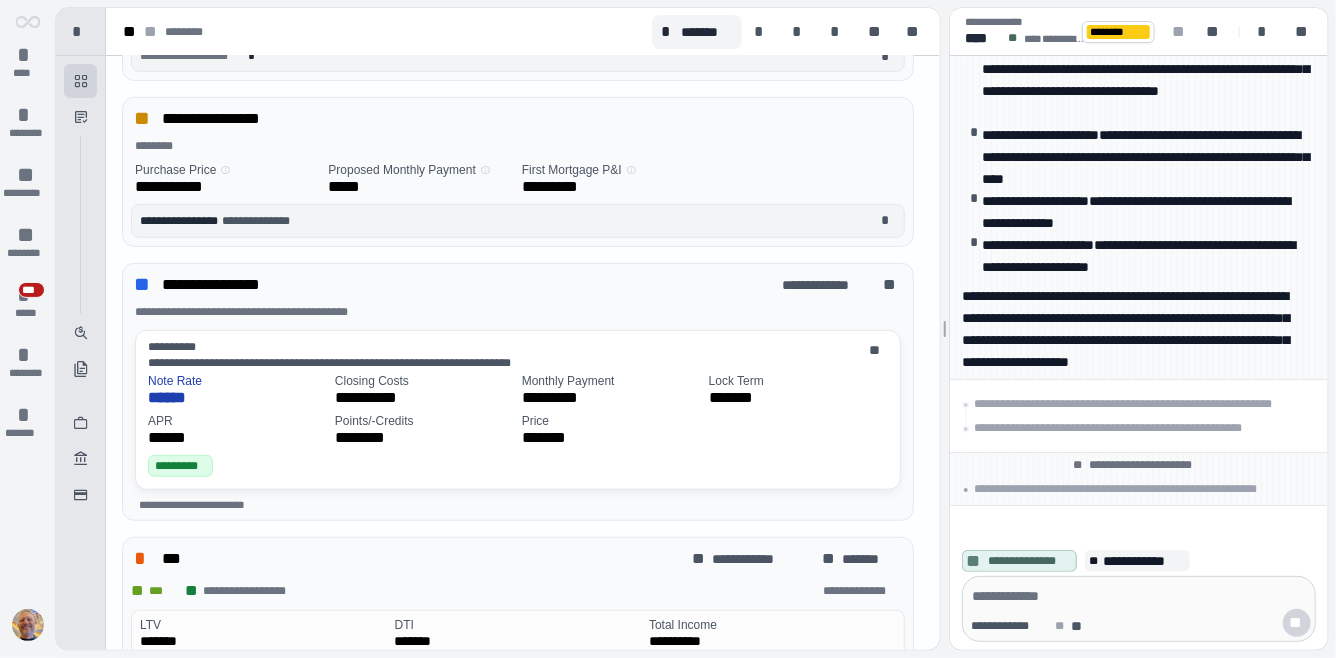 scroll, scrollTop: 404, scrollLeft: 0, axis: vertical 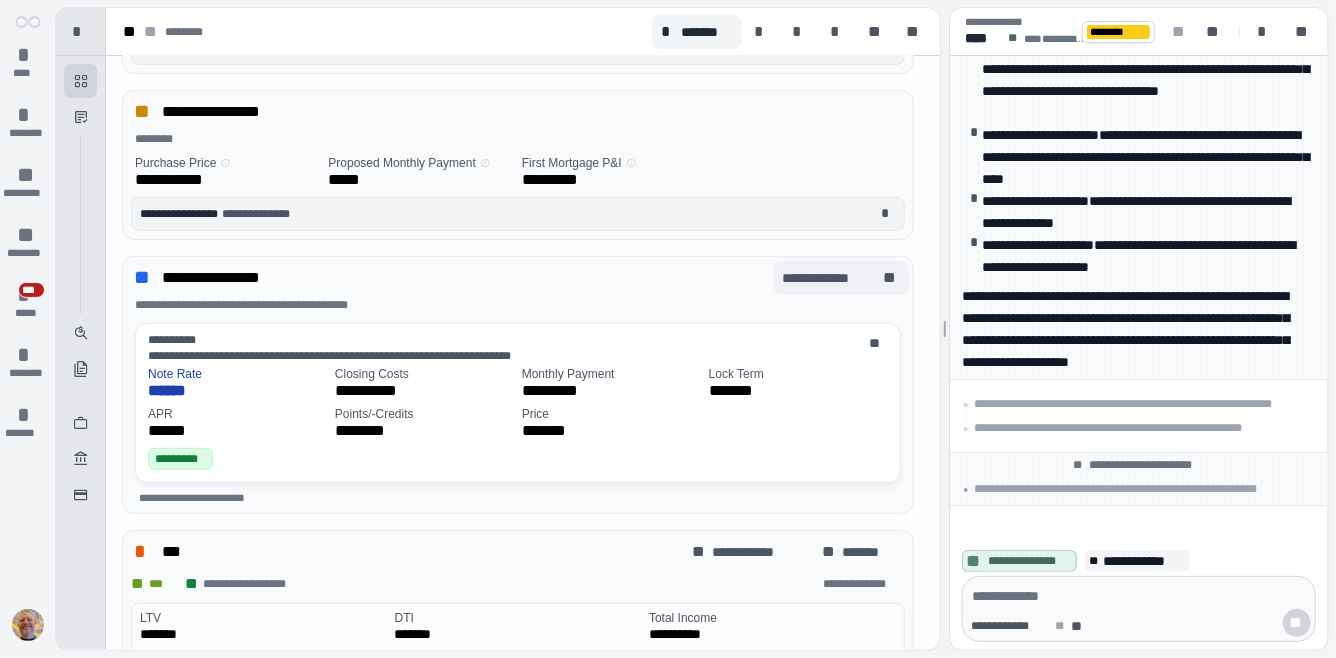 click on "**********" at bounding box center [831, 278] 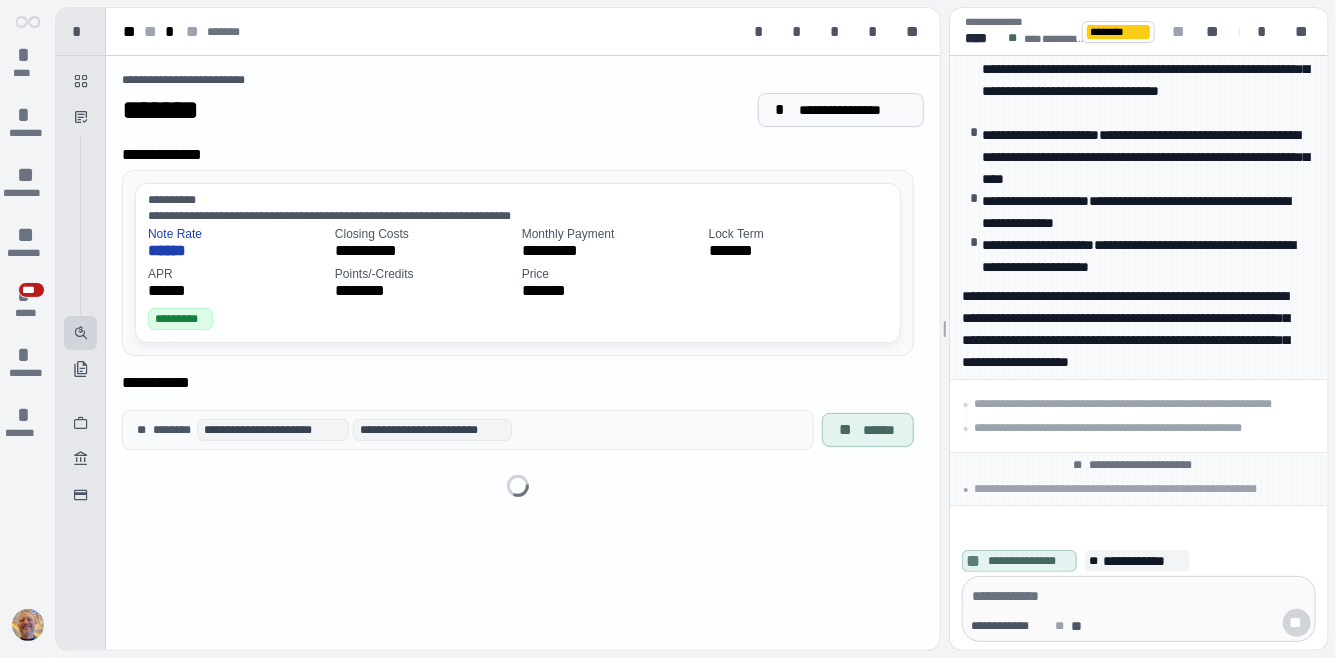 click on "**********" at bounding box center (853, 110) 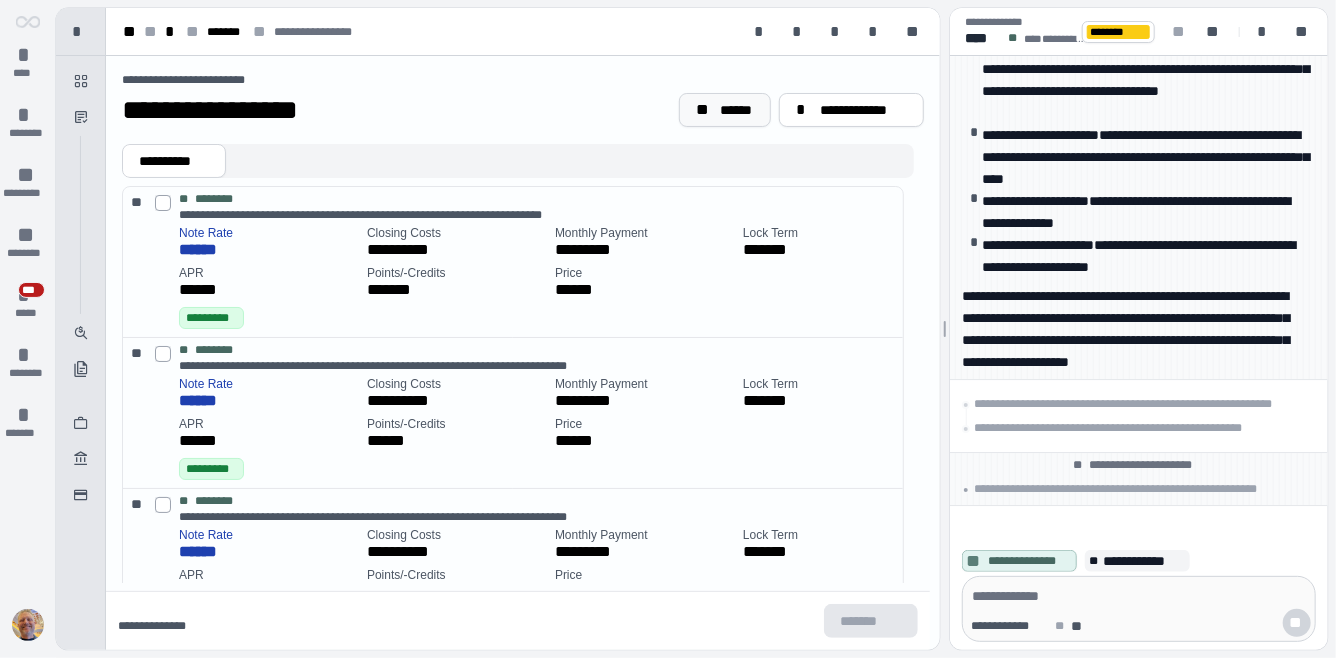 click on "******" at bounding box center (737, 110) 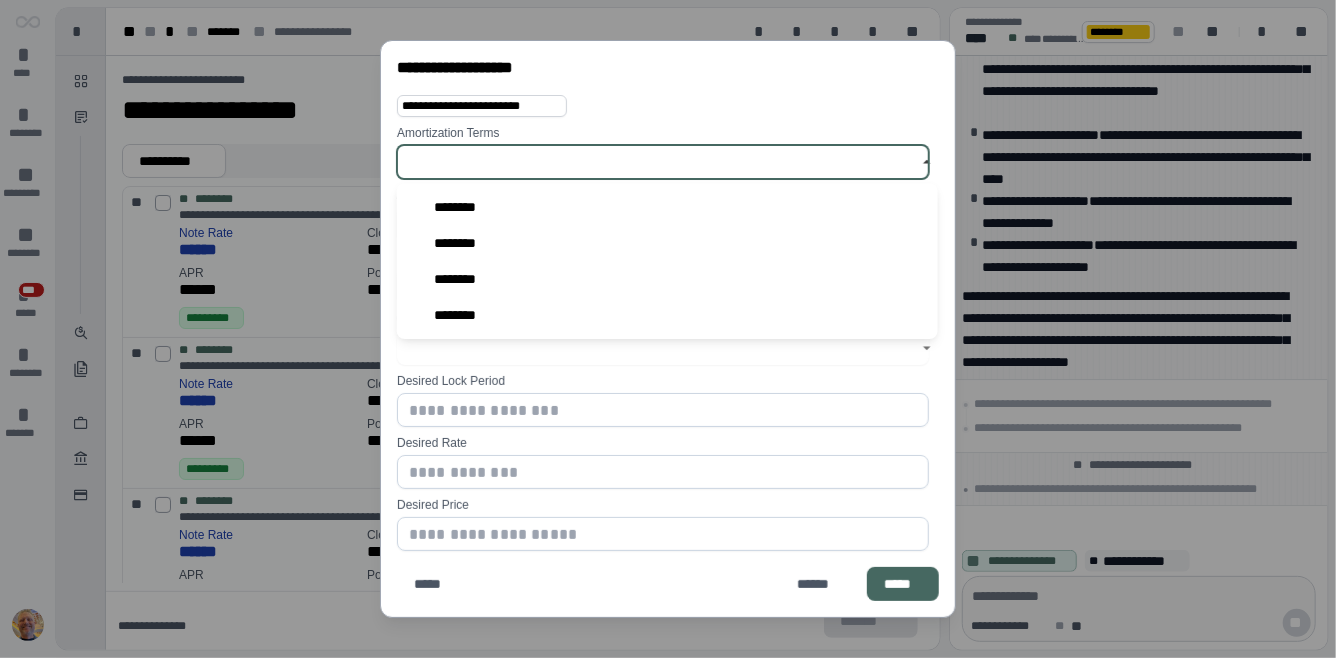 click at bounding box center [657, 162] 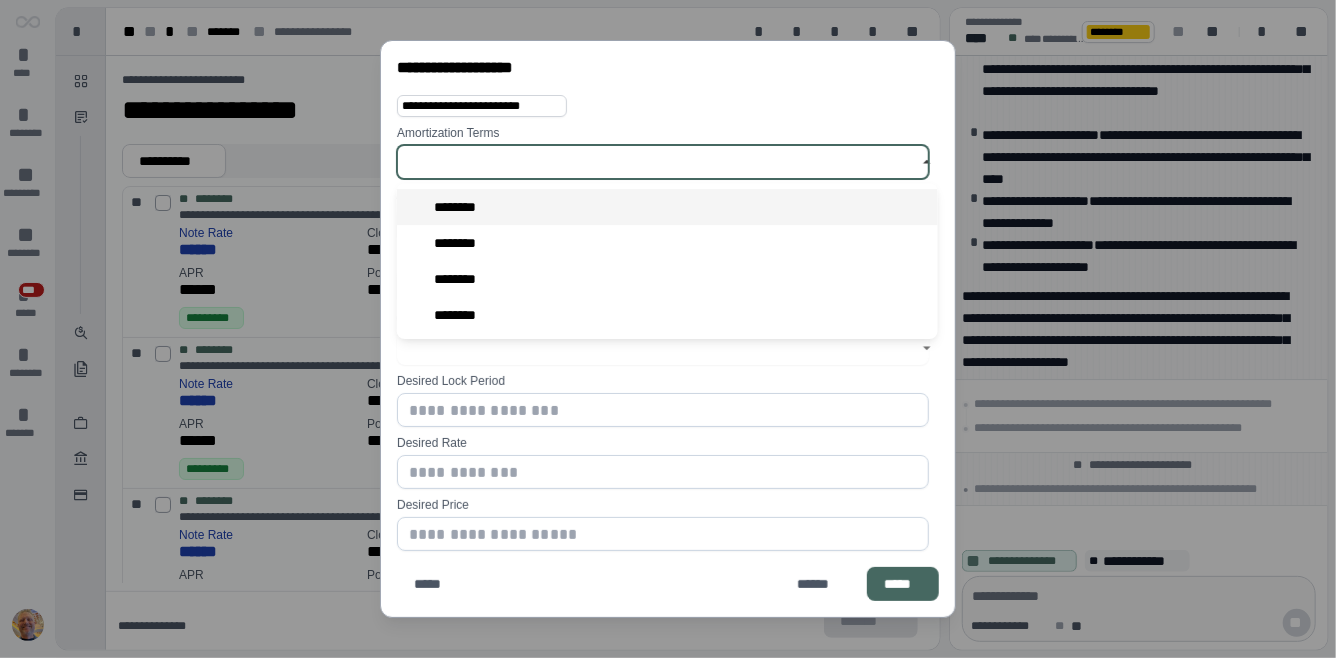 click on "********" at bounding box center [462, 207] 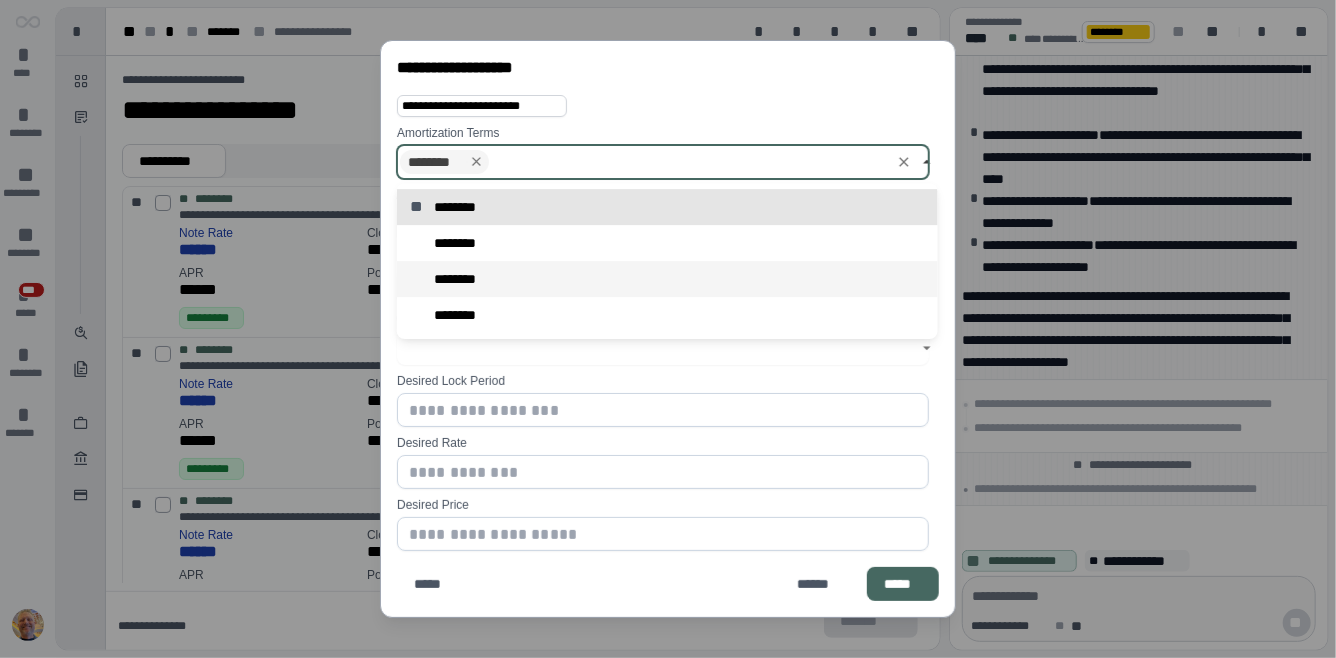 click on "********" at bounding box center [460, 279] 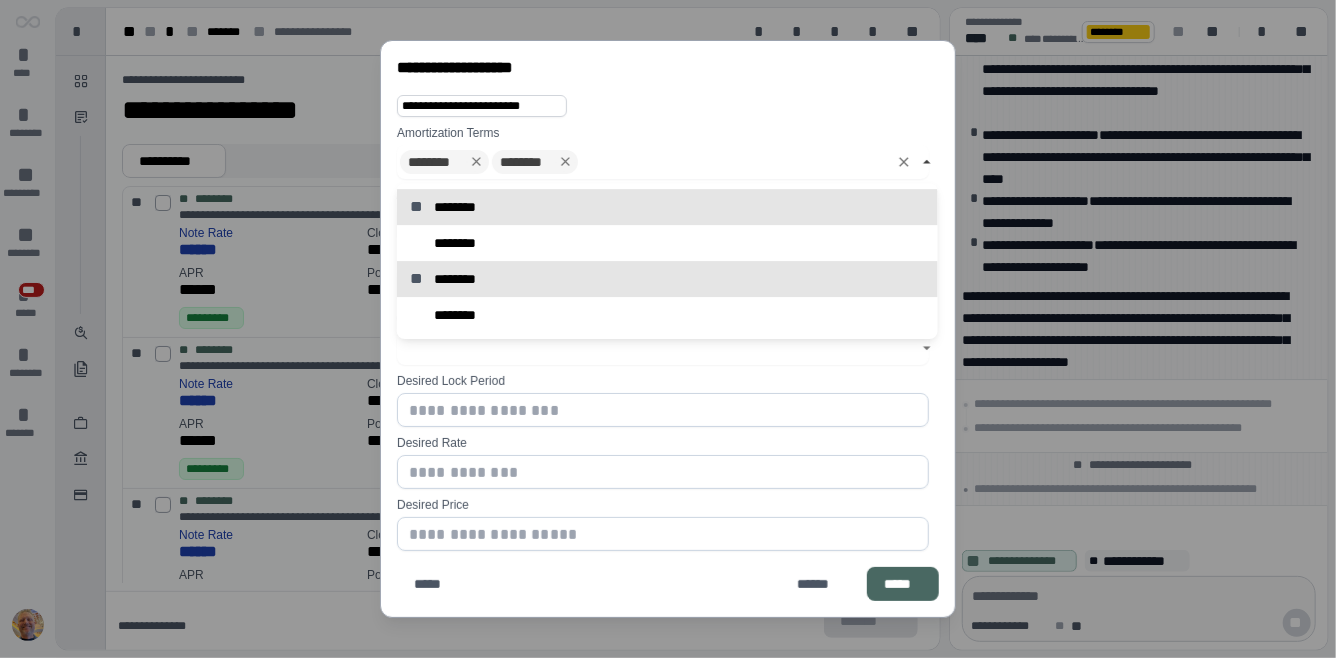 click on "*****" at bounding box center [903, 584] 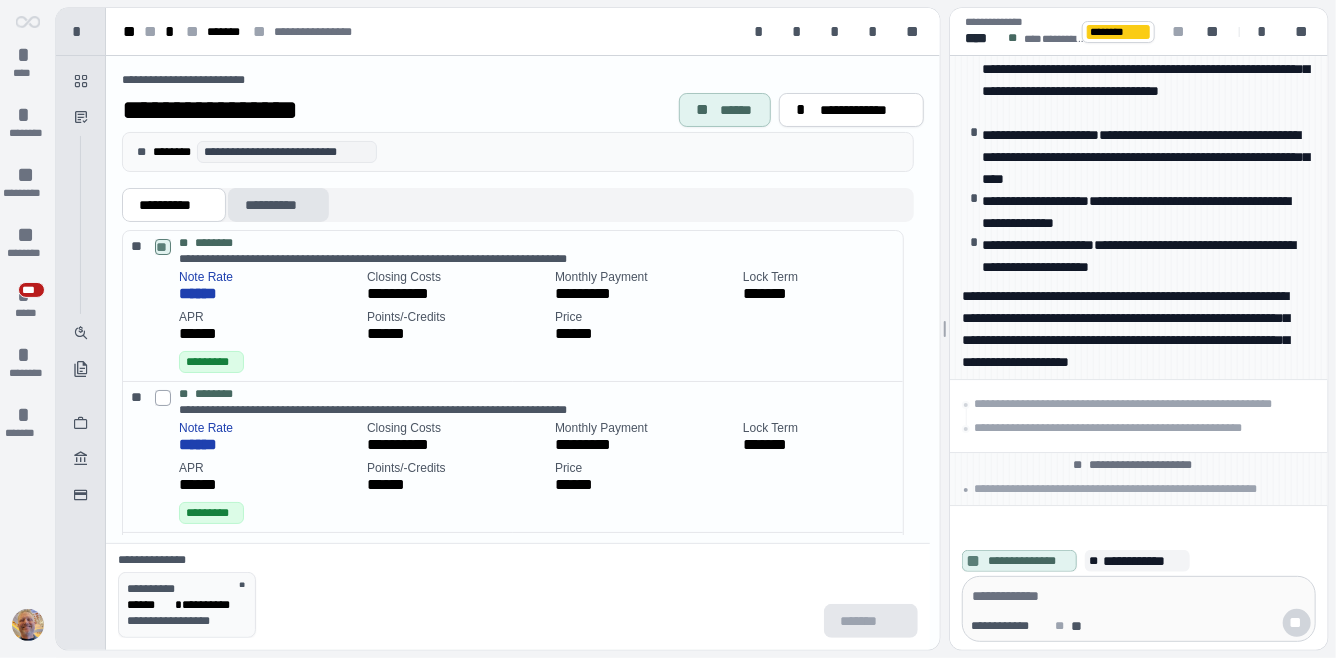 click on "**********" at bounding box center (278, 205) 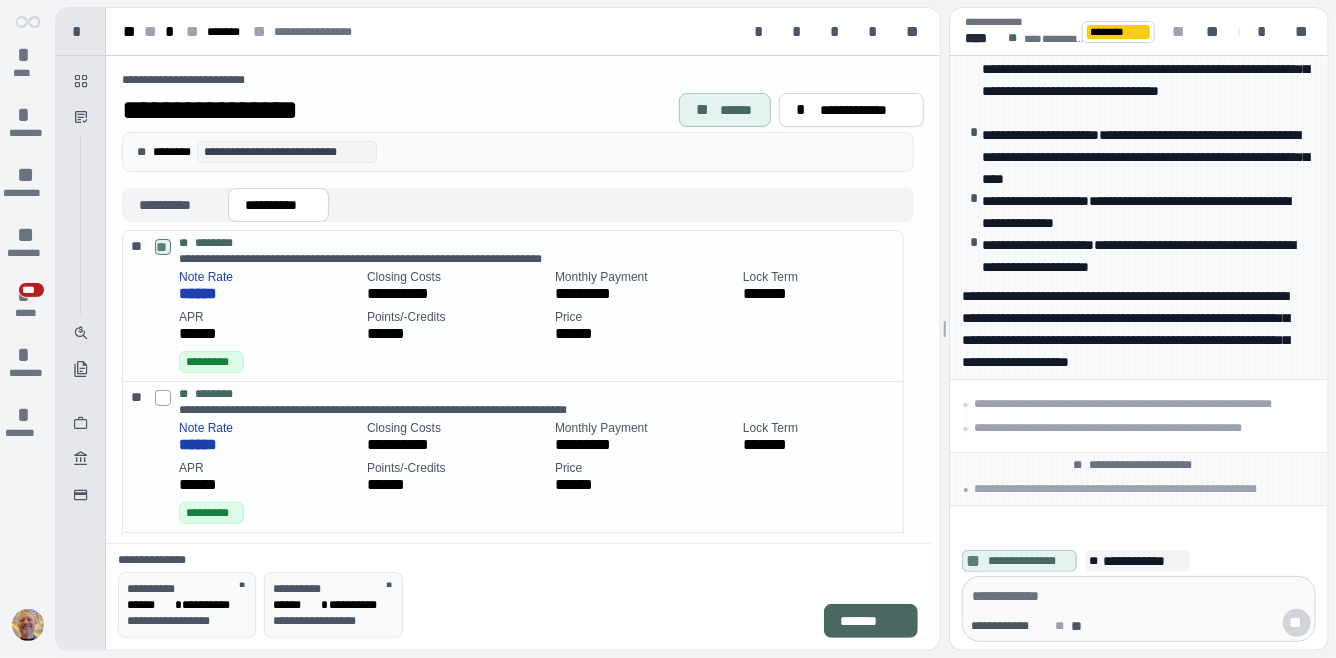 click on "*******" at bounding box center (871, 621) 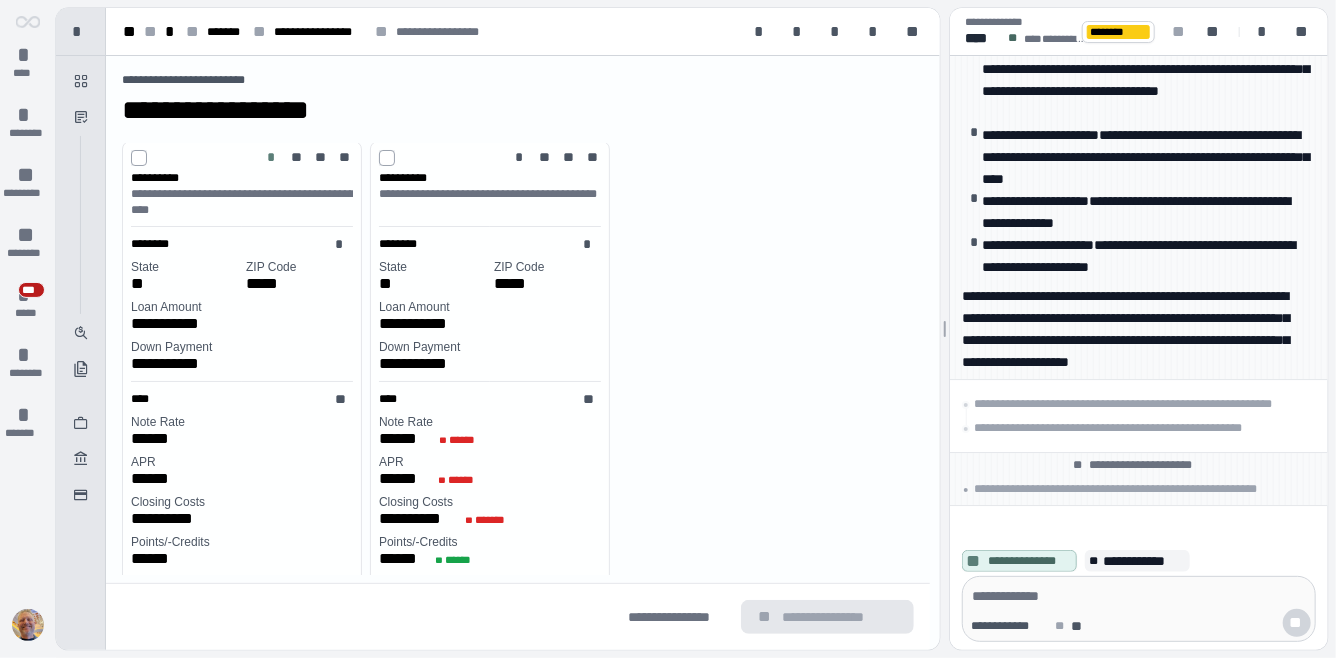 scroll, scrollTop: 0, scrollLeft: 0, axis: both 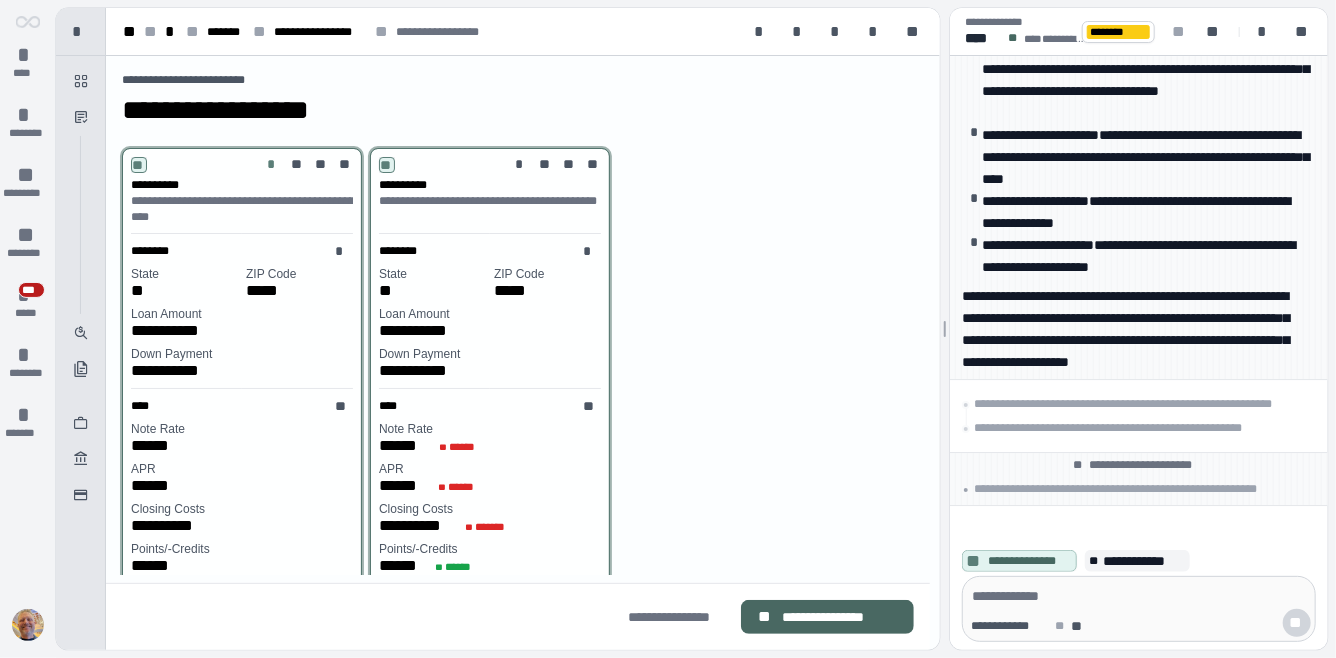 click on "**********" at bounding box center [839, 617] 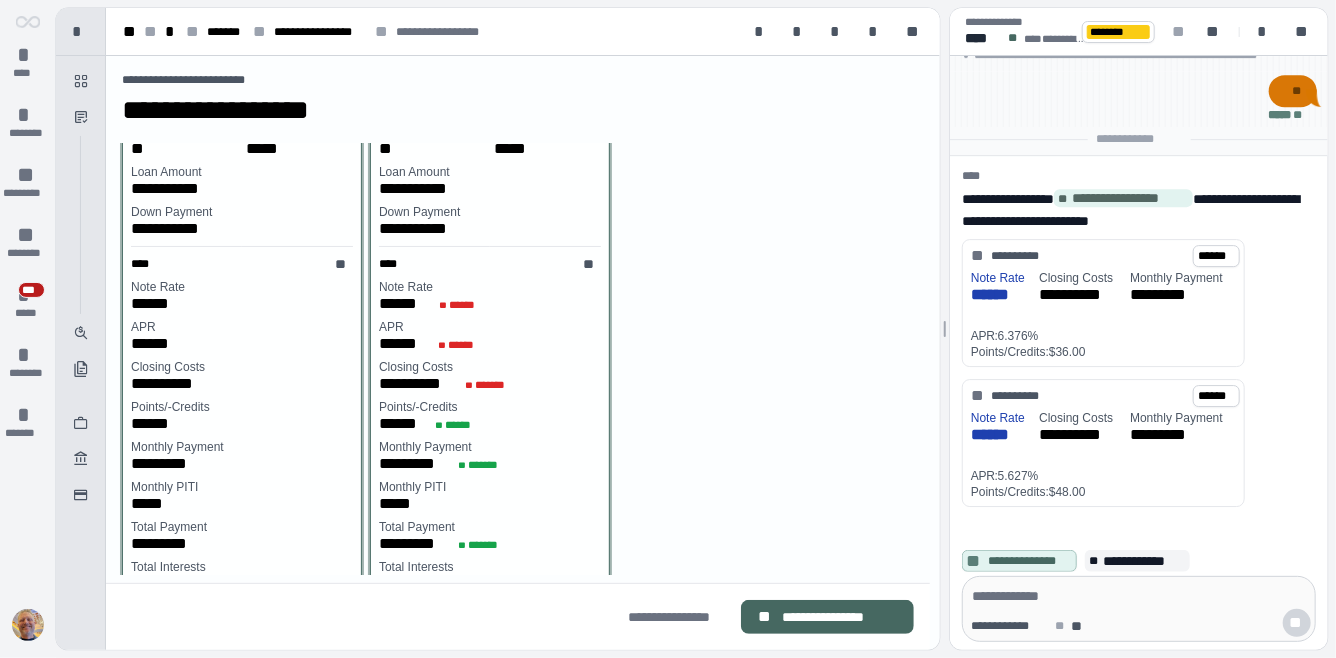 scroll, scrollTop: 159, scrollLeft: 0, axis: vertical 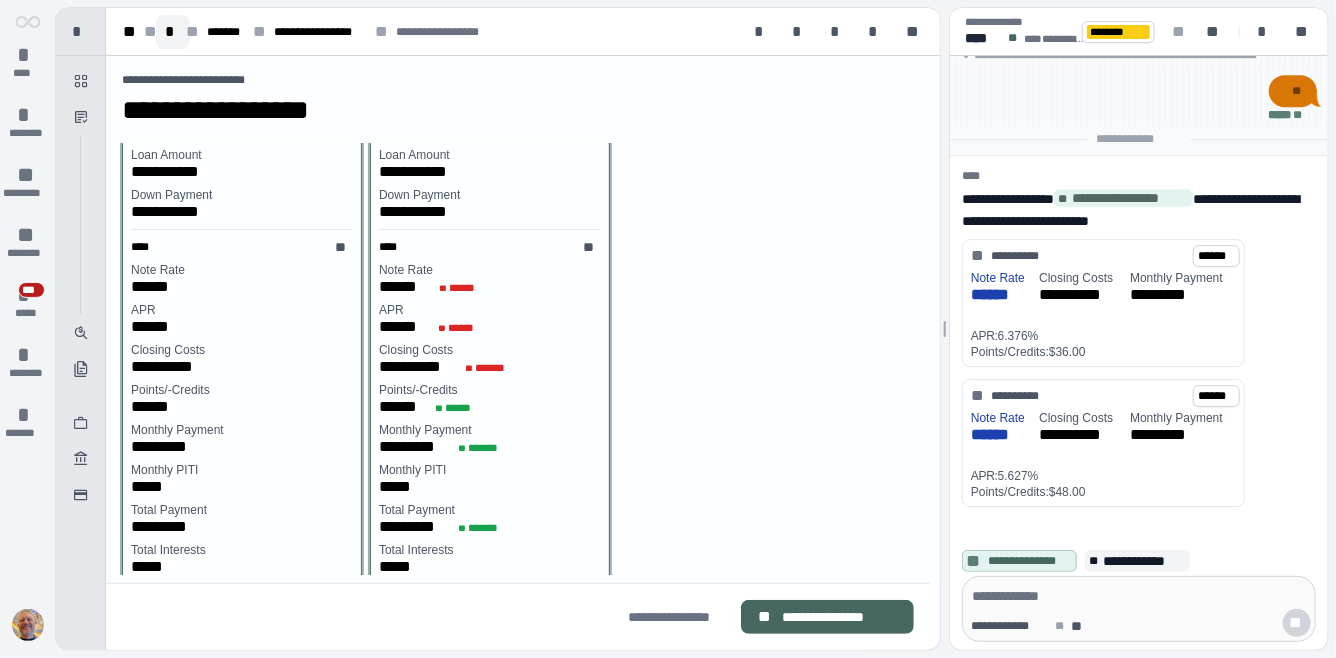 click on "*" at bounding box center [173, 32] 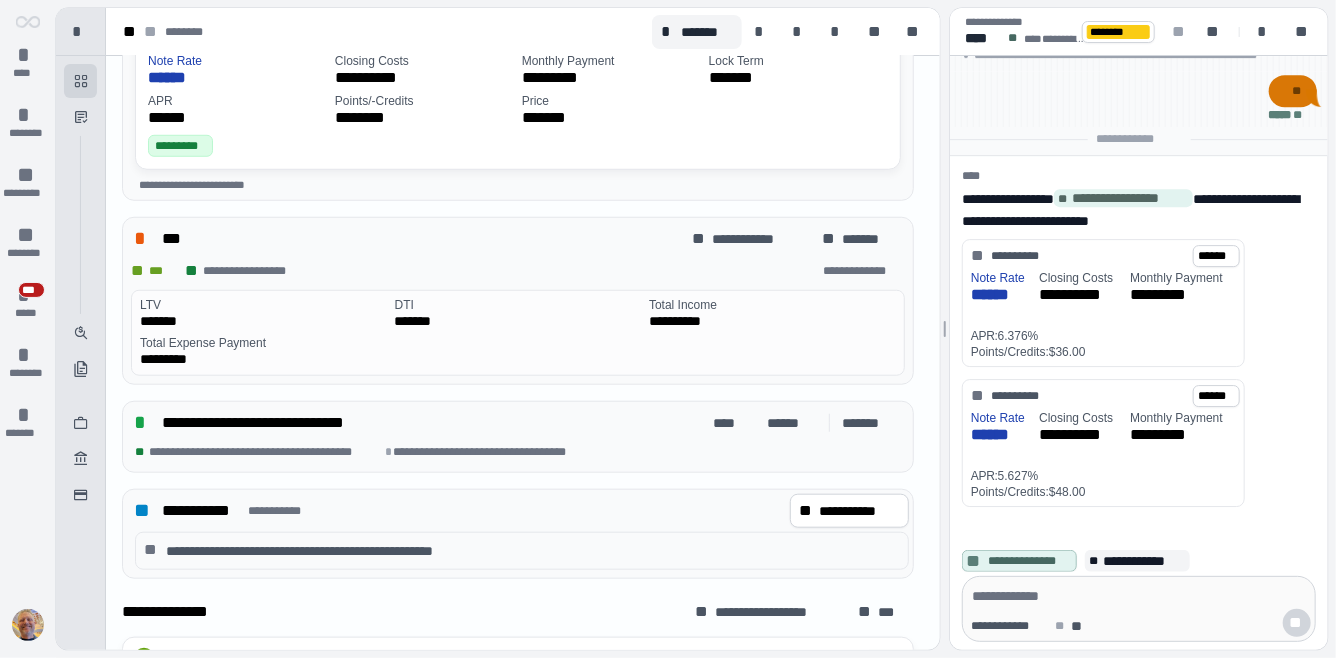 scroll, scrollTop: 730, scrollLeft: 0, axis: vertical 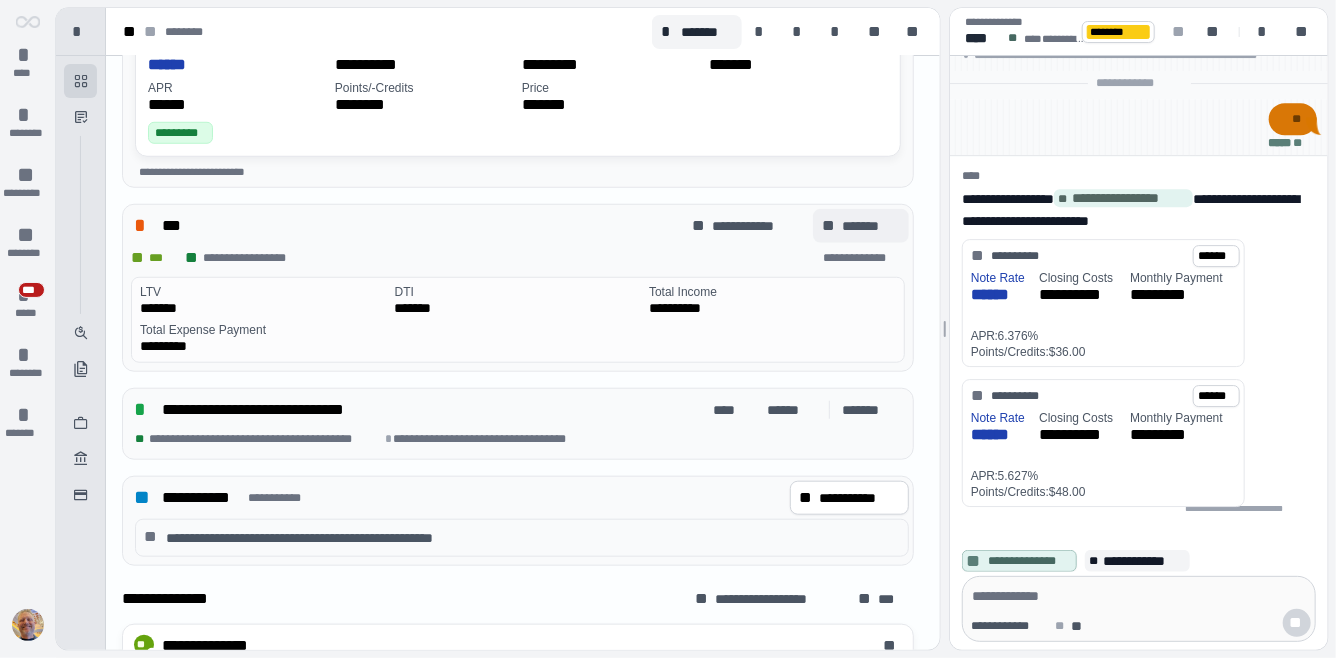 click on "*******" at bounding box center [871, 226] 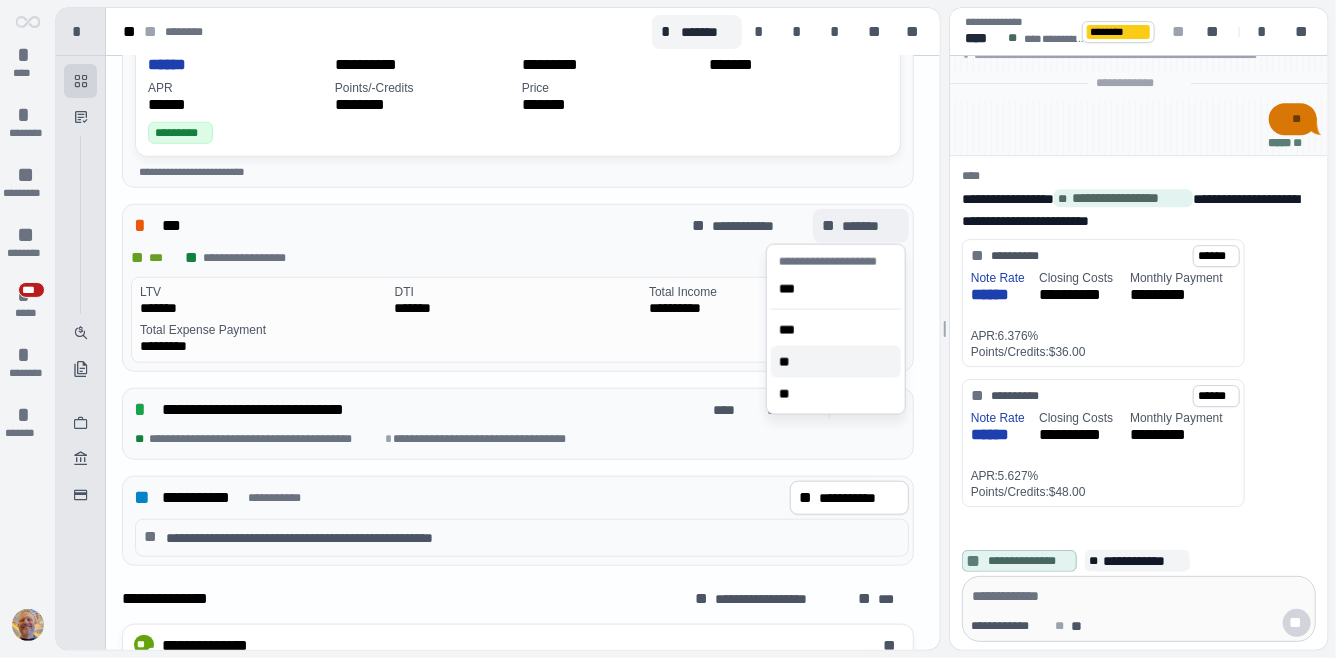 click on "**" at bounding box center [789, 362] 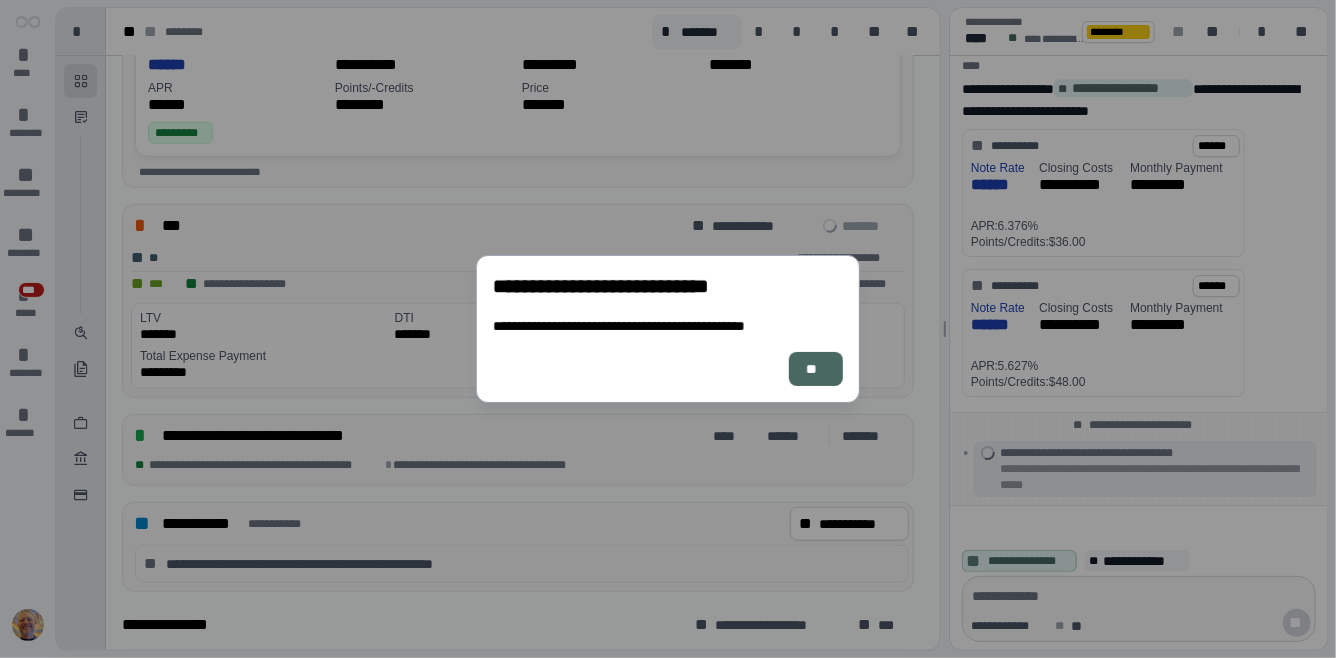 click on "**" at bounding box center (816, 369) 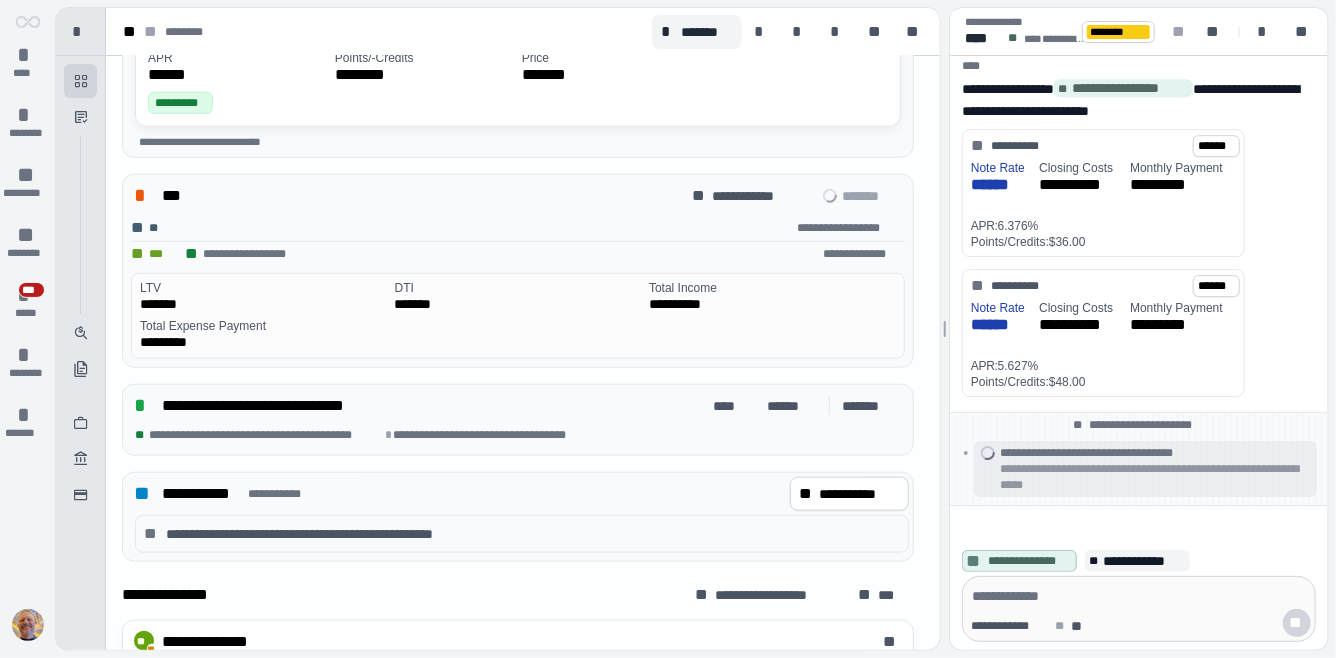 scroll, scrollTop: 767, scrollLeft: 0, axis: vertical 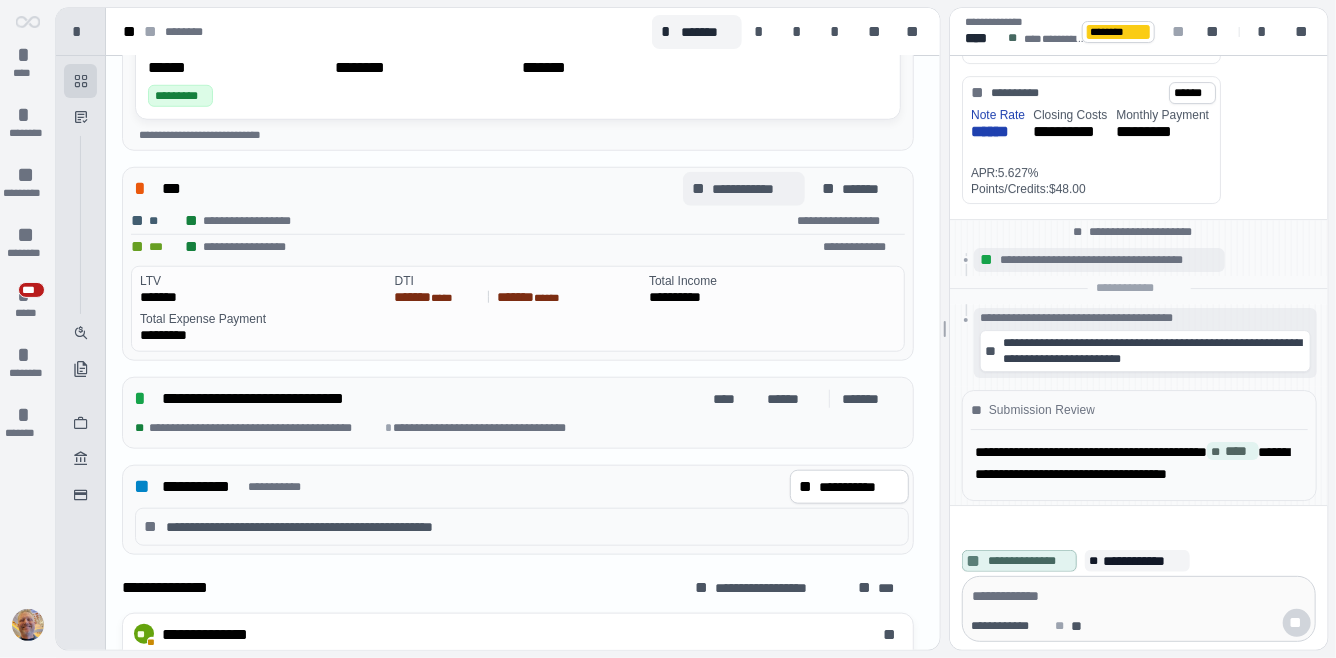 click on "**********" at bounding box center [754, 189] 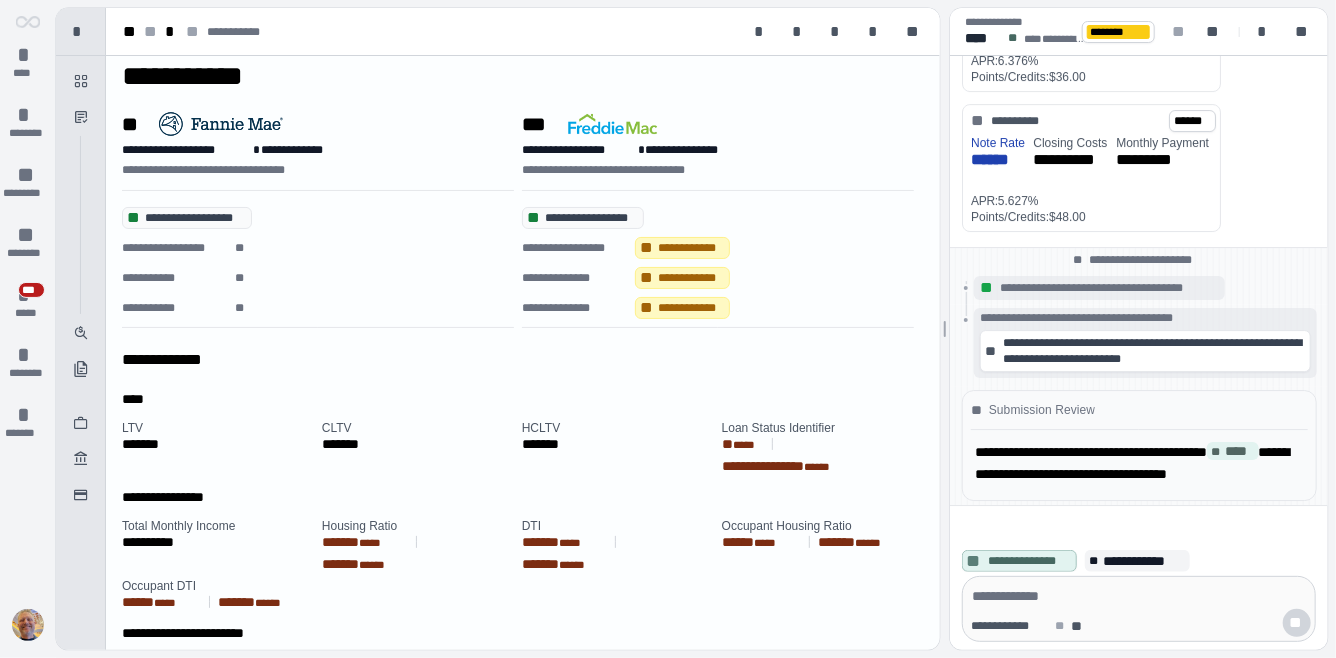 scroll, scrollTop: 0, scrollLeft: 0, axis: both 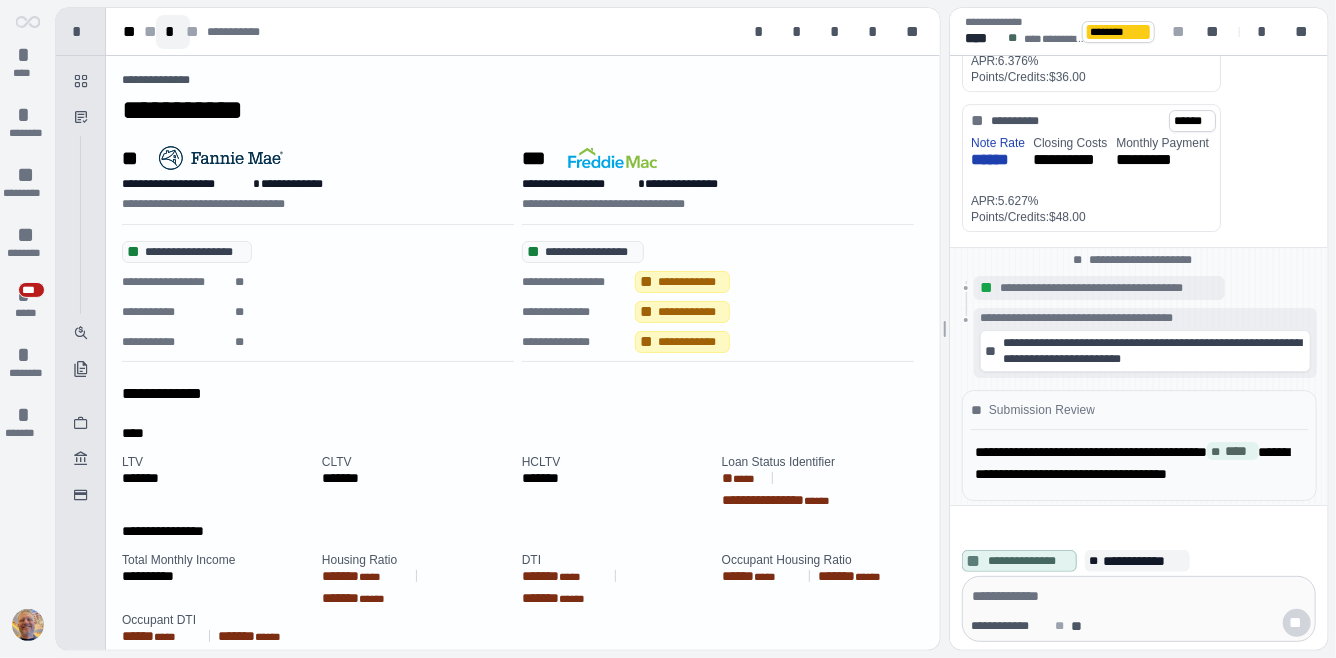 click on "*" at bounding box center (173, 32) 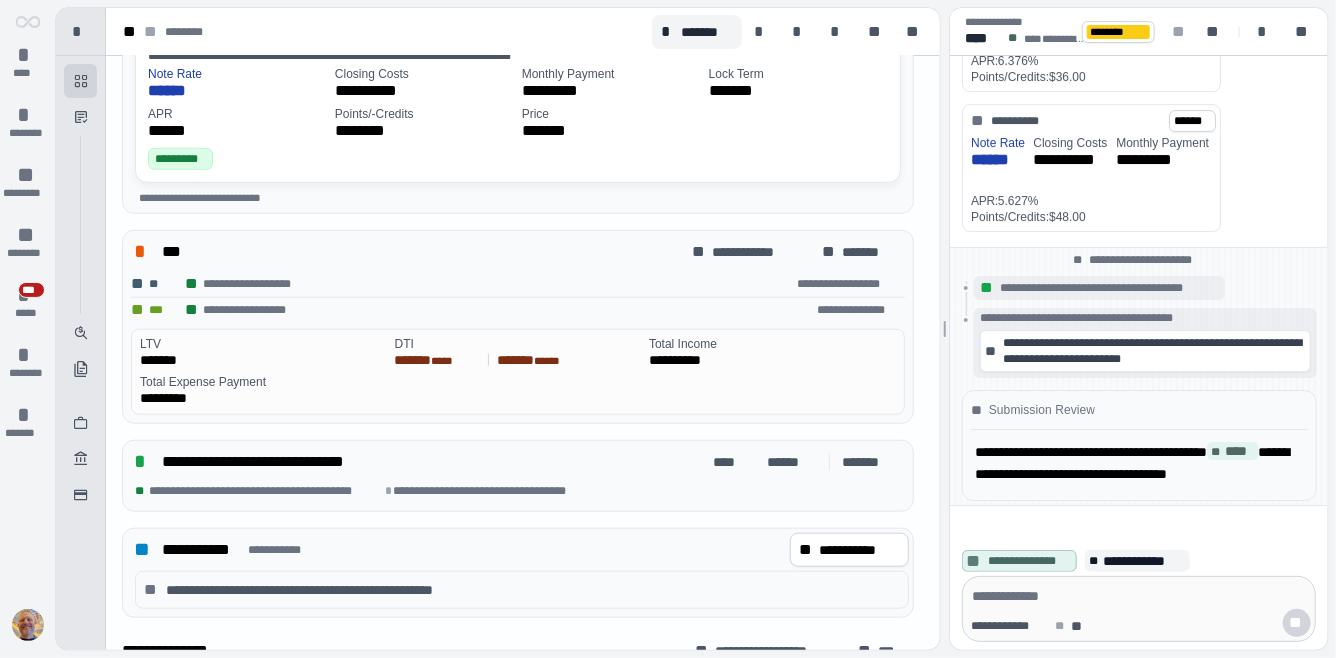 scroll, scrollTop: 705, scrollLeft: 0, axis: vertical 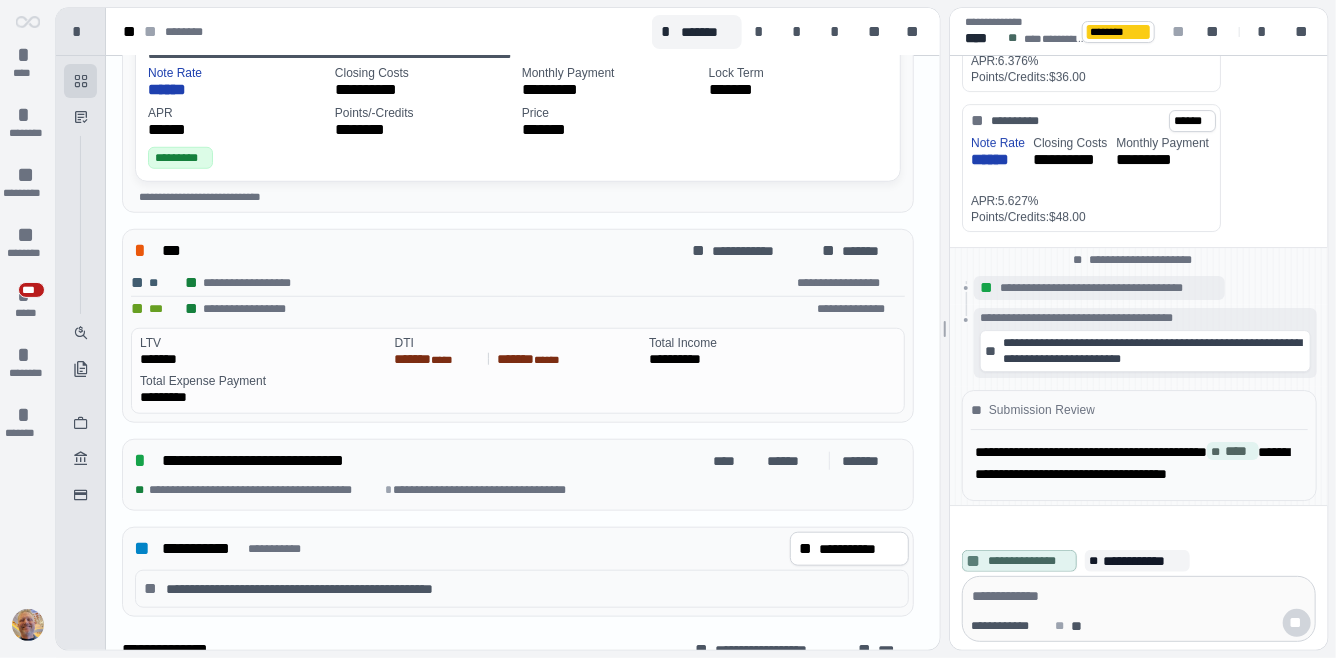 click at bounding box center (1139, 596) 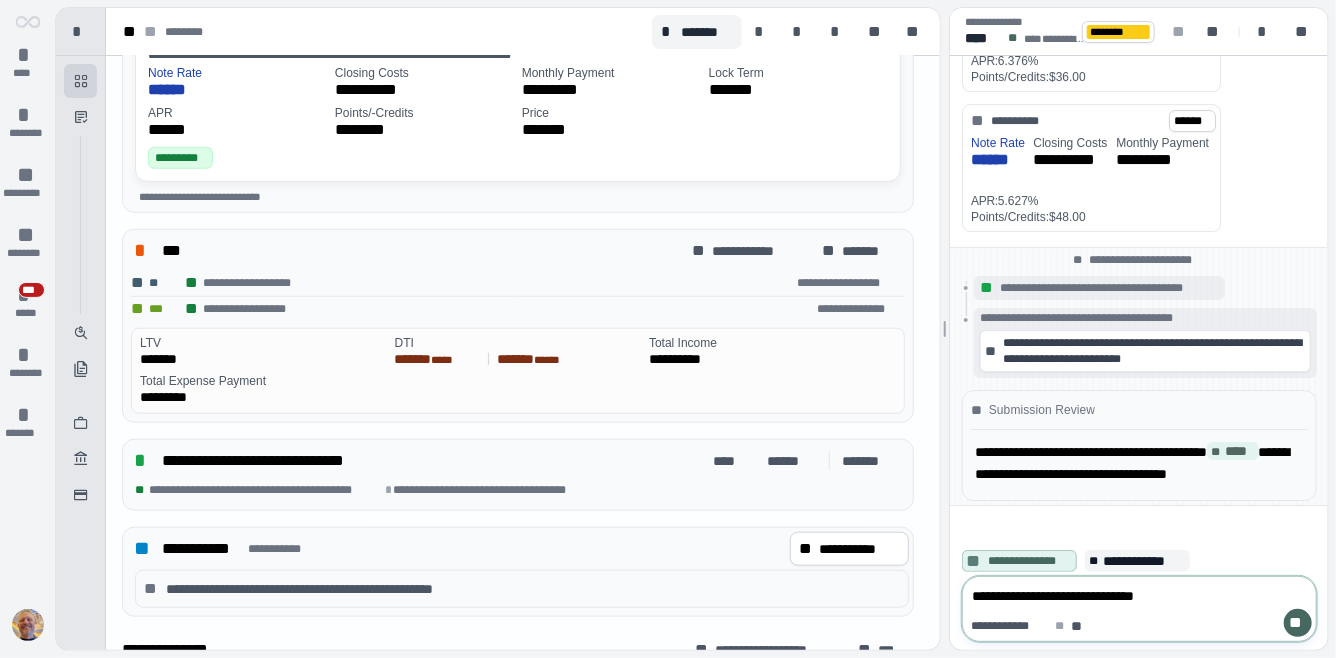 type on "**********" 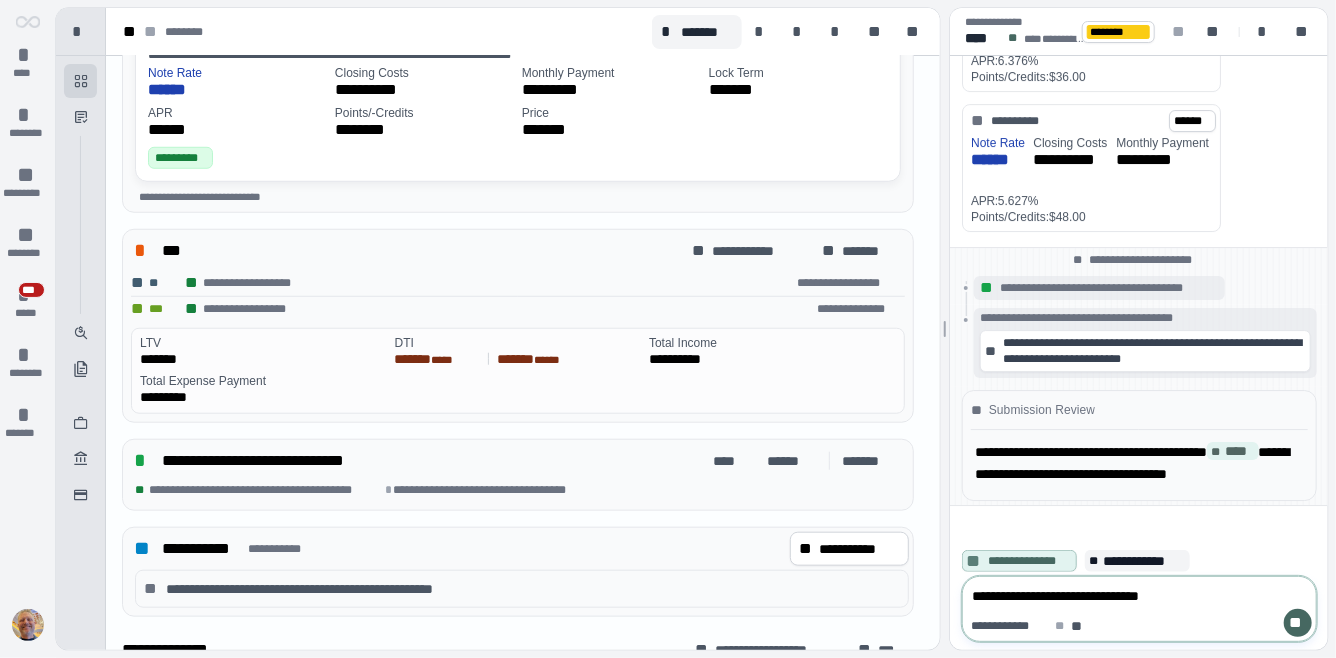 type 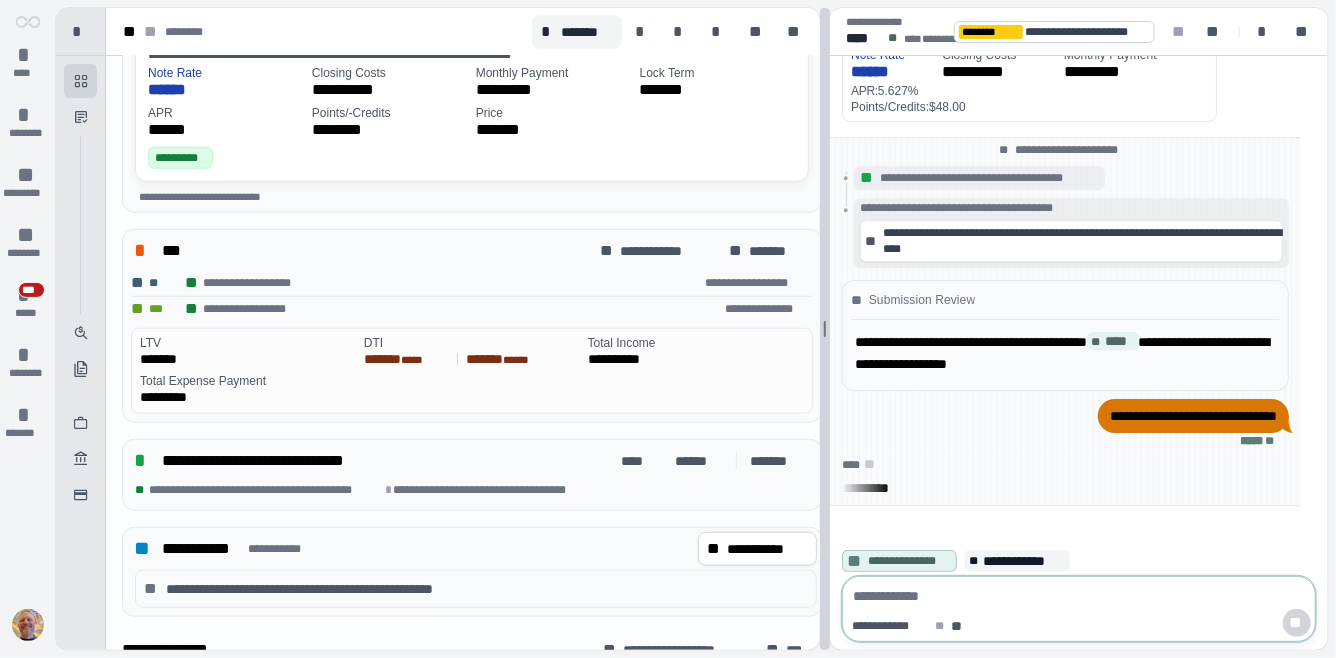 scroll, scrollTop: 717, scrollLeft: 0, axis: vertical 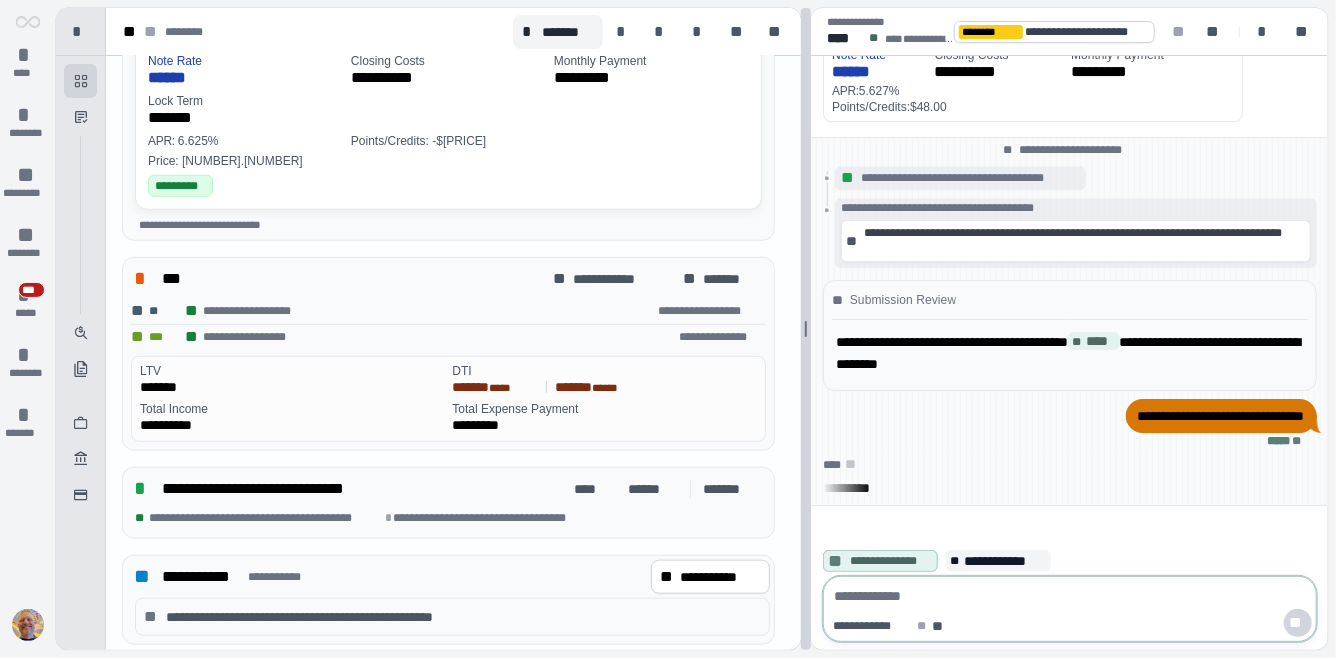 click at bounding box center (806, 329) 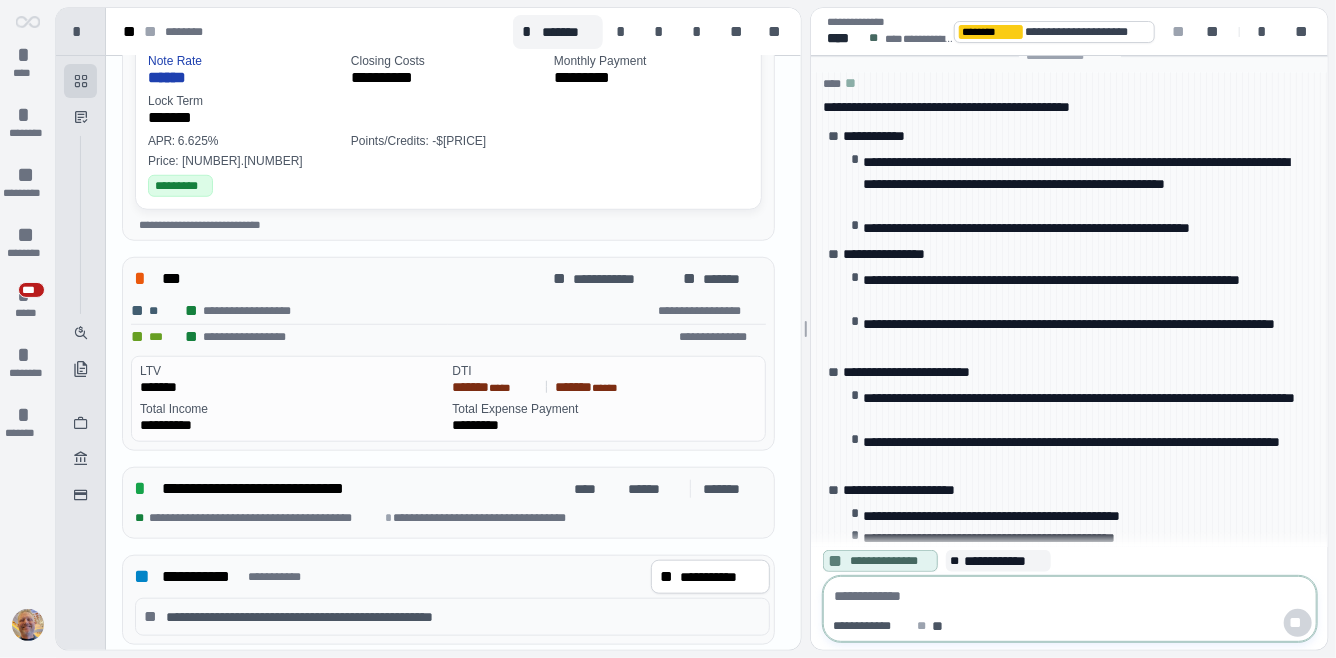 scroll, scrollTop: 102, scrollLeft: 0, axis: vertical 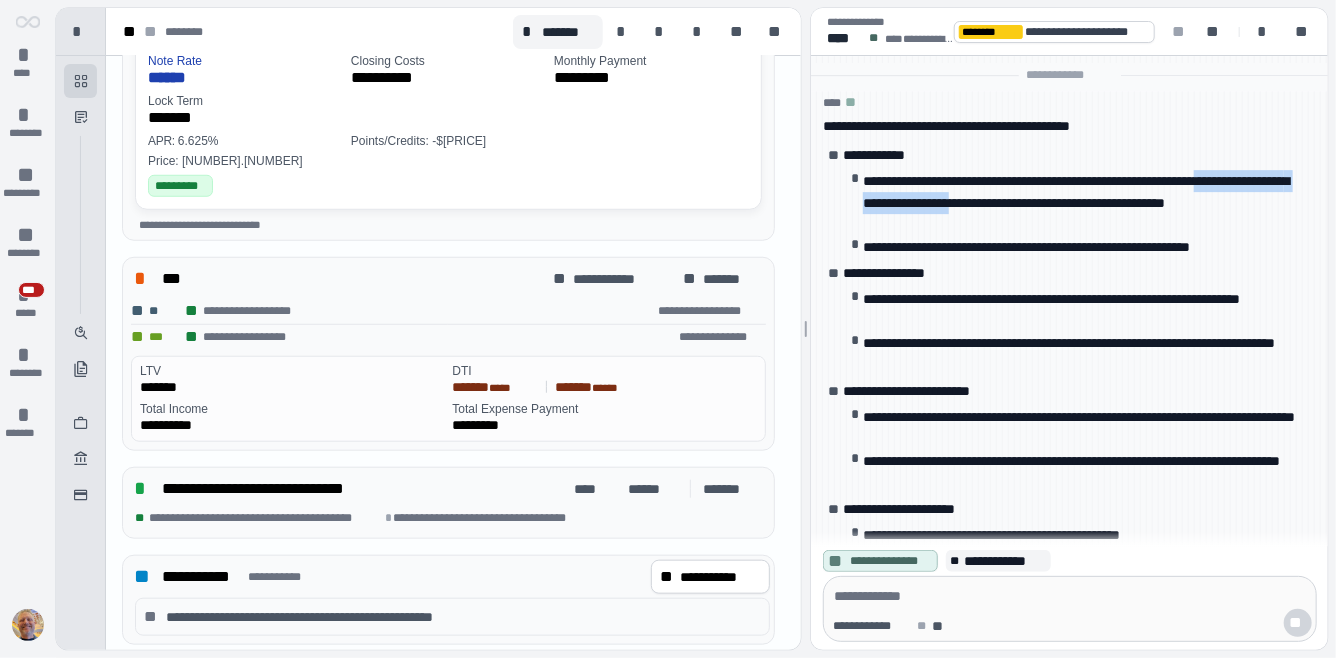 drag, startPoint x: 914, startPoint y: 178, endPoint x: 1142, endPoint y: 185, distance: 228.10744 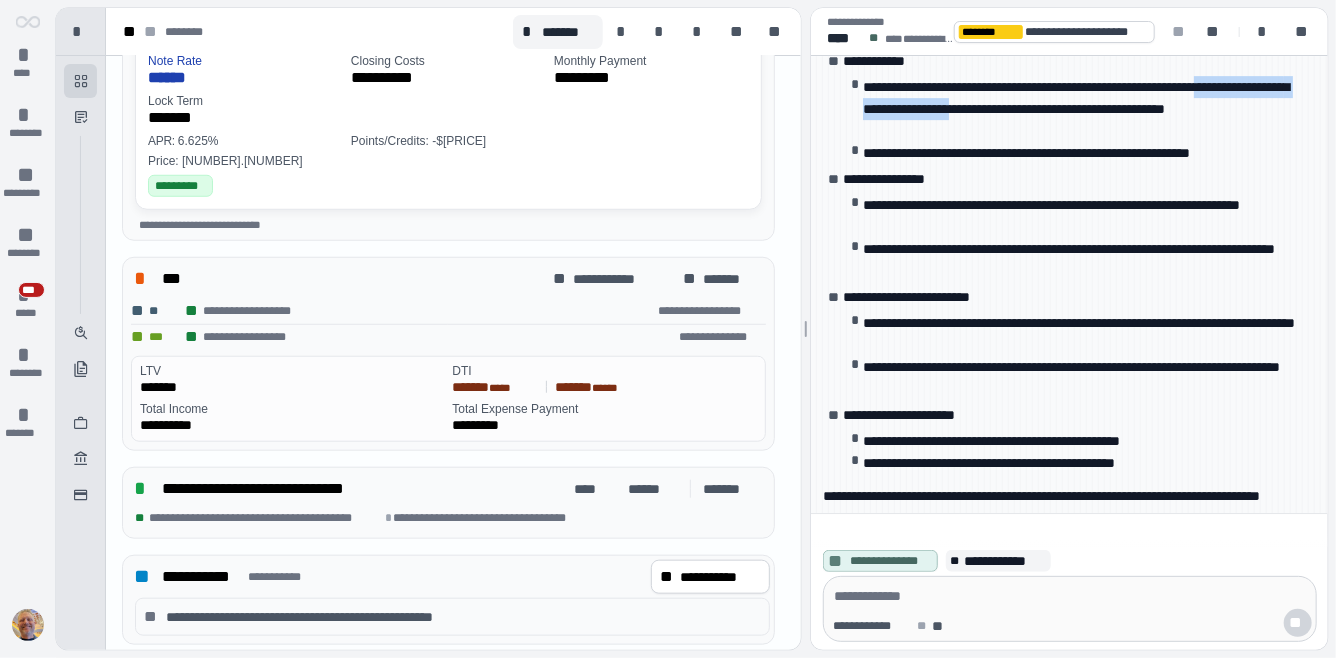 scroll, scrollTop: 0, scrollLeft: 0, axis: both 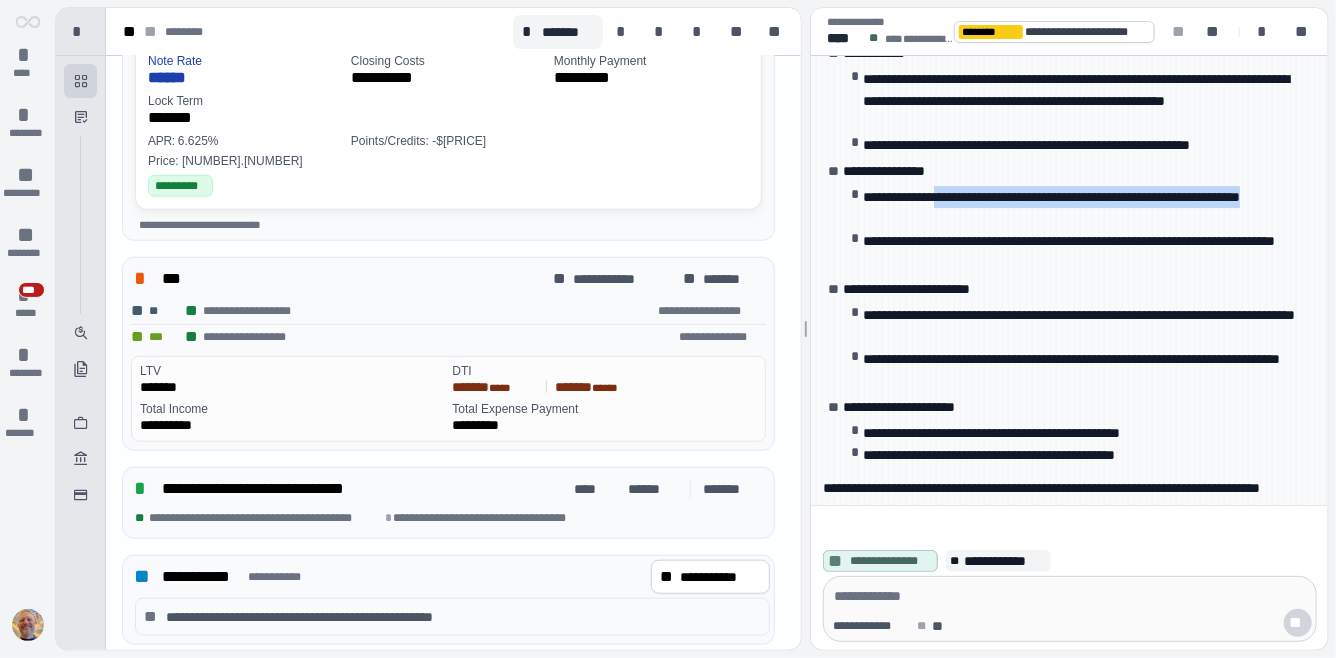 drag, startPoint x: 954, startPoint y: 175, endPoint x: 1005, endPoint y: 194, distance: 54.42426 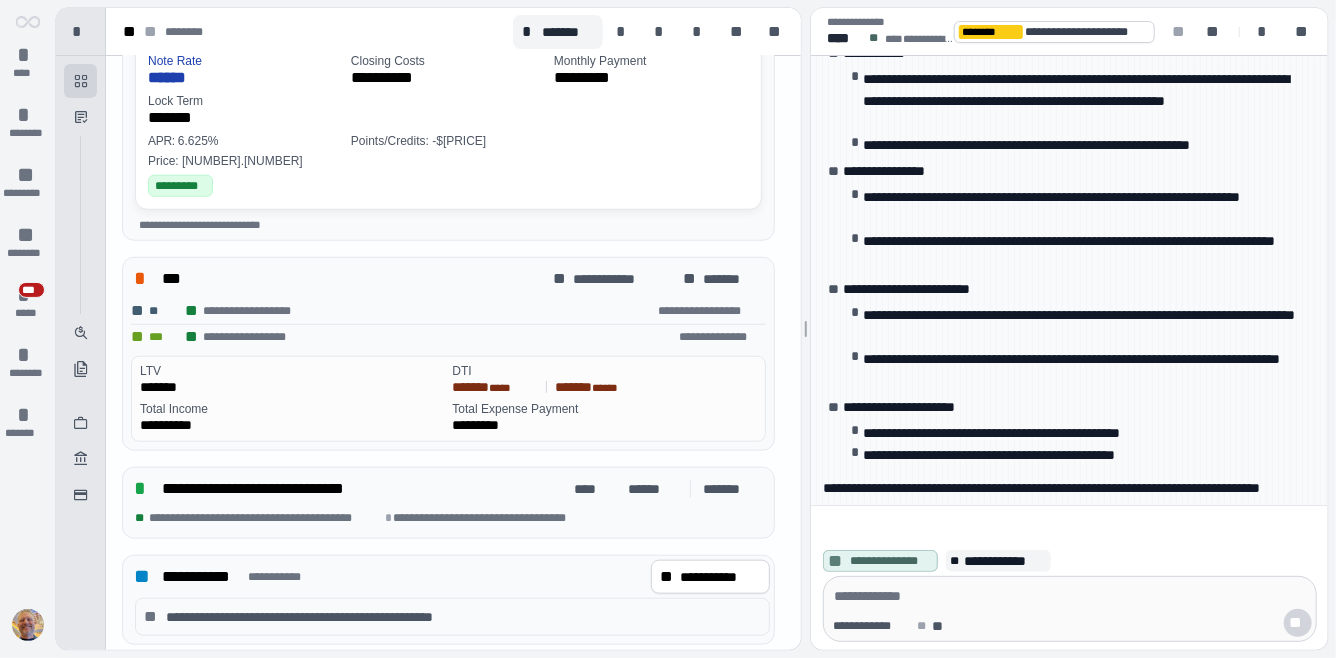 click on "**********" at bounding box center (1069, 241) 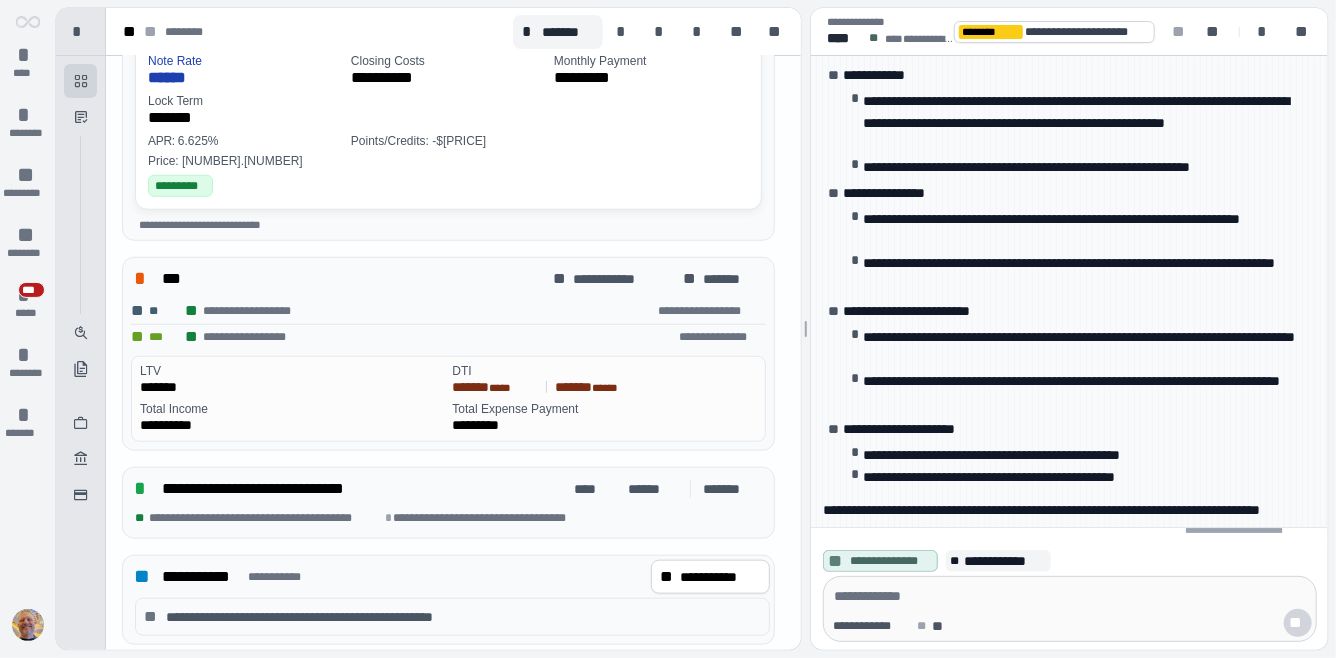 scroll, scrollTop: 0, scrollLeft: 0, axis: both 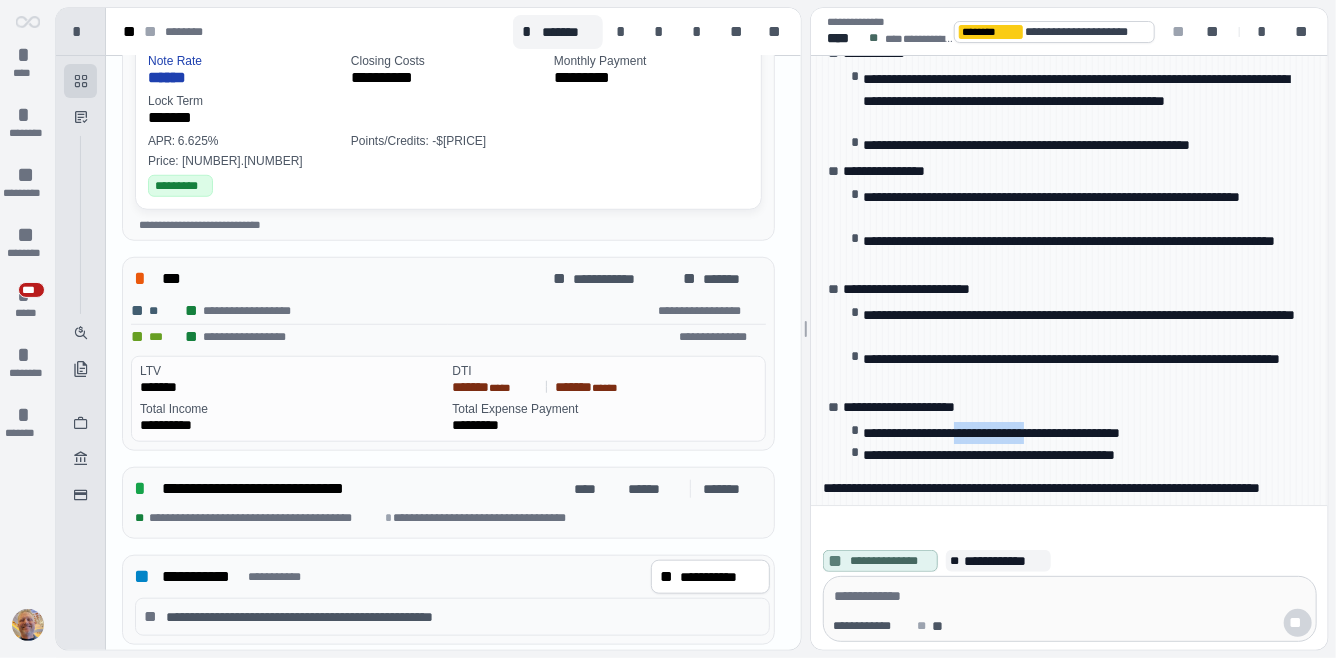 drag, startPoint x: 986, startPoint y: 412, endPoint x: 1078, endPoint y: 409, distance: 92.0489 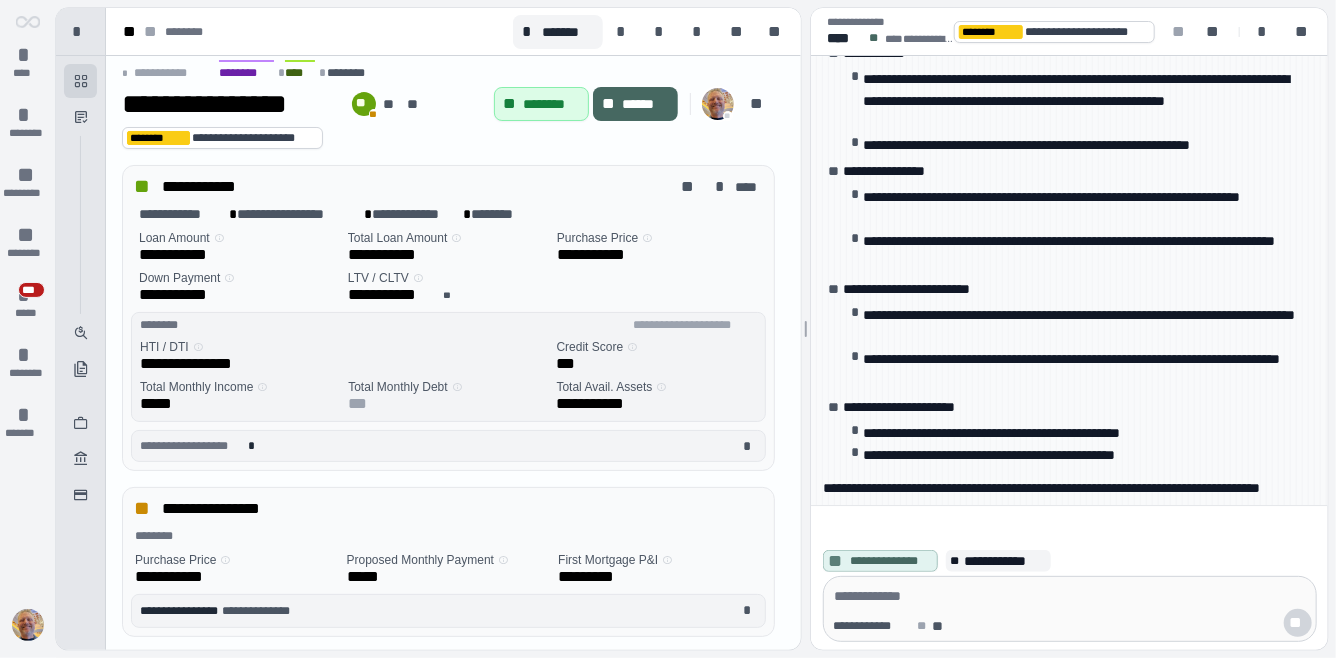 scroll, scrollTop: 0, scrollLeft: 0, axis: both 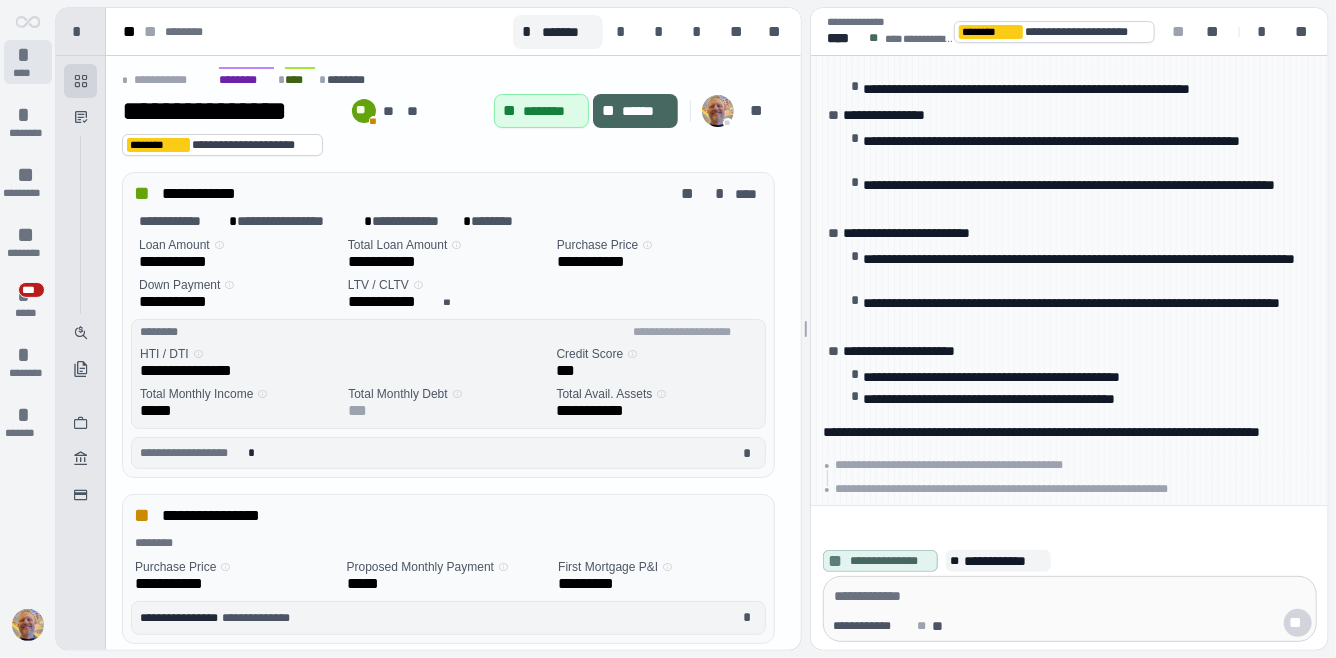 click on "****" at bounding box center (27, 73) 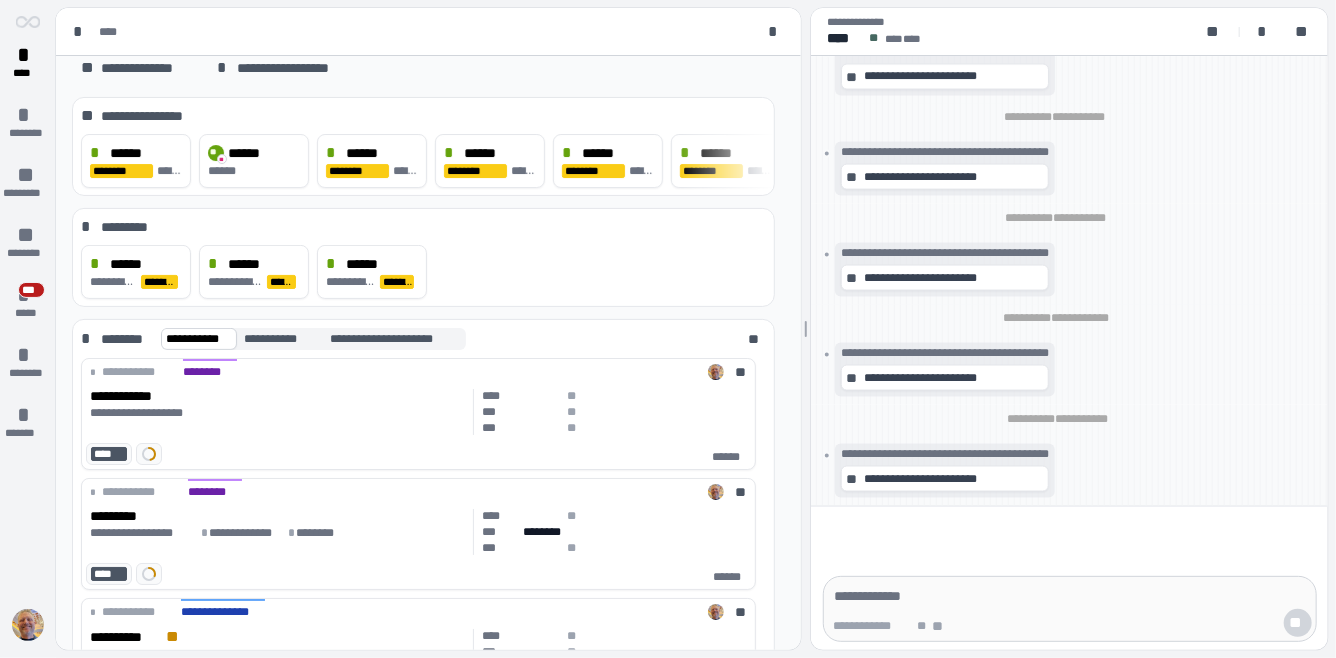 scroll, scrollTop: 111, scrollLeft: 0, axis: vertical 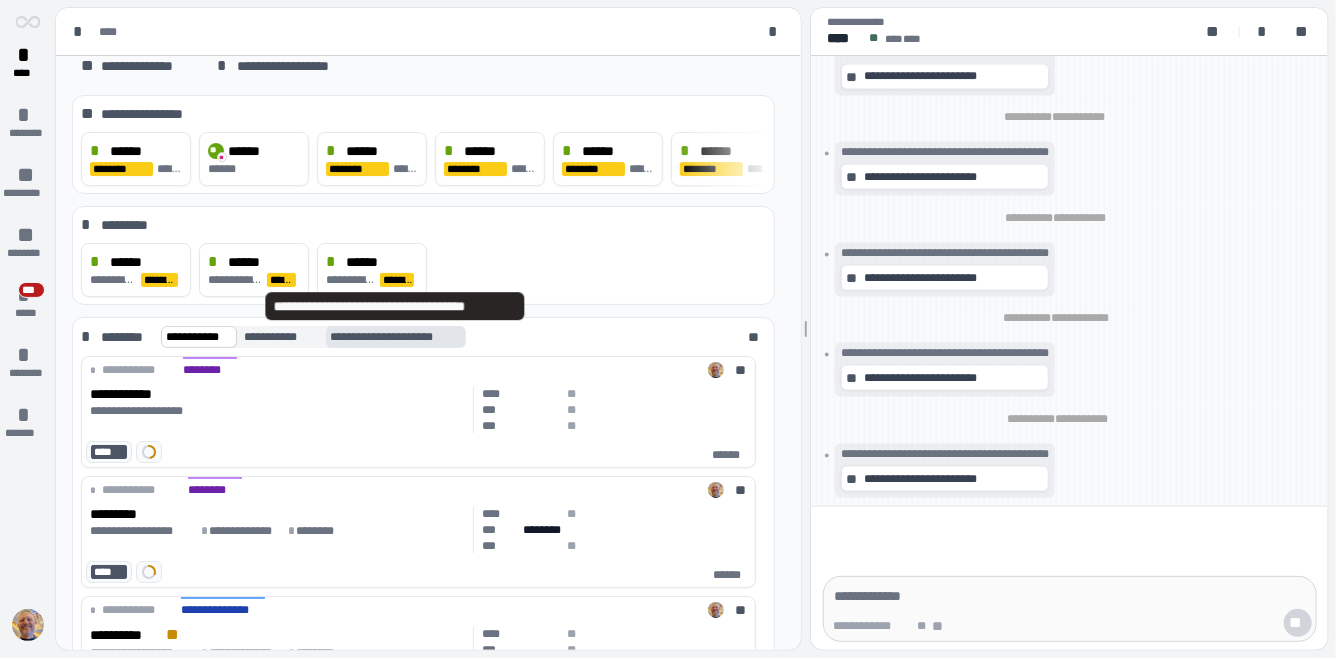 click on "**********" at bounding box center [396, 337] 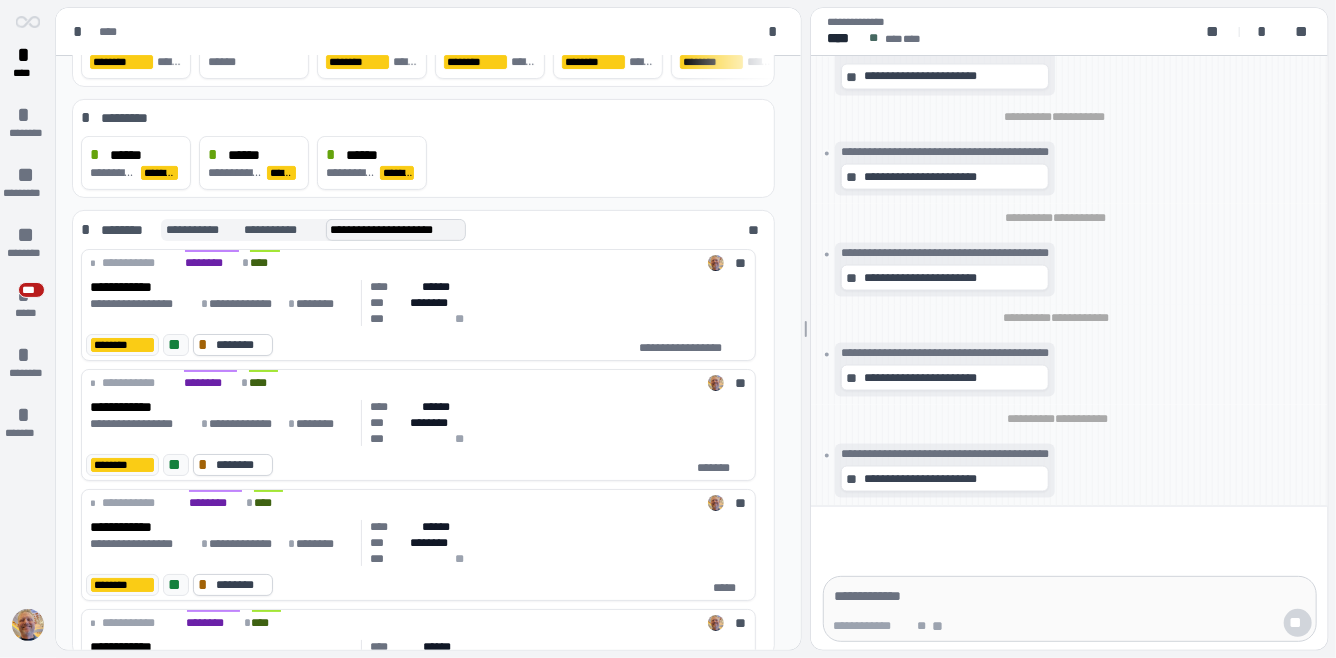 scroll, scrollTop: 243, scrollLeft: 0, axis: vertical 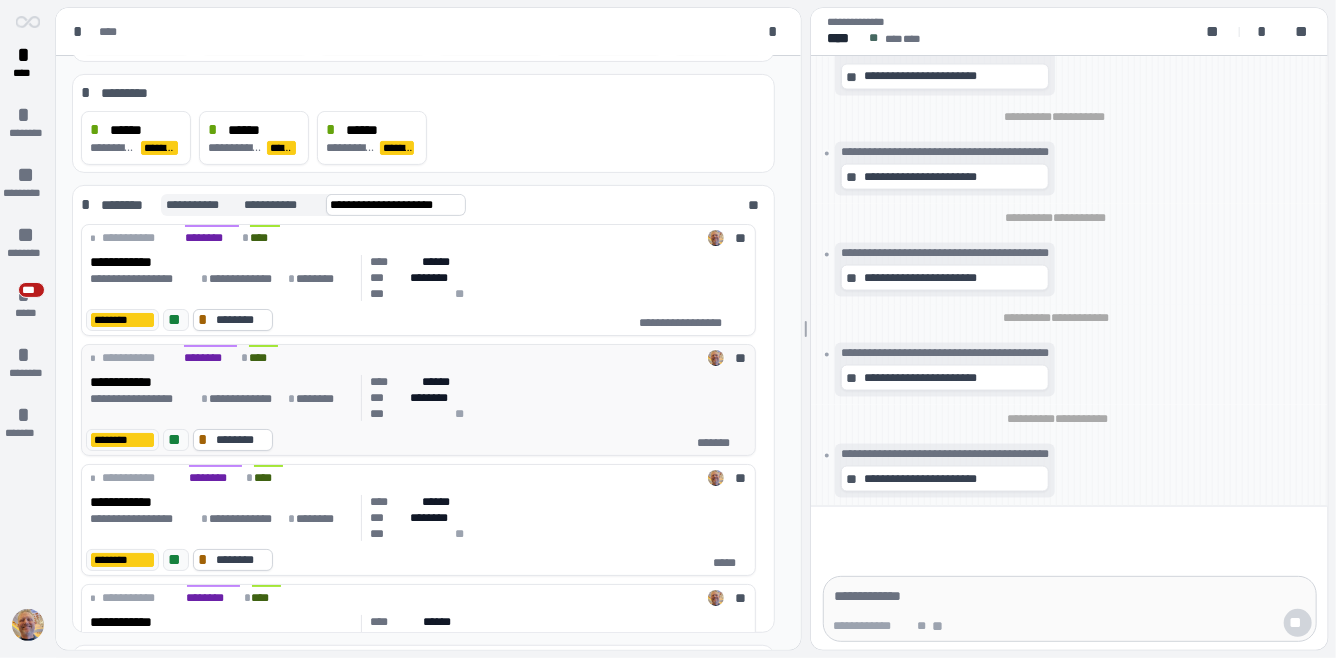 click on "********" at bounding box center [323, 399] 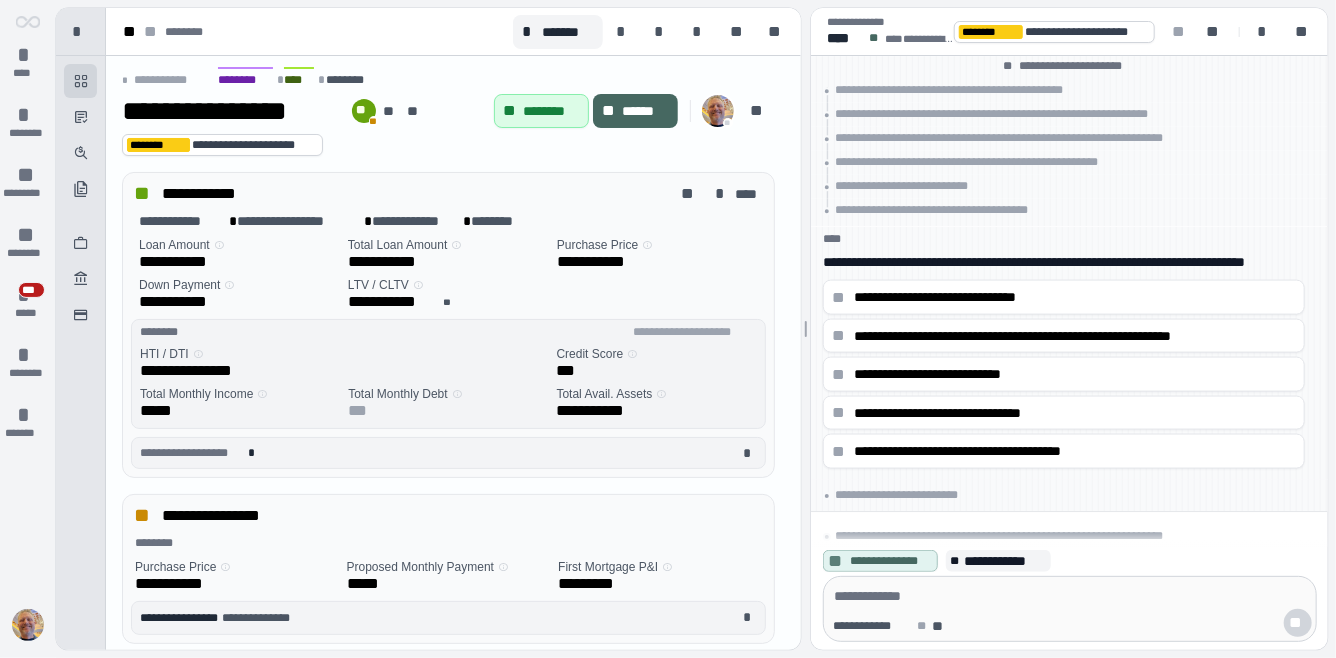 scroll, scrollTop: 0, scrollLeft: 0, axis: both 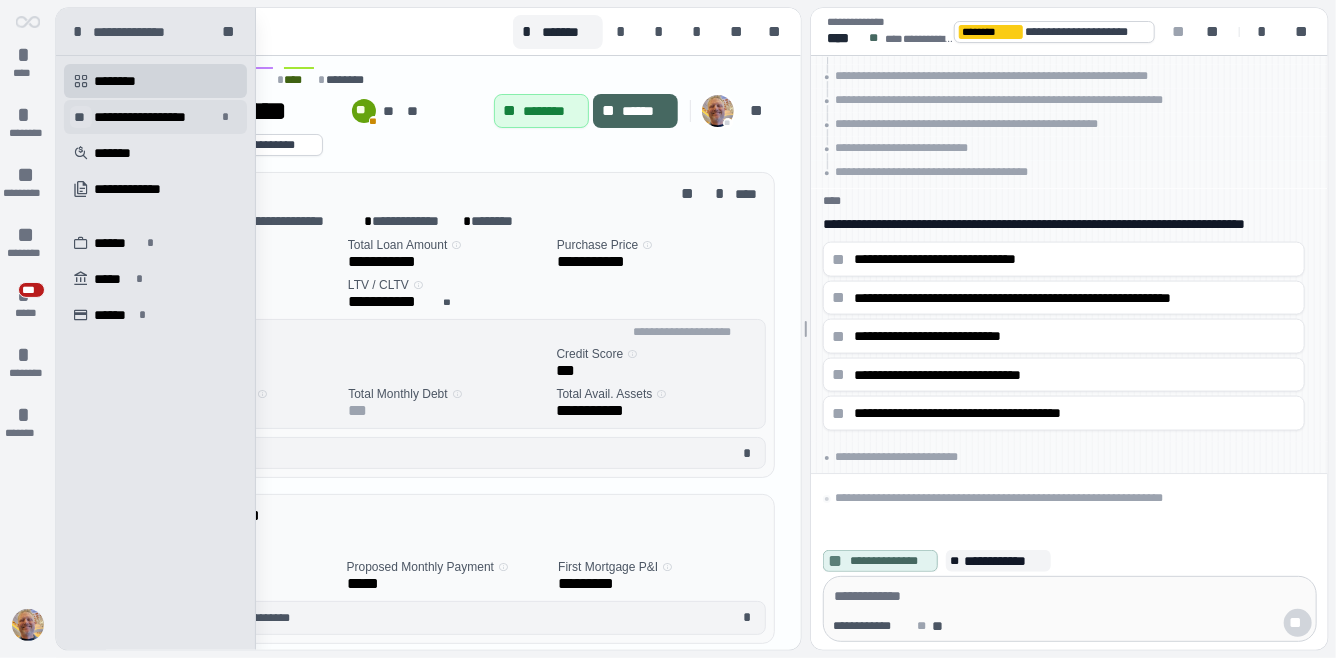 click on "**" at bounding box center [81, 117] 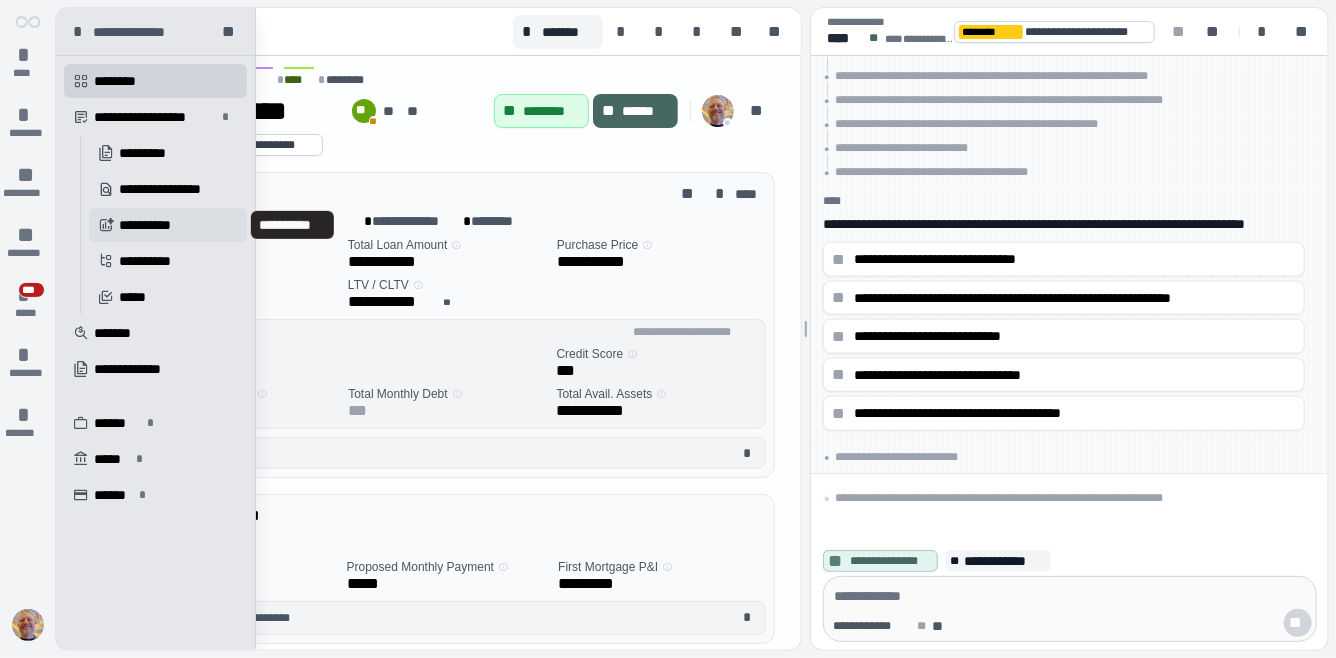 click on "**********" at bounding box center [152, 225] 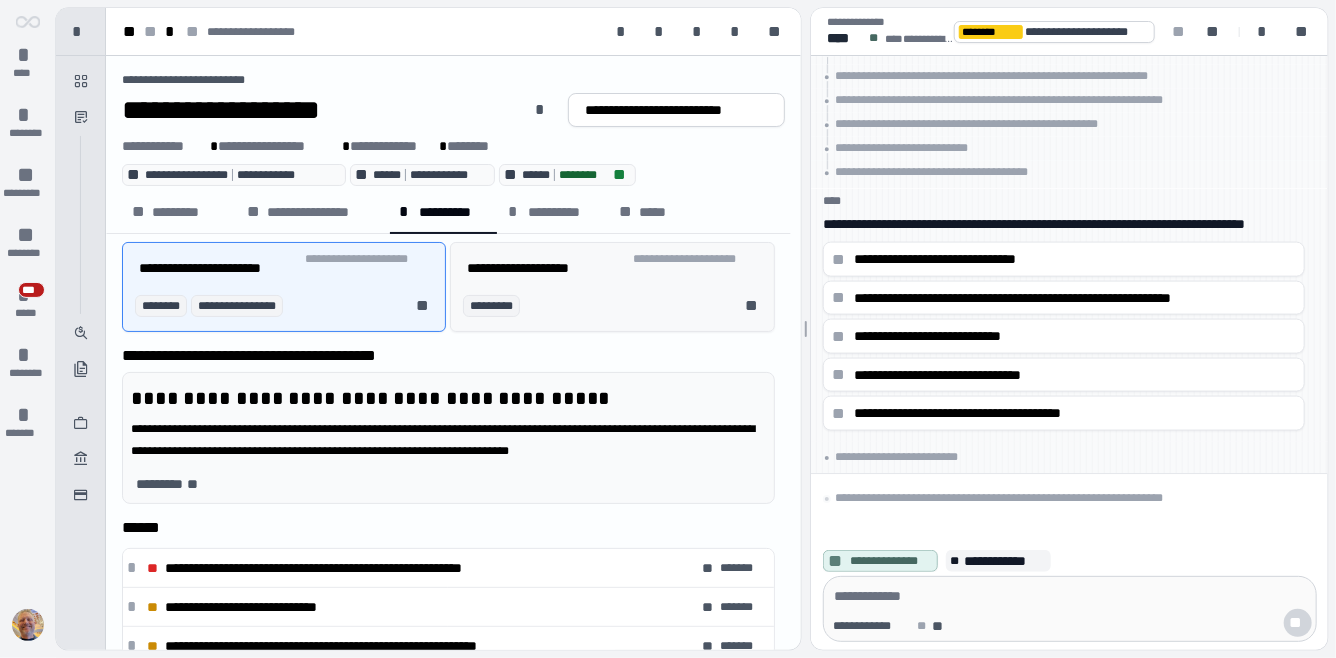 click on "********* **" at bounding box center (616, 306) 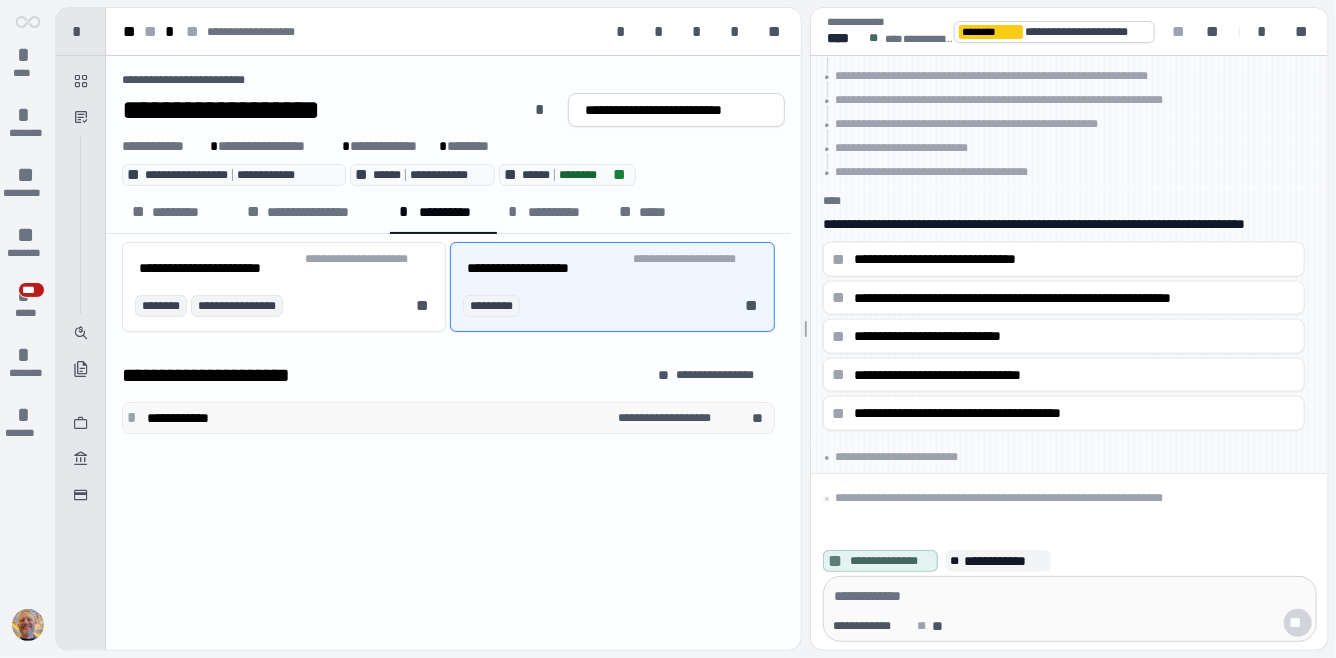 click on "*" at bounding box center [135, 418] 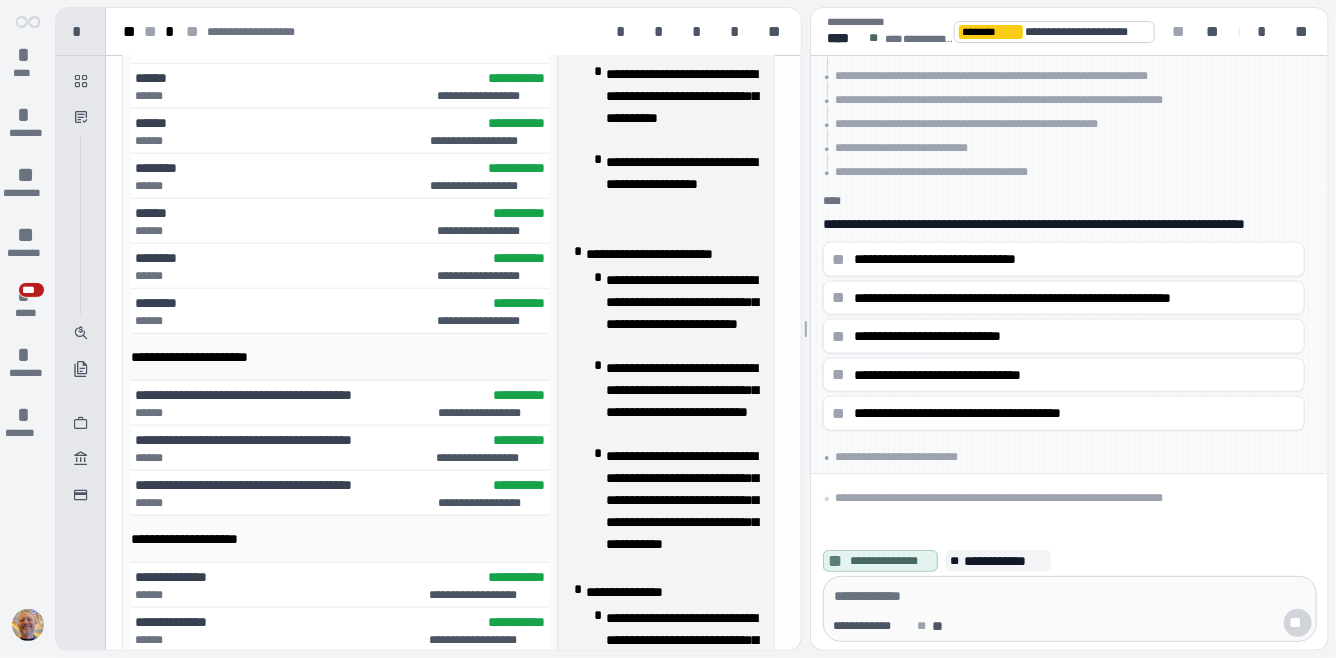 scroll, scrollTop: 756, scrollLeft: 0, axis: vertical 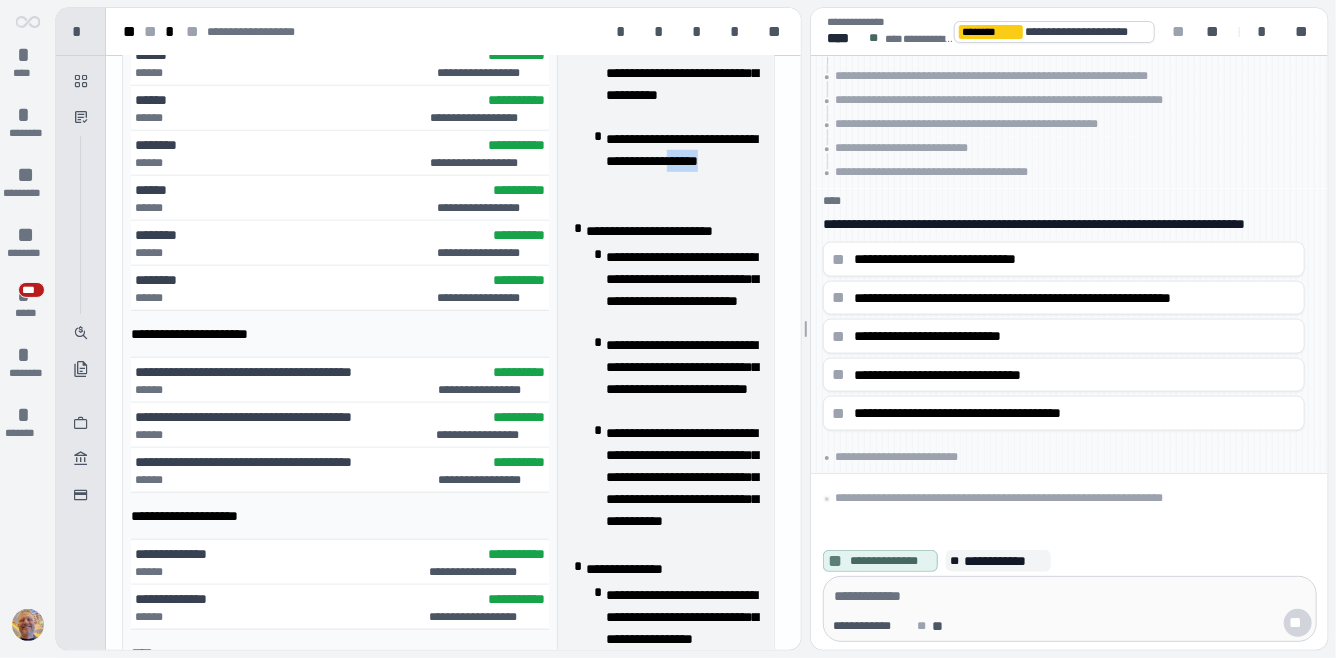 drag, startPoint x: 671, startPoint y: 226, endPoint x: 623, endPoint y: 223, distance: 48.09366 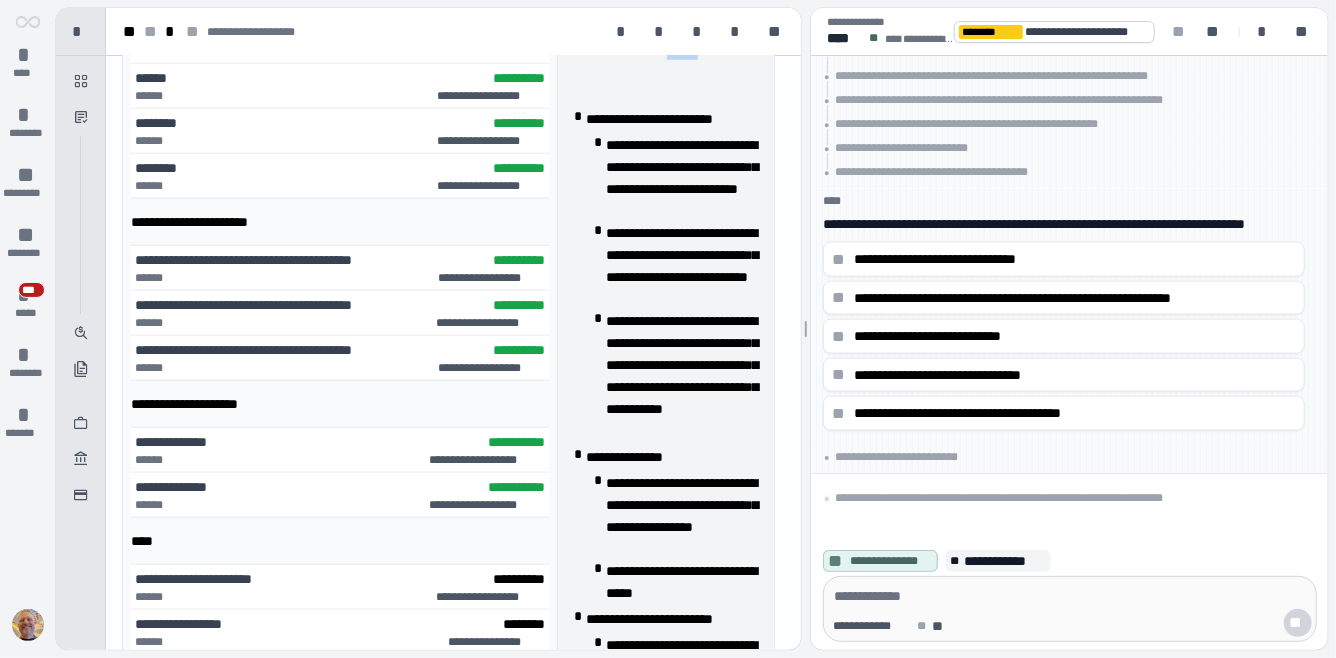 scroll, scrollTop: 884, scrollLeft: 0, axis: vertical 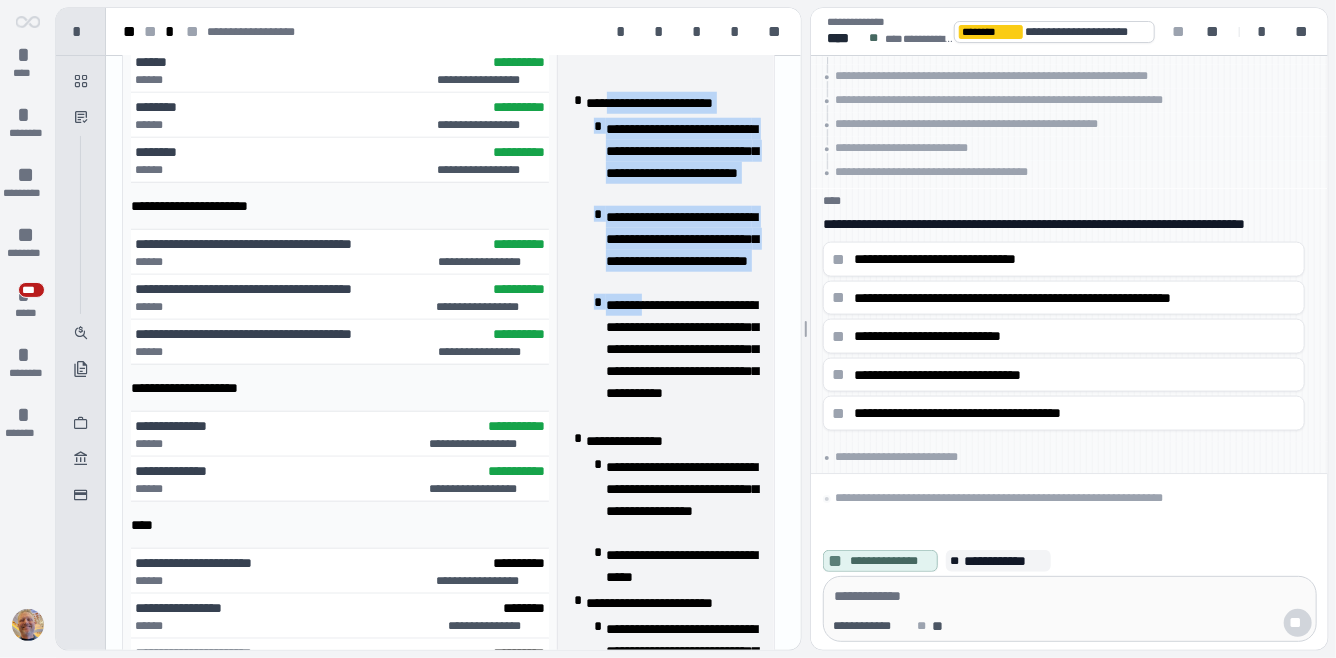 drag, startPoint x: 624, startPoint y: 128, endPoint x: 661, endPoint y: 319, distance: 194.55077 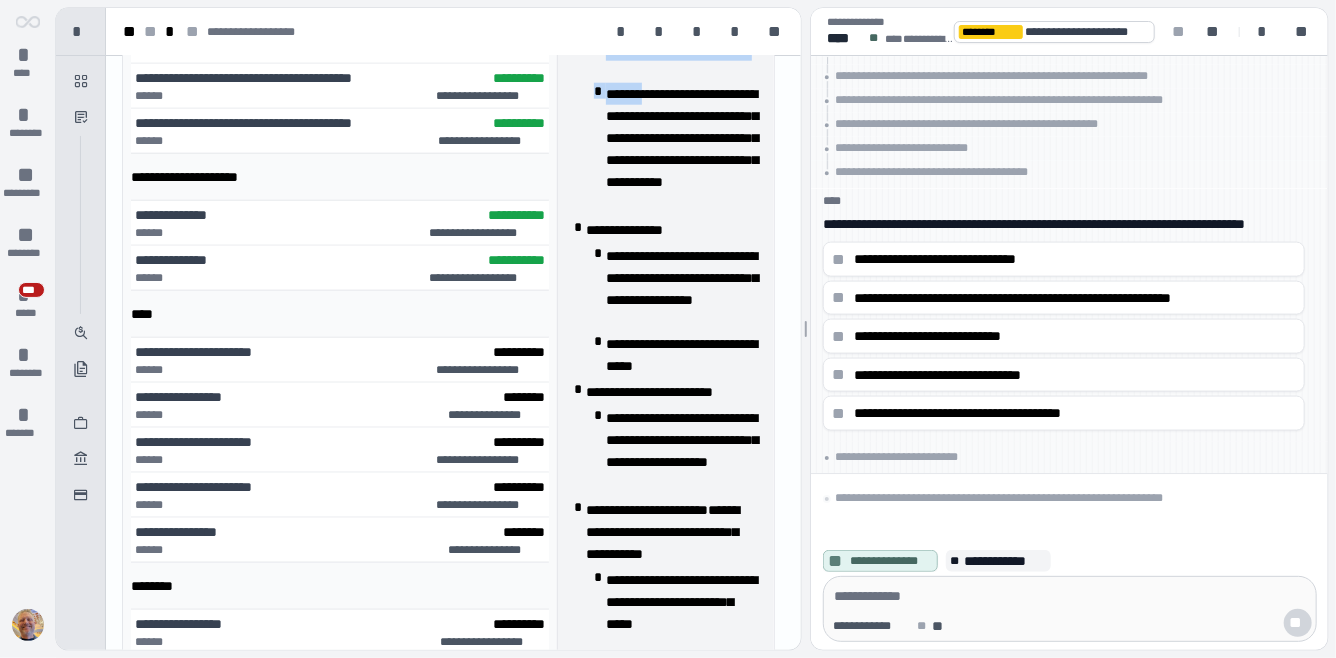 scroll, scrollTop: 1096, scrollLeft: 0, axis: vertical 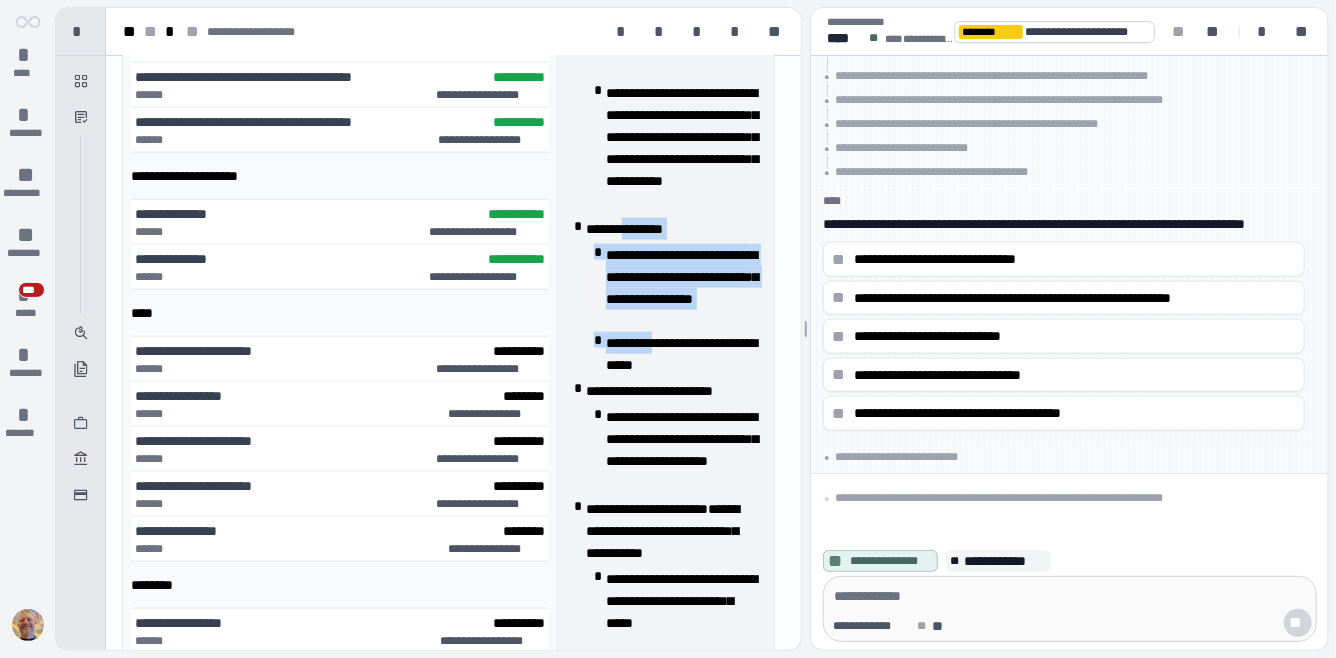drag, startPoint x: 644, startPoint y: 249, endPoint x: 674, endPoint y: 359, distance: 114.01754 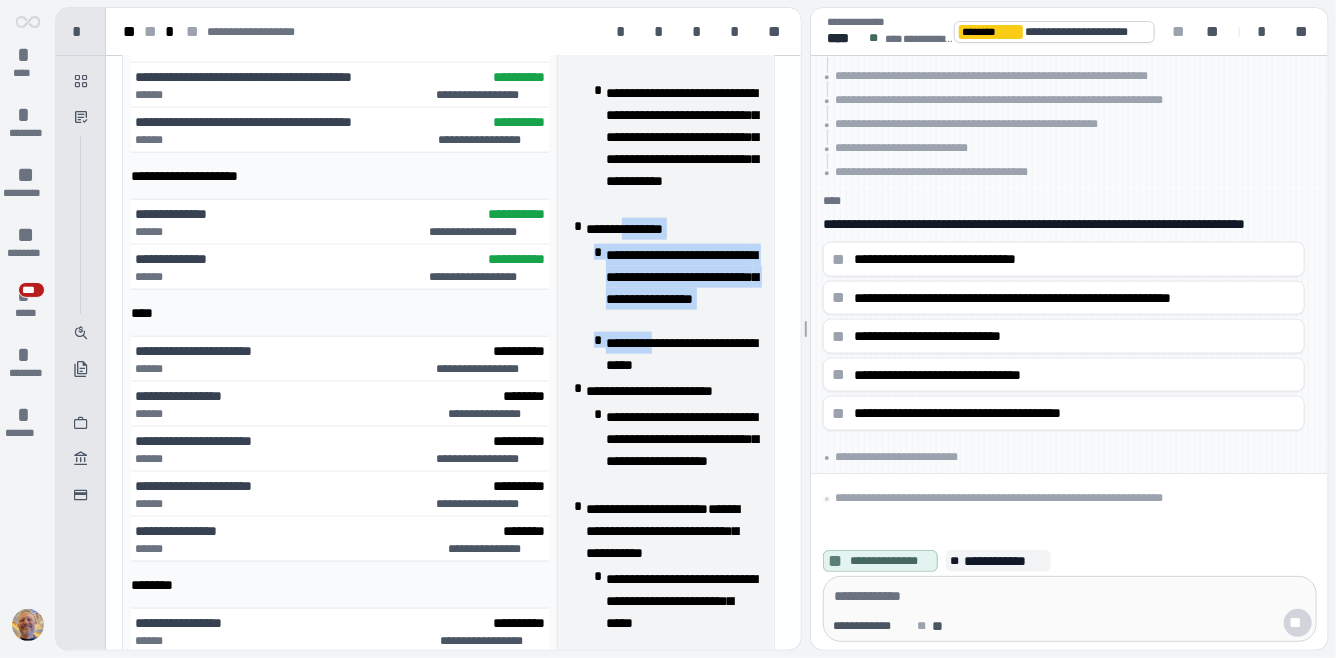 click on "**********" at bounding box center [671, 299] 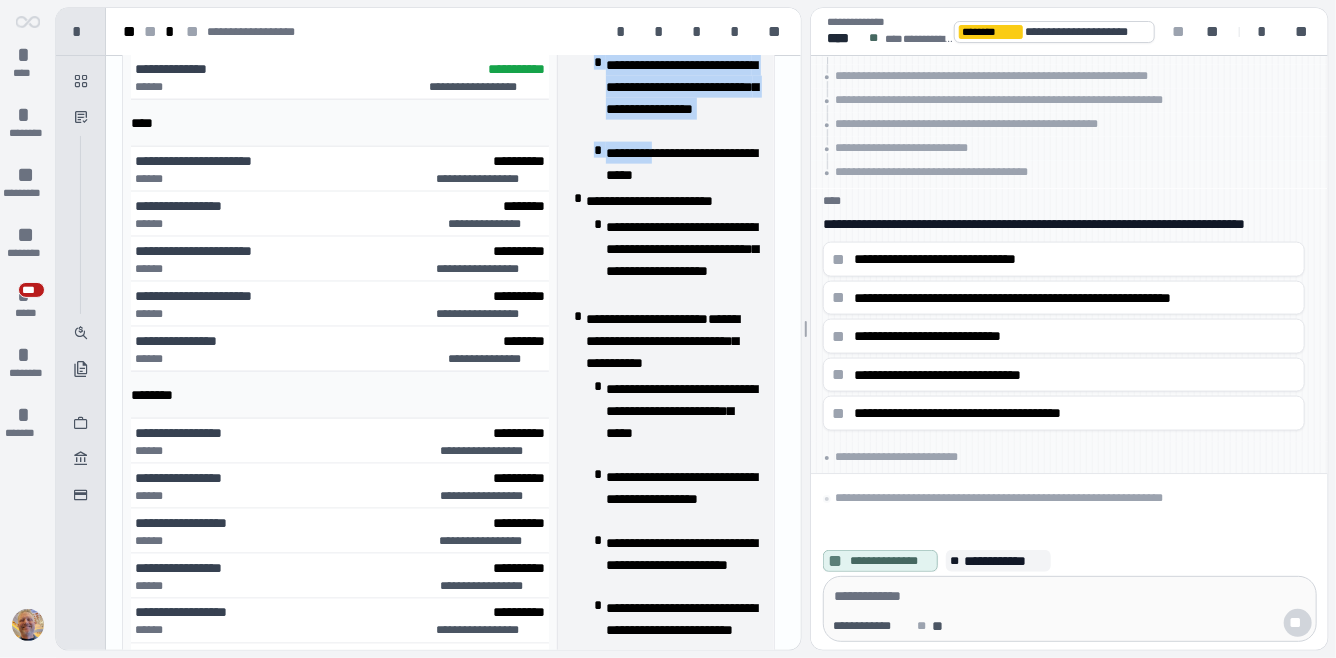 scroll, scrollTop: 1290, scrollLeft: 0, axis: vertical 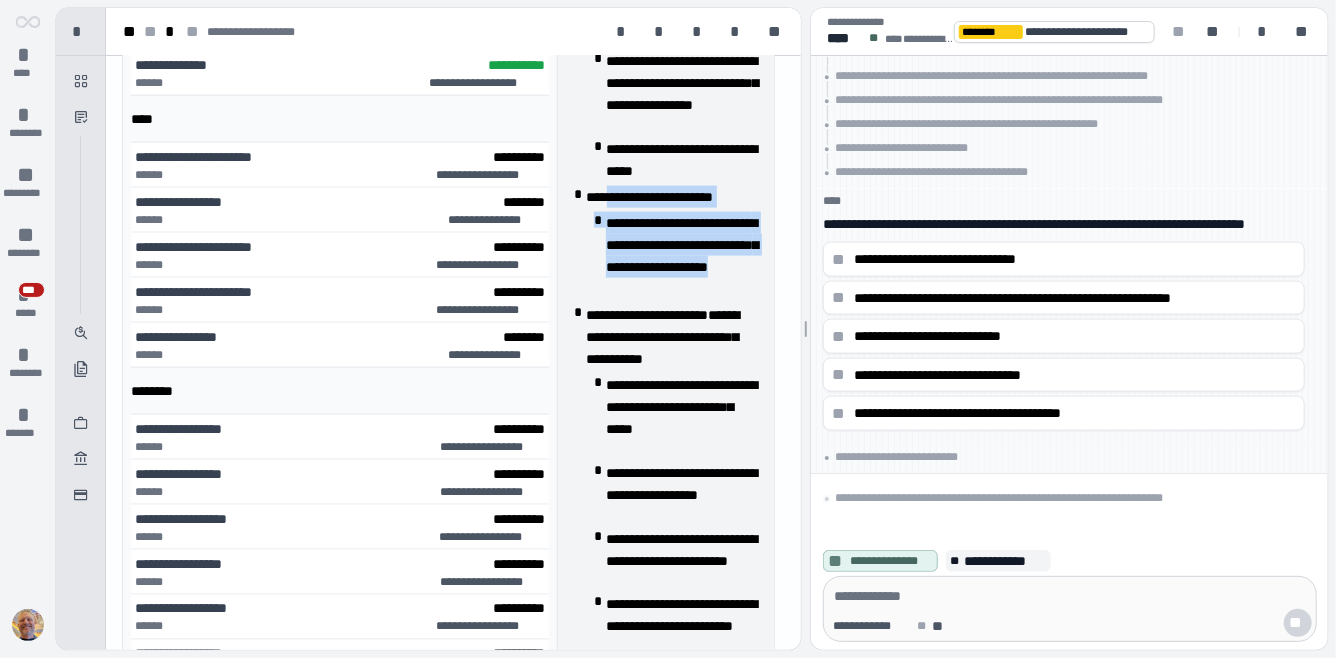 drag, startPoint x: 622, startPoint y: 220, endPoint x: 745, endPoint y: 307, distance: 150.65855 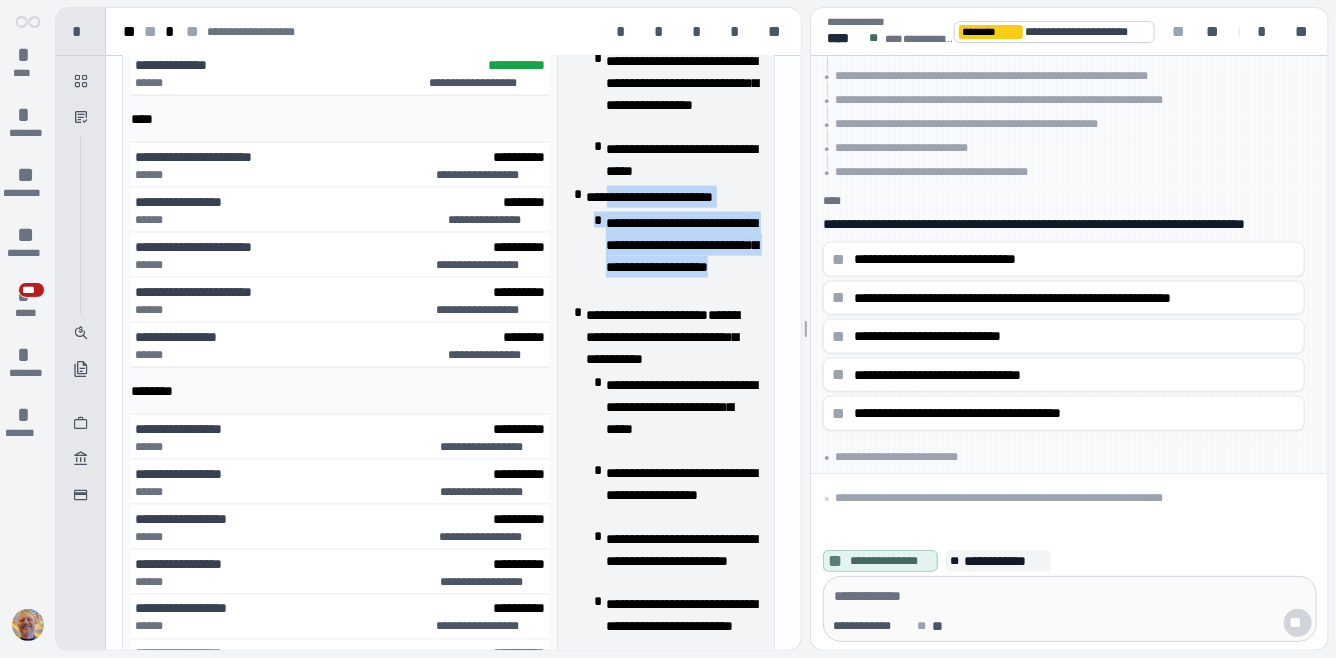 click on "**********" at bounding box center [671, 245] 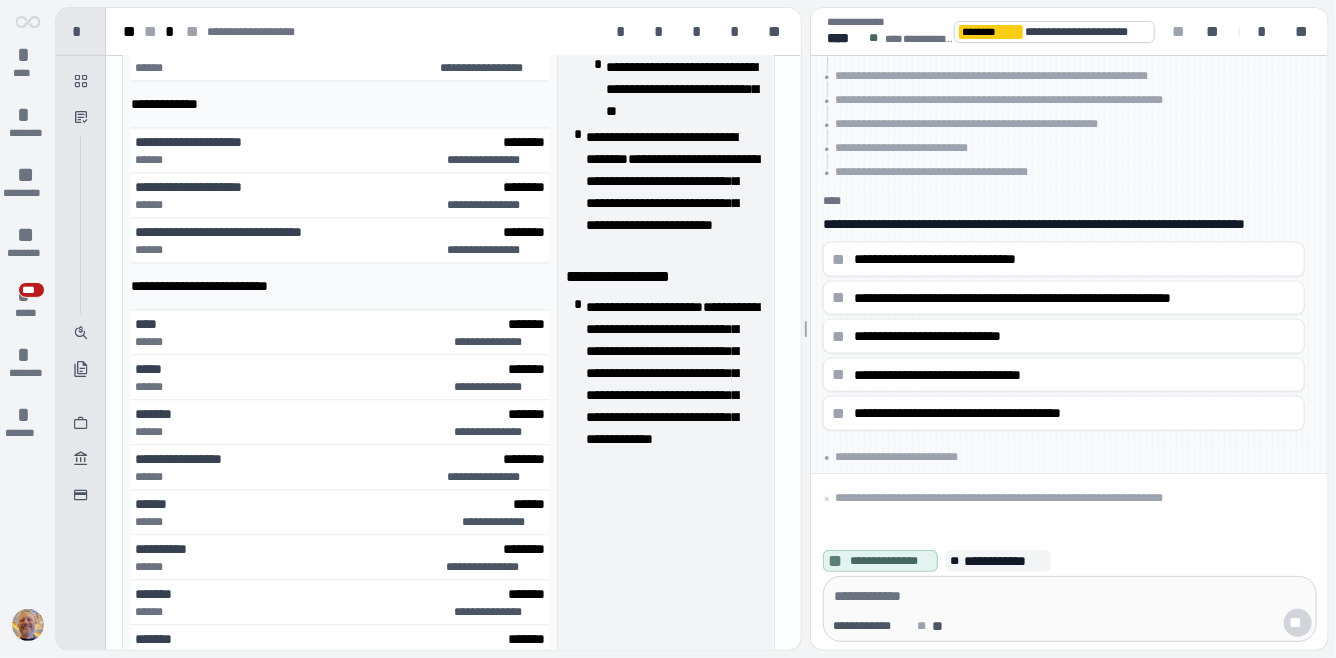 scroll, scrollTop: 1940, scrollLeft: 0, axis: vertical 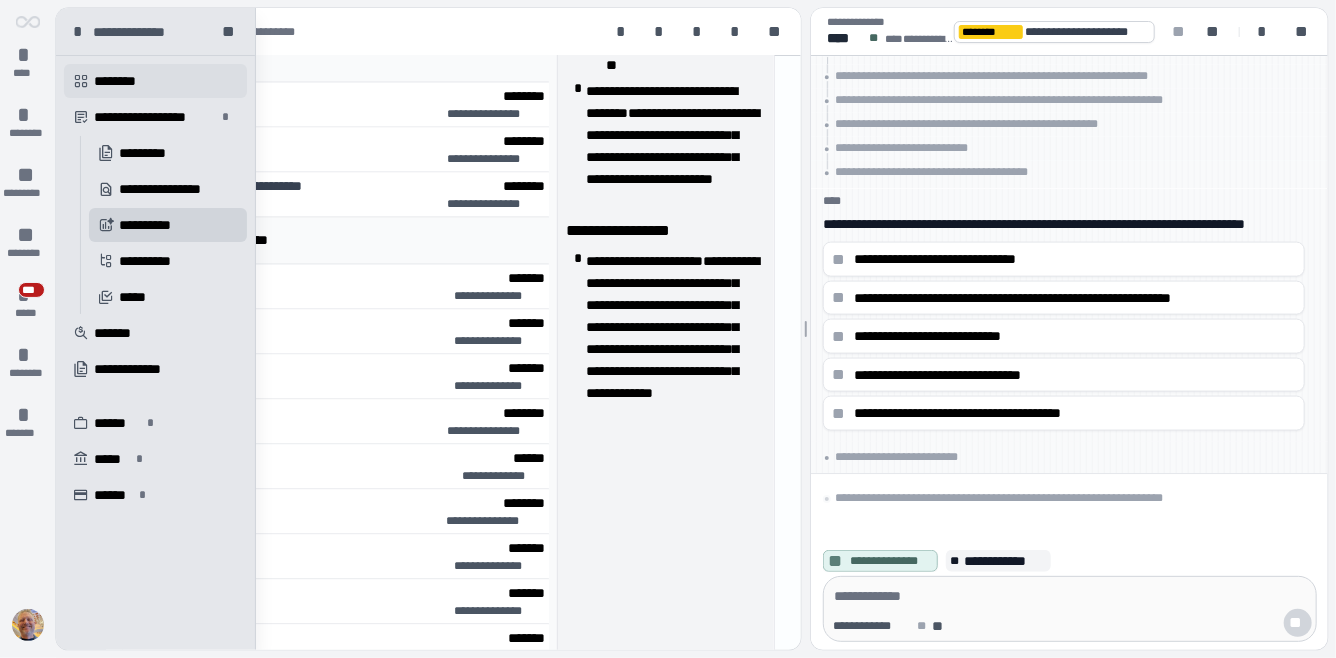 click on "" at bounding box center (81, 81) 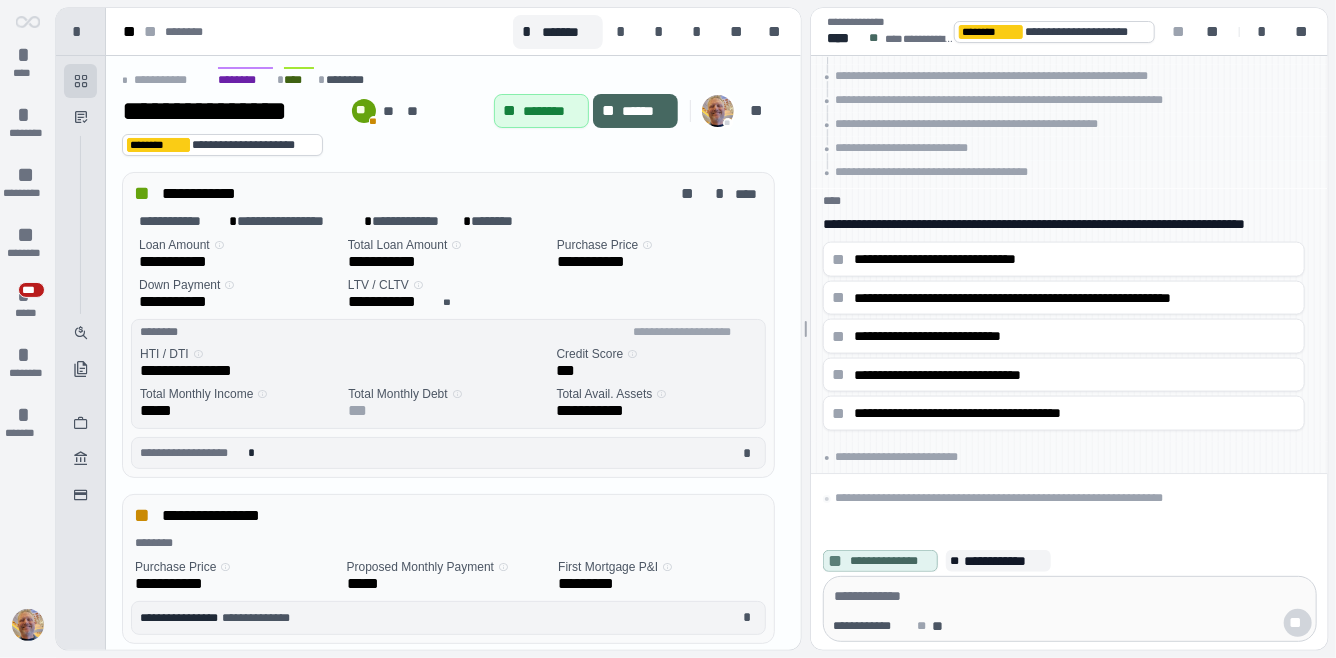 scroll, scrollTop: 16, scrollLeft: 0, axis: vertical 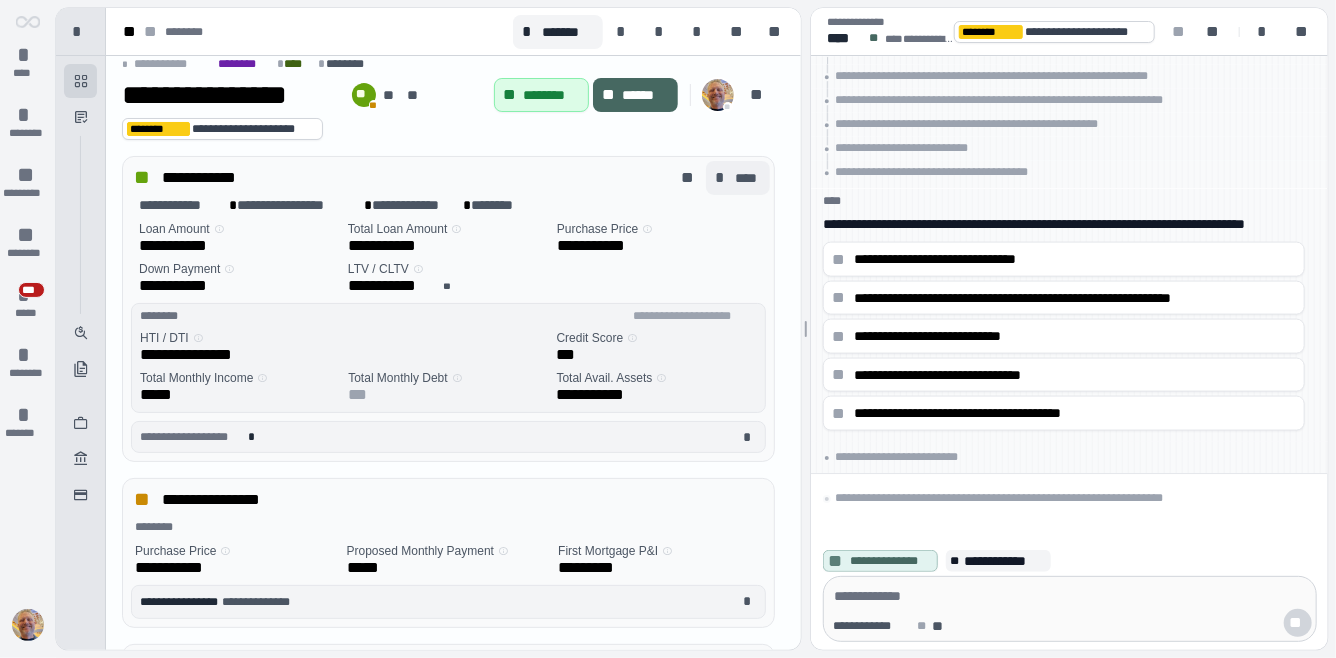 click on "****" at bounding box center [748, 178] 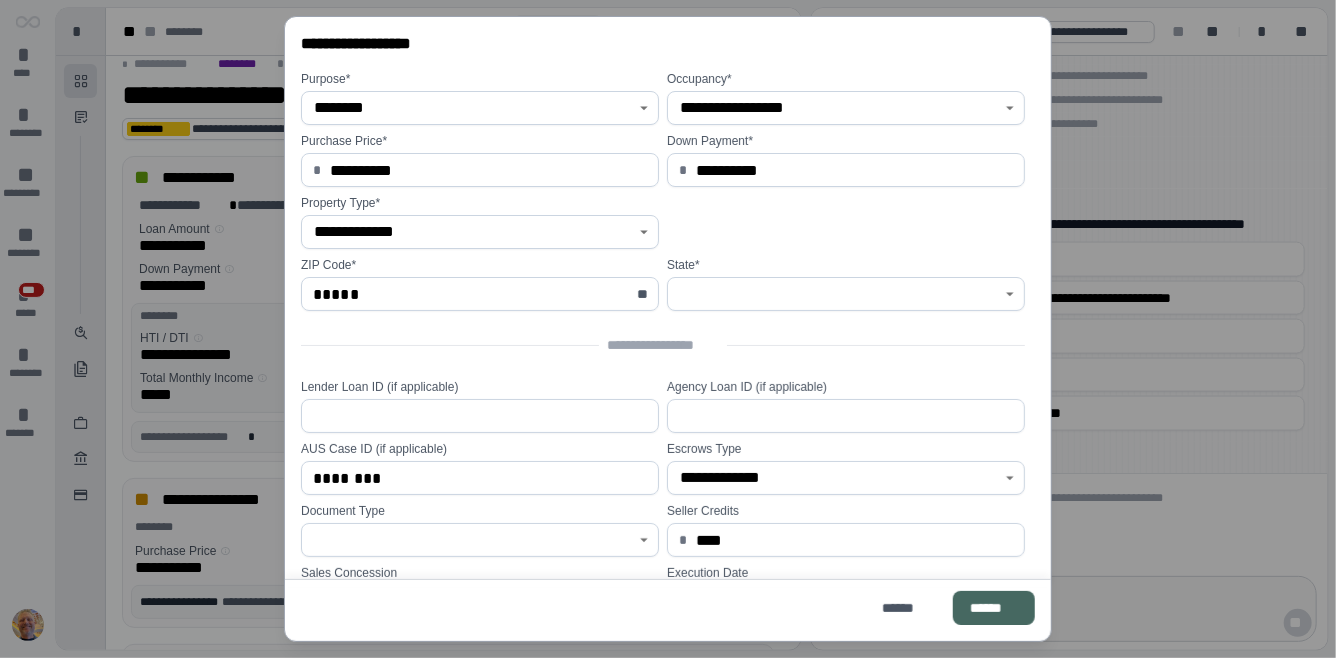 type on "*********" 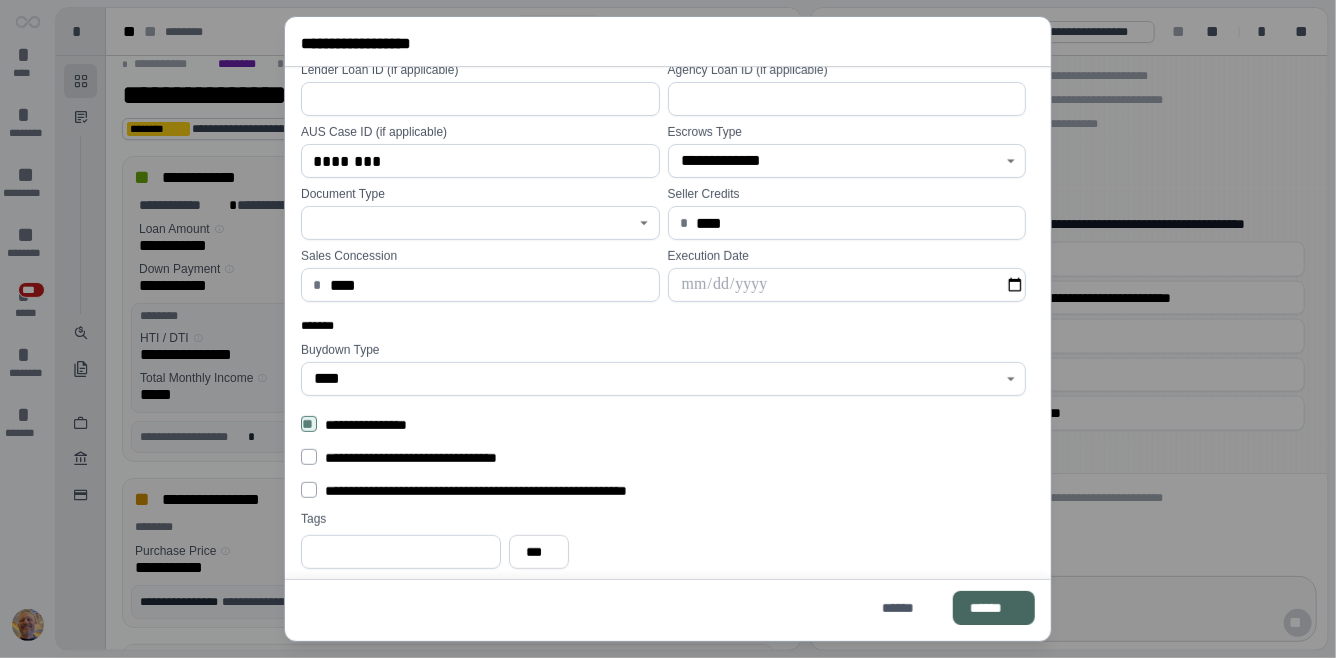 scroll, scrollTop: 434, scrollLeft: 0, axis: vertical 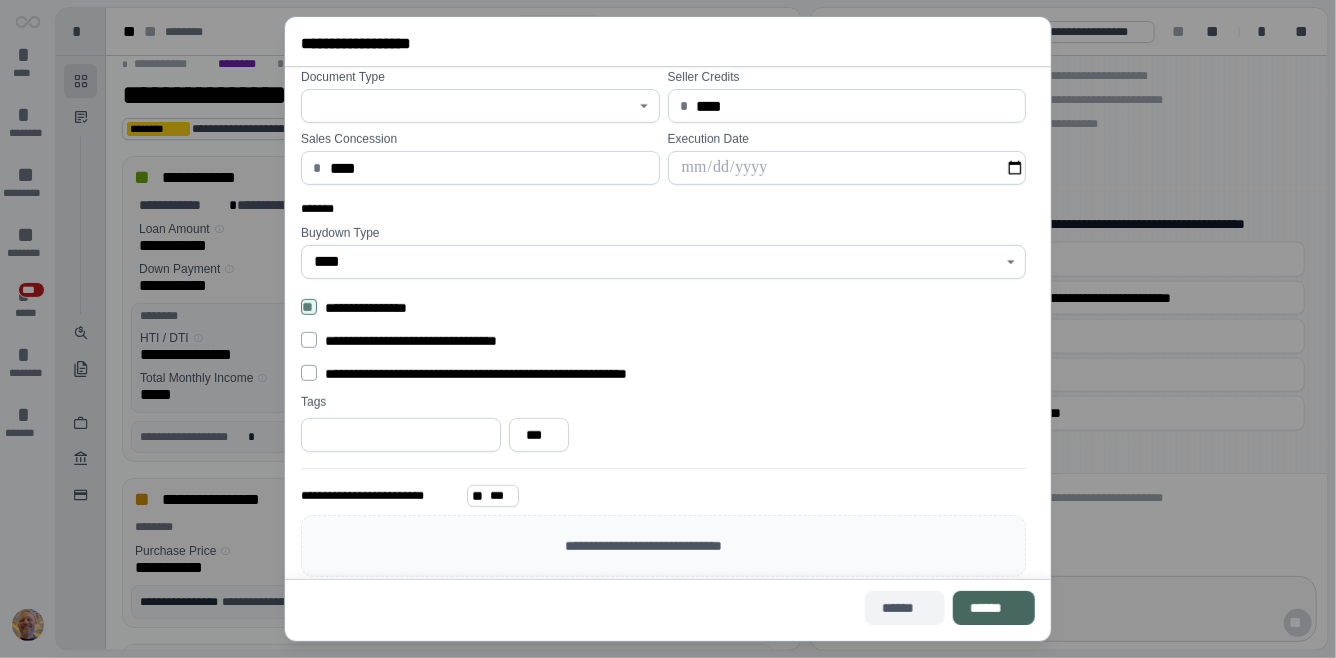 click on "******" at bounding box center [905, 608] 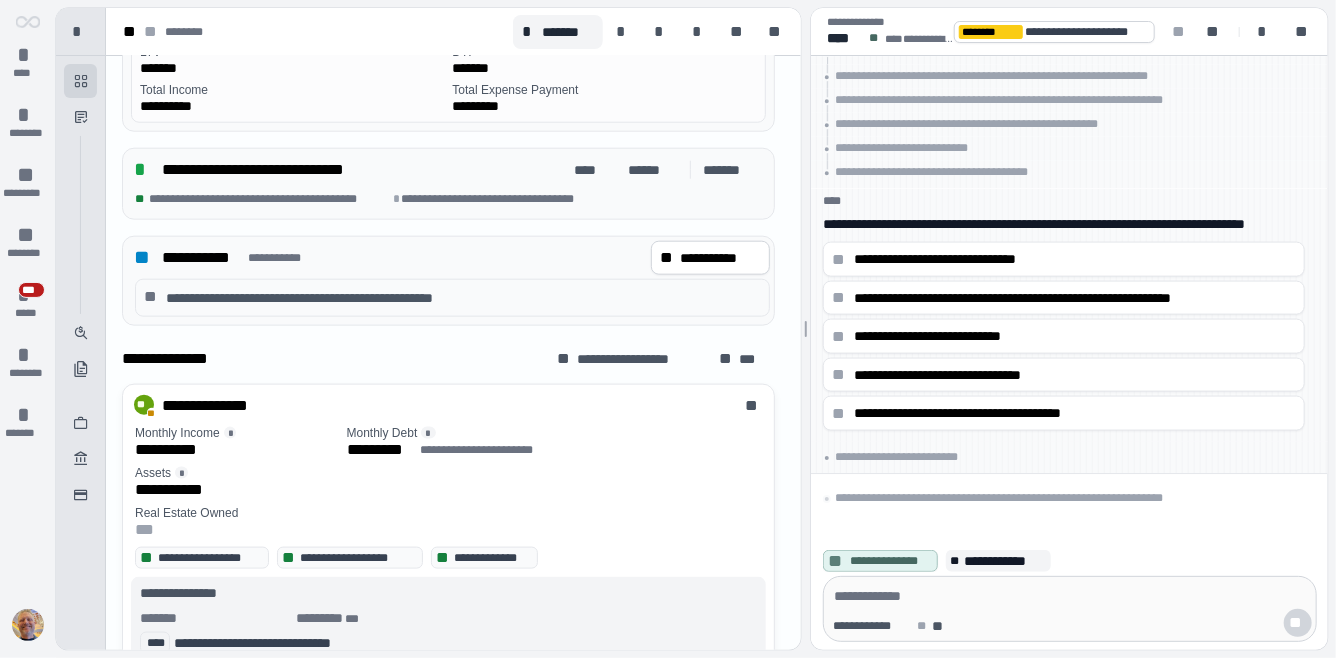 scroll, scrollTop: 1016, scrollLeft: 0, axis: vertical 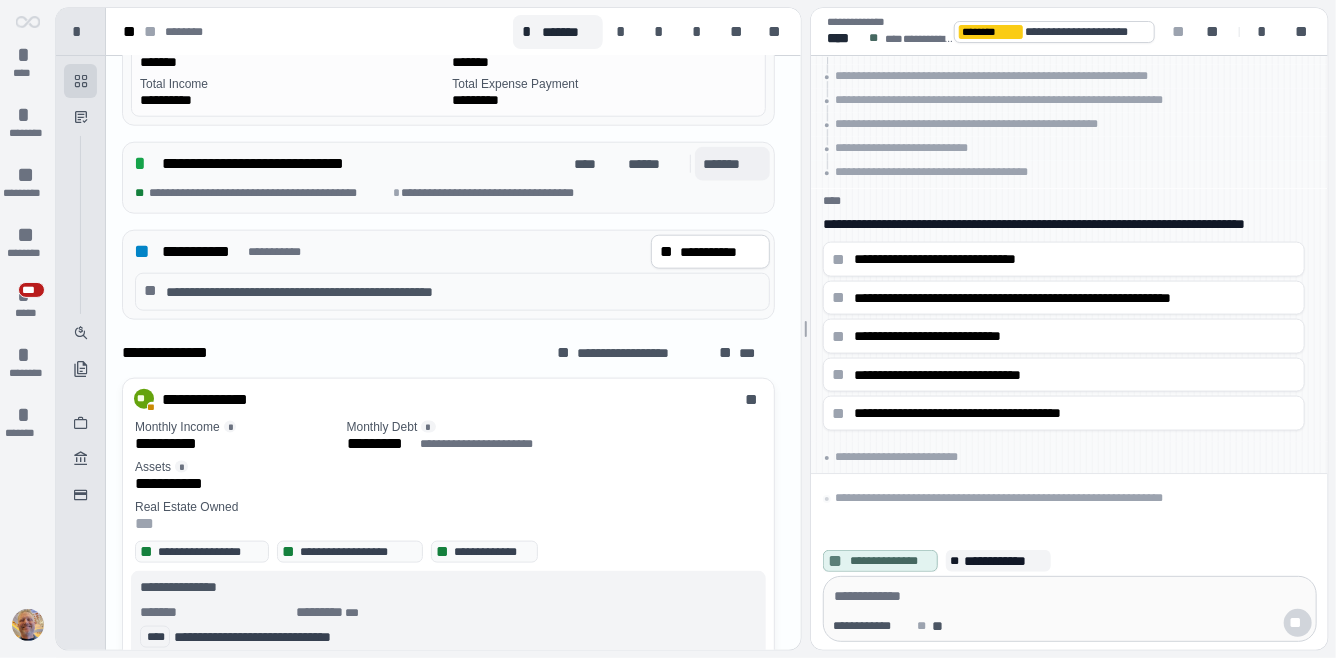 click on "*******" at bounding box center (732, 164) 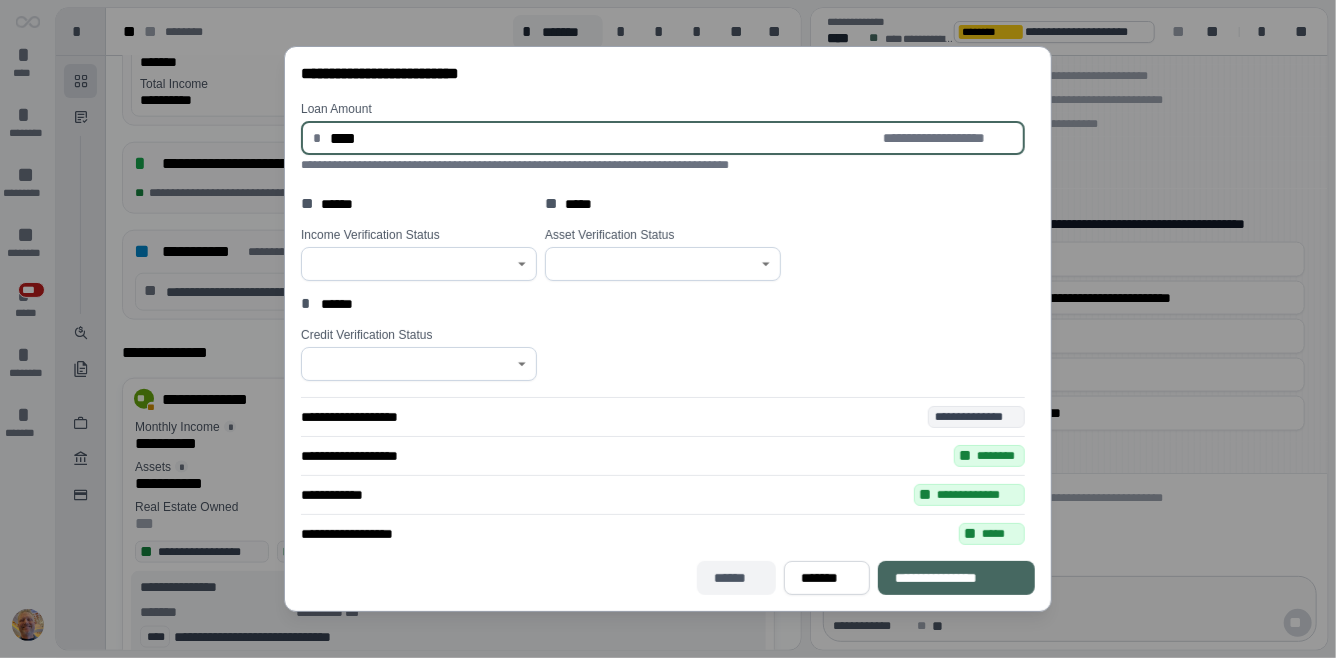 click on "******" at bounding box center [736, 578] 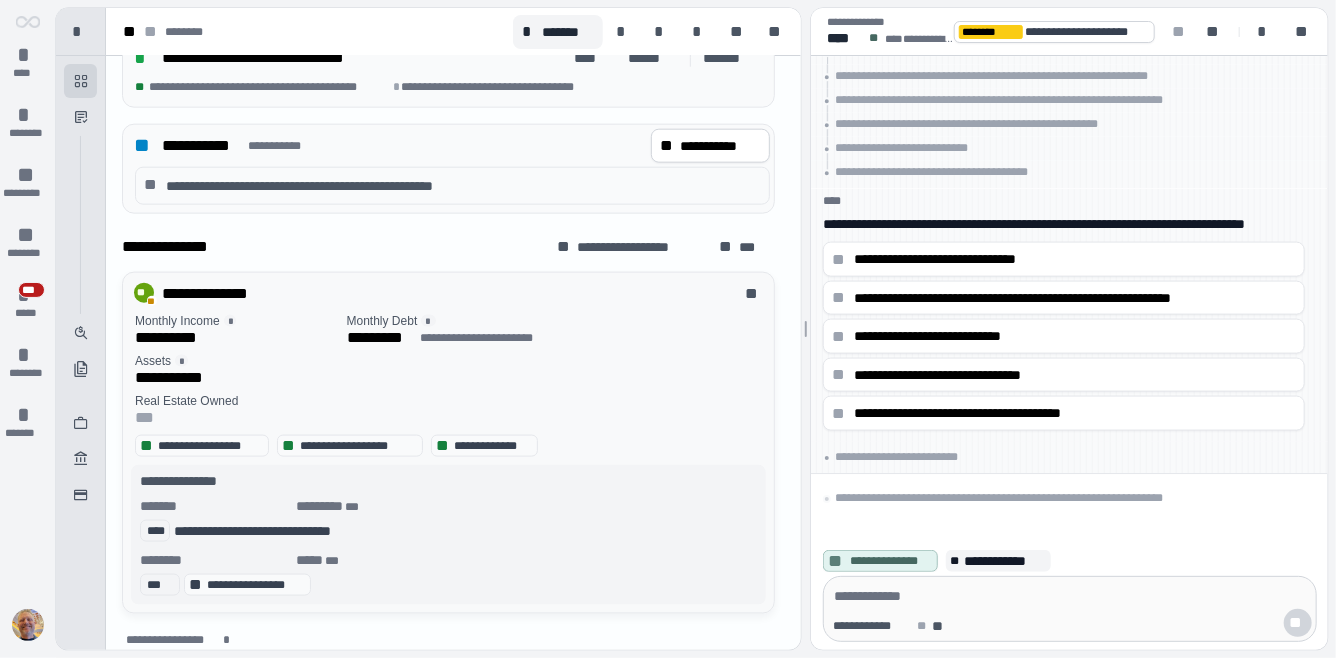 scroll, scrollTop: 1170, scrollLeft: 0, axis: vertical 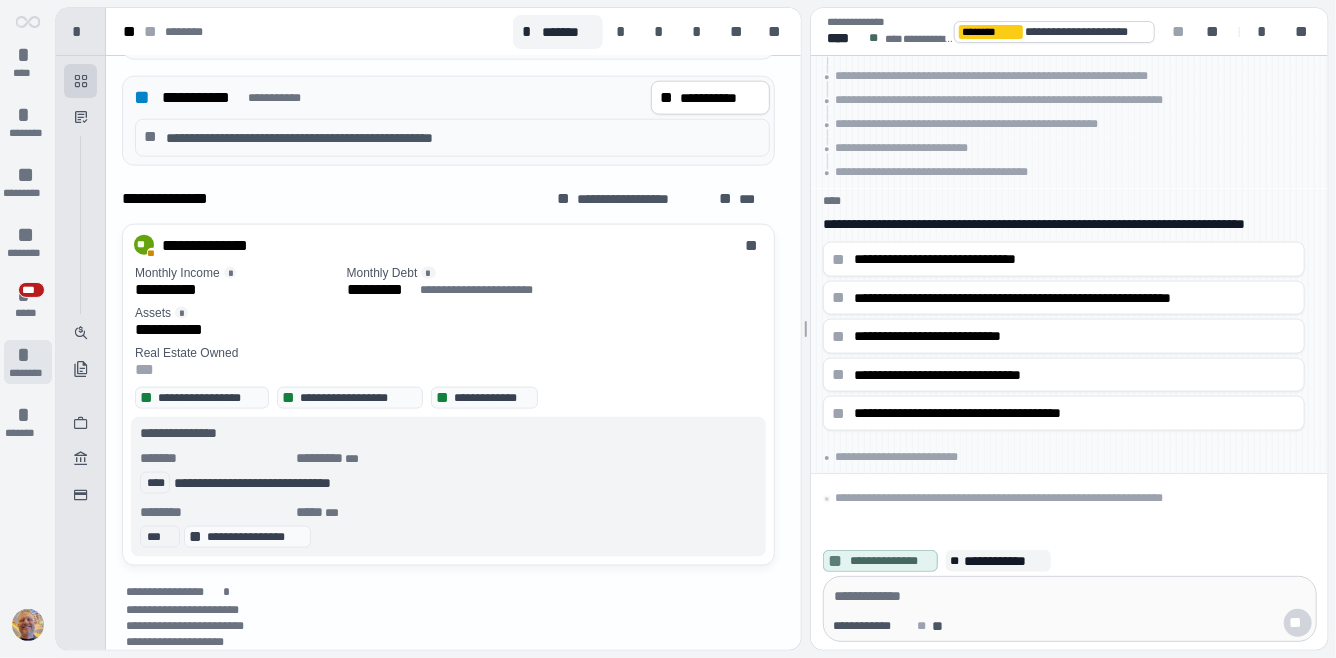 click on "*" at bounding box center [28, 355] 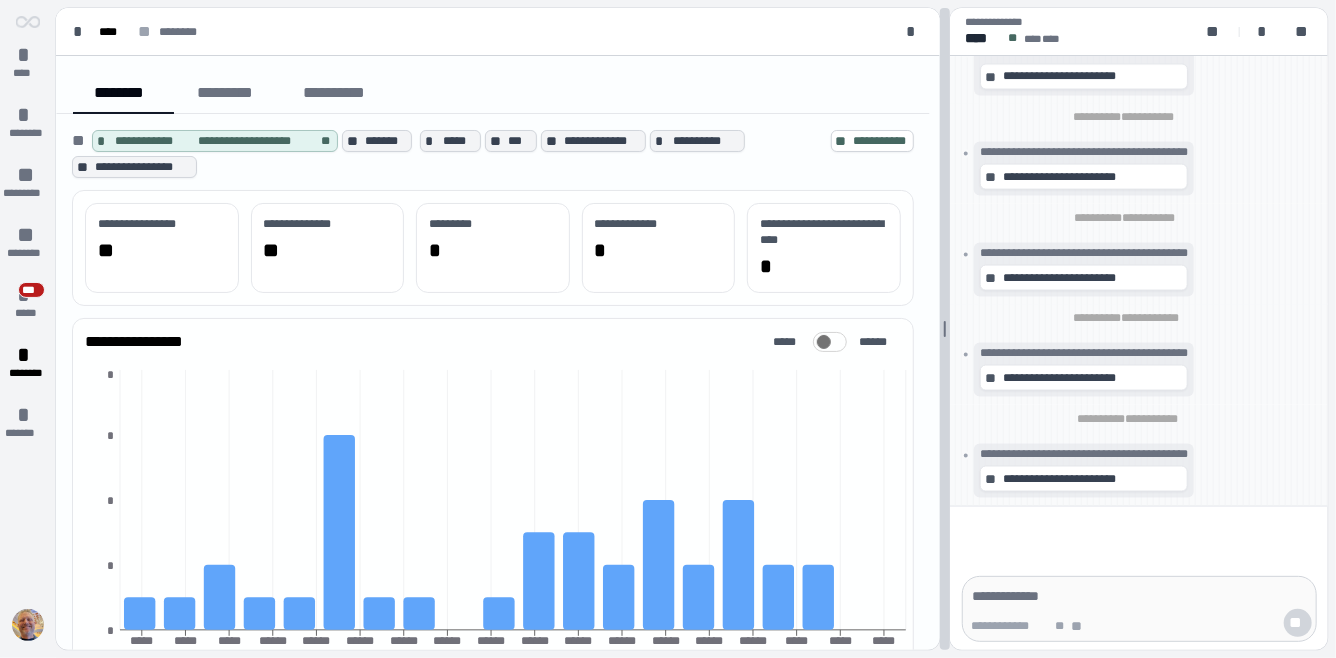 click on "**********" at bounding box center (692, 329) 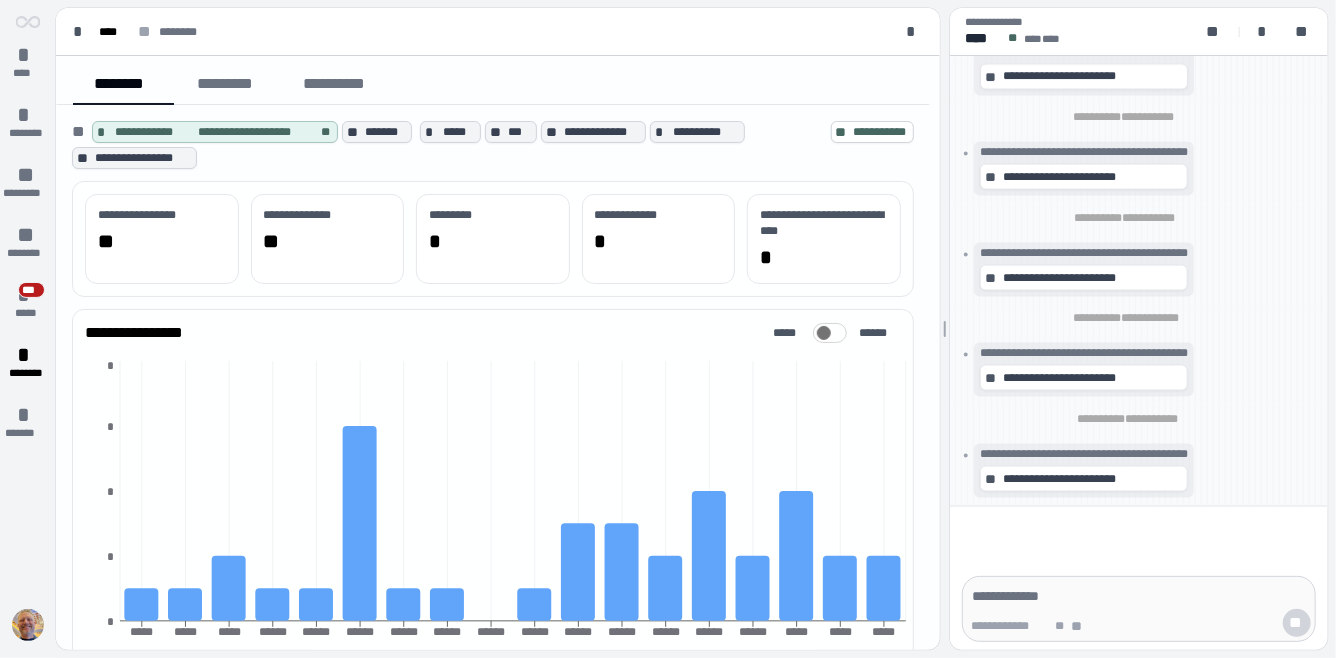 scroll, scrollTop: 10, scrollLeft: 0, axis: vertical 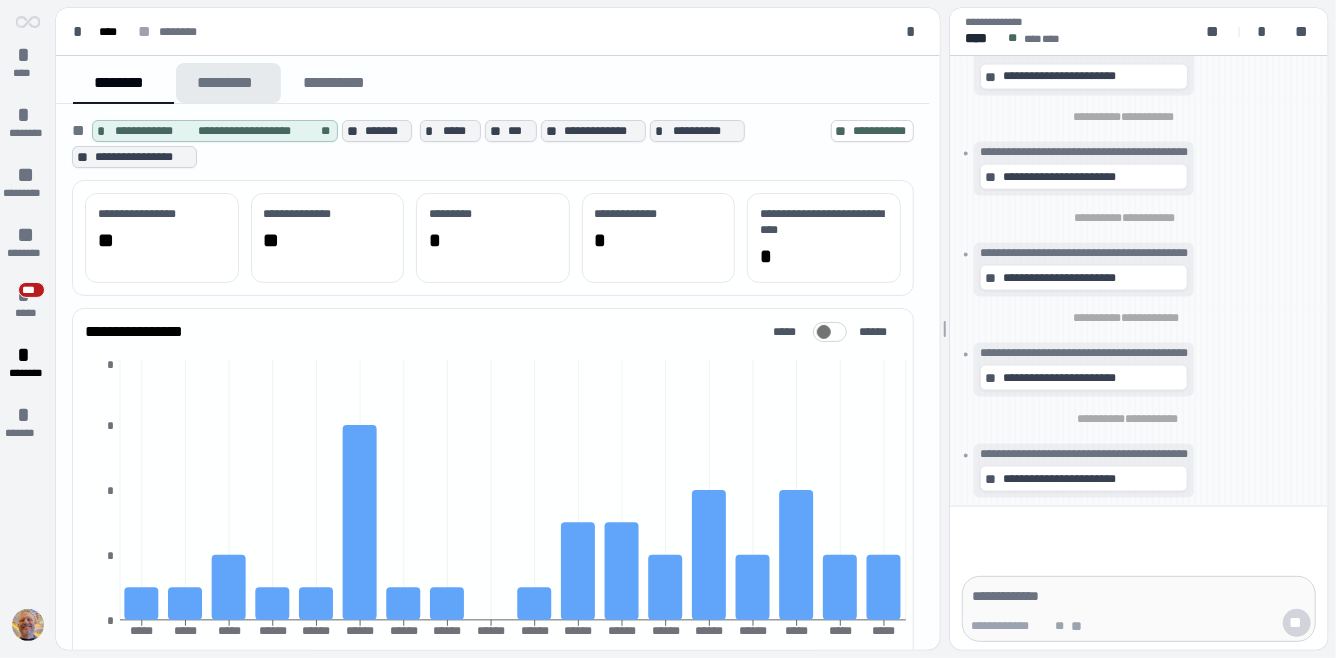 click on "*********" at bounding box center [228, 83] 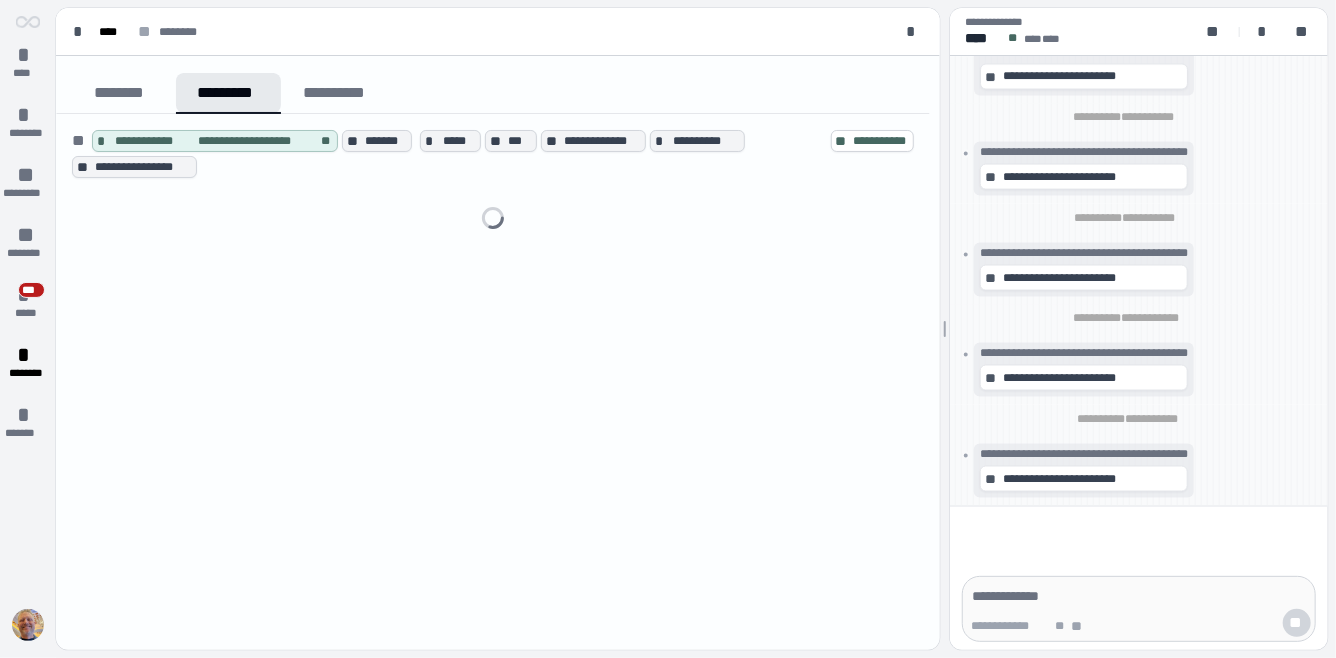 scroll, scrollTop: 0, scrollLeft: 0, axis: both 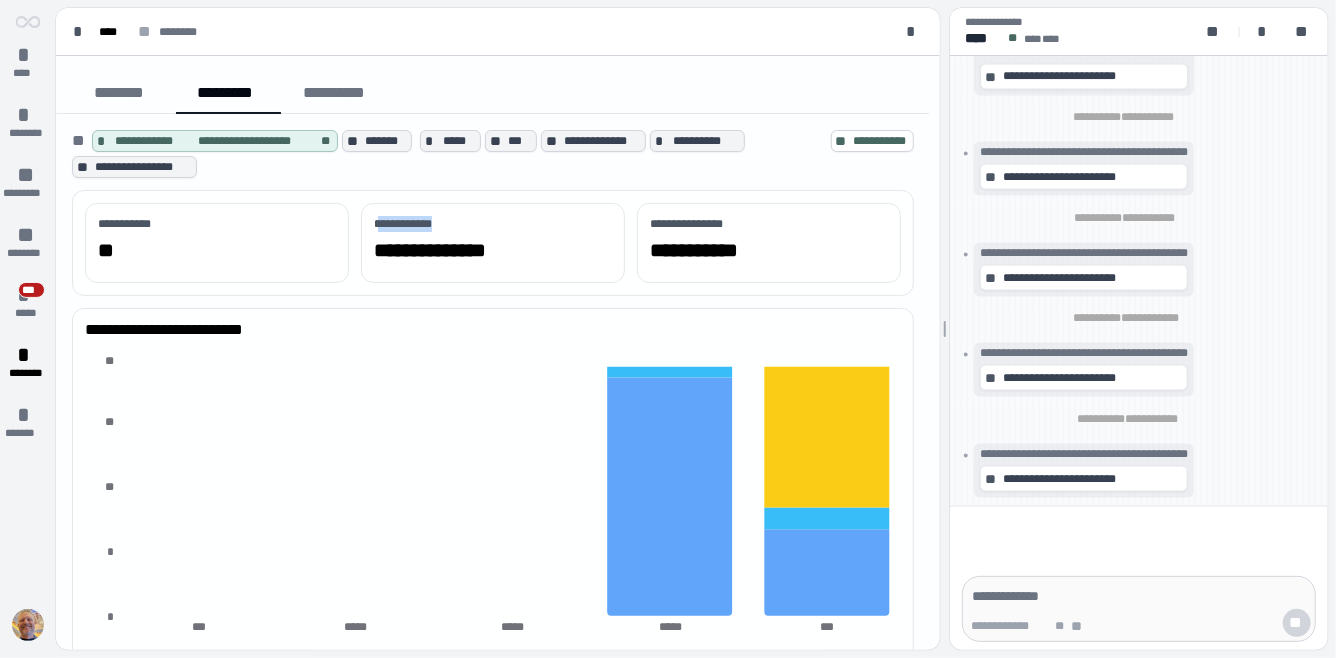 drag, startPoint x: 384, startPoint y: 223, endPoint x: 457, endPoint y: 223, distance: 73 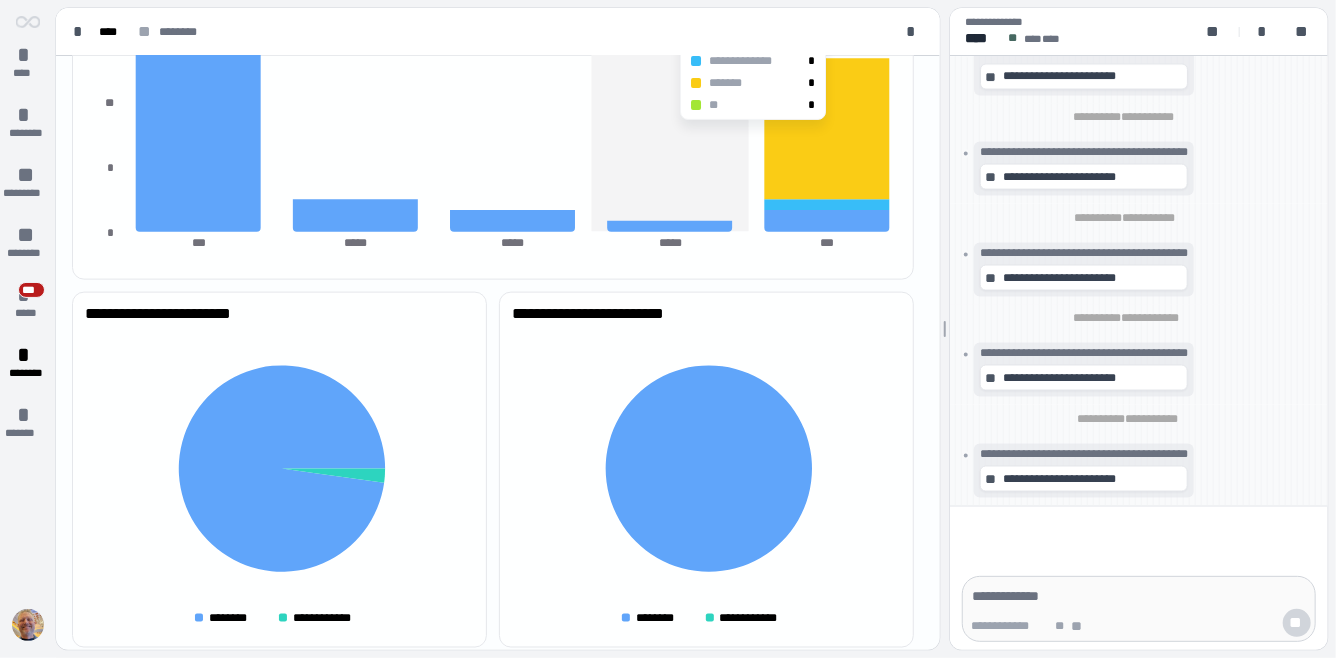 scroll, scrollTop: 1123, scrollLeft: 0, axis: vertical 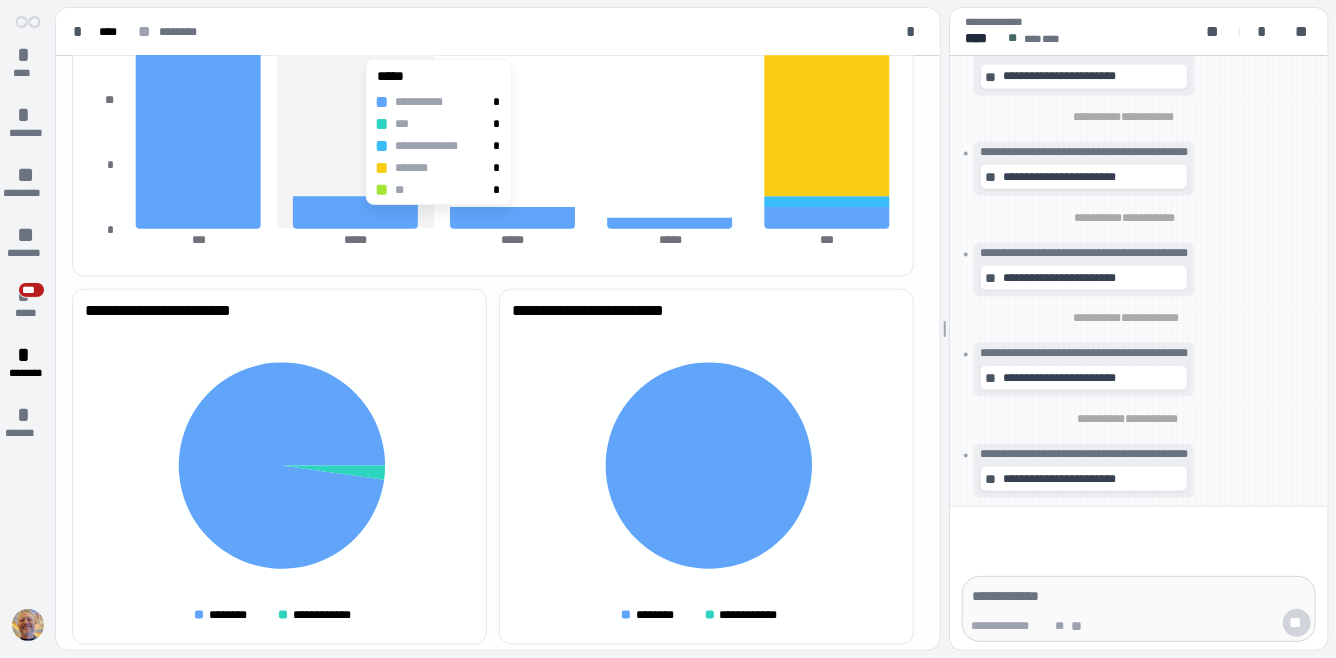 click 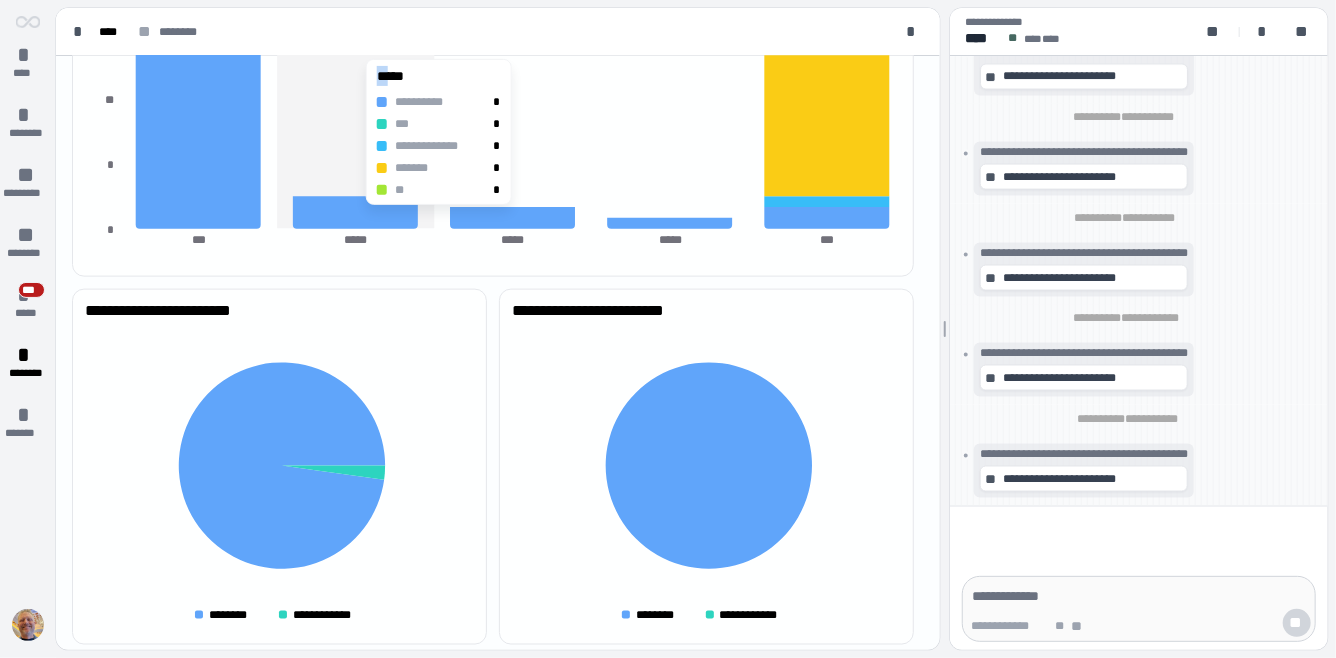 click 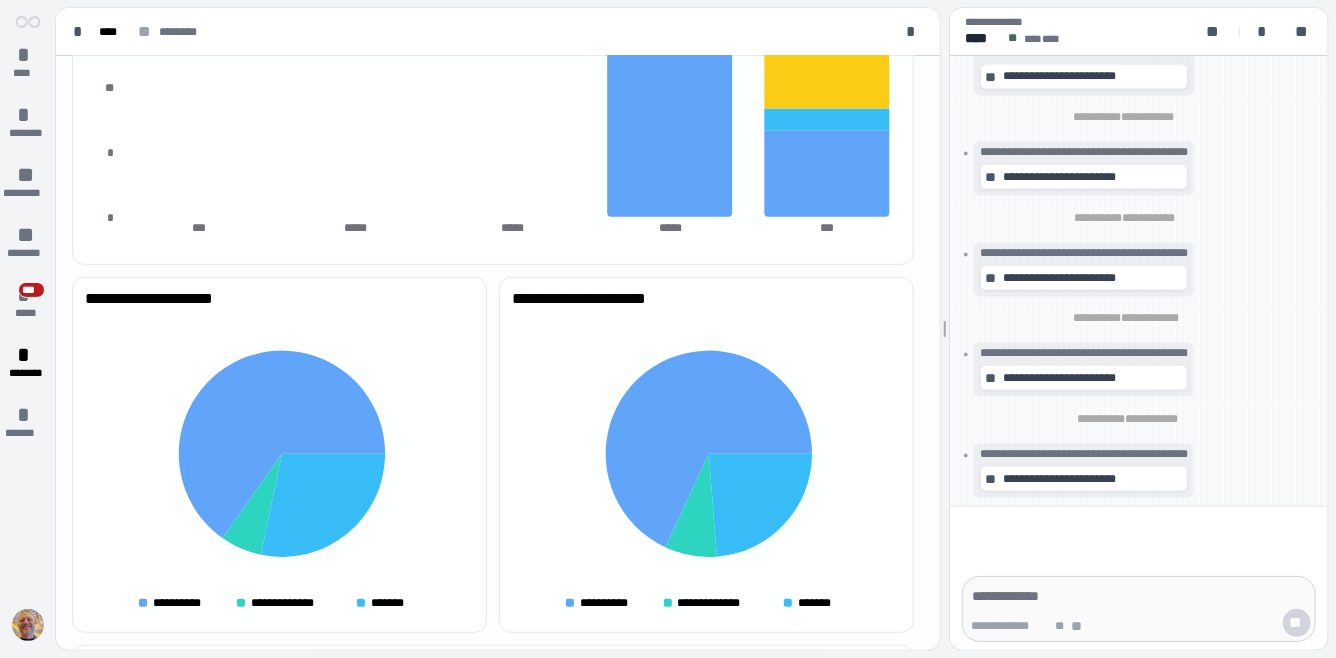 scroll, scrollTop: 0, scrollLeft: 0, axis: both 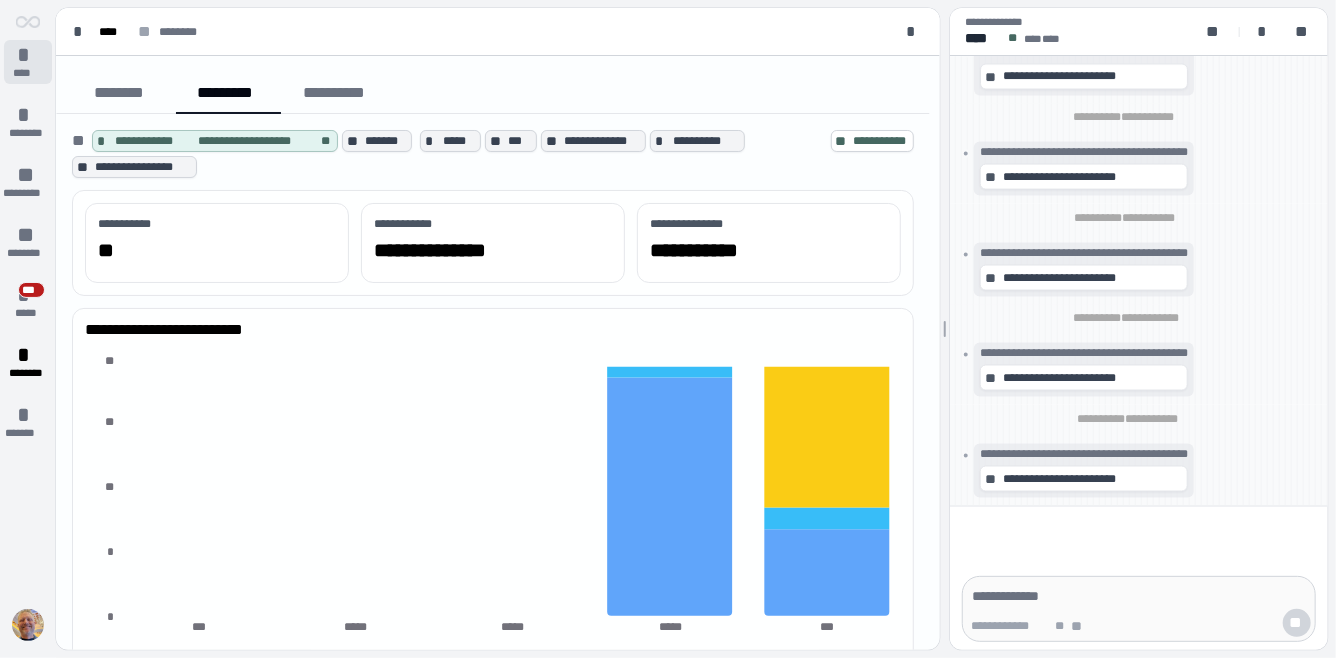 click on "****" at bounding box center (27, 73) 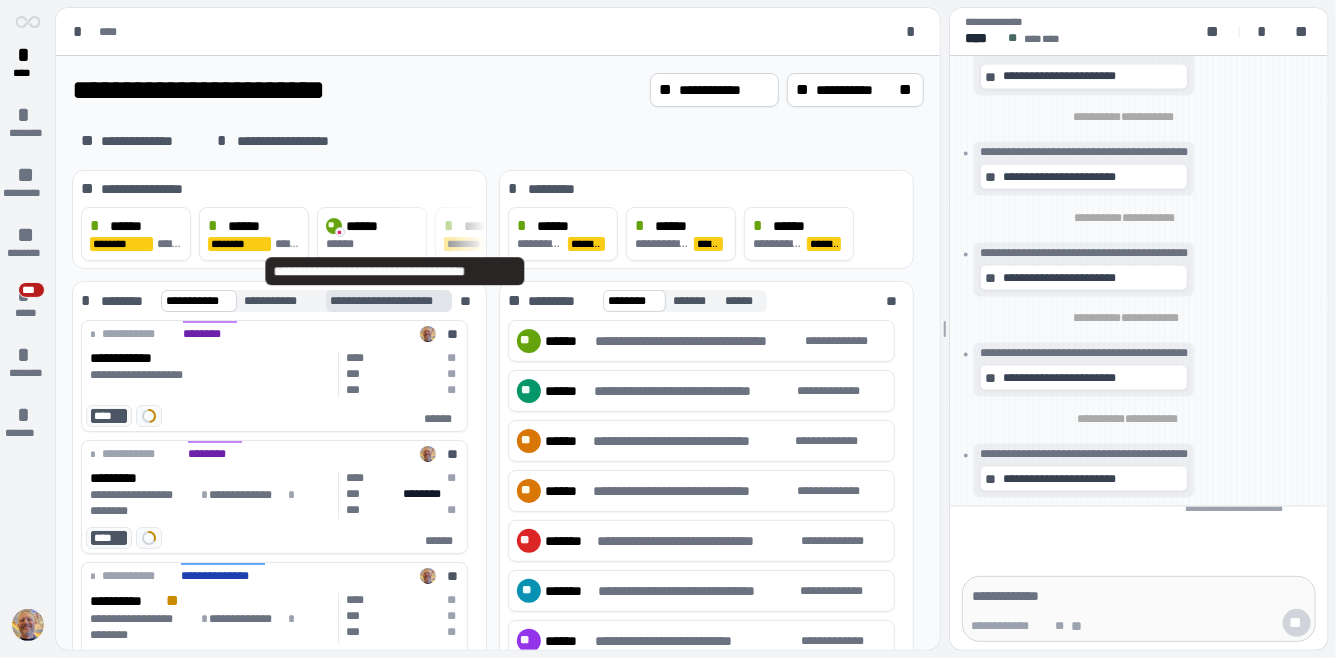 click on "**********" at bounding box center (396, 301) 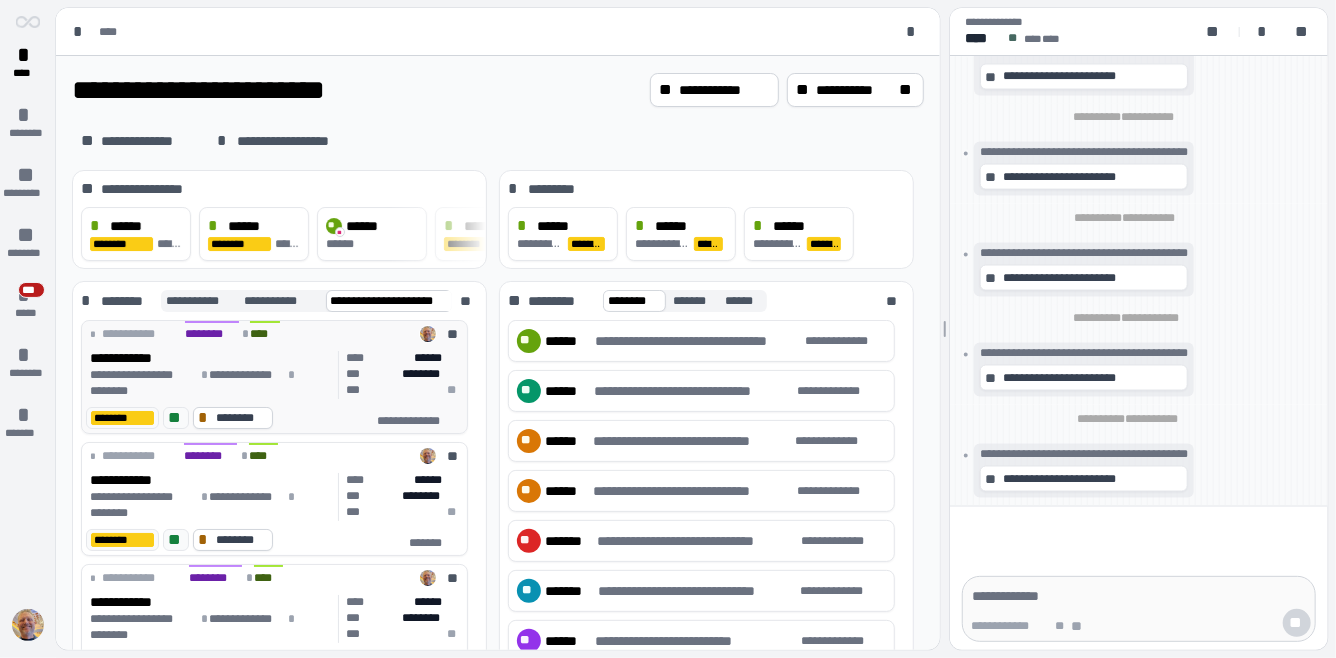 click on "**********" at bounding box center [210, 375] 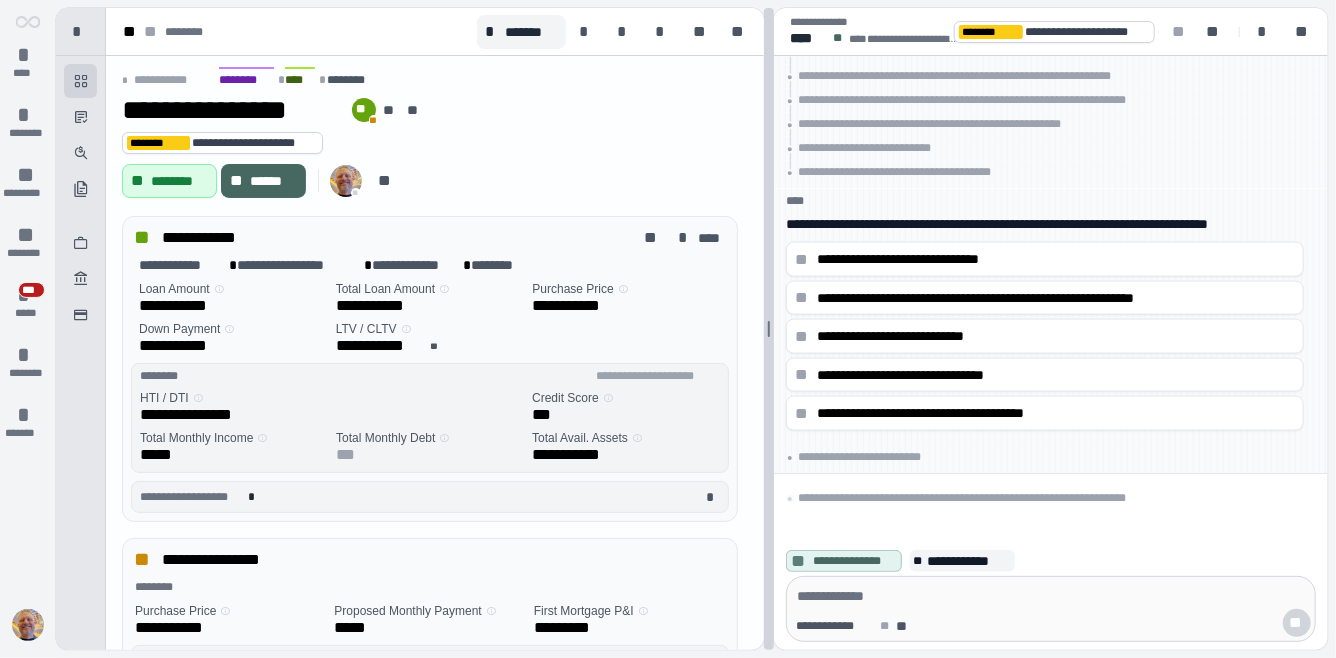 click at bounding box center [769, 329] 